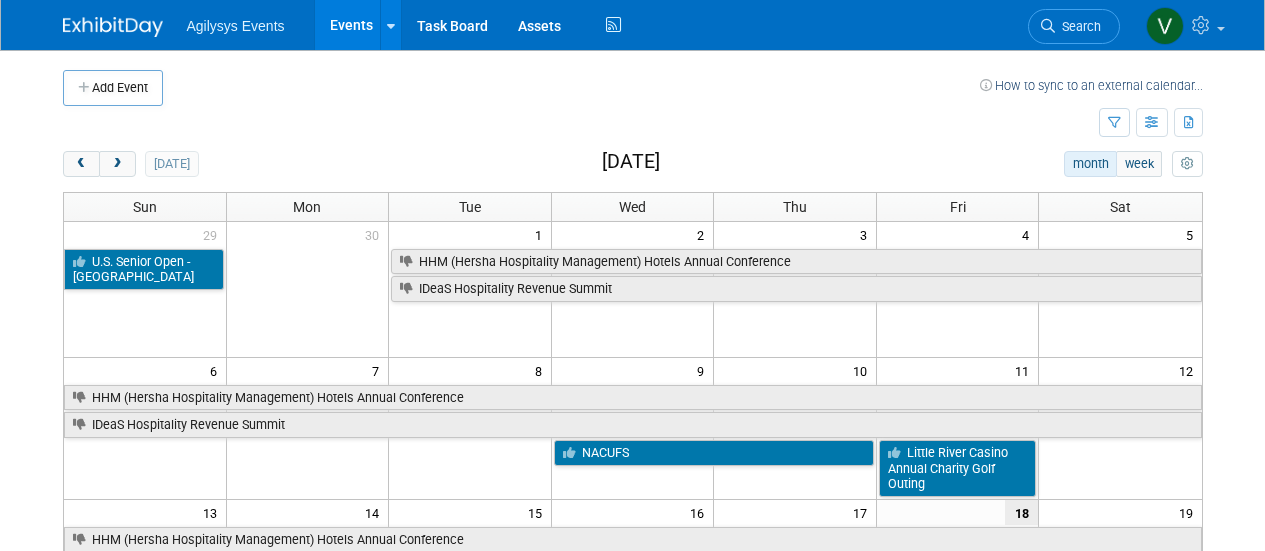 scroll, scrollTop: 0, scrollLeft: 0, axis: both 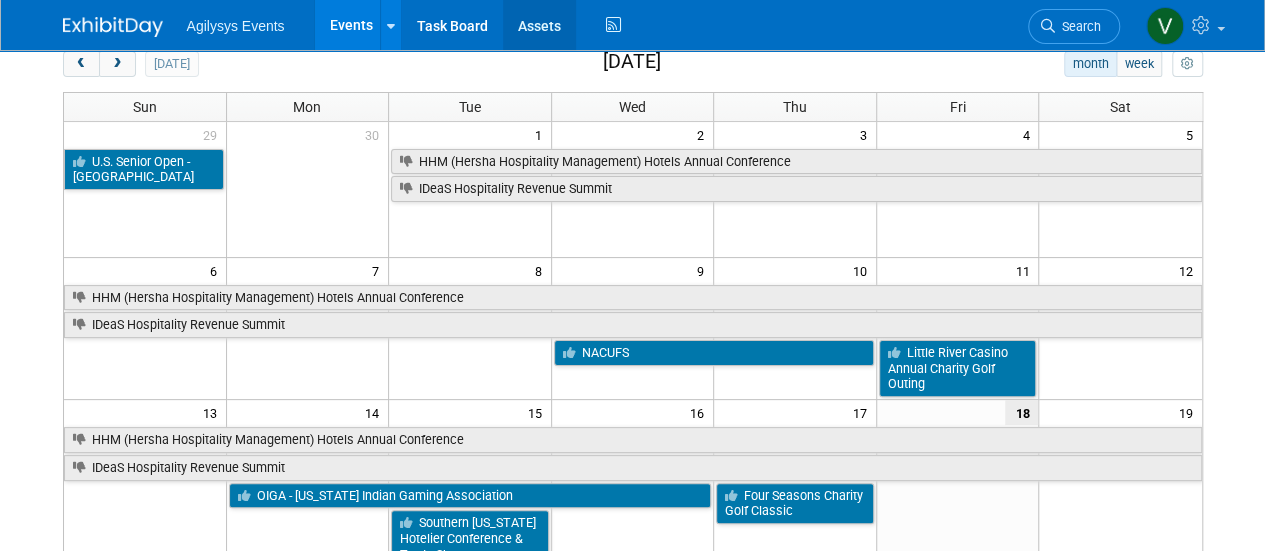 click on "Assets" at bounding box center (539, 25) 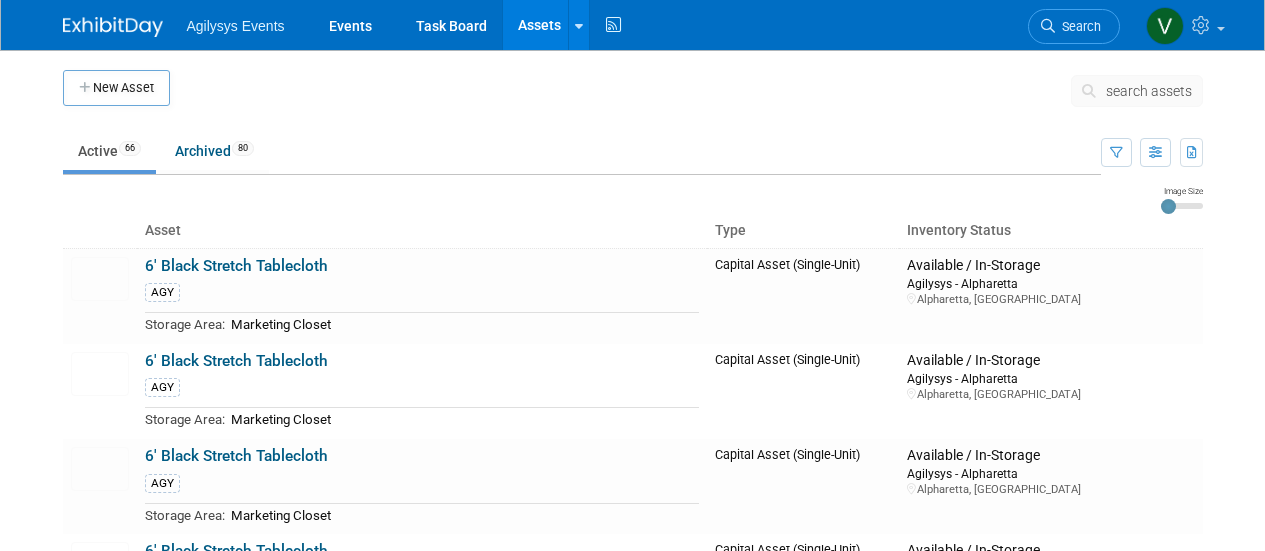 scroll, scrollTop: 0, scrollLeft: 0, axis: both 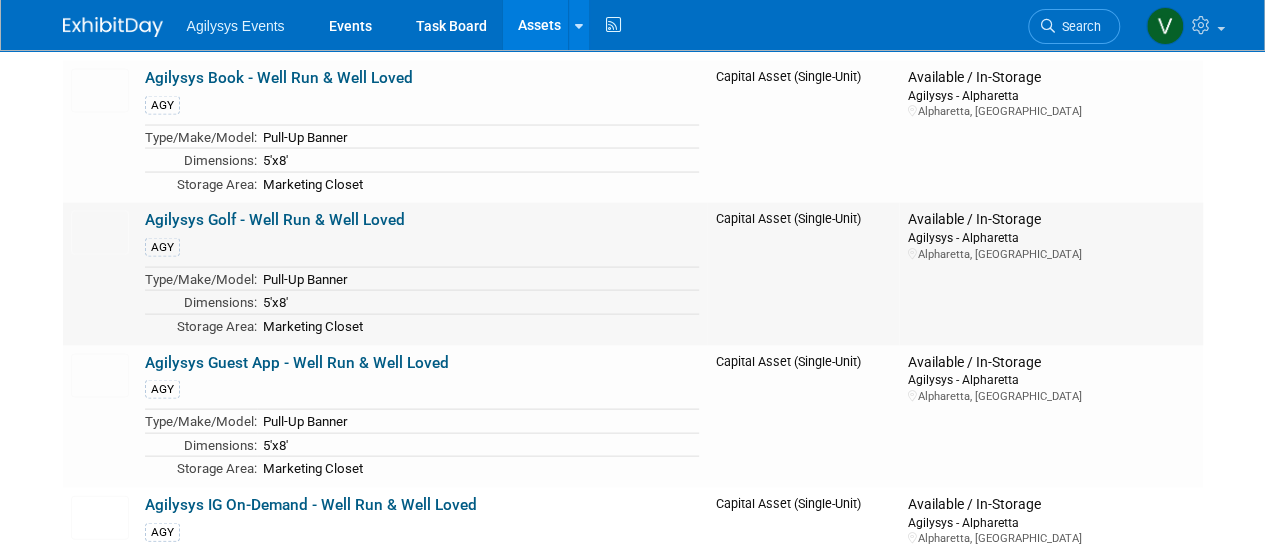 click on "Agilysys Golf - Well Run & Well Loved" at bounding box center (275, 220) 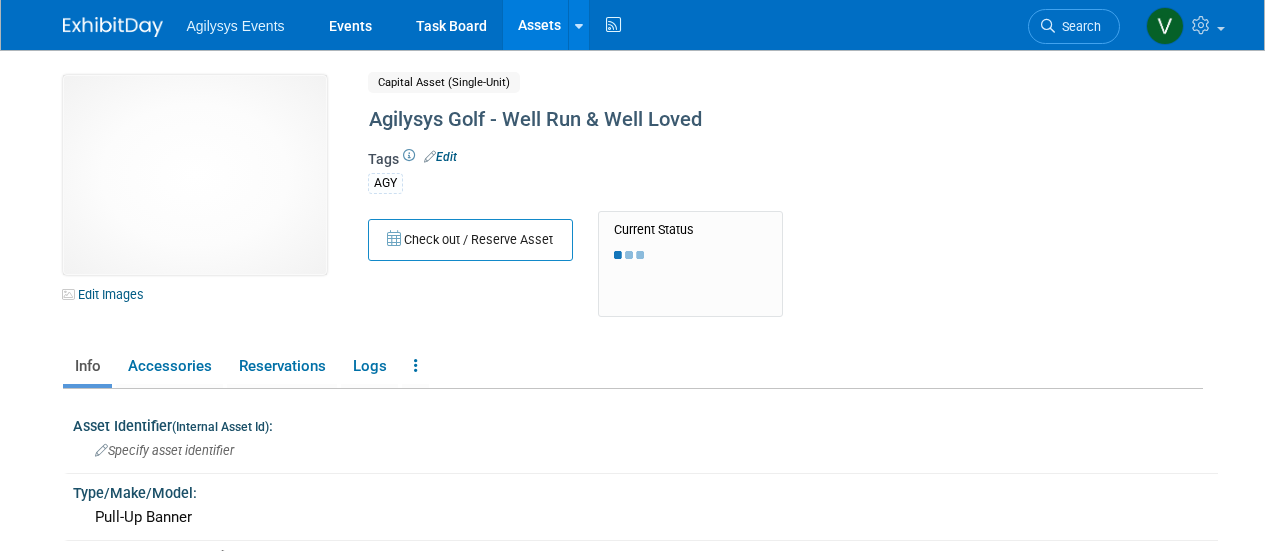 scroll, scrollTop: 0, scrollLeft: 0, axis: both 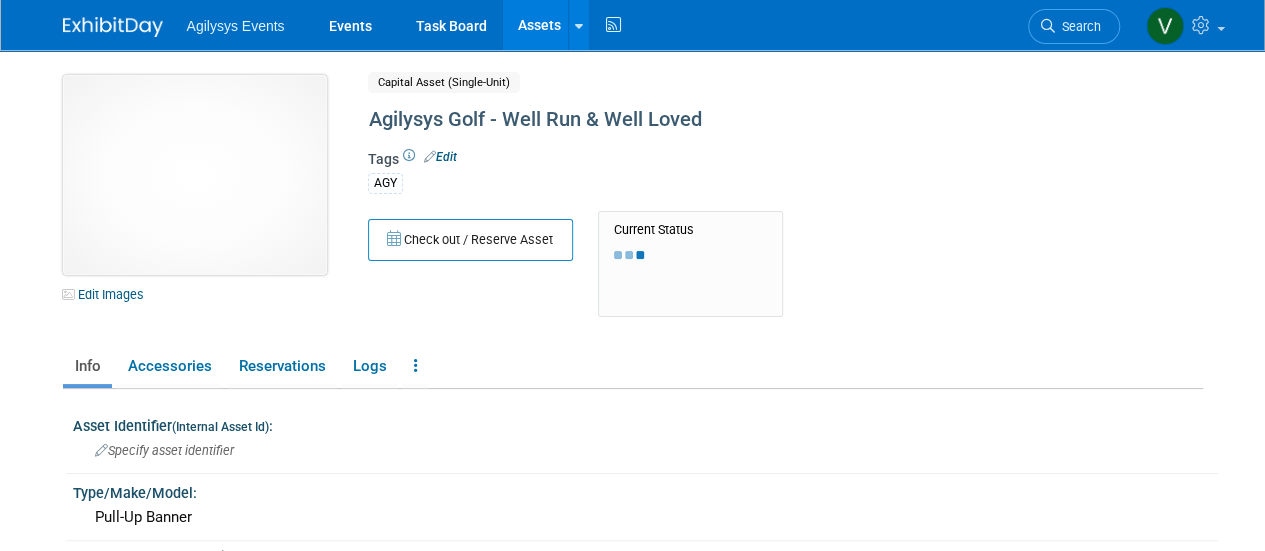 click at bounding box center (195, 175) 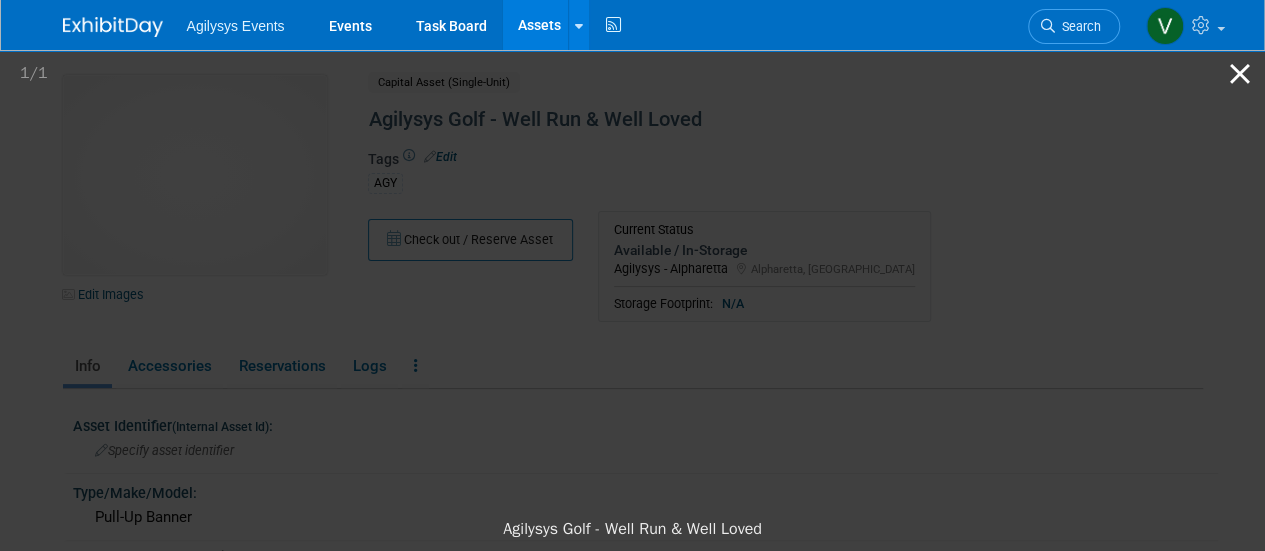 click at bounding box center [1240, 73] 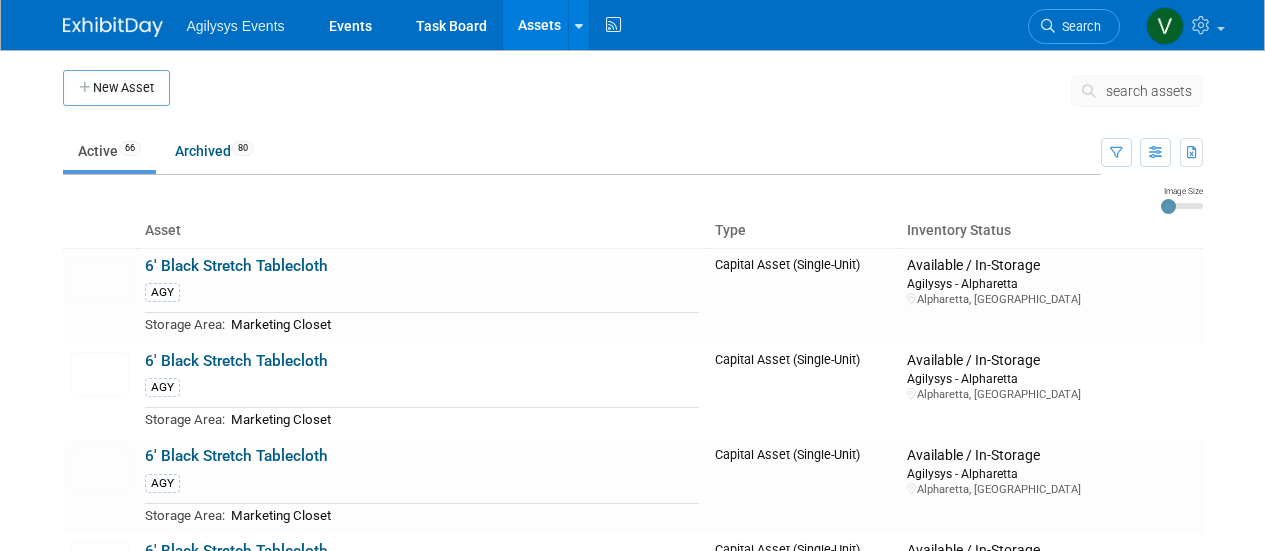 scroll, scrollTop: 1900, scrollLeft: 0, axis: vertical 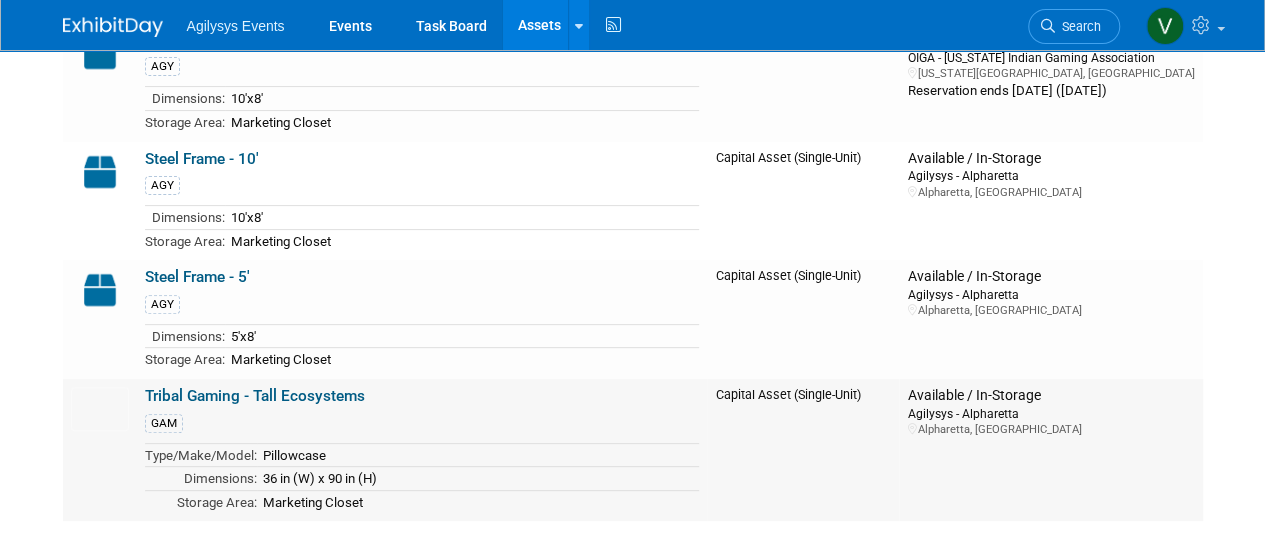 click on "Tribal Gaming - Tall Ecosystems" at bounding box center (255, 396) 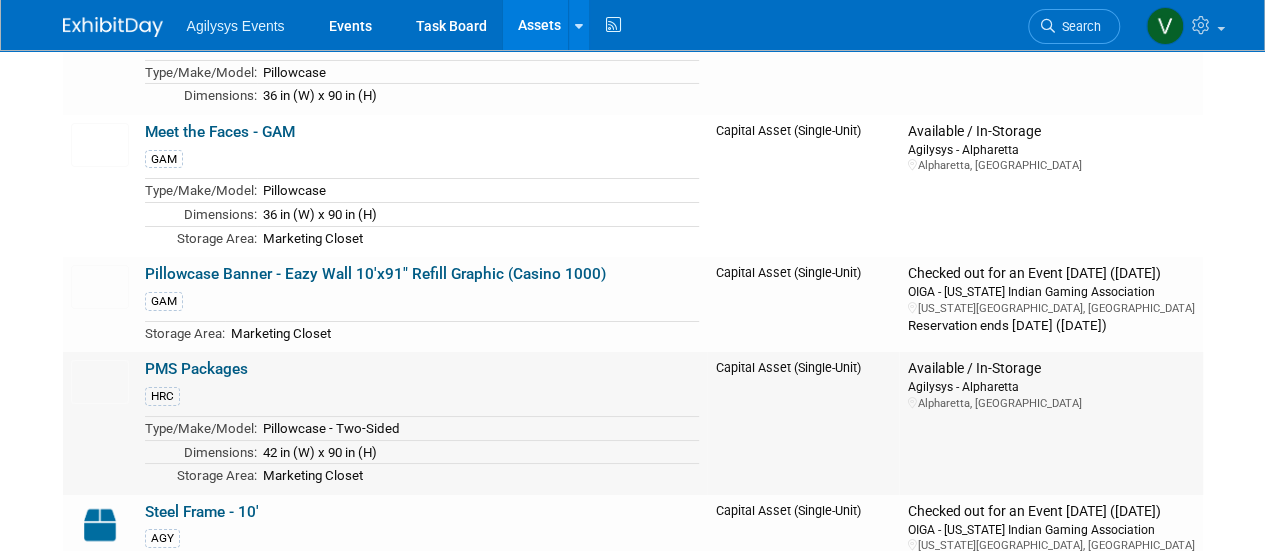 scroll, scrollTop: 7300, scrollLeft: 0, axis: vertical 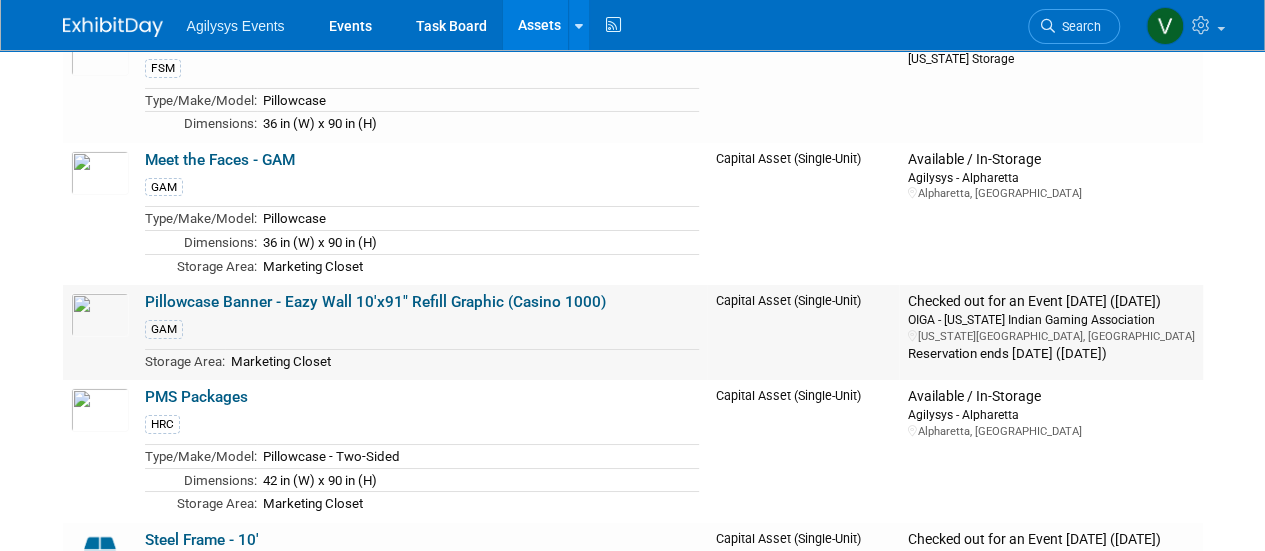 click on "Pillowcase Banner - Eazy Wall 10'x91" Refill Graphic (Casino 1000)" at bounding box center [375, 302] 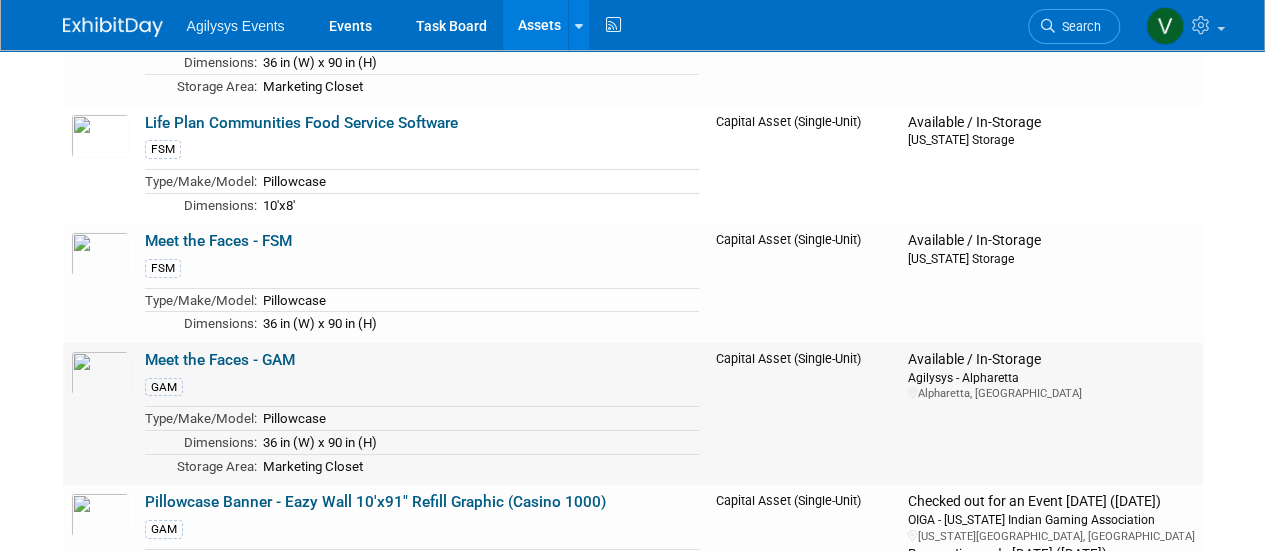 scroll, scrollTop: 7100, scrollLeft: 0, axis: vertical 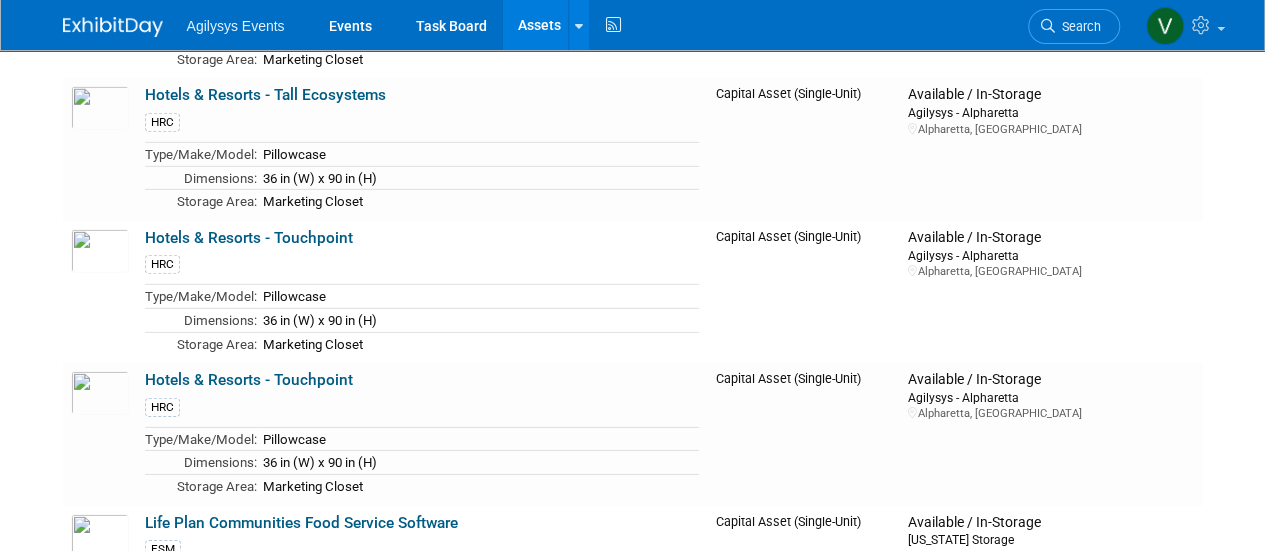 click on "Life Plan Communities Food Service Software" at bounding box center (301, 523) 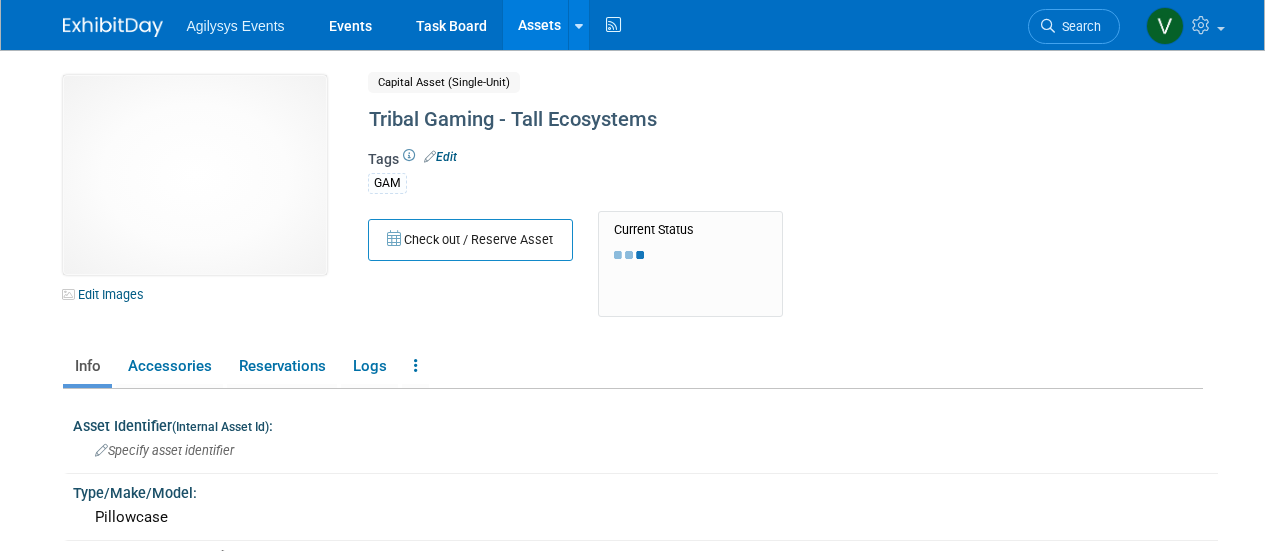 scroll, scrollTop: 0, scrollLeft: 0, axis: both 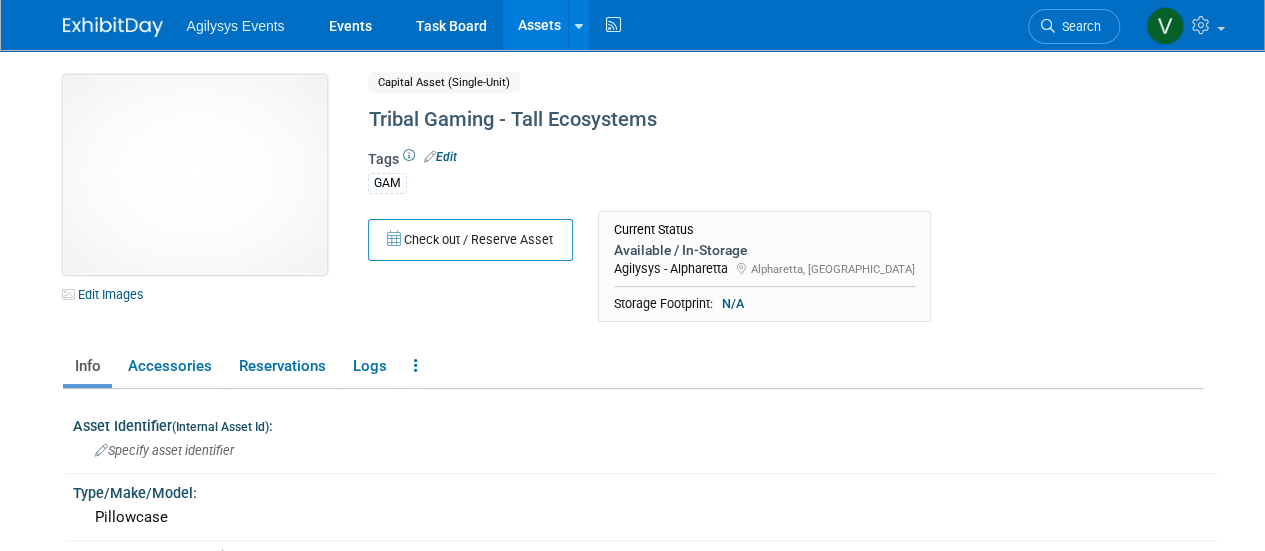 click at bounding box center (195, 175) 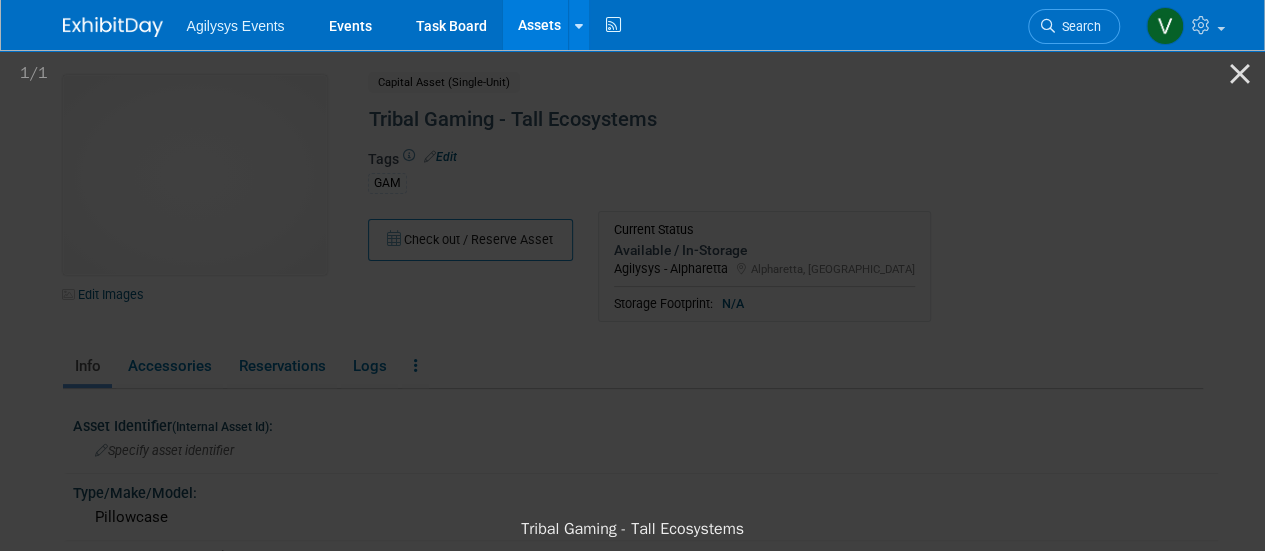 click at bounding box center (633, 278) 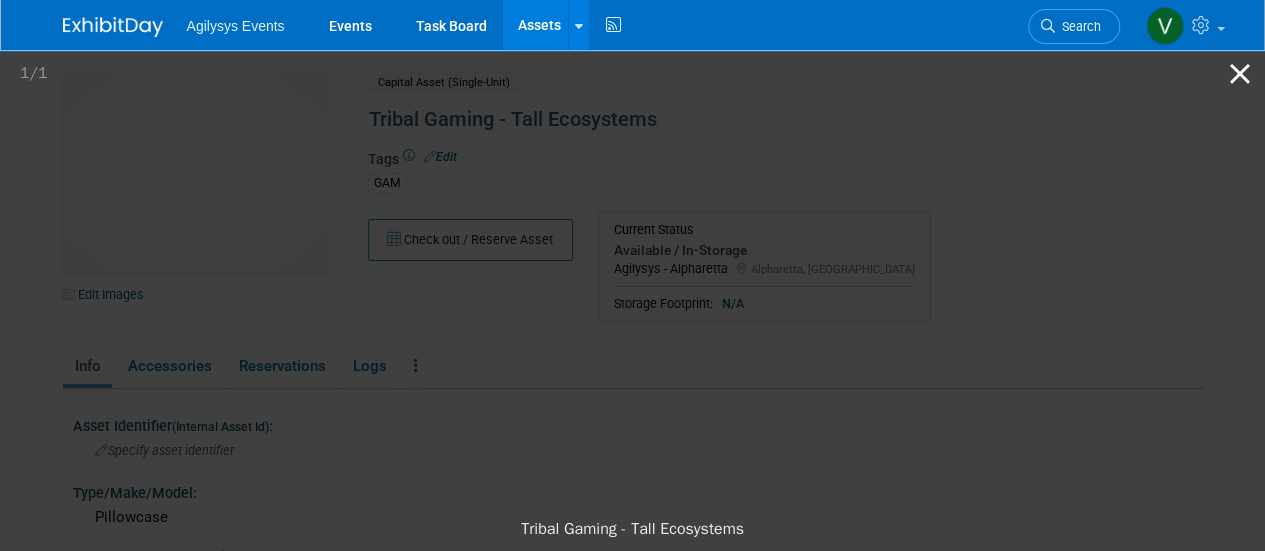 click at bounding box center (1240, 73) 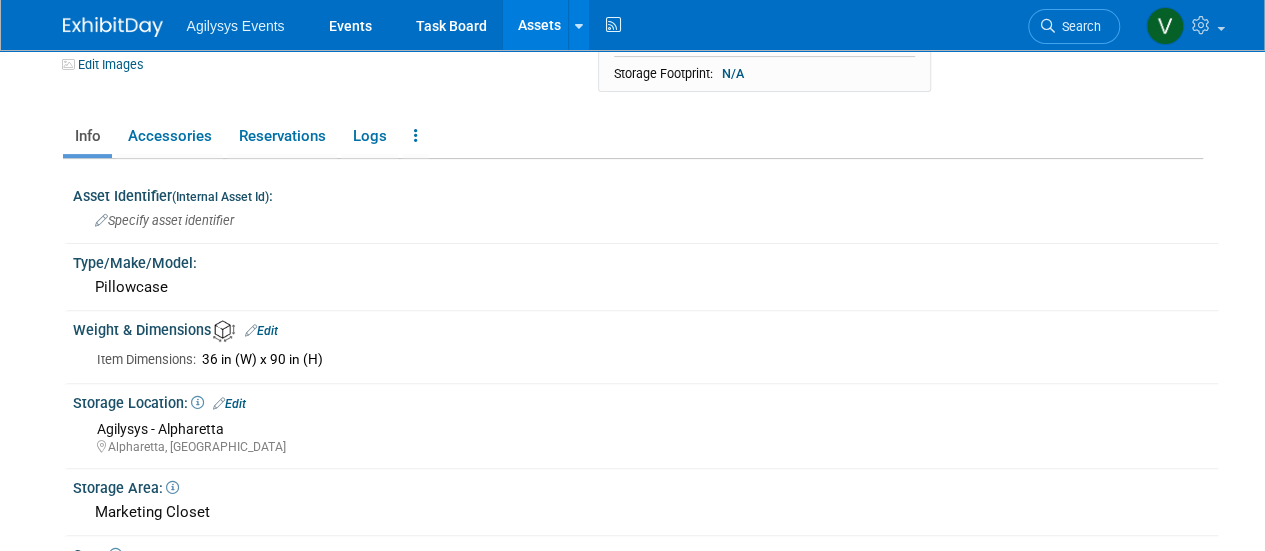scroll, scrollTop: 0, scrollLeft: 0, axis: both 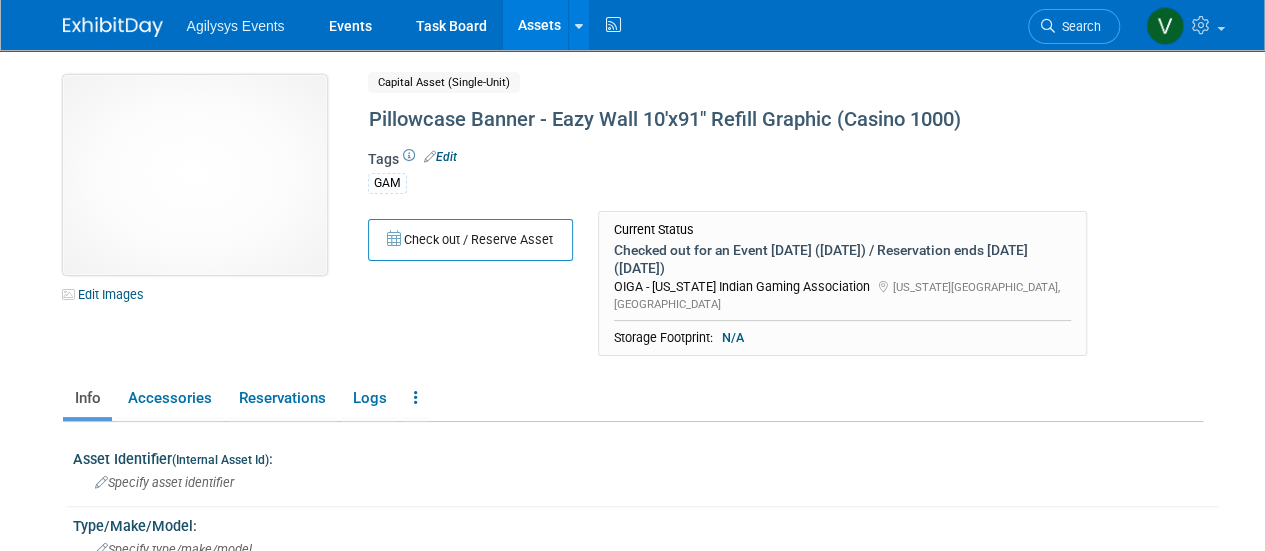 click at bounding box center [195, 175] 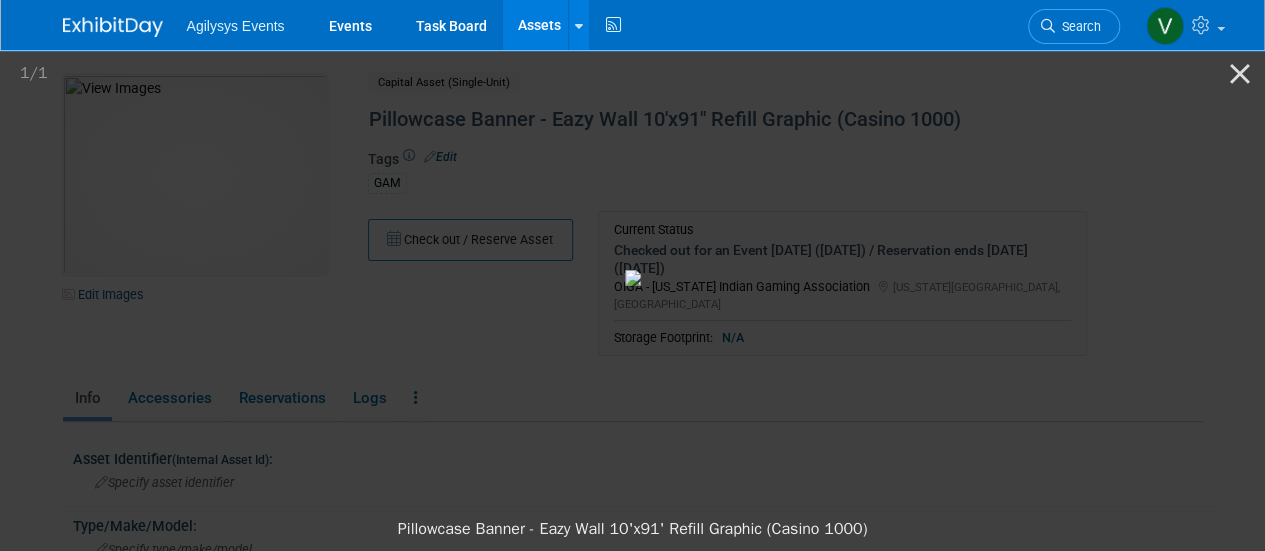 click at bounding box center [632, 277] 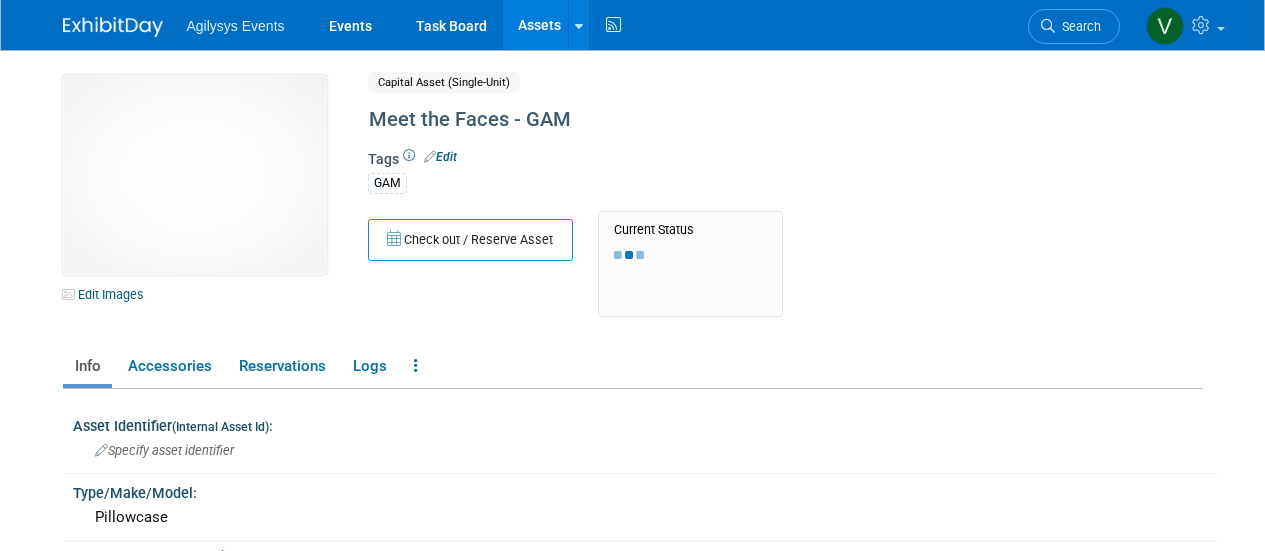 scroll, scrollTop: 0, scrollLeft: 0, axis: both 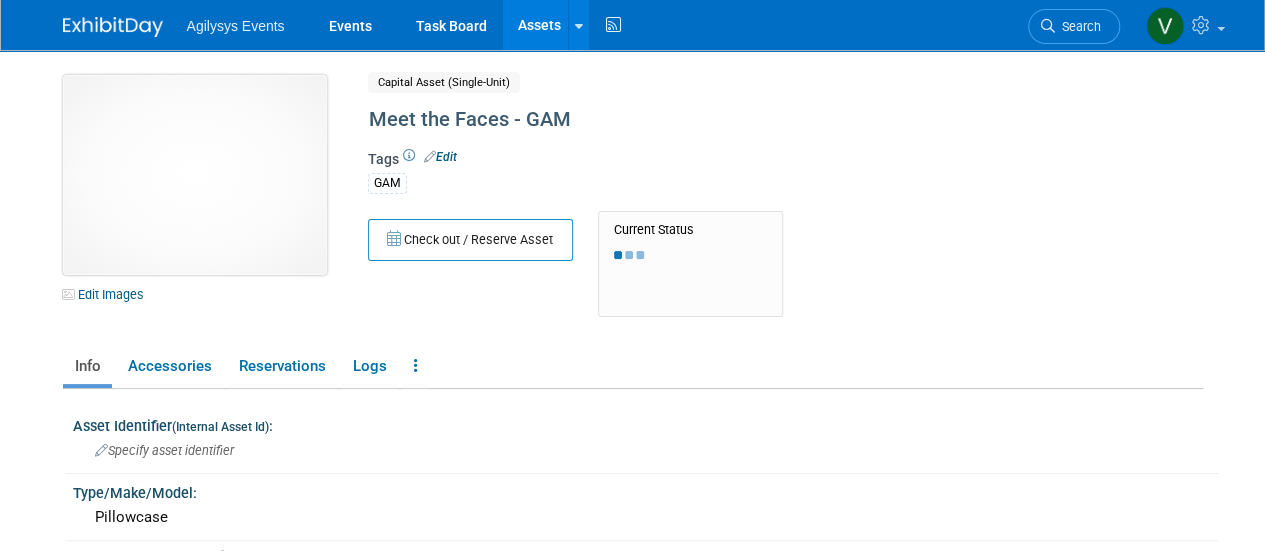 click at bounding box center (195, 175) 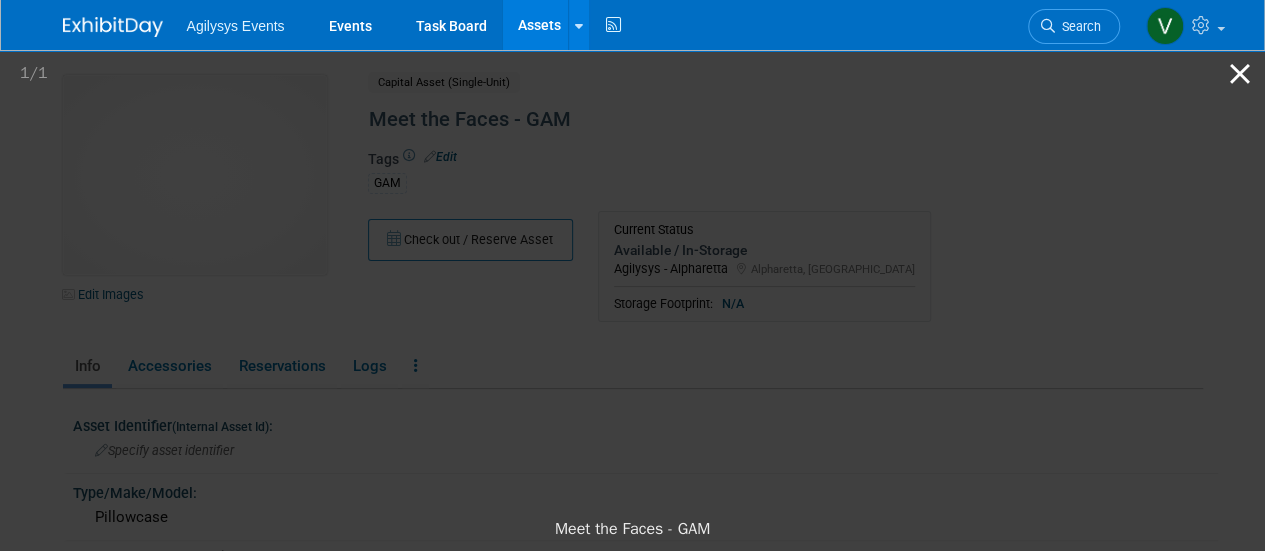 click on "Agilysys Events
Events
Task Board
Assets
New Asset" at bounding box center [632, 275] 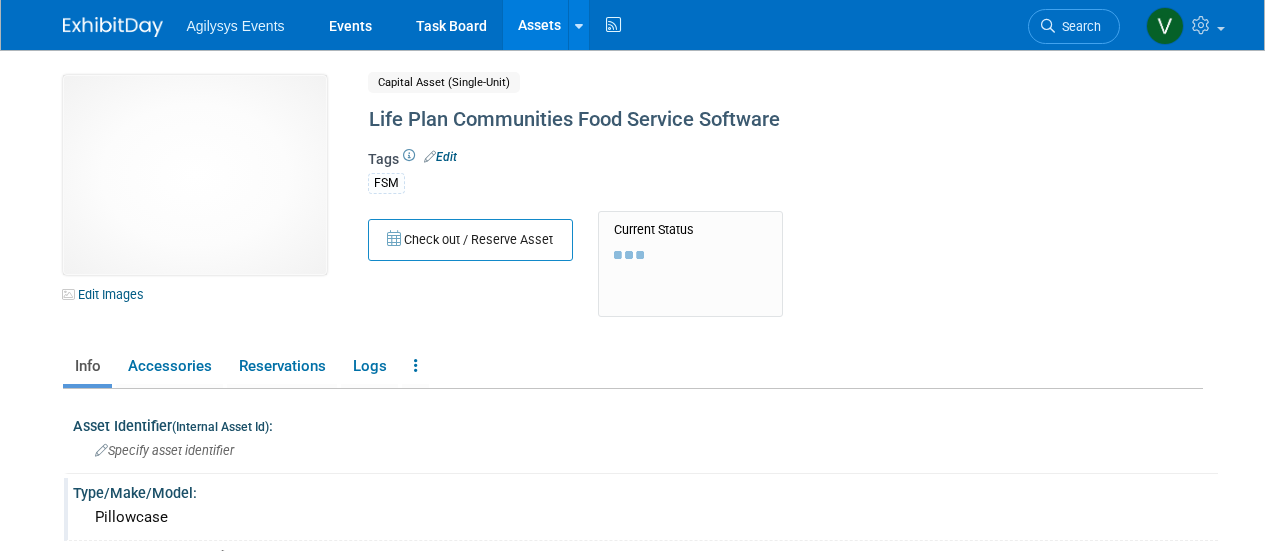 scroll, scrollTop: 0, scrollLeft: 0, axis: both 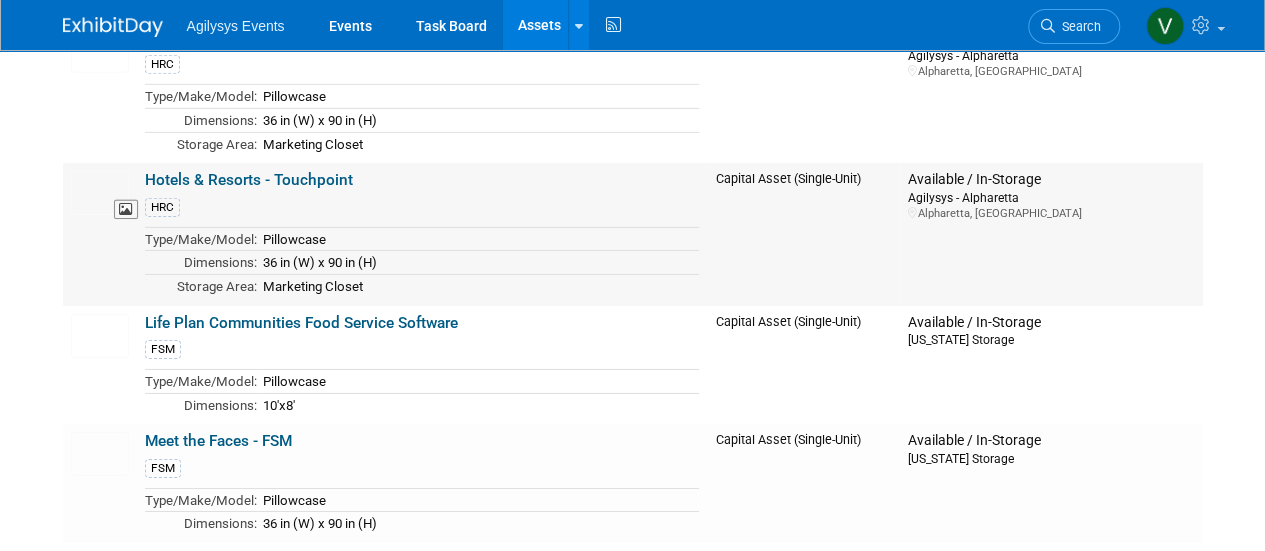 click at bounding box center (100, 193) 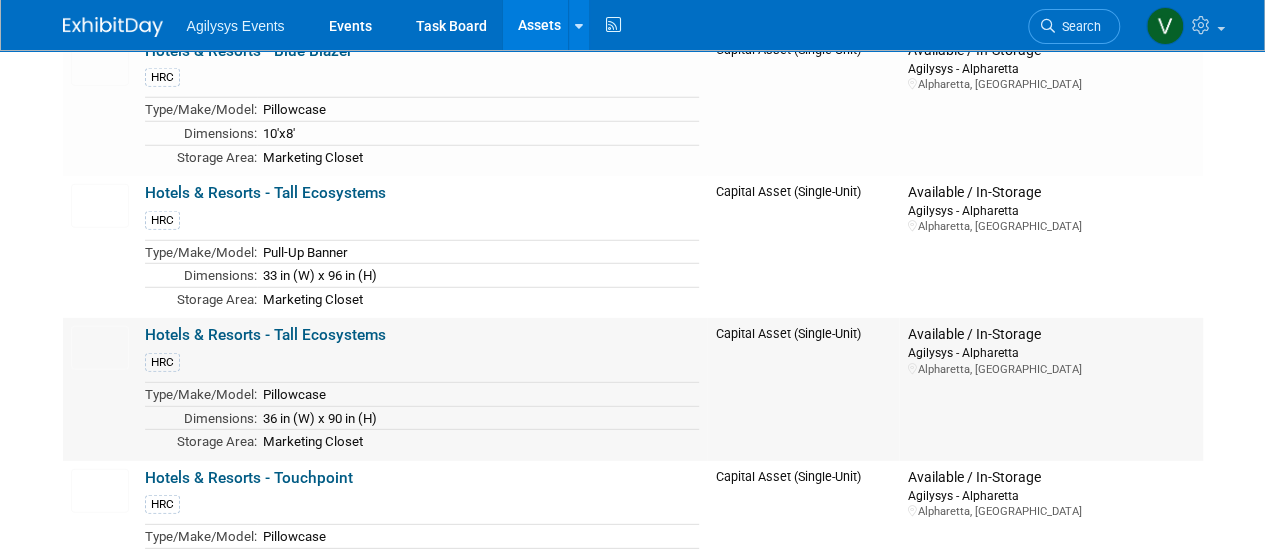 scroll, scrollTop: 6400, scrollLeft: 0, axis: vertical 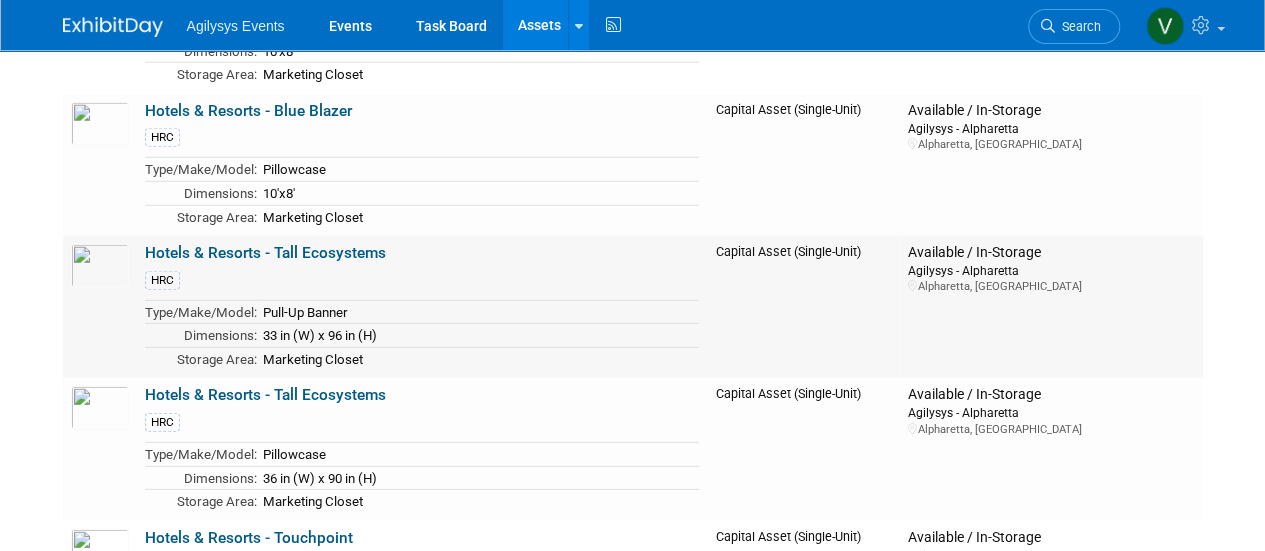 drag, startPoint x: 402, startPoint y: 180, endPoint x: 149, endPoint y: 178, distance: 253.0079 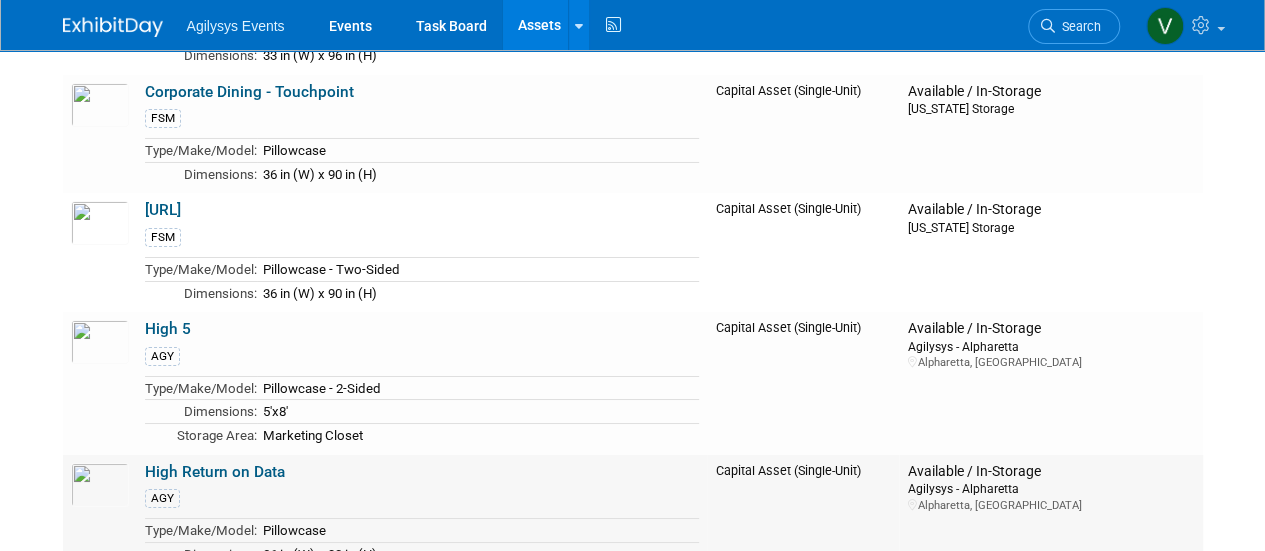 scroll, scrollTop: 2700, scrollLeft: 0, axis: vertical 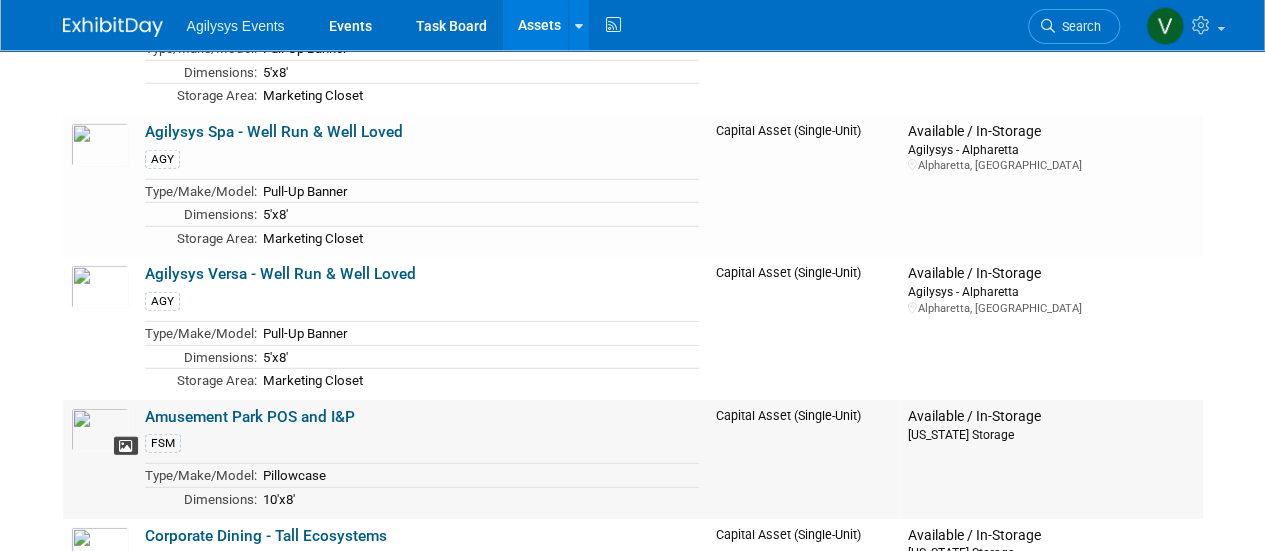 click at bounding box center (126, 447) 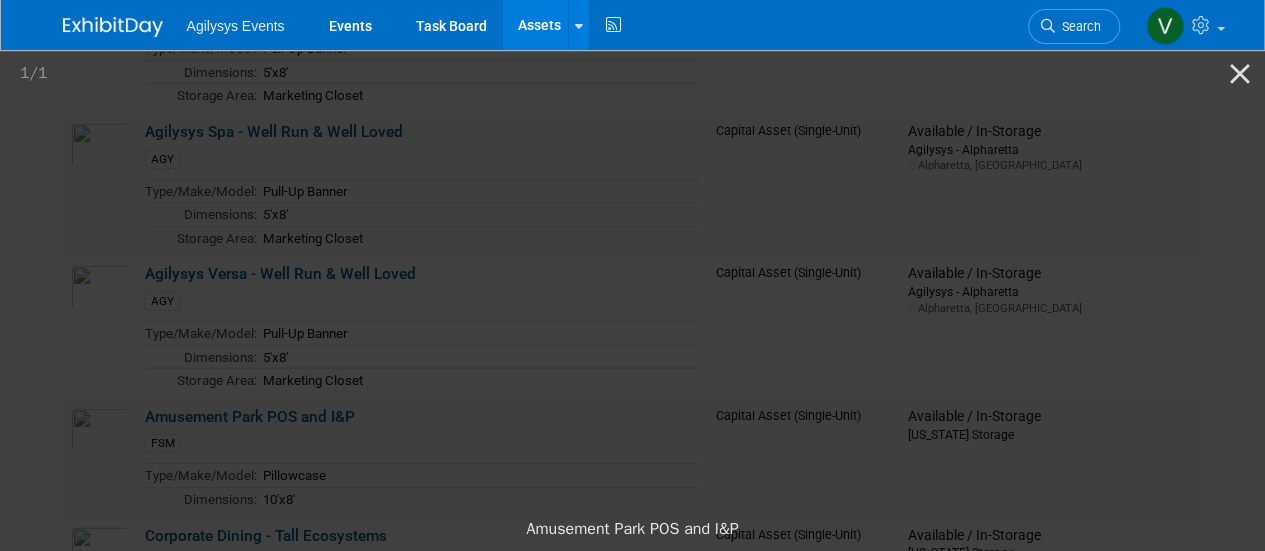 click at bounding box center [632, 277] 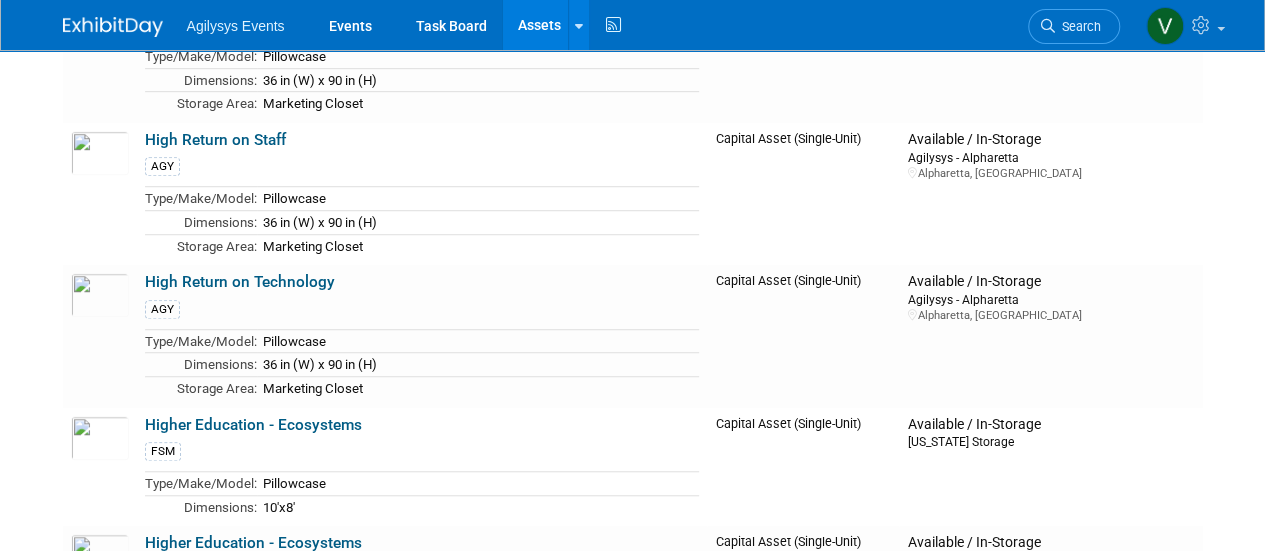scroll, scrollTop: 4500, scrollLeft: 0, axis: vertical 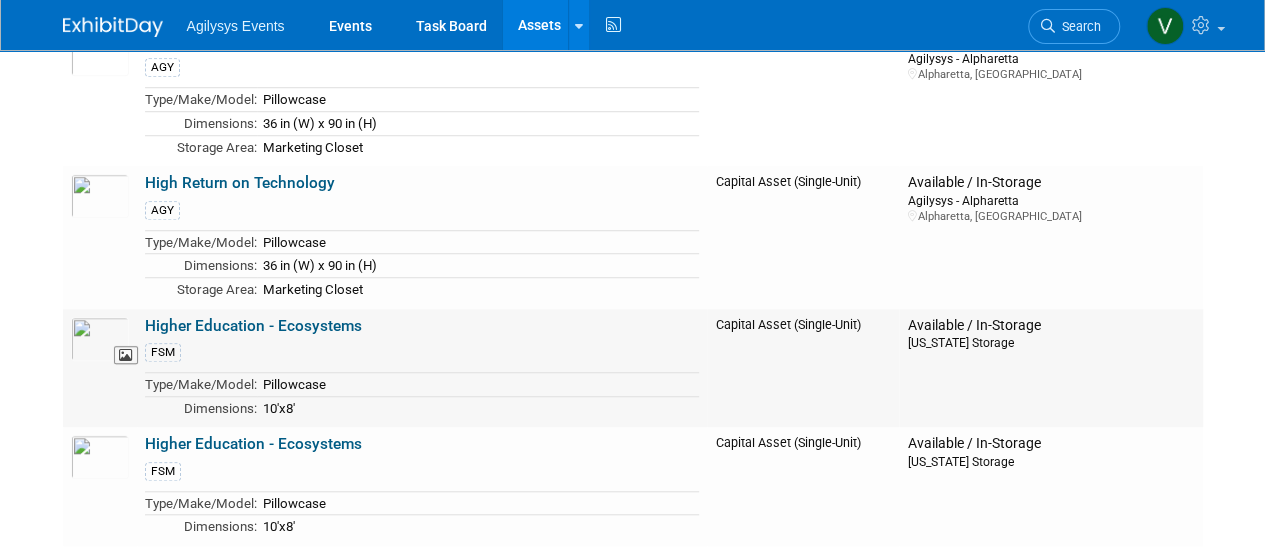 drag, startPoint x: 87, startPoint y: 278, endPoint x: 130, endPoint y: 304, distance: 50.24938 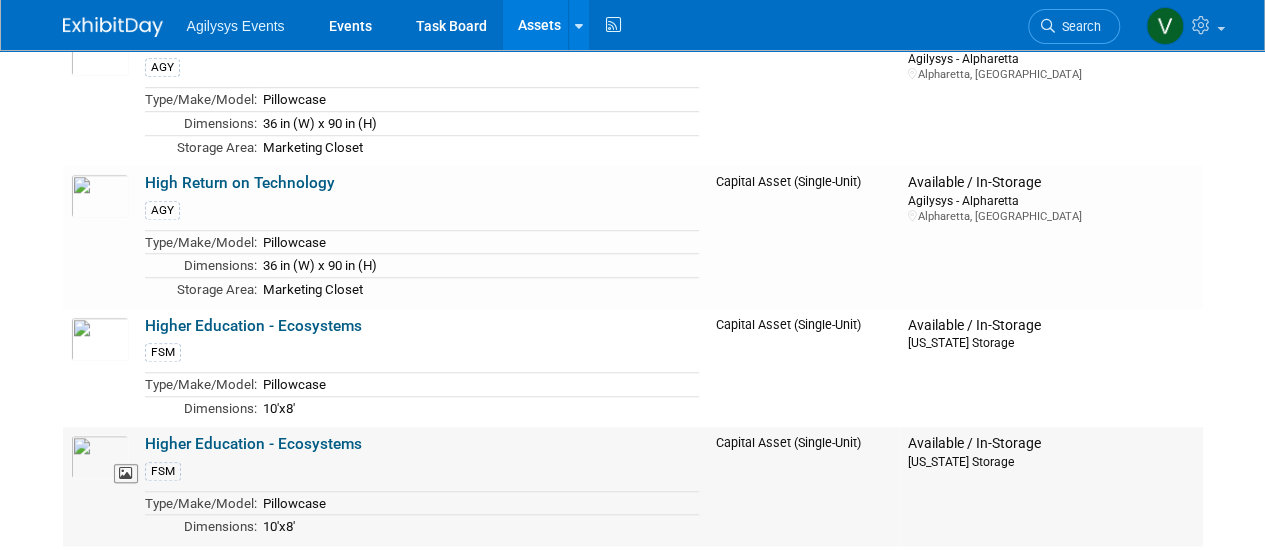 click at bounding box center (100, 457) 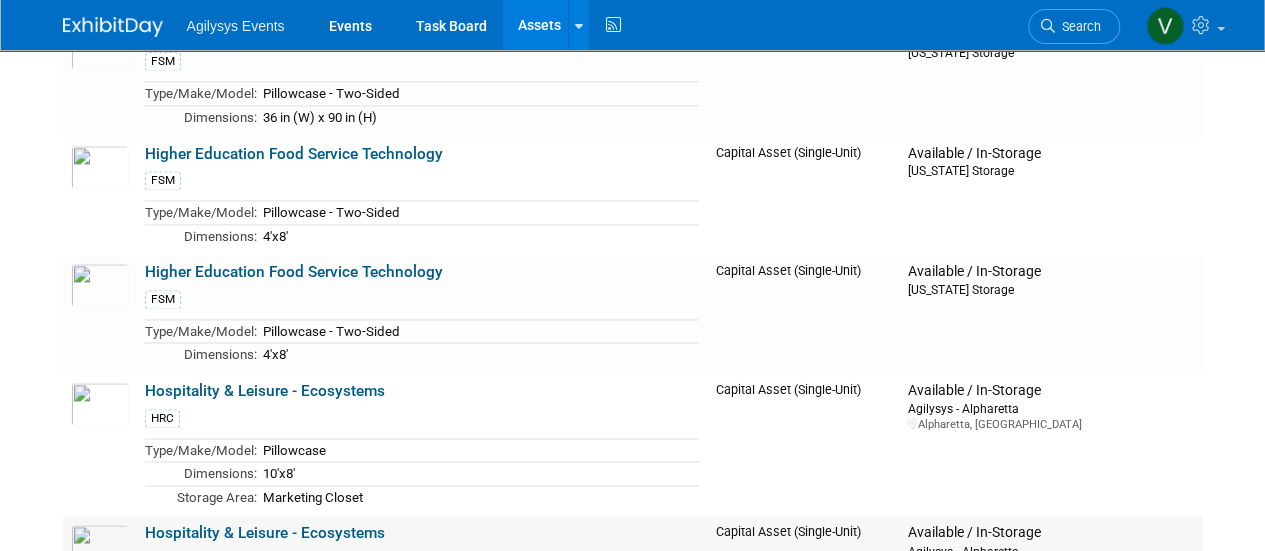 scroll, scrollTop: 5300, scrollLeft: 0, axis: vertical 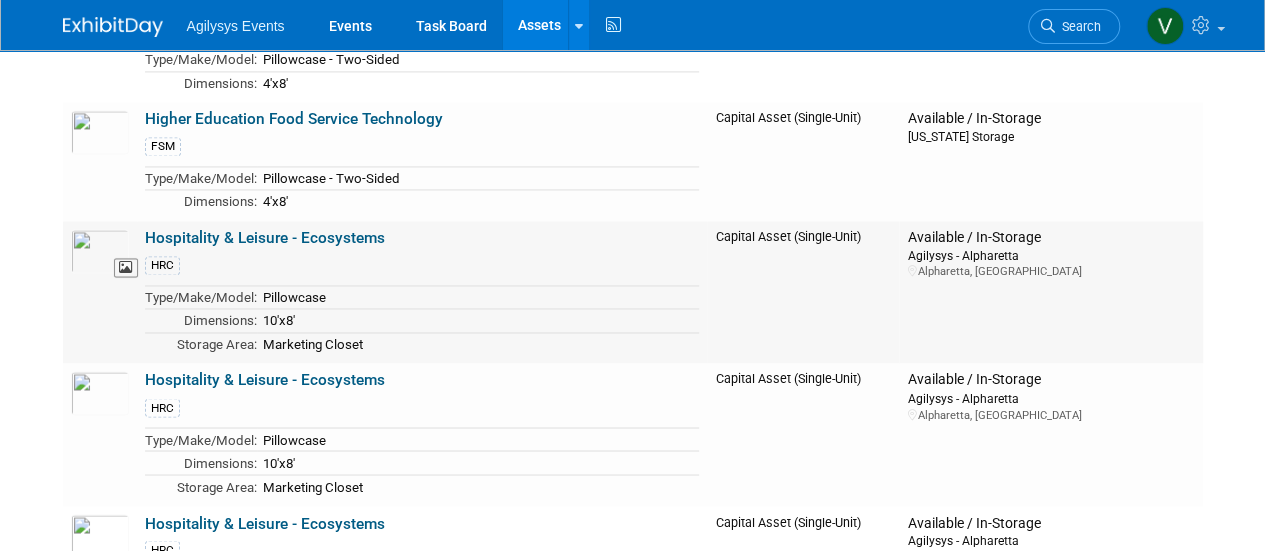 click at bounding box center [100, 251] 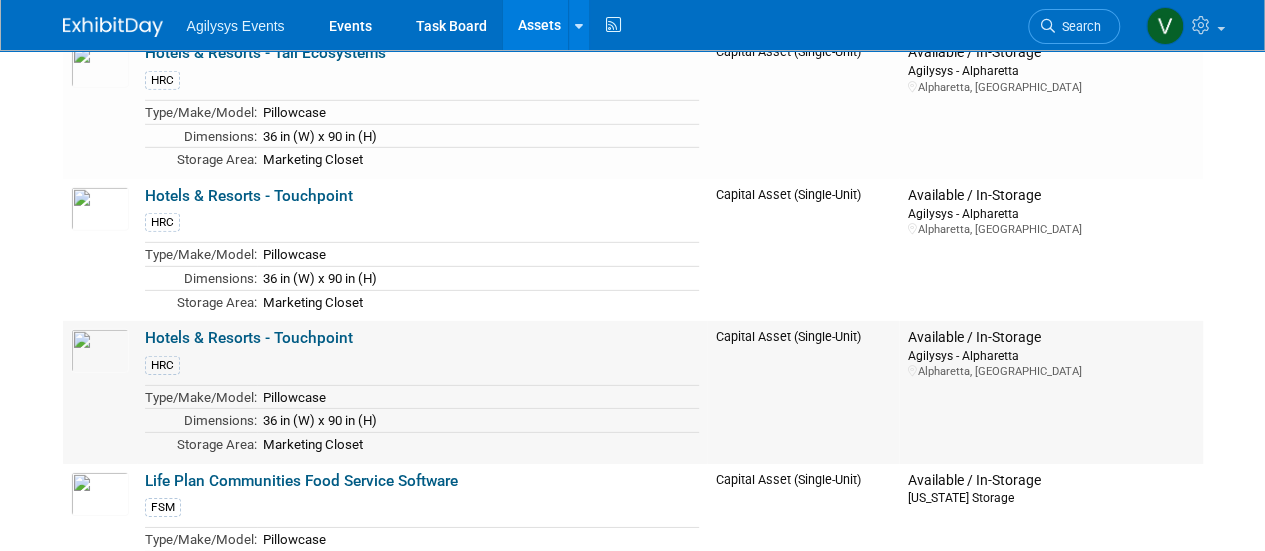 scroll, scrollTop: 6700, scrollLeft: 0, axis: vertical 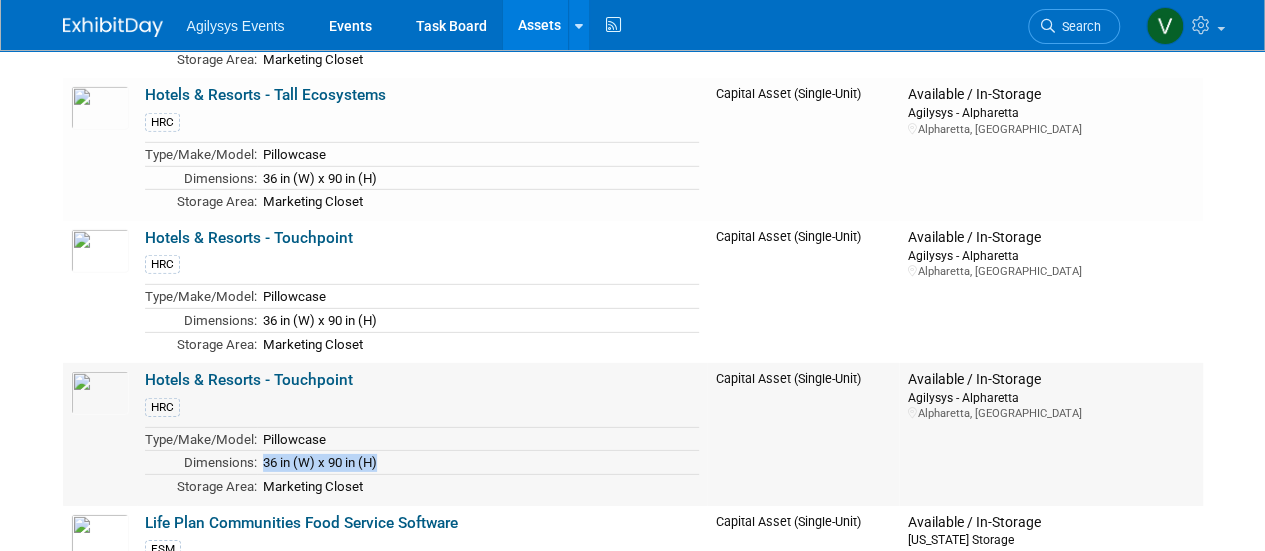 drag, startPoint x: 390, startPoint y: 386, endPoint x: 297, endPoint y: 382, distance: 93.08598 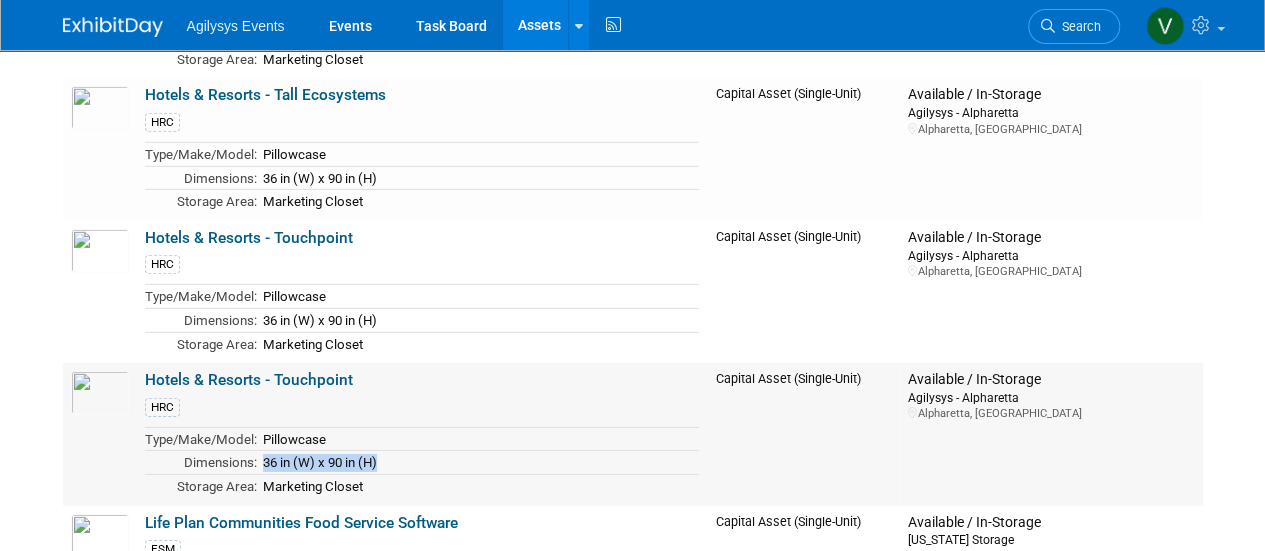 click on "HRC" at bounding box center (422, 406) 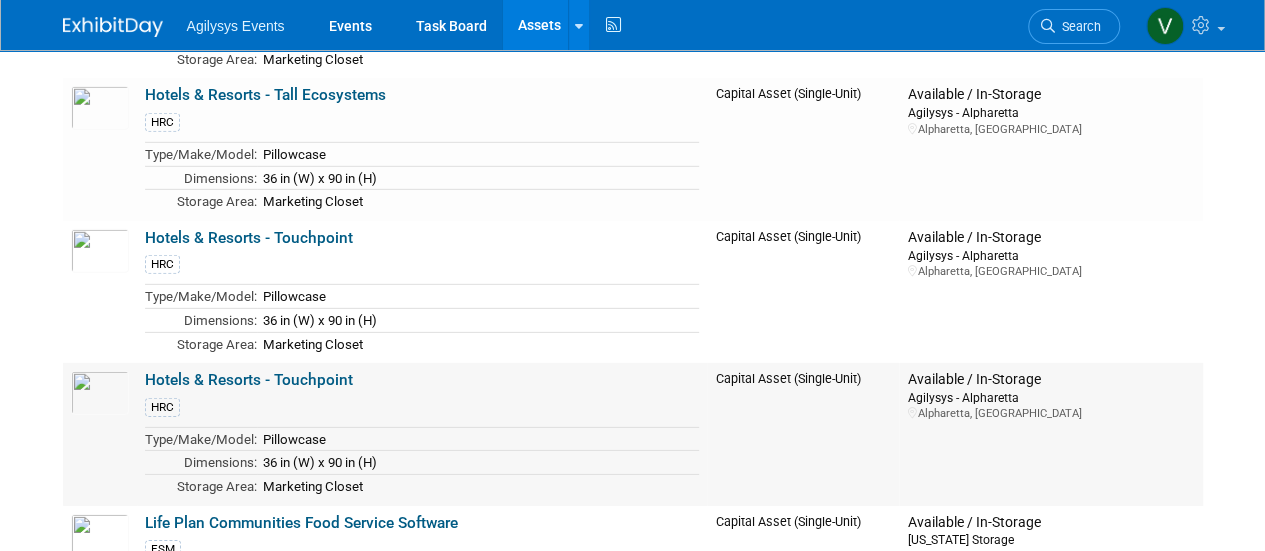 drag, startPoint x: 357, startPoint y: 303, endPoint x: 143, endPoint y: 304, distance: 214.00233 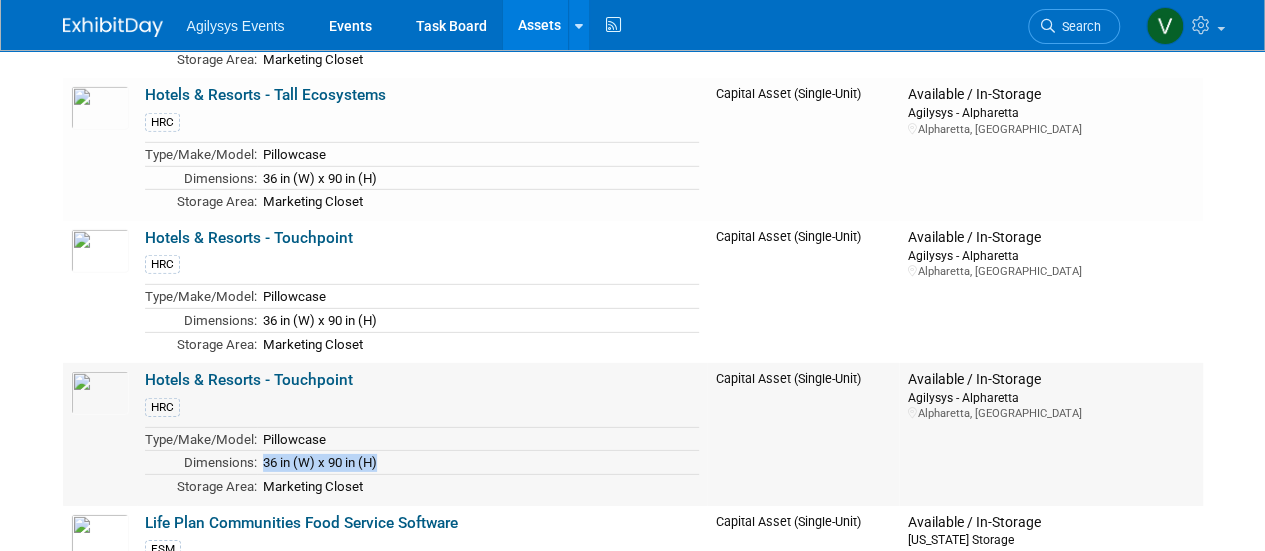 drag, startPoint x: 376, startPoint y: 391, endPoint x: 260, endPoint y: 384, distance: 116.21101 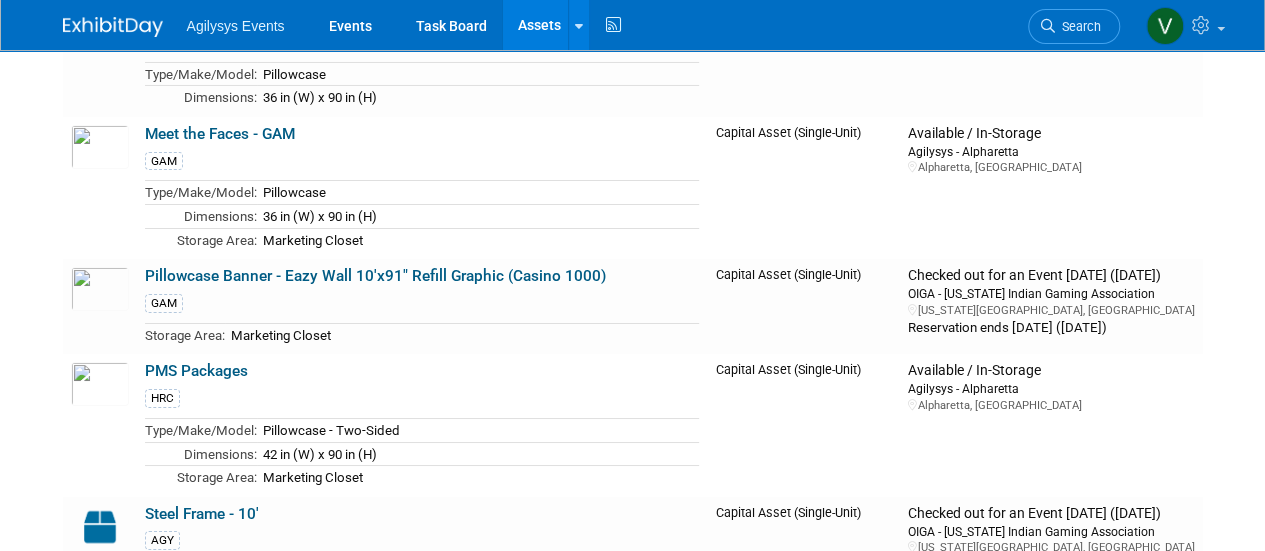 scroll, scrollTop: 7300, scrollLeft: 0, axis: vertical 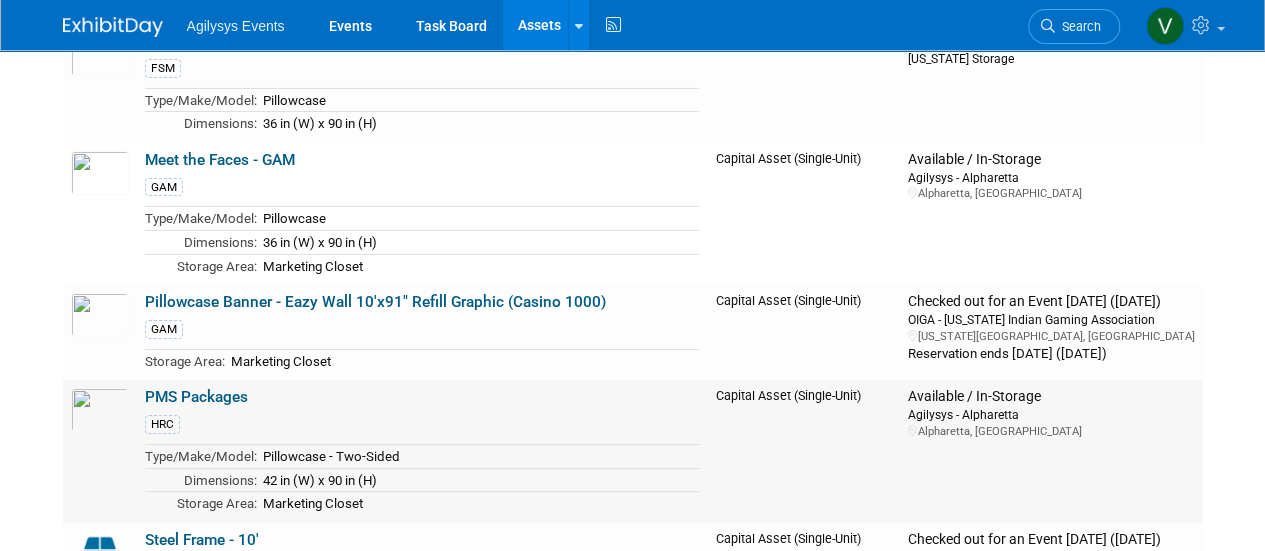click on "PMS Packages" at bounding box center (196, 397) 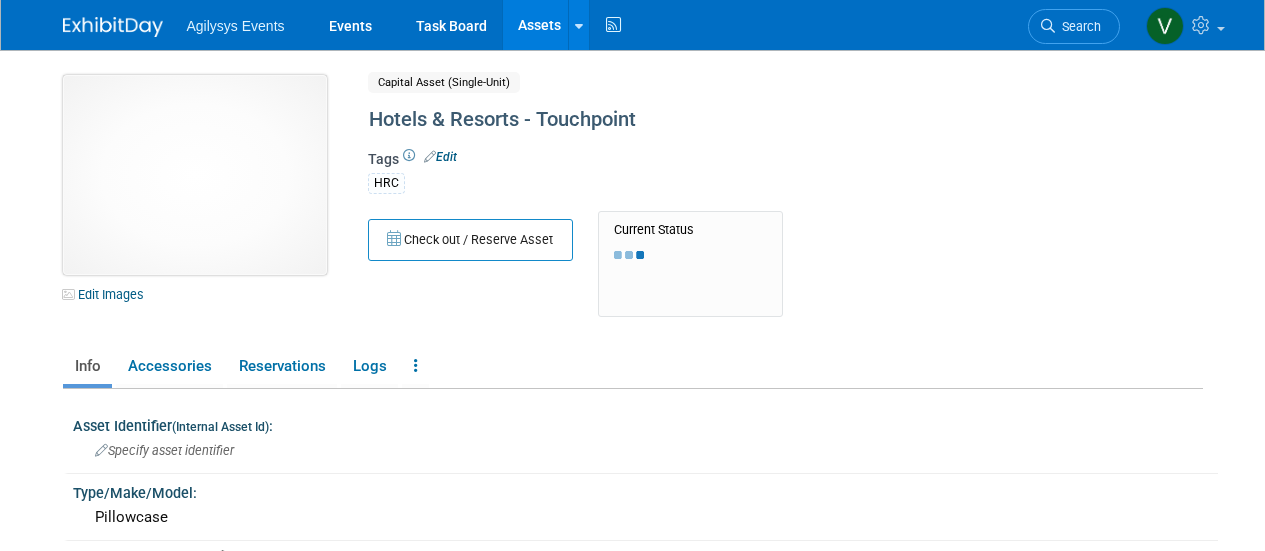 scroll, scrollTop: 0, scrollLeft: 0, axis: both 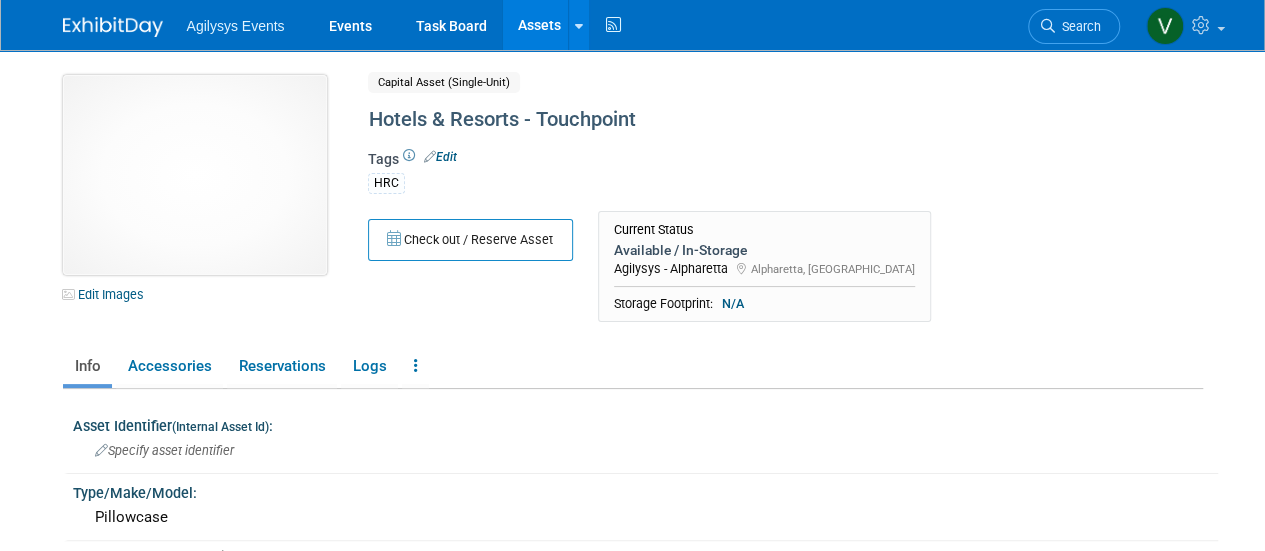 click at bounding box center [195, 175] 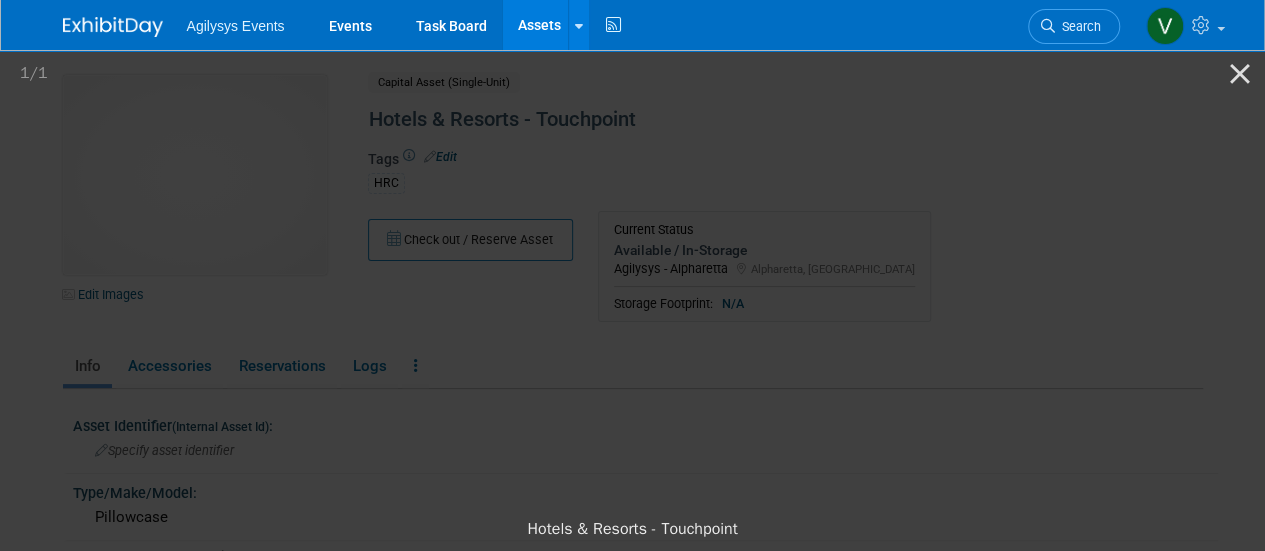 click at bounding box center [632, 277] 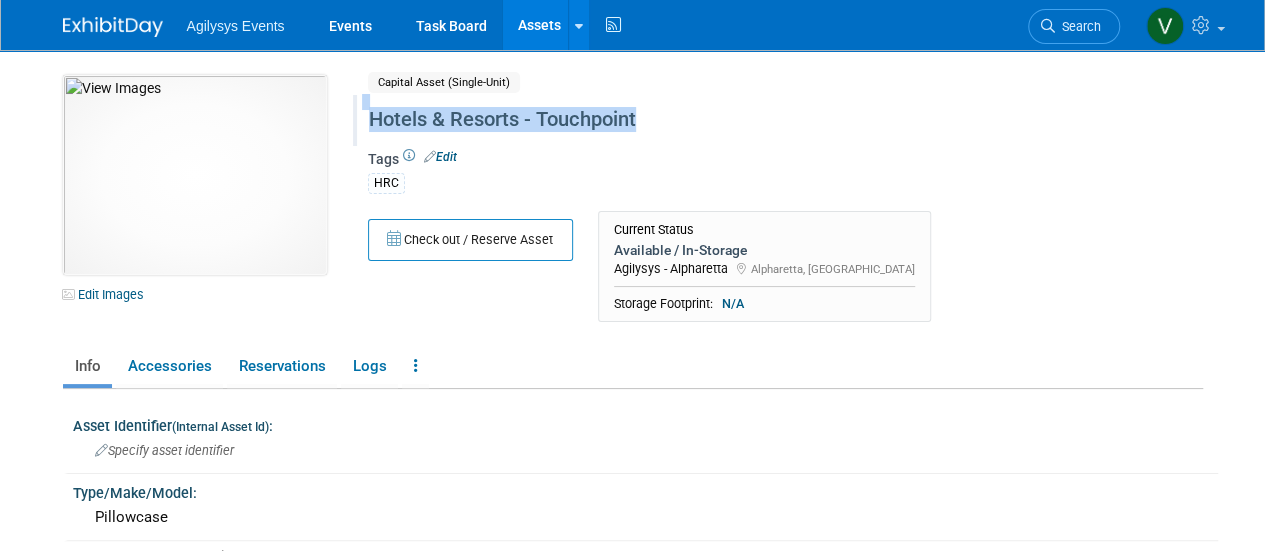 drag, startPoint x: 656, startPoint y: 124, endPoint x: 358, endPoint y: 122, distance: 298.0067 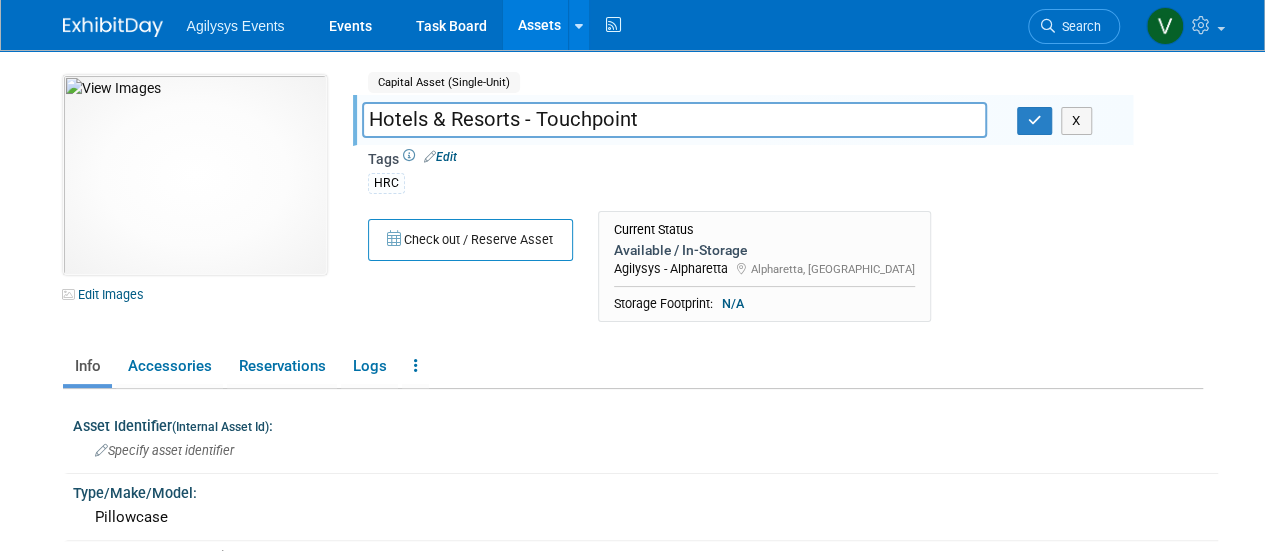 drag, startPoint x: 386, startPoint y: 123, endPoint x: 632, endPoint y: 121, distance: 246.00813 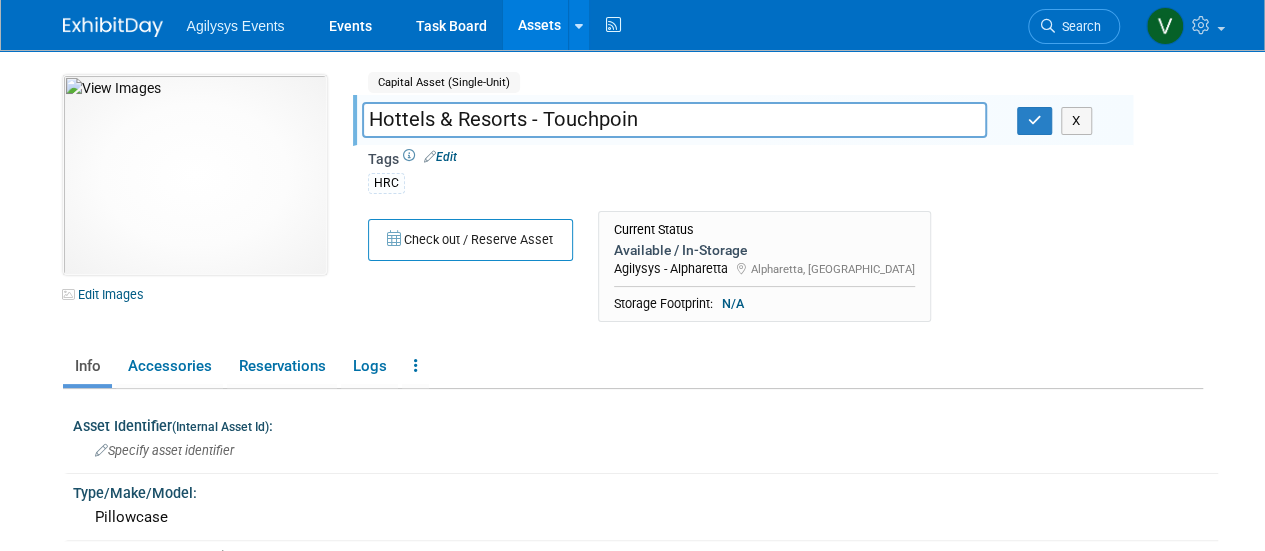click on "Hottels & Resorts - Touchpoin" at bounding box center (674, 119) 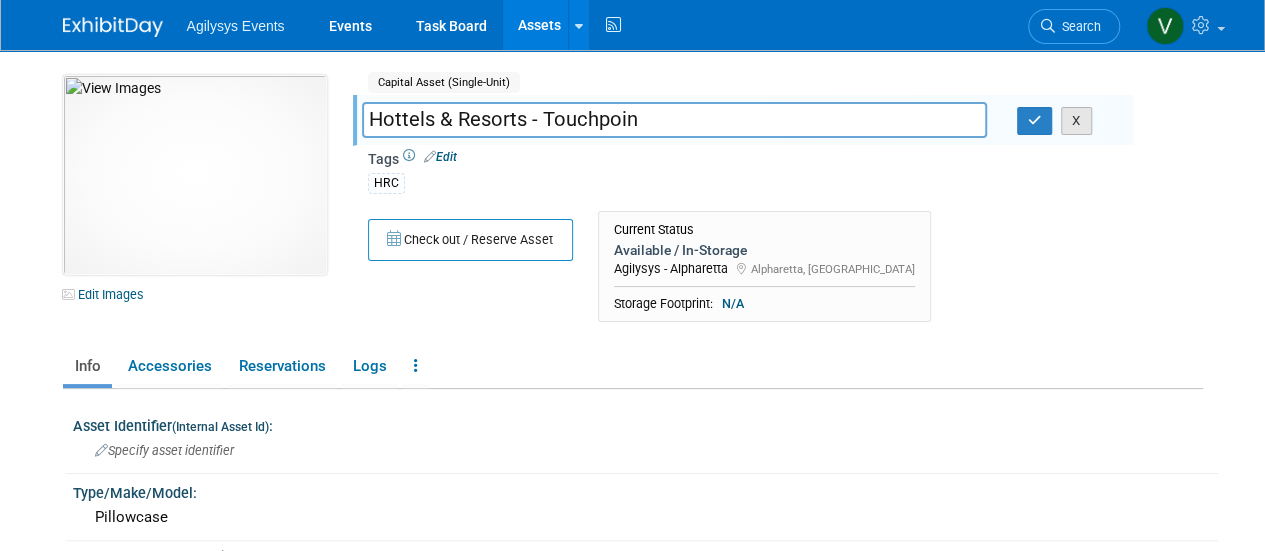 type on "Hottels & Resorts - Touchpoin" 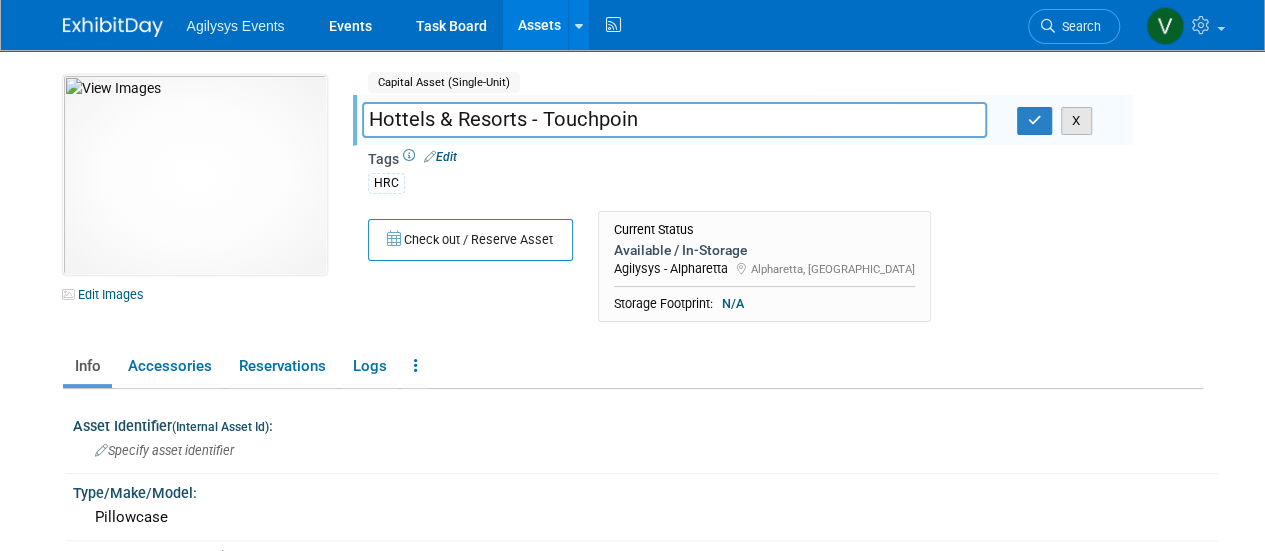 click on "X" at bounding box center [1076, 121] 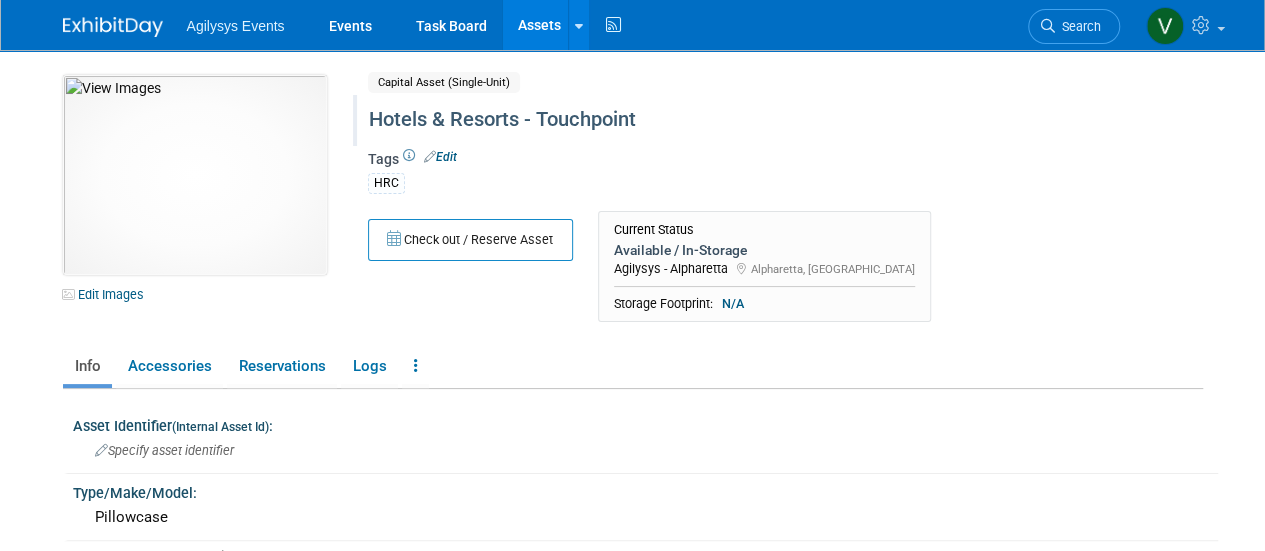 click on "Hotels & Resorts - Touchpoint" at bounding box center [740, 120] 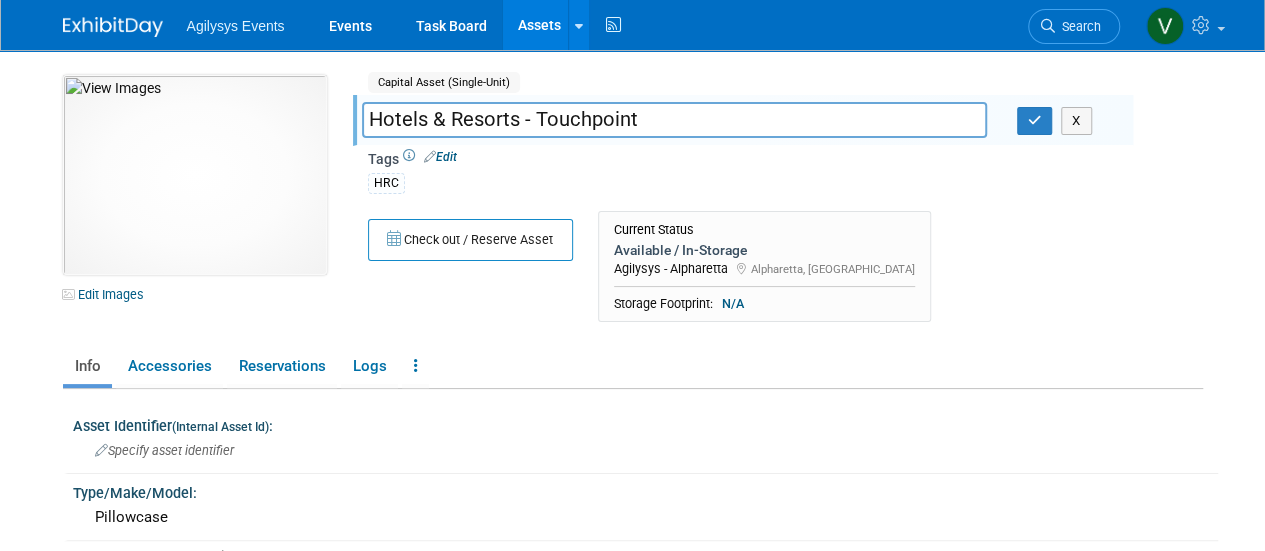 drag, startPoint x: 624, startPoint y: 111, endPoint x: 362, endPoint y: 112, distance: 262.00192 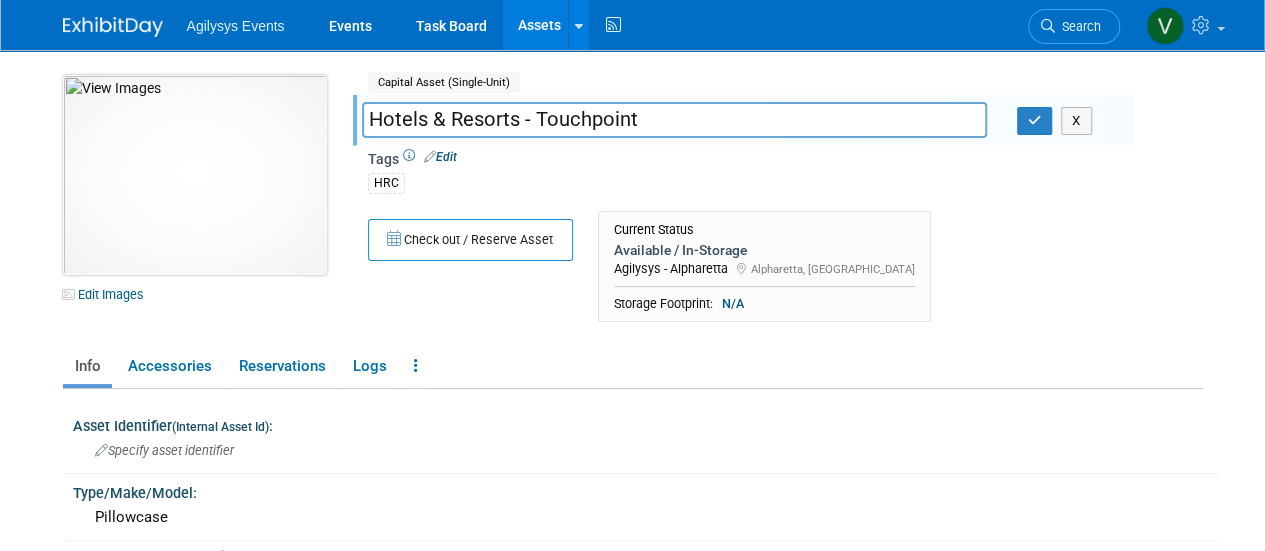 click at bounding box center [195, 175] 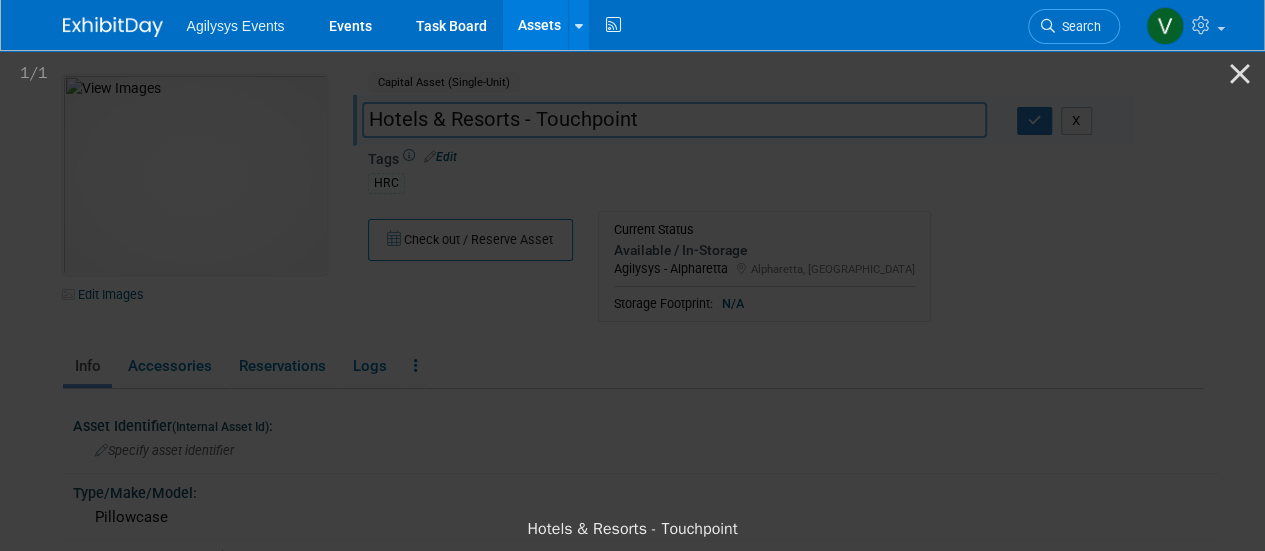 click at bounding box center [633, 278] 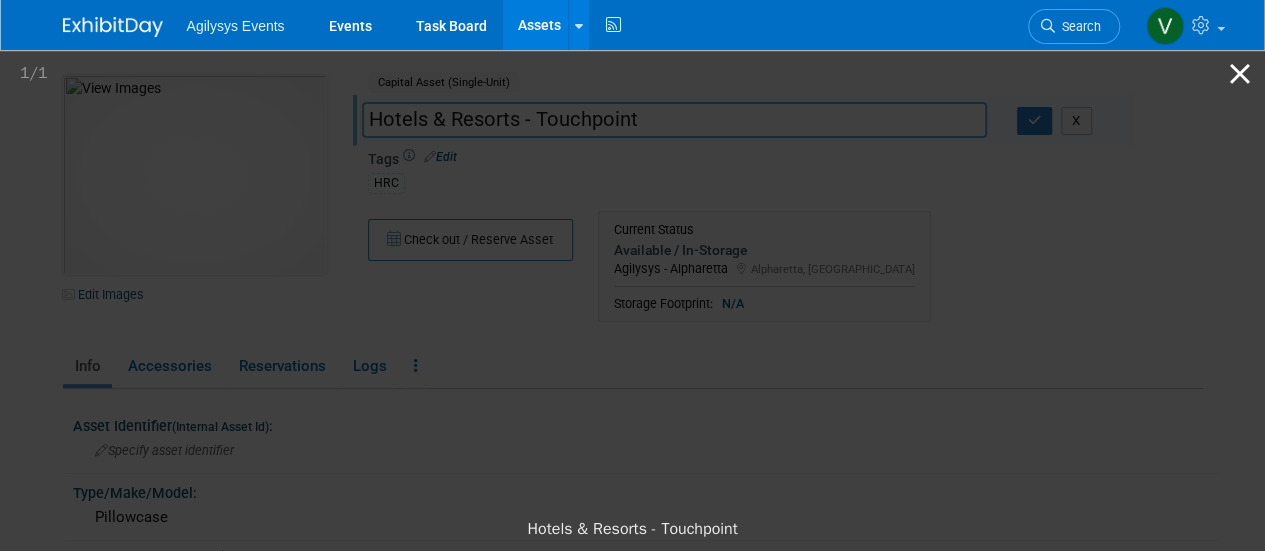 click at bounding box center [1240, 73] 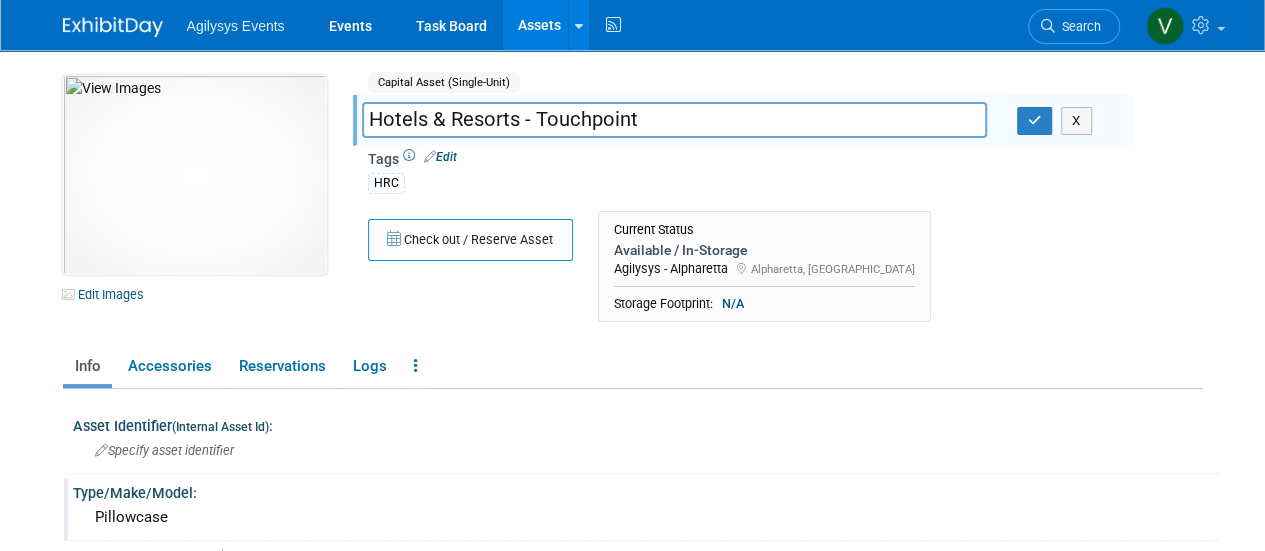 click on "Pillowcase" at bounding box center [645, 517] 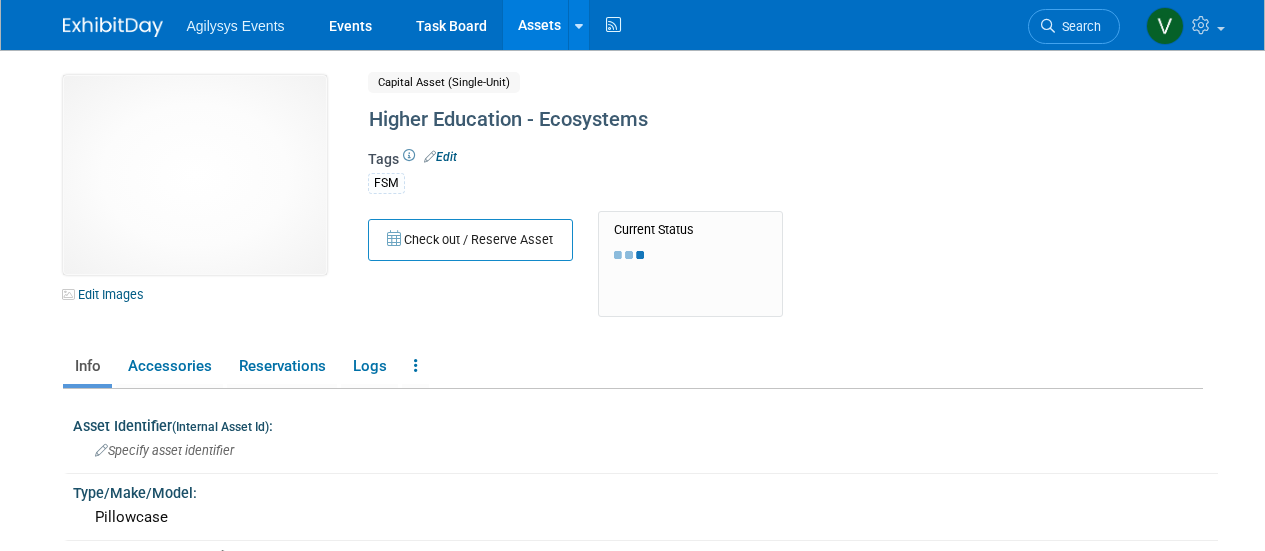 scroll, scrollTop: 0, scrollLeft: 0, axis: both 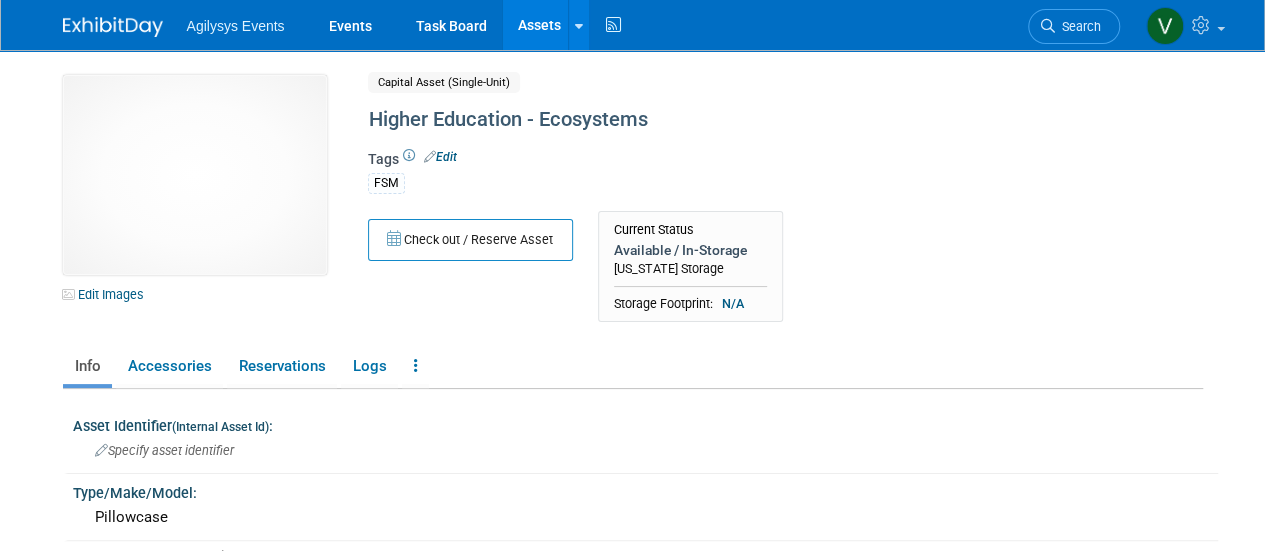 click on "Asset Identifier  (Internal Asset Id) :
Specify asset identifier
Type/Make/Model:
Pillowcase
Weight & Dimensions
Edit
X" at bounding box center [638, 662] 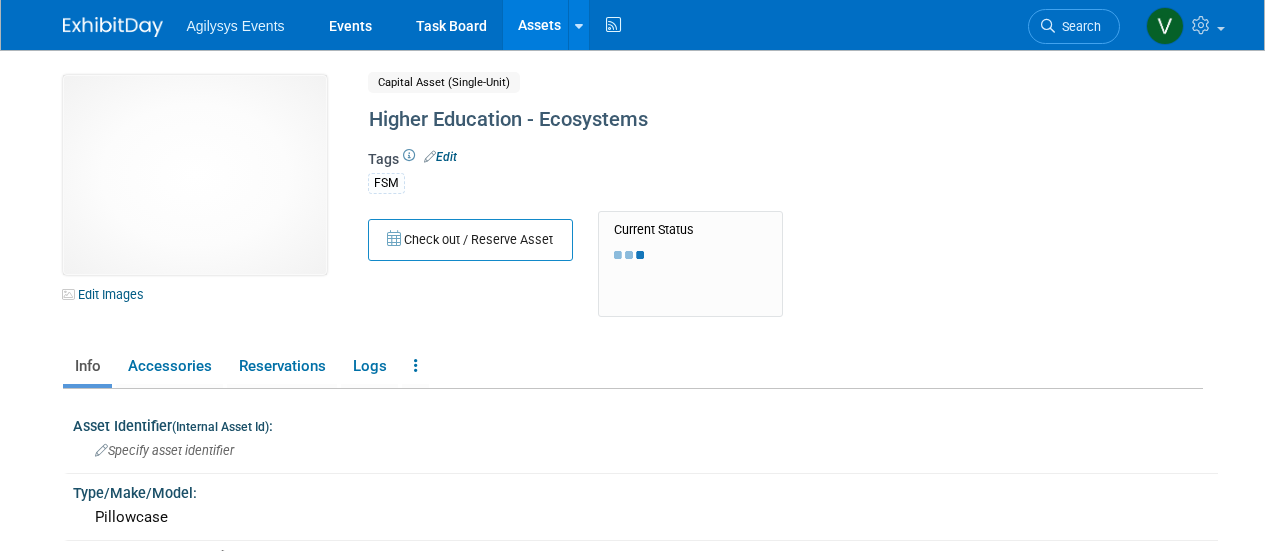 scroll, scrollTop: 0, scrollLeft: 0, axis: both 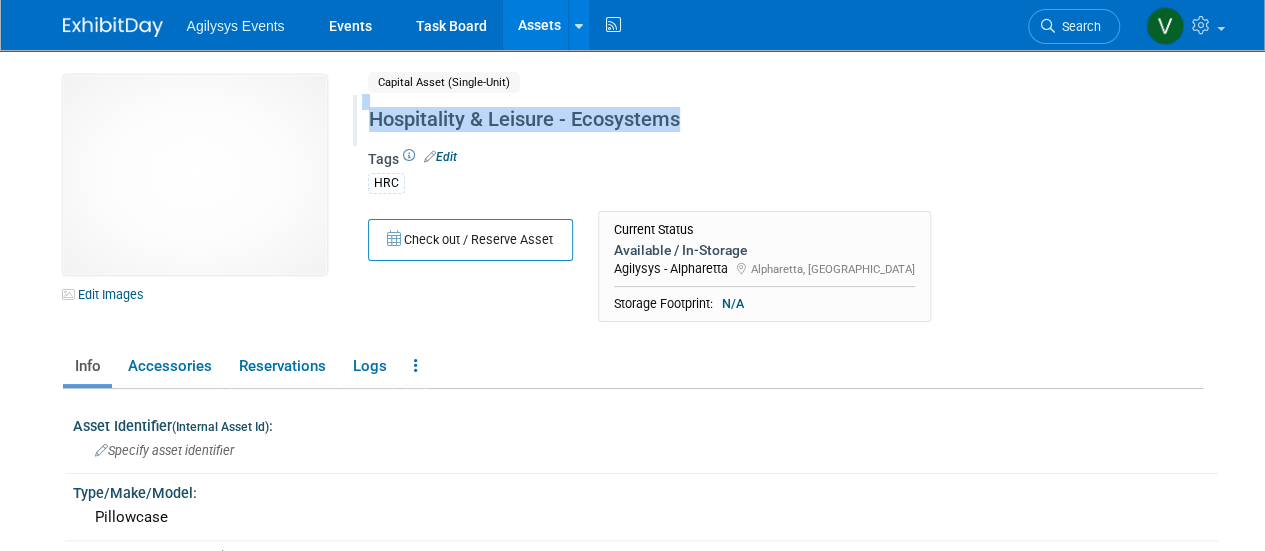 drag, startPoint x: 711, startPoint y: 113, endPoint x: 360, endPoint y: 117, distance: 351.0228 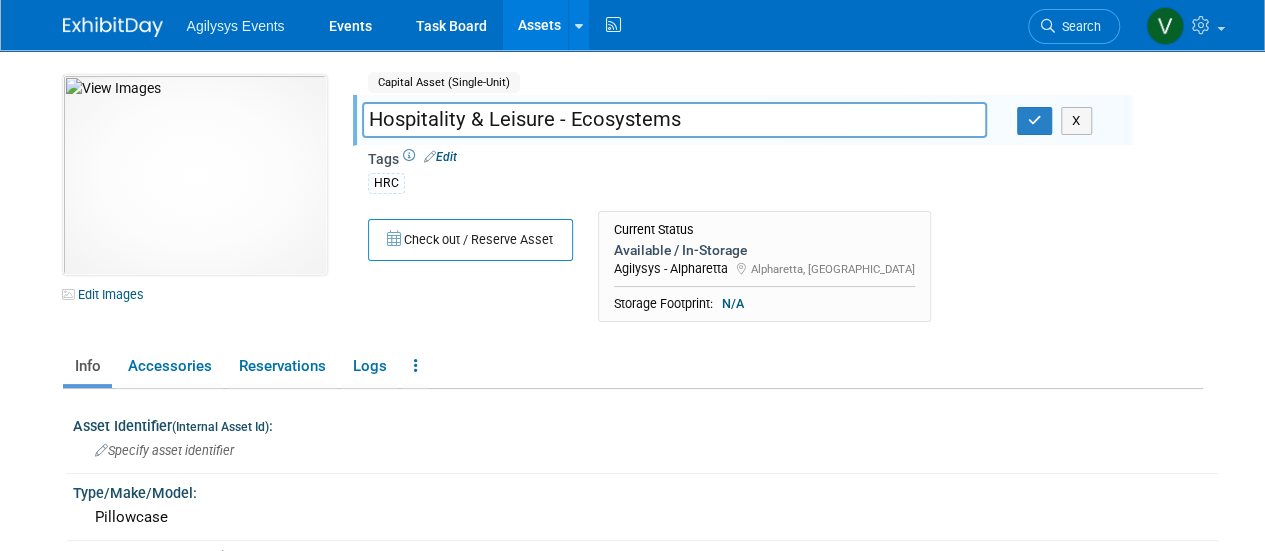 drag, startPoint x: 360, startPoint y: 117, endPoint x: 697, endPoint y: 114, distance: 337.01337 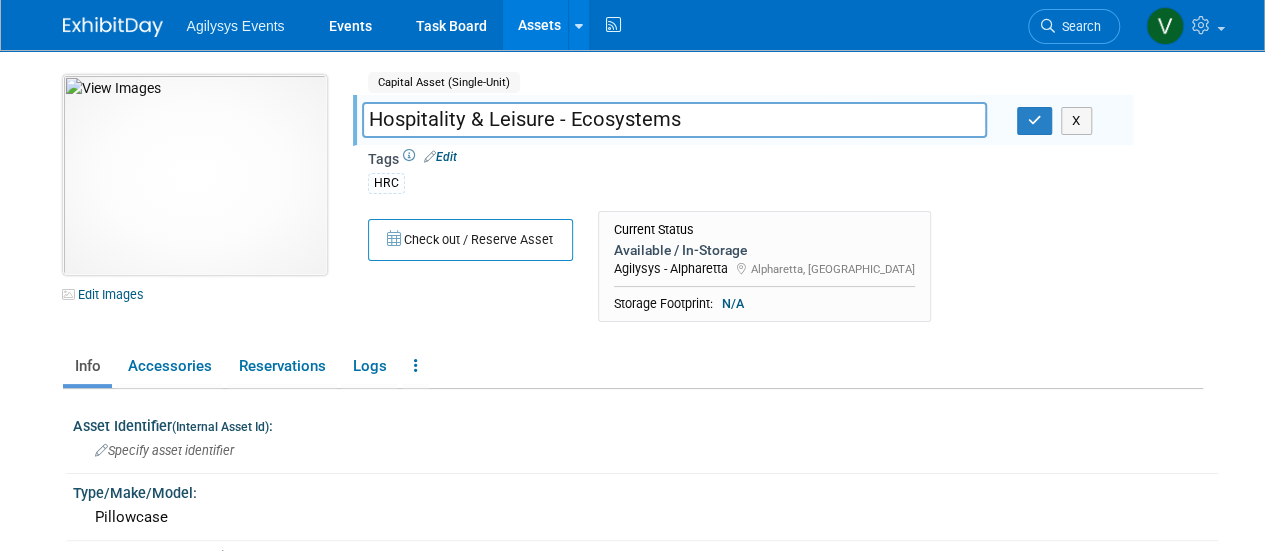 click at bounding box center (195, 175) 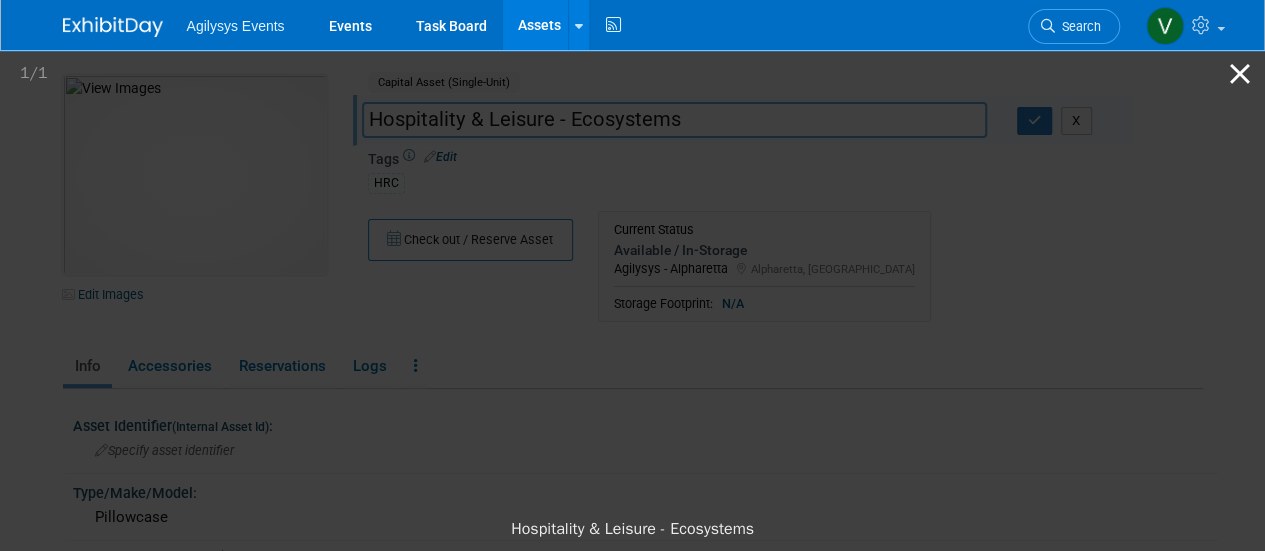 click at bounding box center [1240, 73] 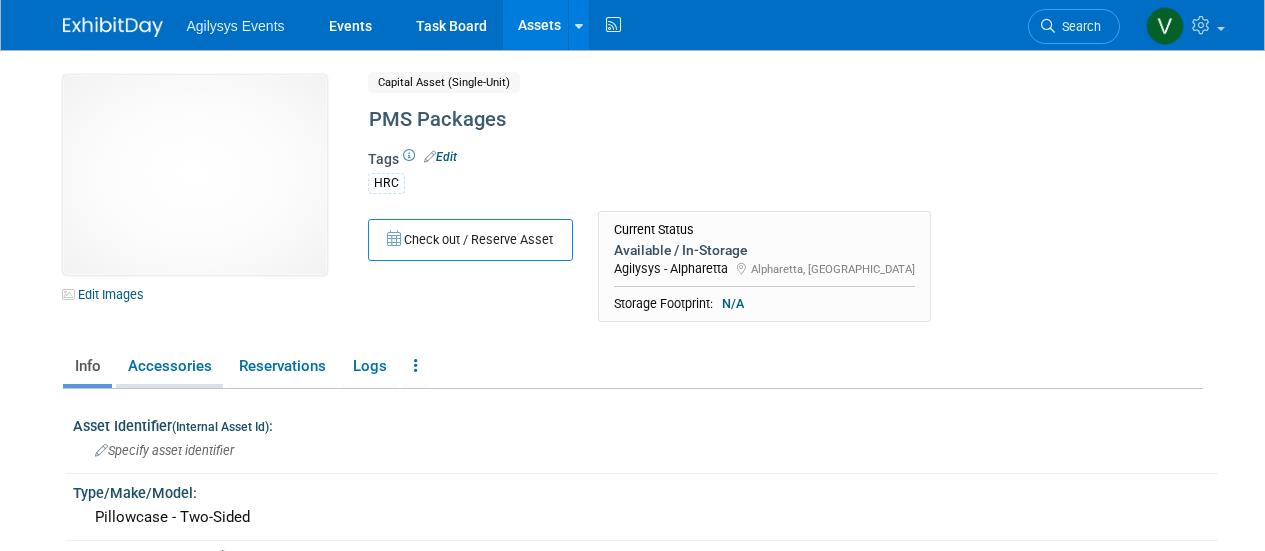 scroll, scrollTop: 0, scrollLeft: 0, axis: both 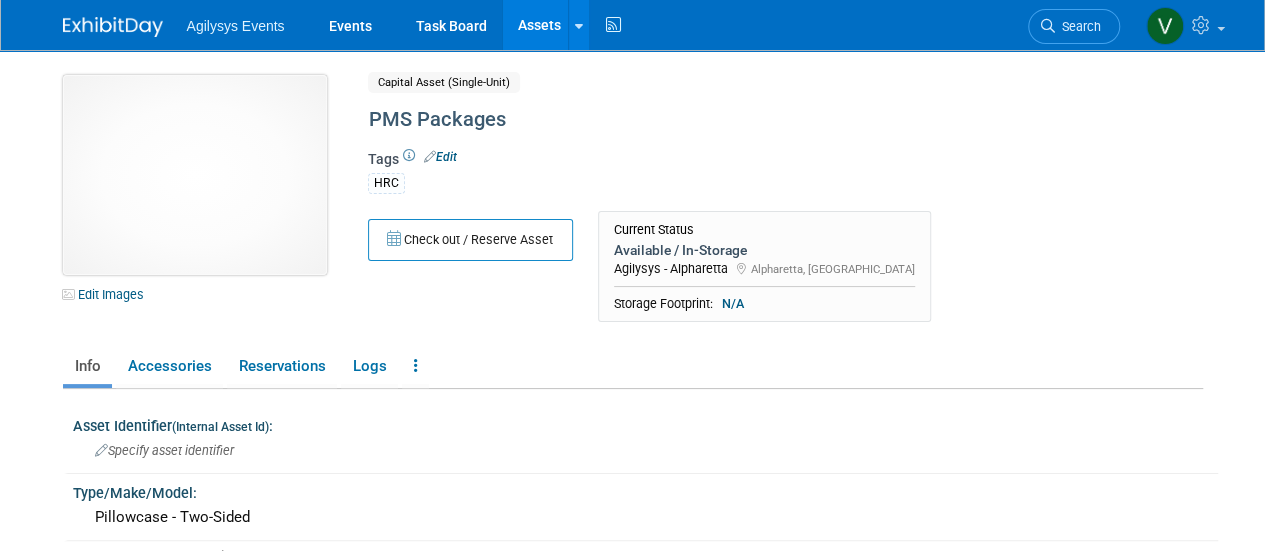 click at bounding box center [195, 175] 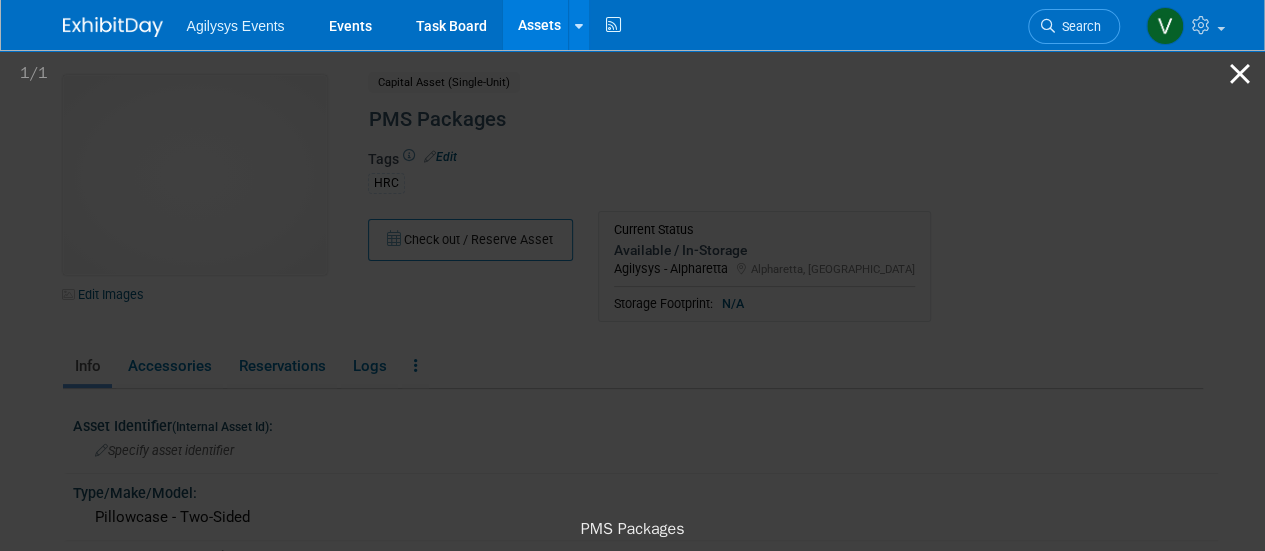 click at bounding box center [1240, 73] 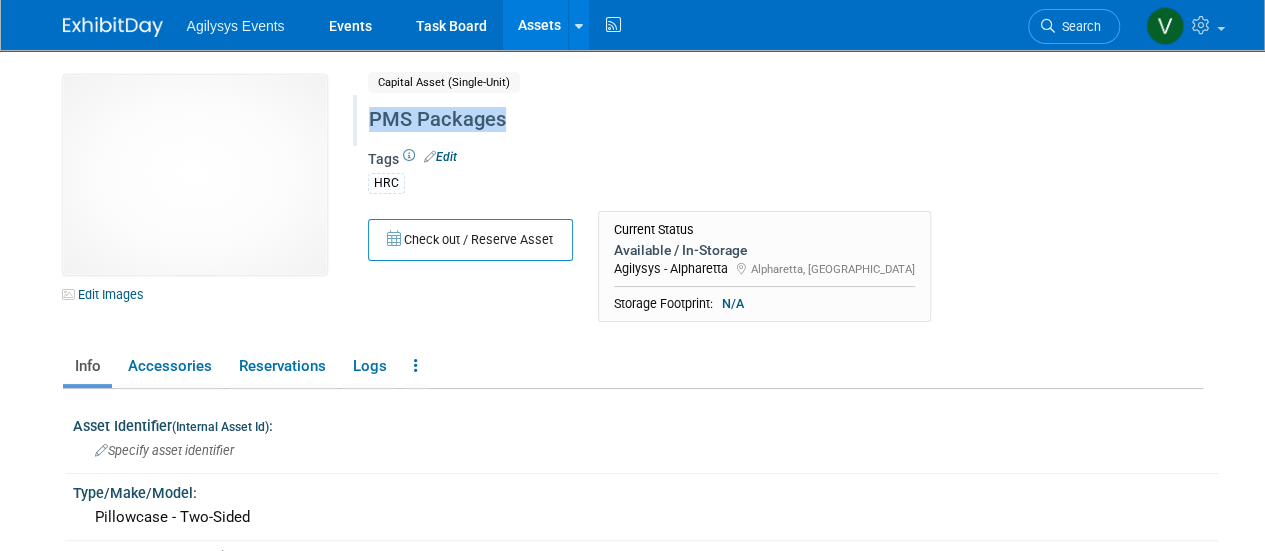 drag, startPoint x: 368, startPoint y: 126, endPoint x: 514, endPoint y: 122, distance: 146.05478 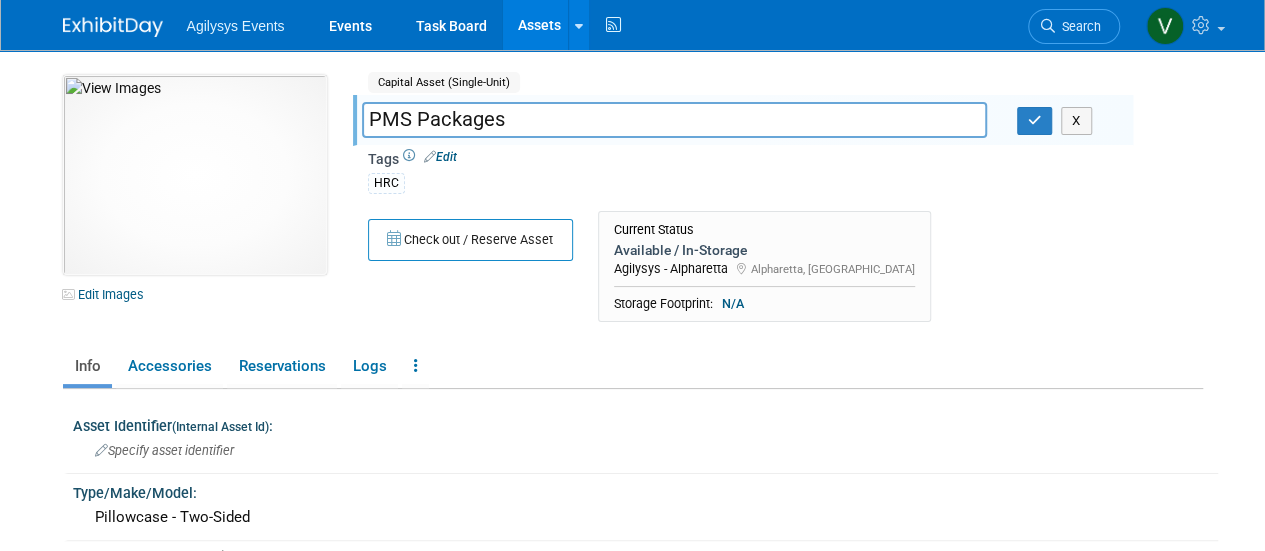 drag, startPoint x: 514, startPoint y: 122, endPoint x: 461, endPoint y: 123, distance: 53.009434 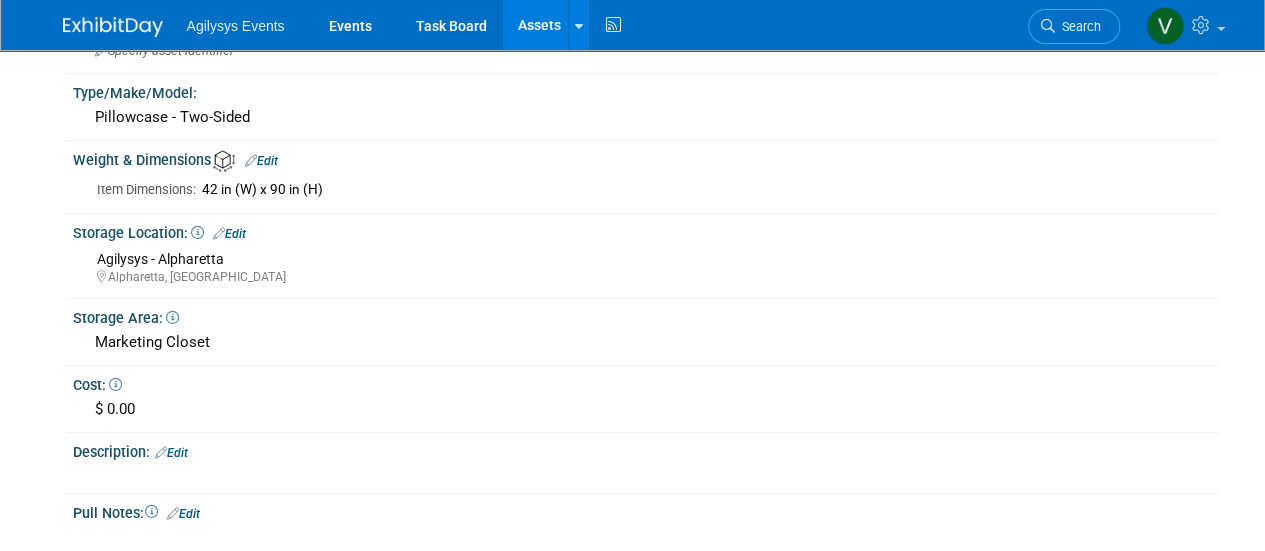scroll, scrollTop: 300, scrollLeft: 0, axis: vertical 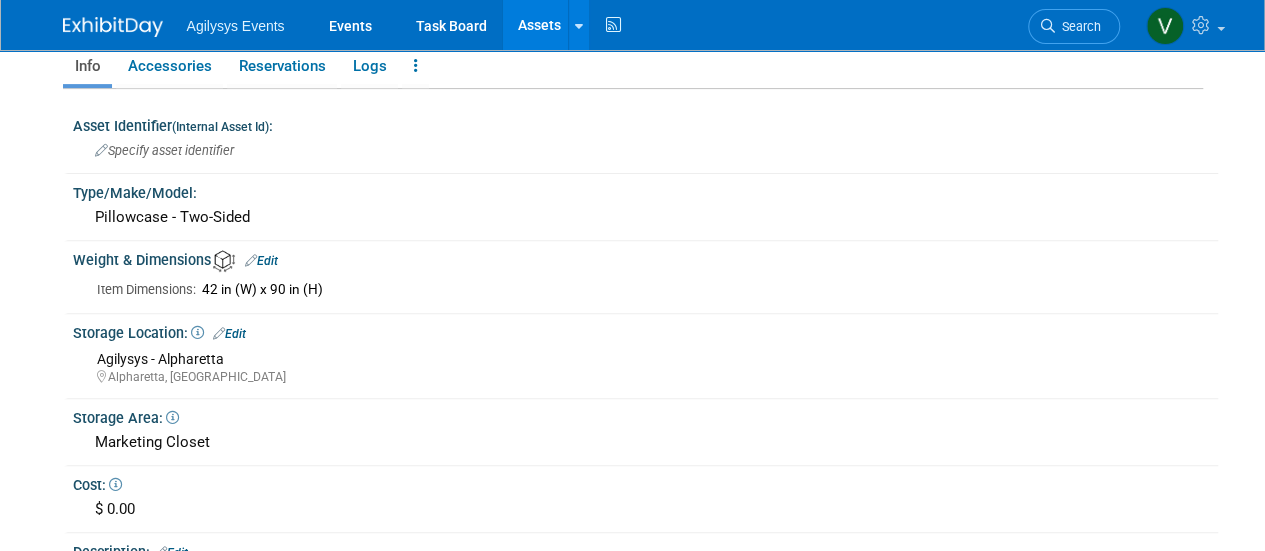 drag, startPoint x: 279, startPoint y: 290, endPoint x: 244, endPoint y: 289, distance: 35.014282 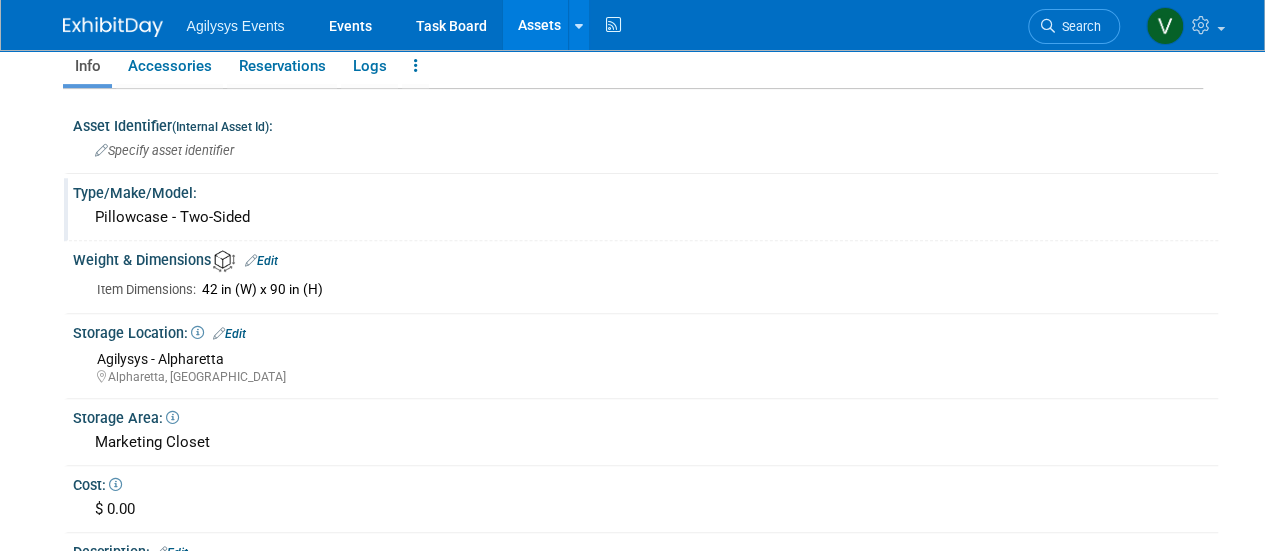 drag, startPoint x: 257, startPoint y: 225, endPoint x: 96, endPoint y: 215, distance: 161.31026 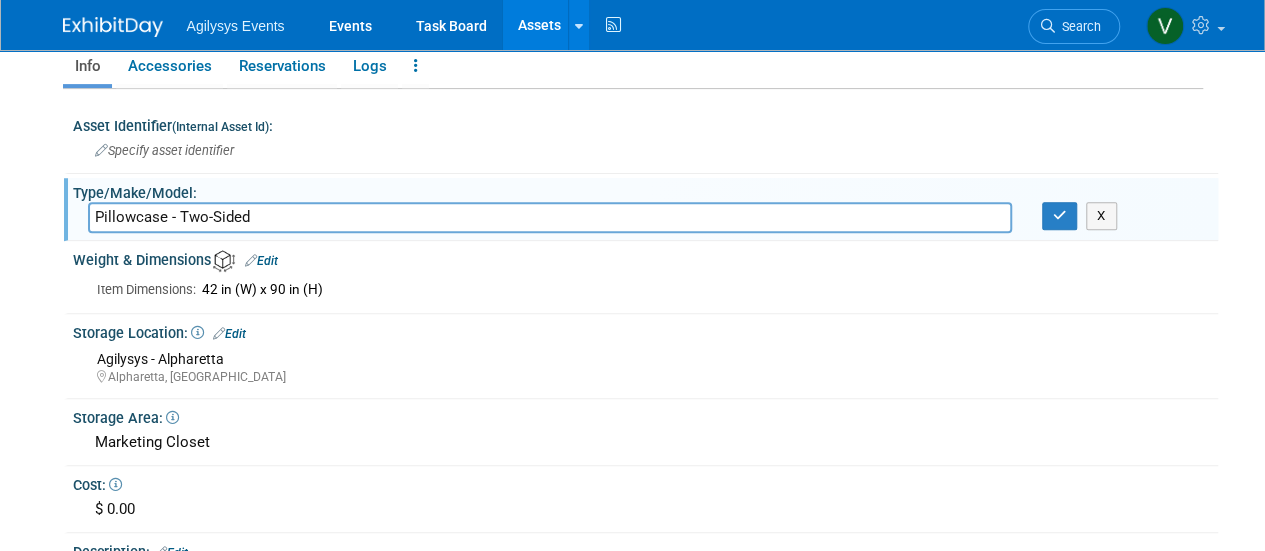 drag, startPoint x: 96, startPoint y: 215, endPoint x: 370, endPoint y: 210, distance: 274.04562 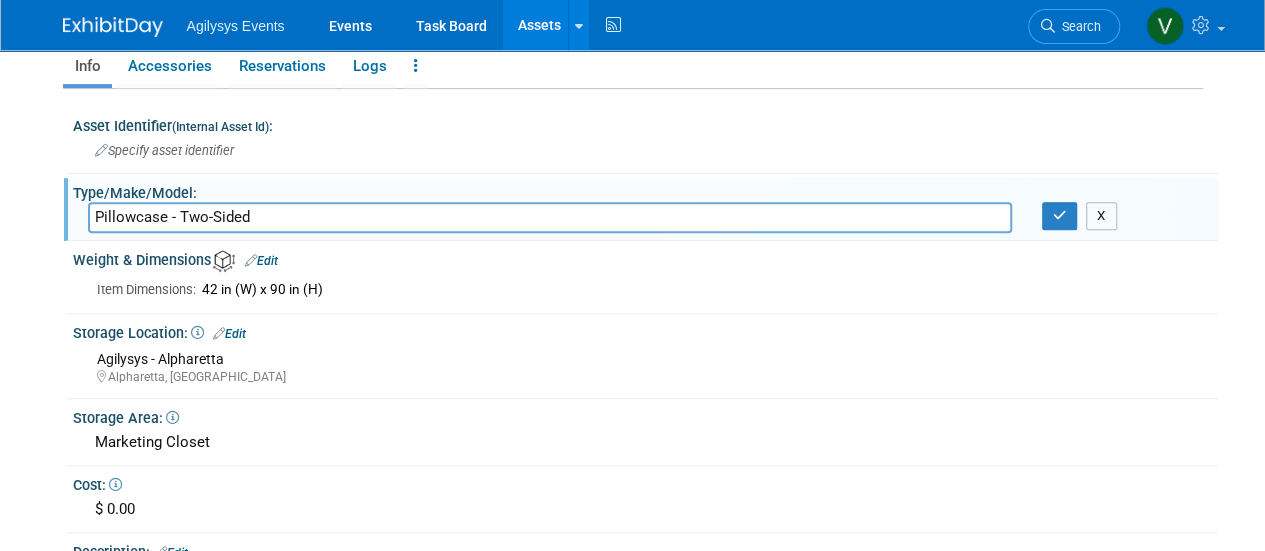 click on "X" at bounding box center (1101, 216) 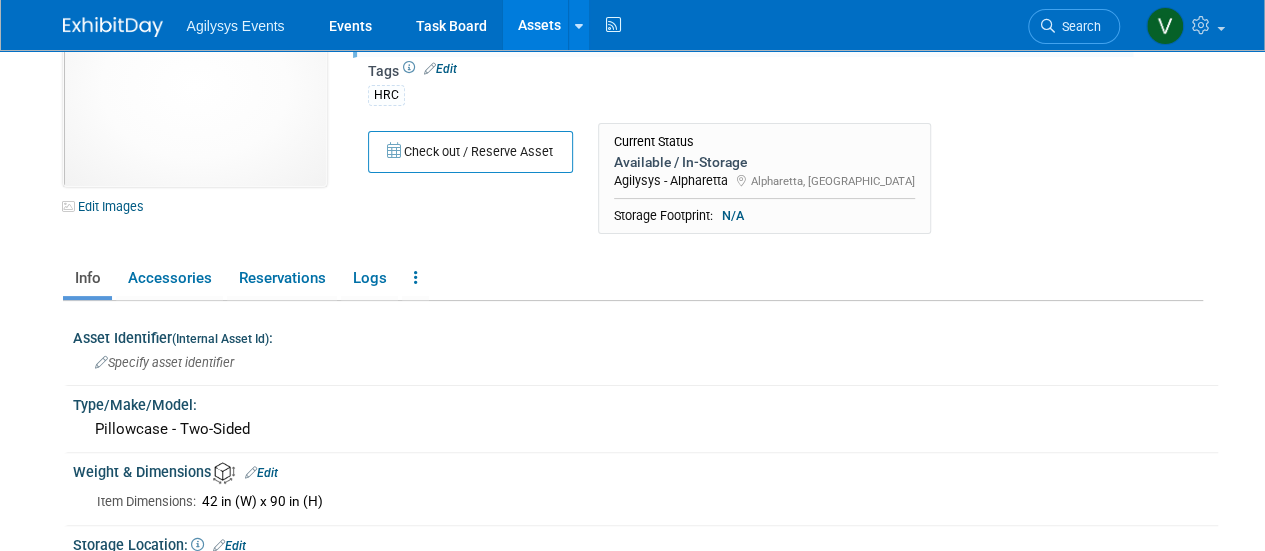 scroll, scrollTop: 0, scrollLeft: 0, axis: both 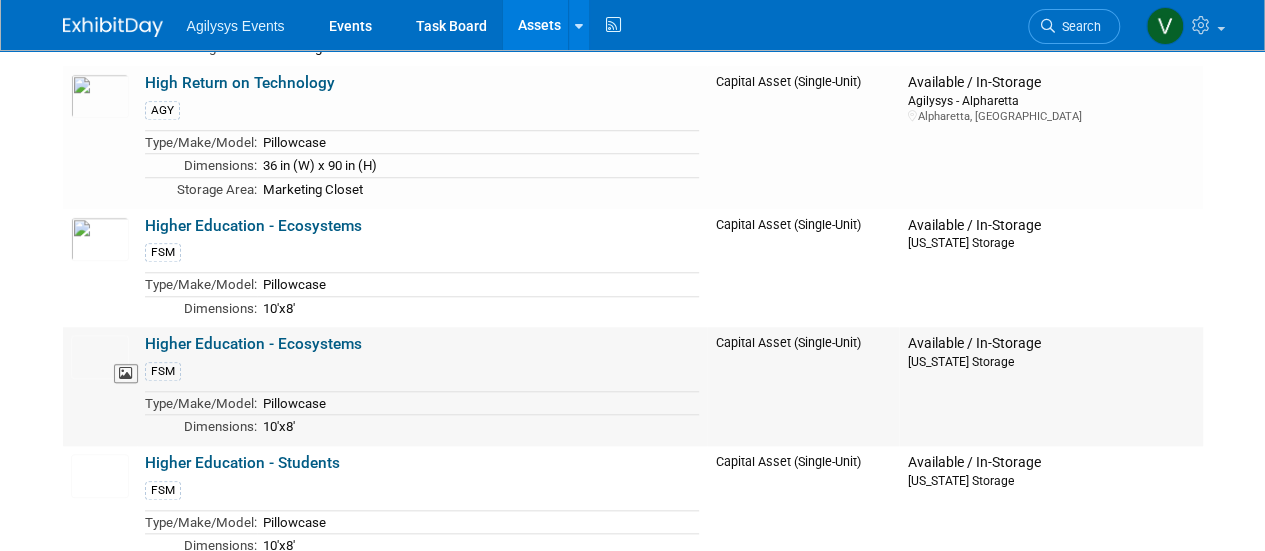 click at bounding box center (100, 357) 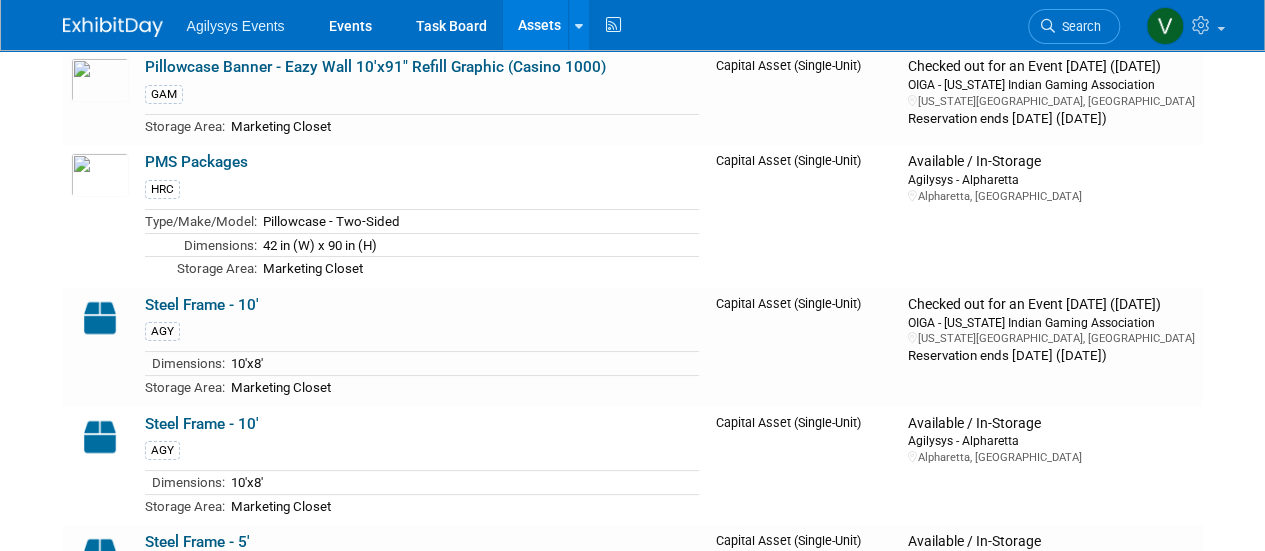 scroll, scrollTop: 7300, scrollLeft: 0, axis: vertical 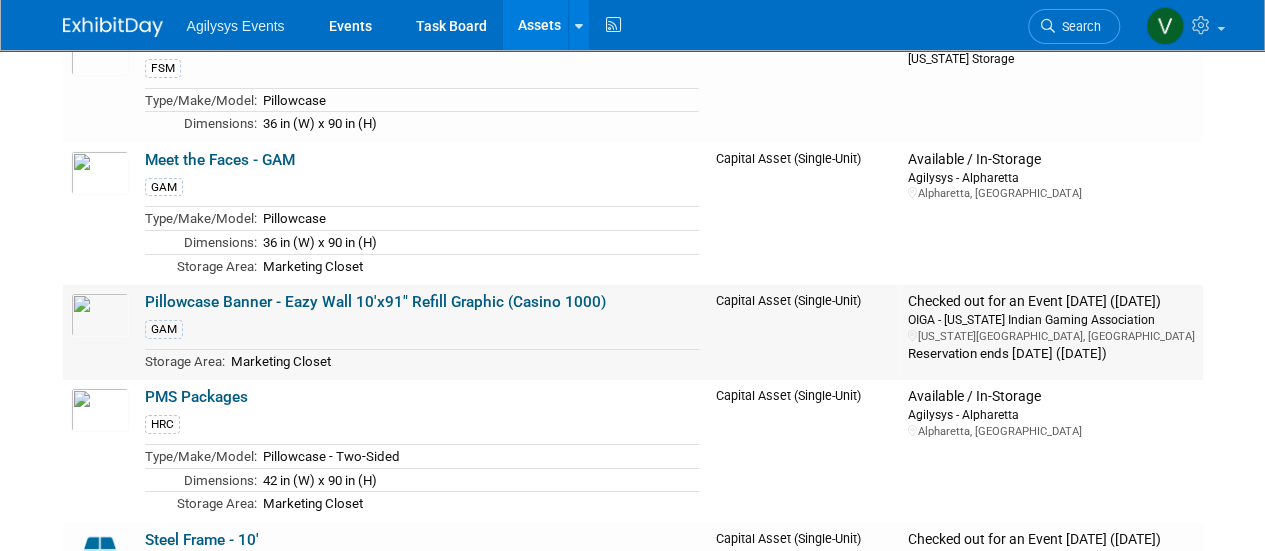 click on "Pillowcase Banner - Eazy Wall 10'x91" Refill Graphic (Casino 1000)" at bounding box center [375, 302] 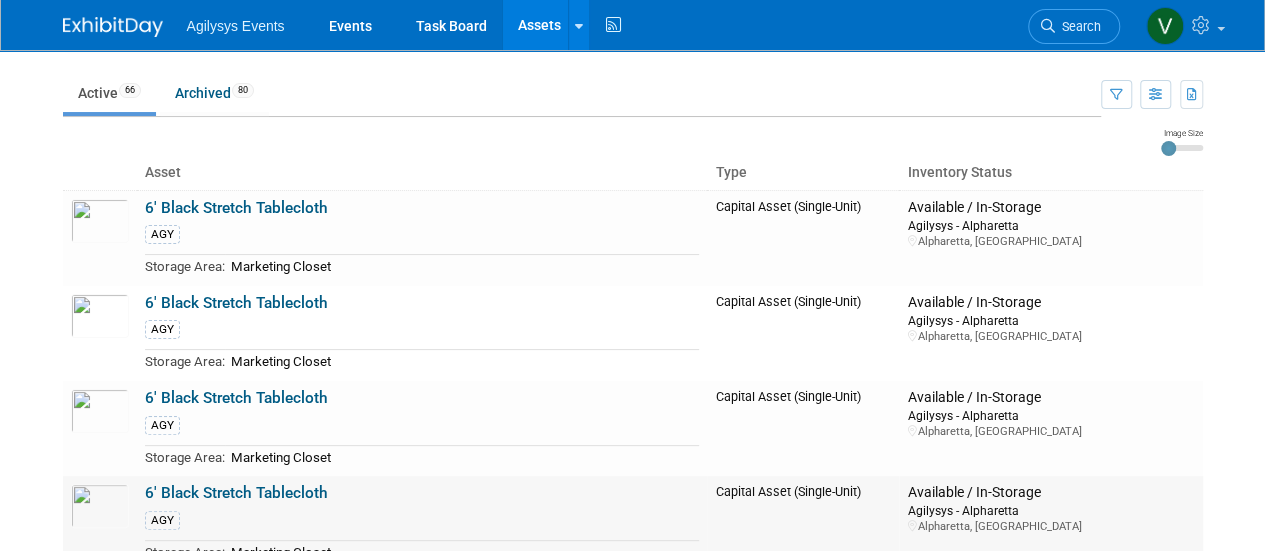 scroll, scrollTop: 0, scrollLeft: 0, axis: both 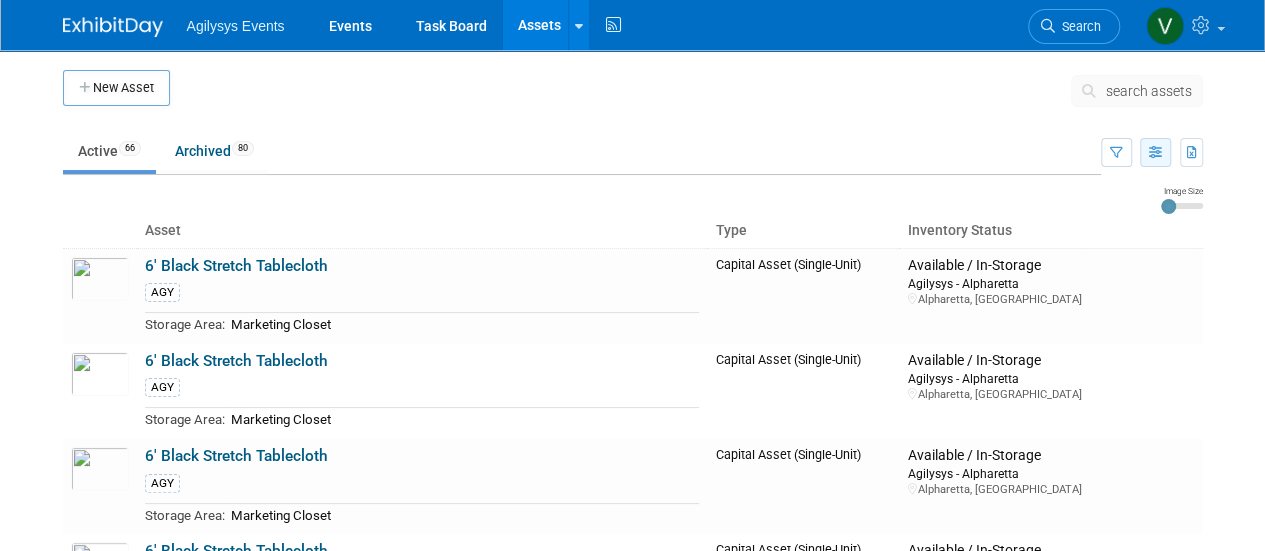 click at bounding box center [1155, 153] 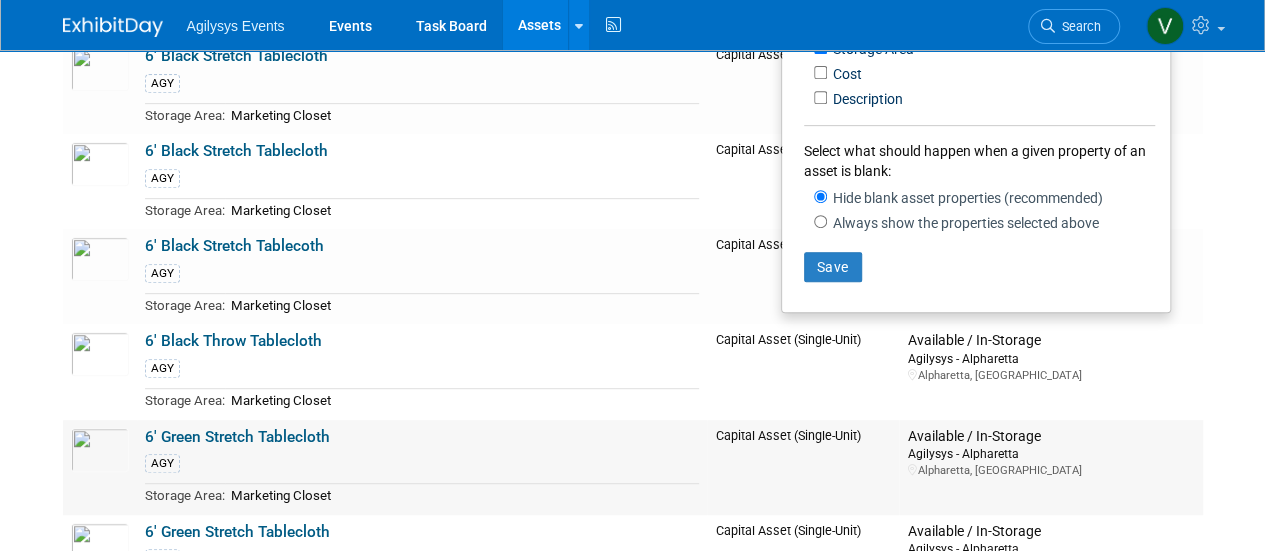 scroll, scrollTop: 0, scrollLeft: 0, axis: both 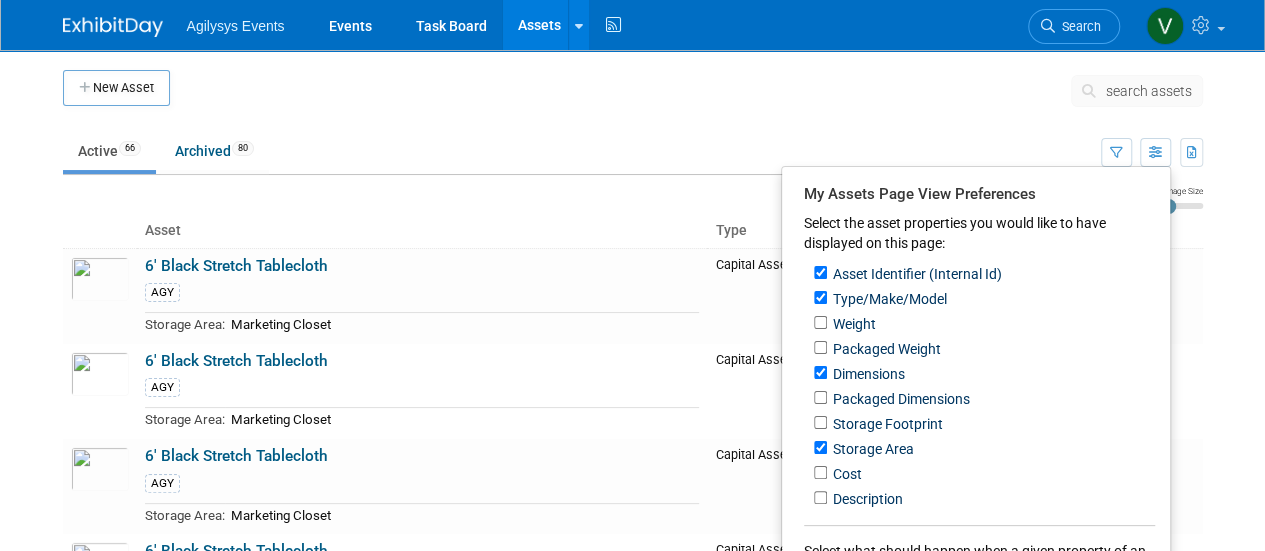 drag, startPoint x: 1248, startPoint y: 272, endPoint x: 1171, endPoint y: 239, distance: 83.773506 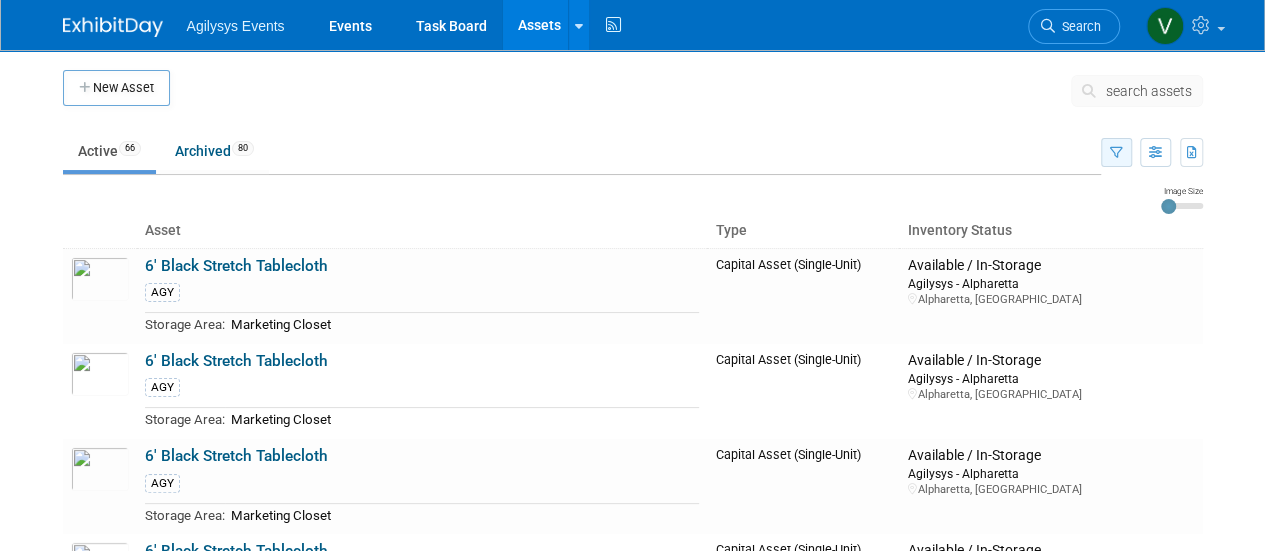 click at bounding box center (1116, 153) 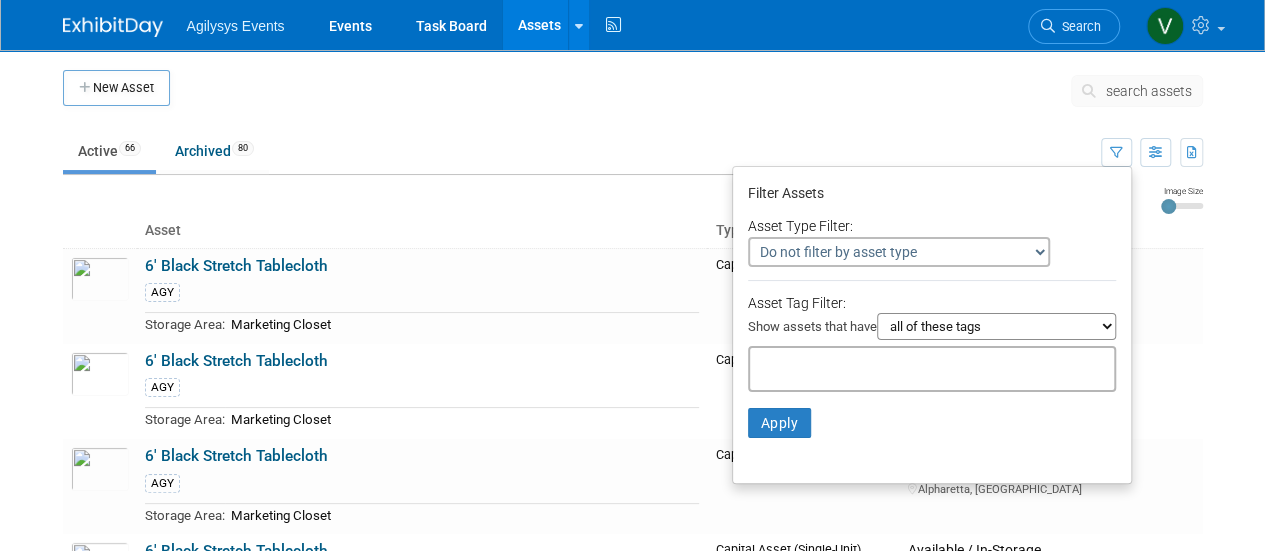 click on "all of these tags
any one of these tags
only and exactly these specific tags" at bounding box center [996, 326] 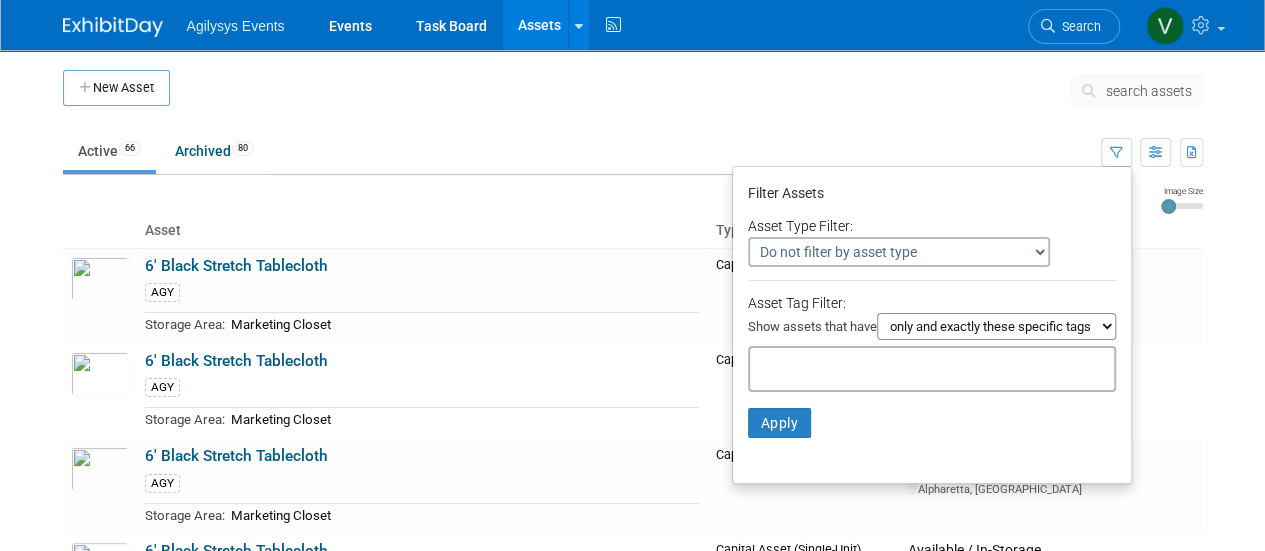 click on "all of these tags
any one of these tags
only and exactly these specific tags" at bounding box center [996, 326] 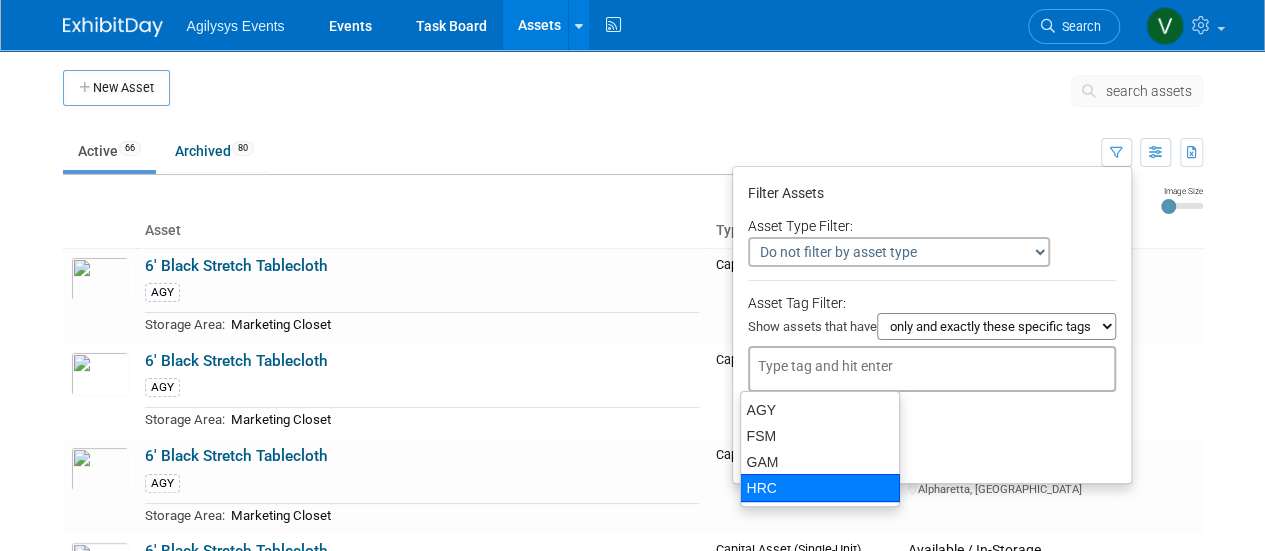 click on "HRC" at bounding box center [820, 488] 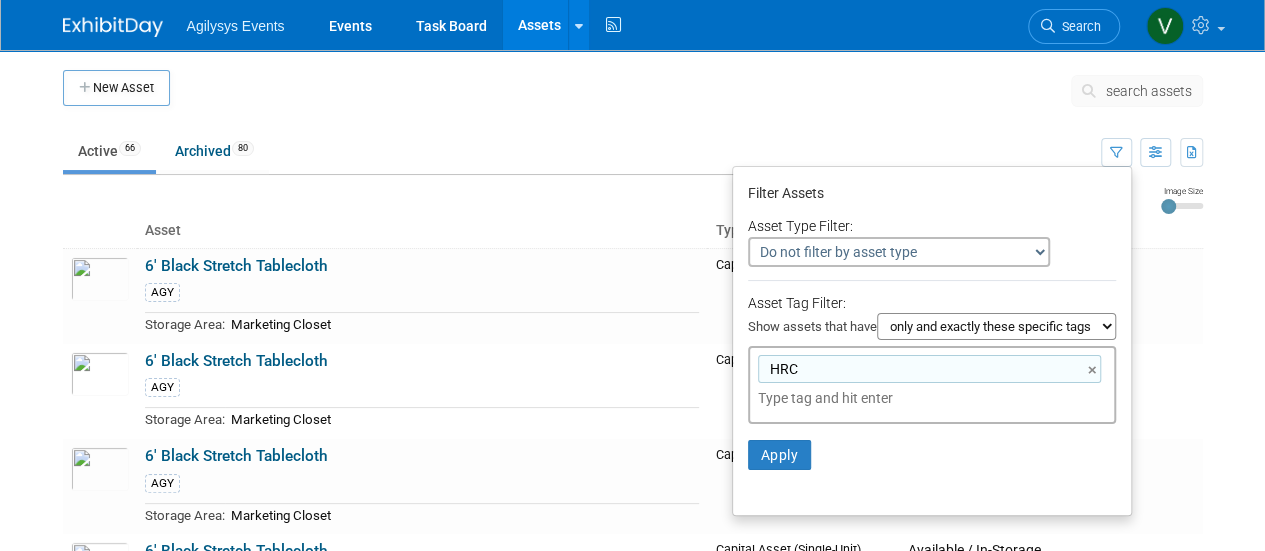 click at bounding box center (898, 398) 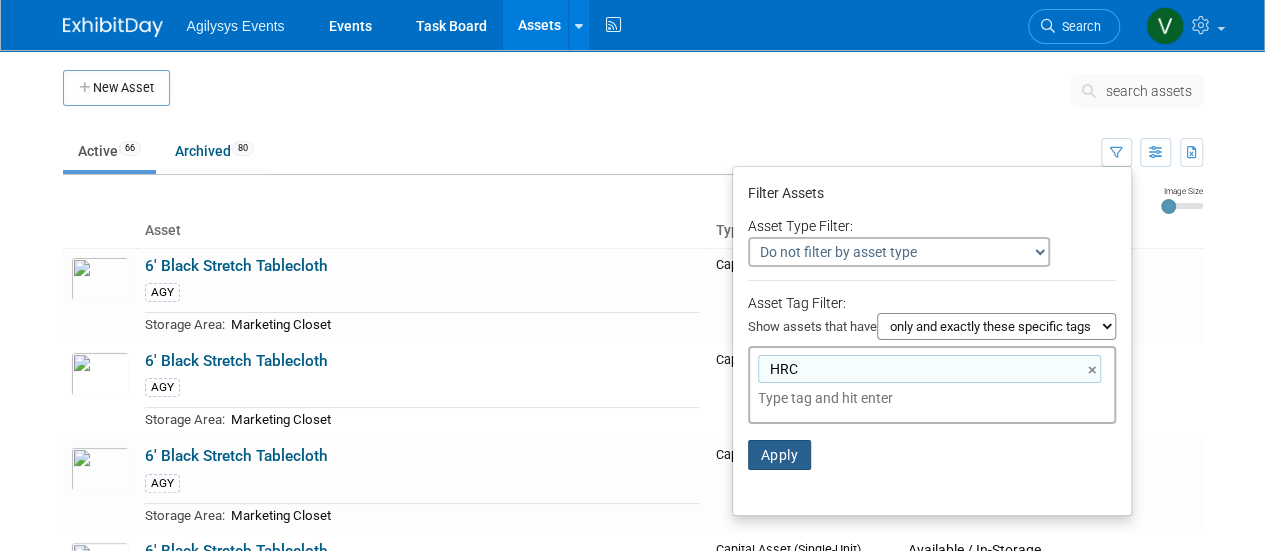click on "Apply" at bounding box center [780, 455] 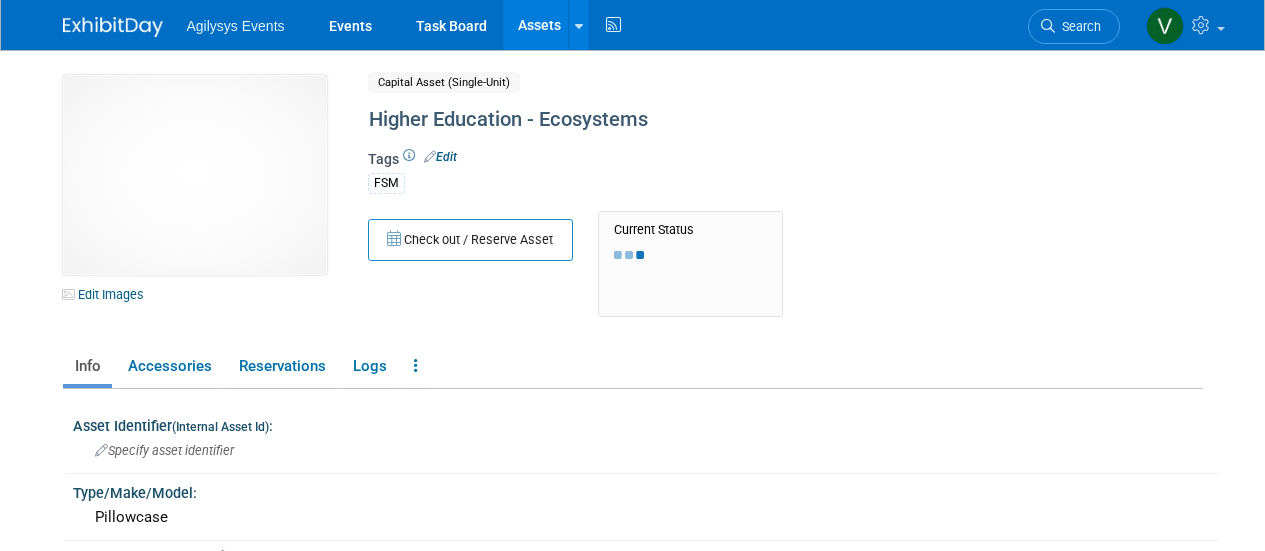 scroll, scrollTop: 0, scrollLeft: 0, axis: both 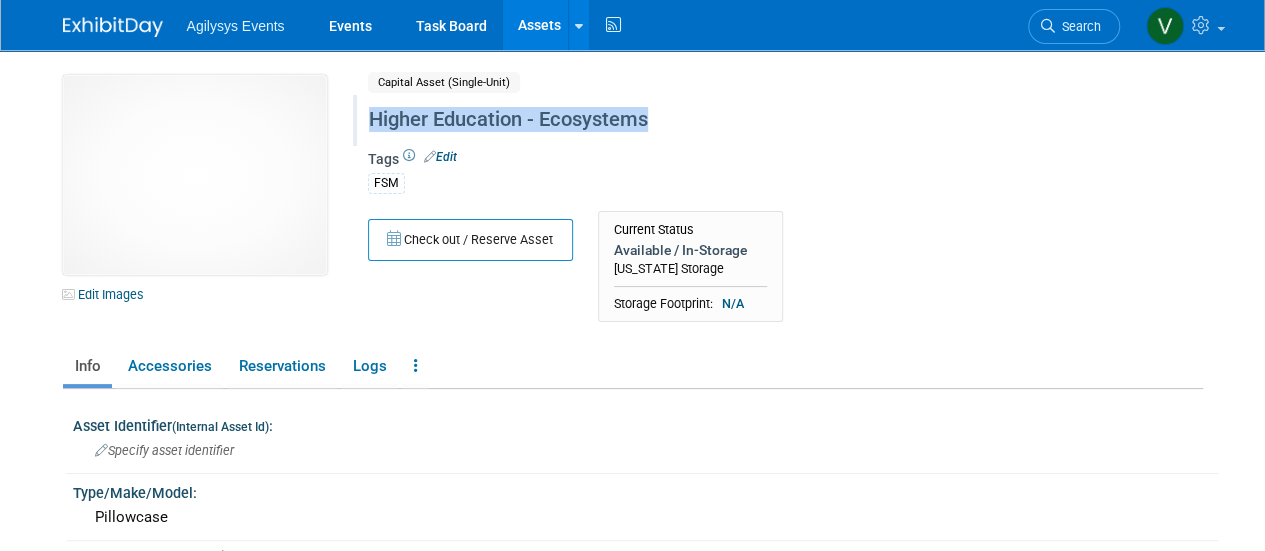 drag, startPoint x: 668, startPoint y: 124, endPoint x: 366, endPoint y: 118, distance: 302.0596 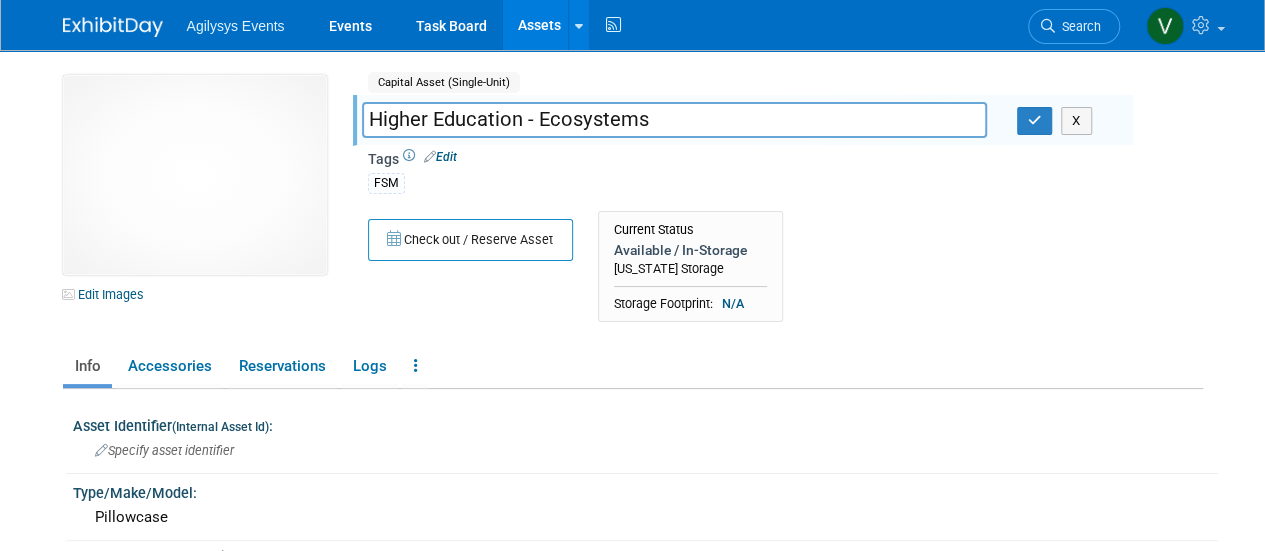 drag, startPoint x: 406, startPoint y: 117, endPoint x: 772, endPoint y: 163, distance: 368.8794 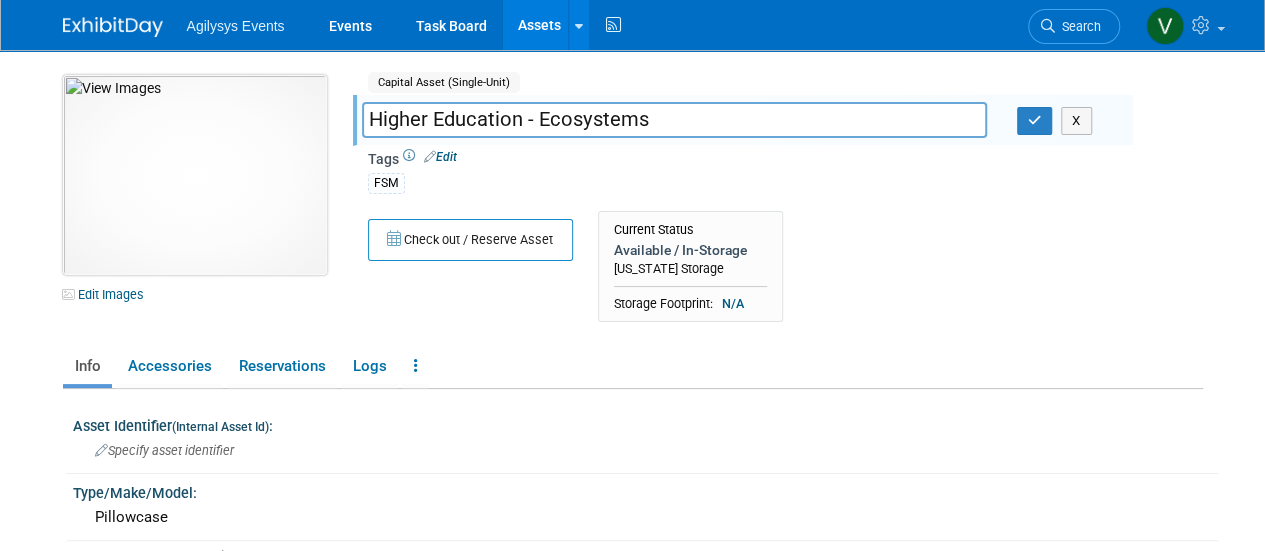 drag, startPoint x: 660, startPoint y: 121, endPoint x: 300, endPoint y: 127, distance: 360.05 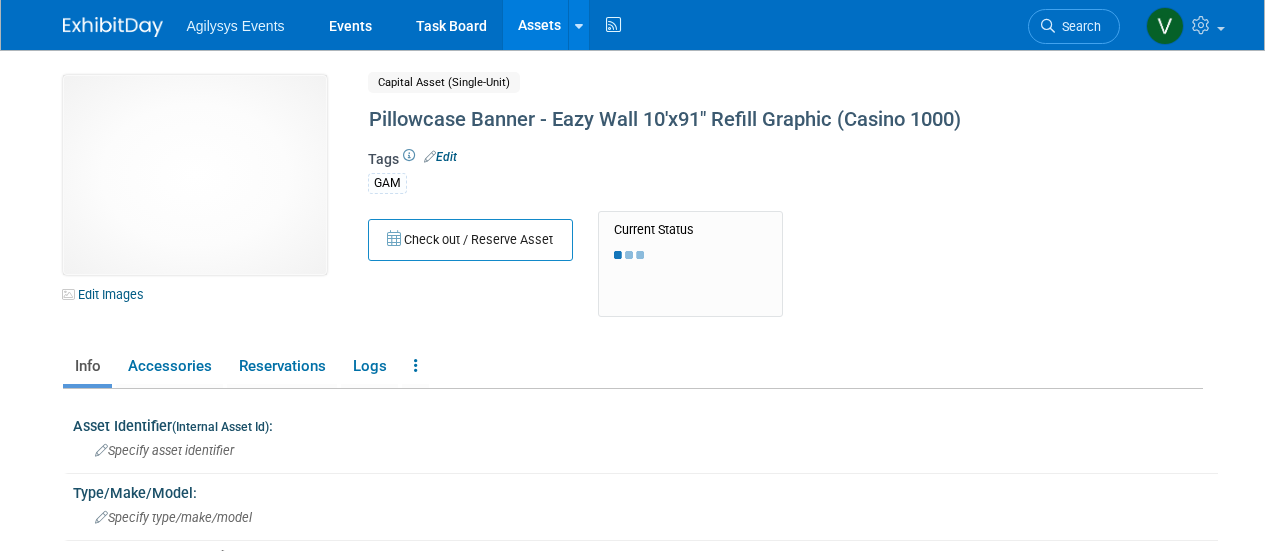 scroll, scrollTop: 0, scrollLeft: 0, axis: both 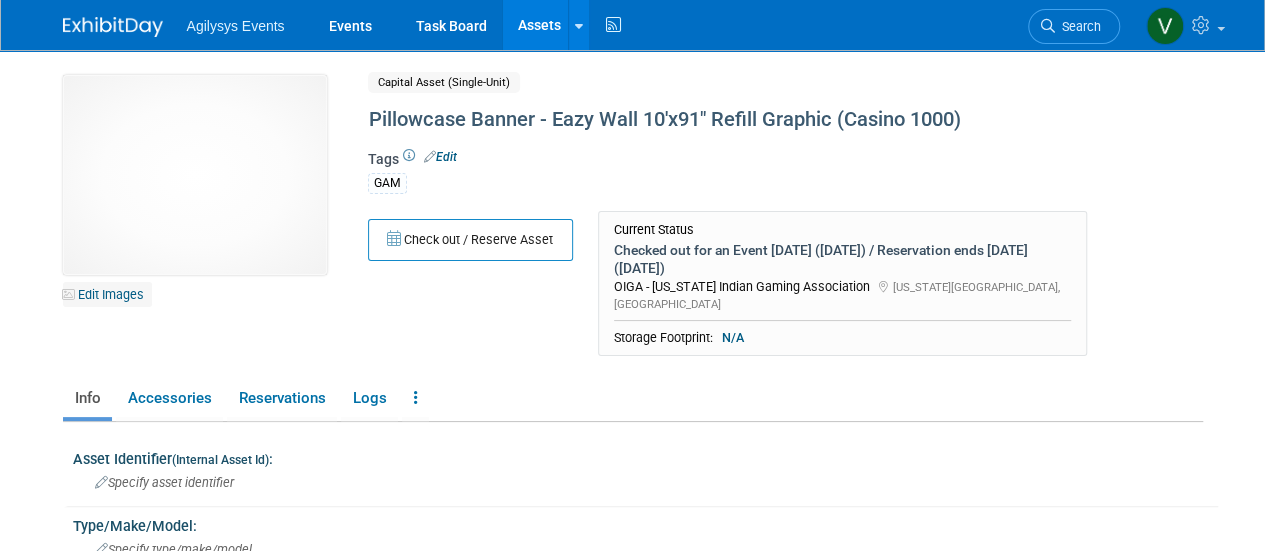 click on "Edit Images" at bounding box center (107, 294) 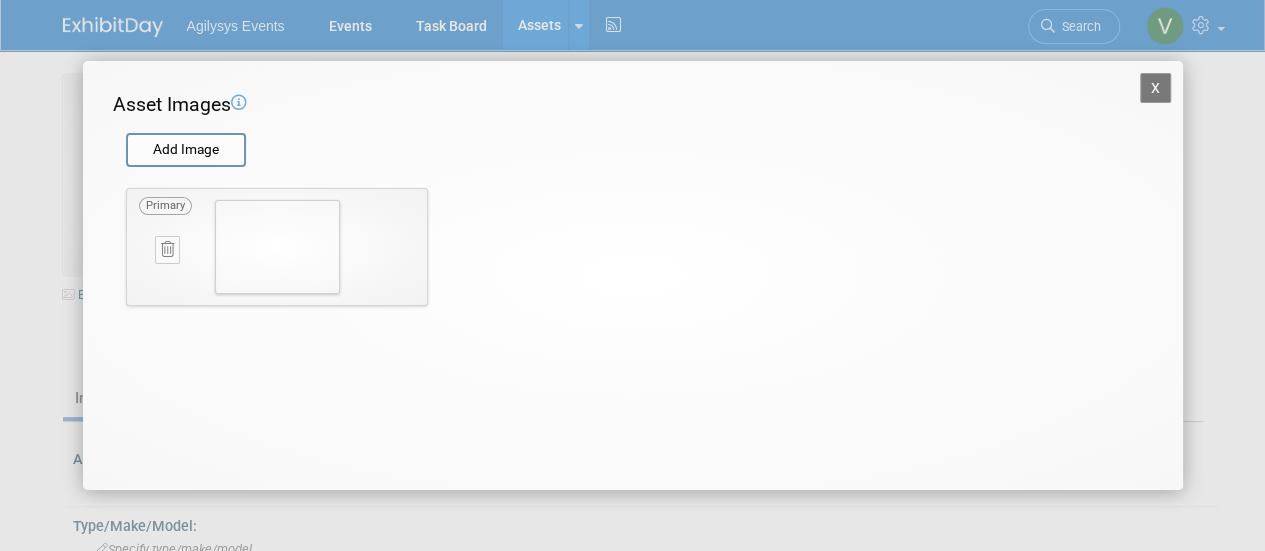 click at bounding box center [167, 249] 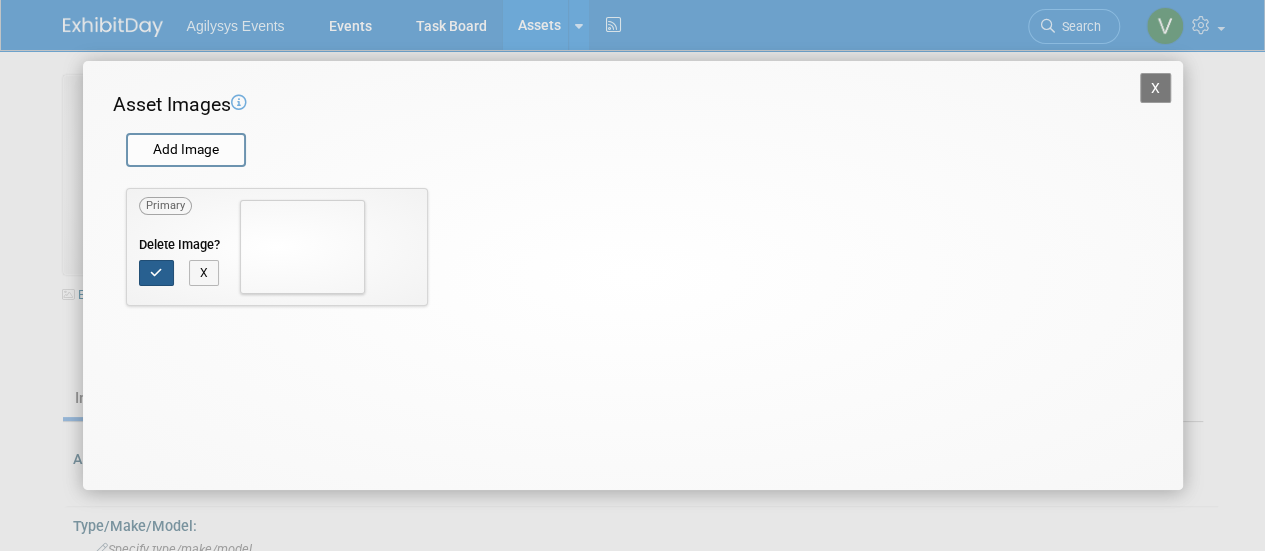 click at bounding box center [156, 273] 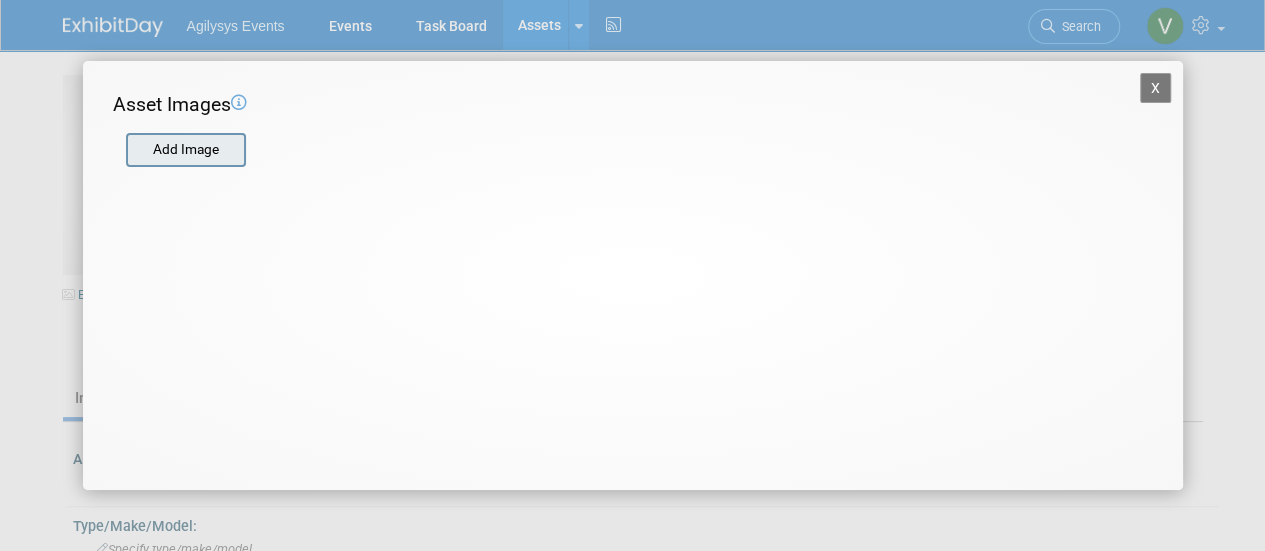click at bounding box center (125, 150) 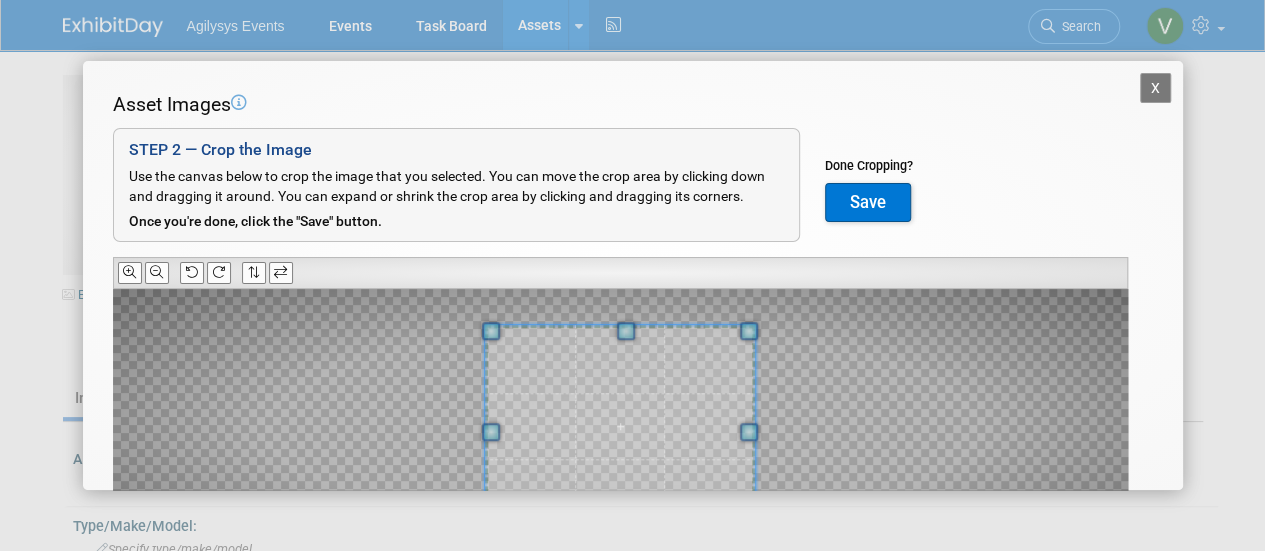 drag, startPoint x: 1019, startPoint y: 125, endPoint x: 1028, endPoint y: 75, distance: 50.803543 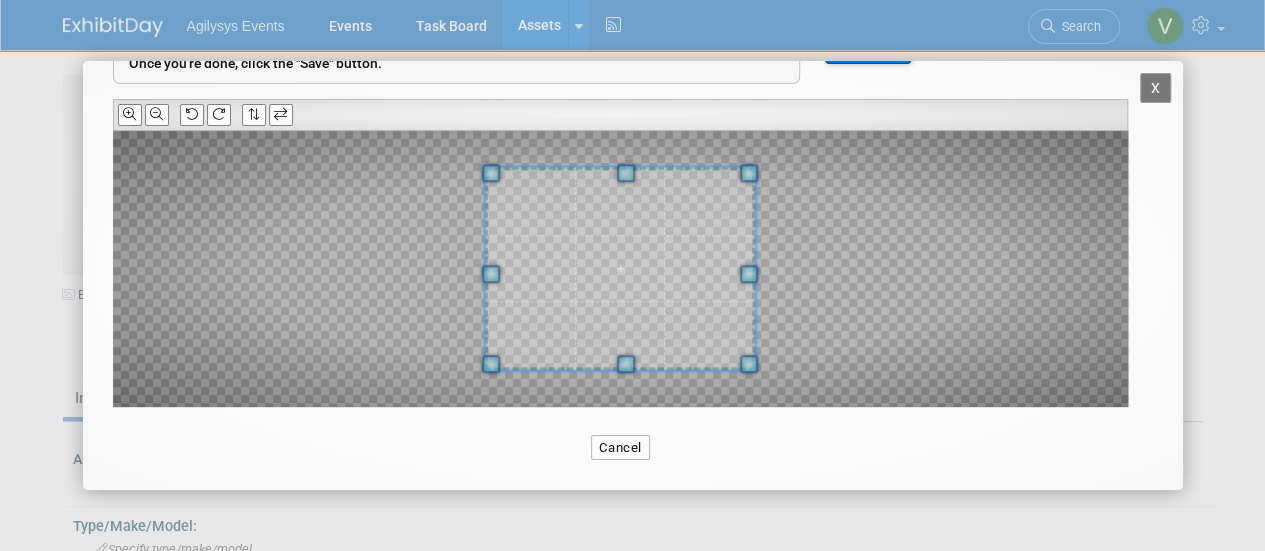 scroll, scrollTop: 160, scrollLeft: 0, axis: vertical 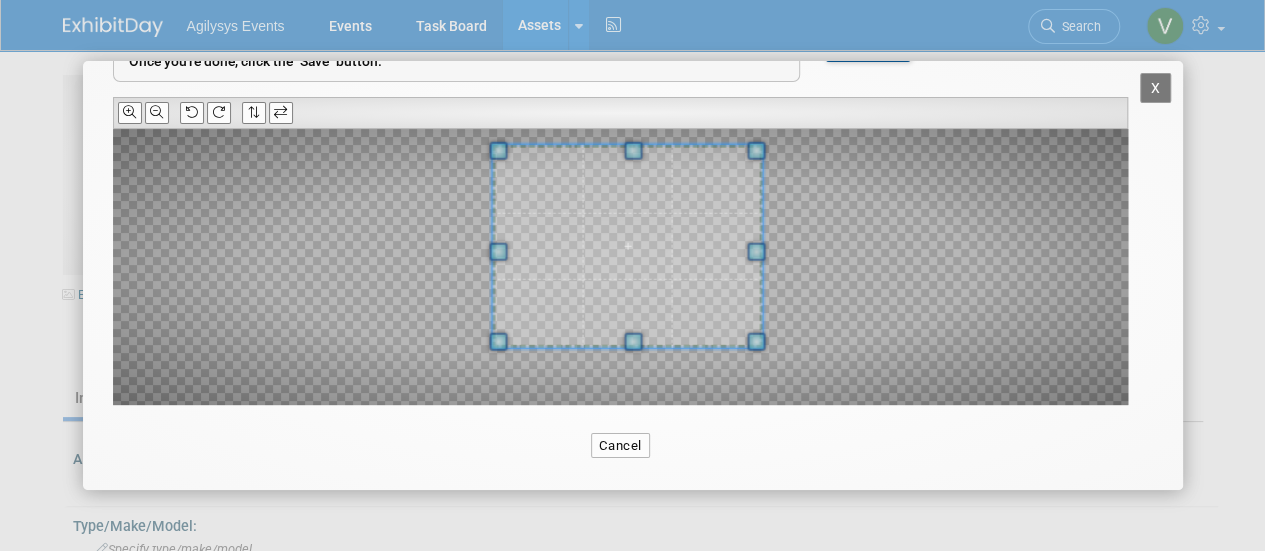click at bounding box center [627, 246] 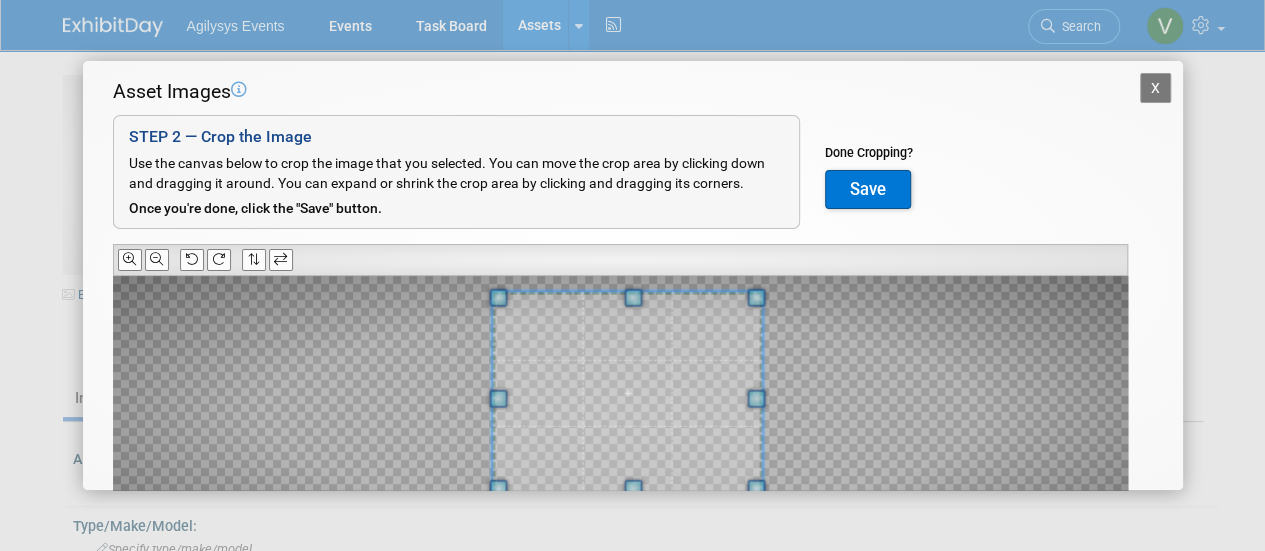 scroll, scrollTop: 0, scrollLeft: 0, axis: both 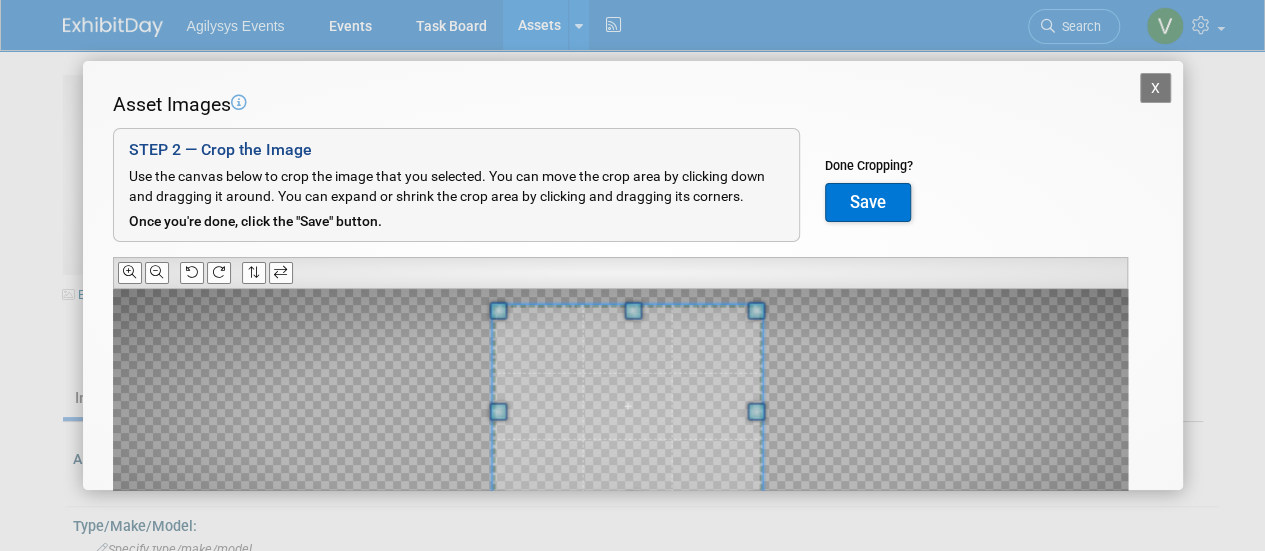 click on "Save" at bounding box center [868, 203] 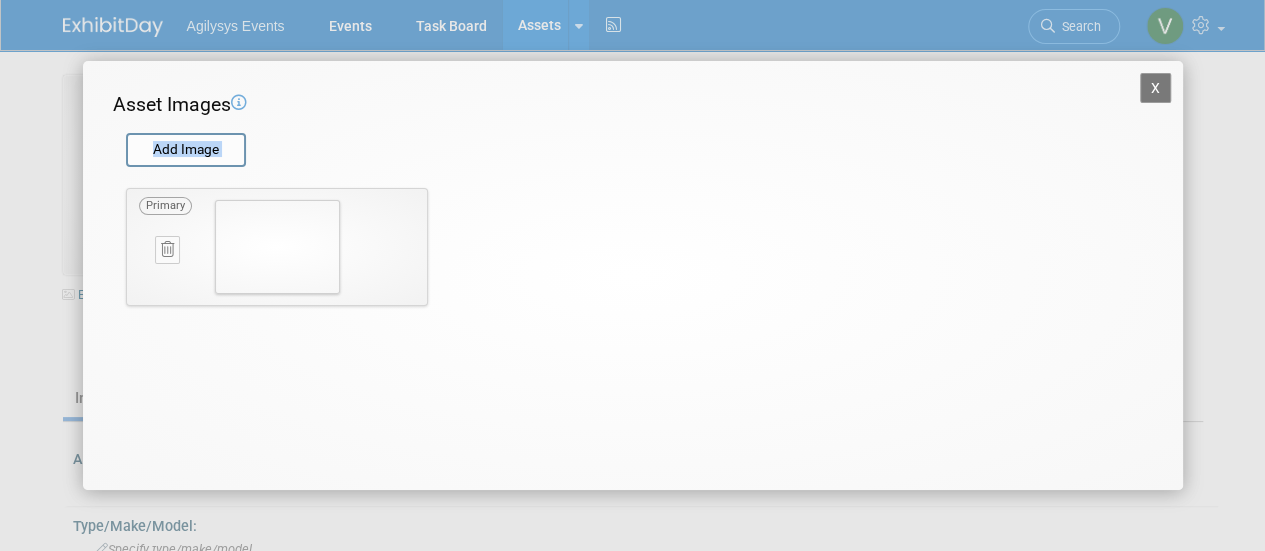 click on "X" at bounding box center (1156, 88) 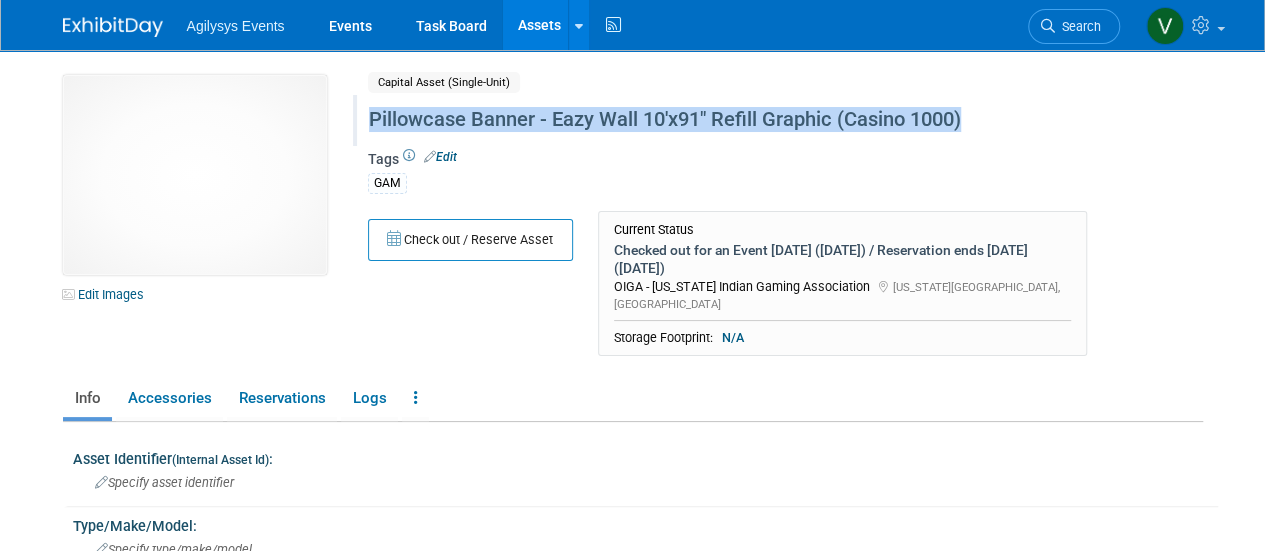 drag, startPoint x: 372, startPoint y: 113, endPoint x: 976, endPoint y: 121, distance: 604.053 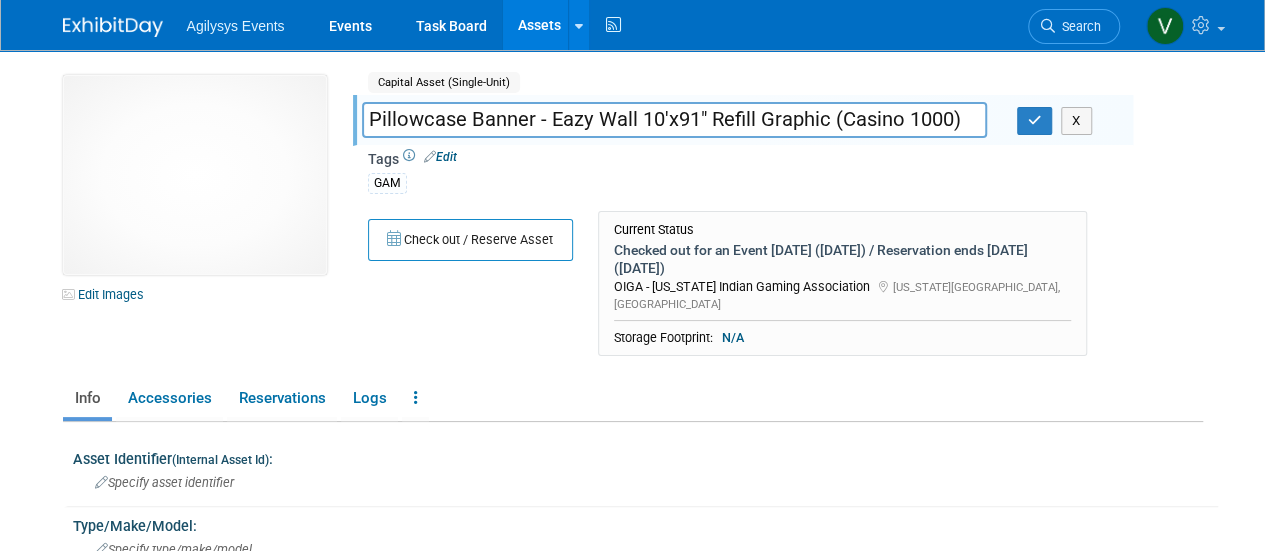 drag, startPoint x: 940, startPoint y: 111, endPoint x: 920, endPoint y: 115, distance: 20.396078 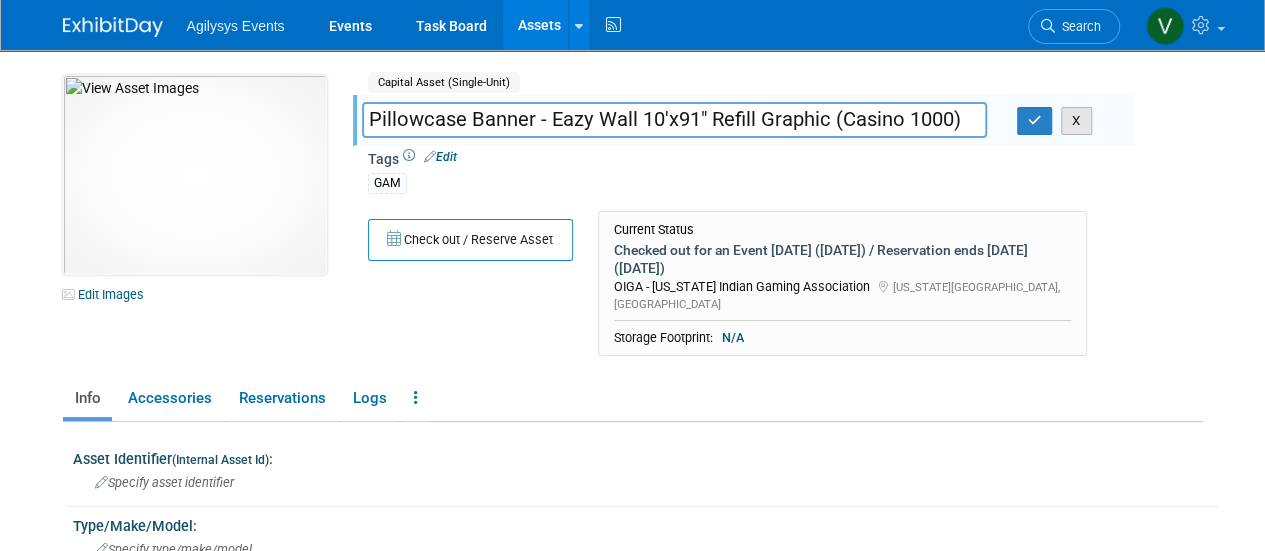 click on "X" at bounding box center (1076, 121) 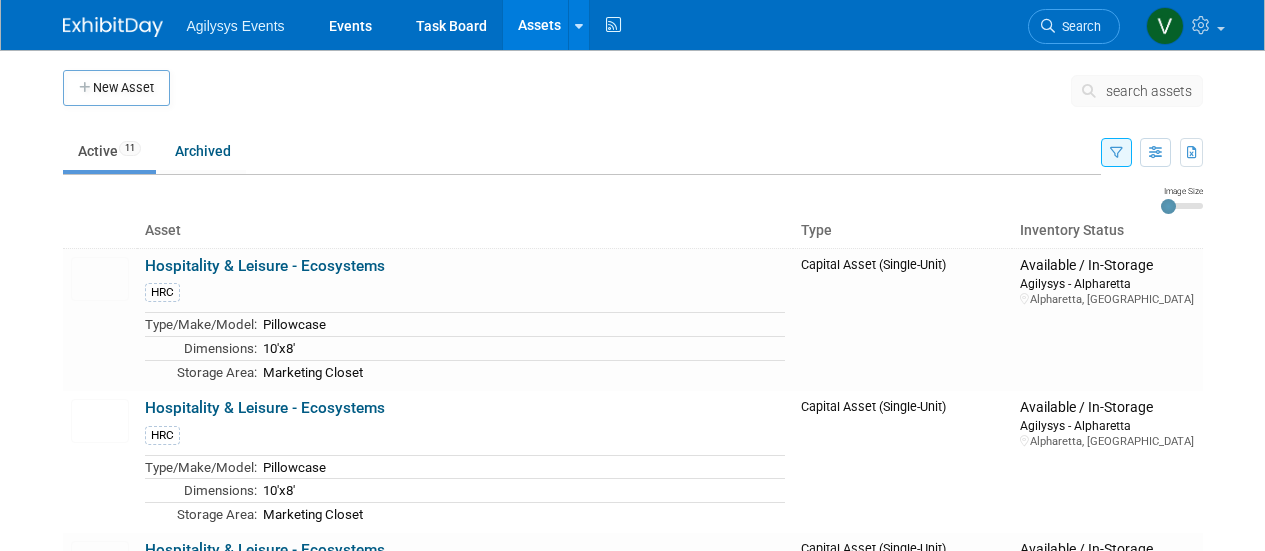 scroll, scrollTop: 0, scrollLeft: 0, axis: both 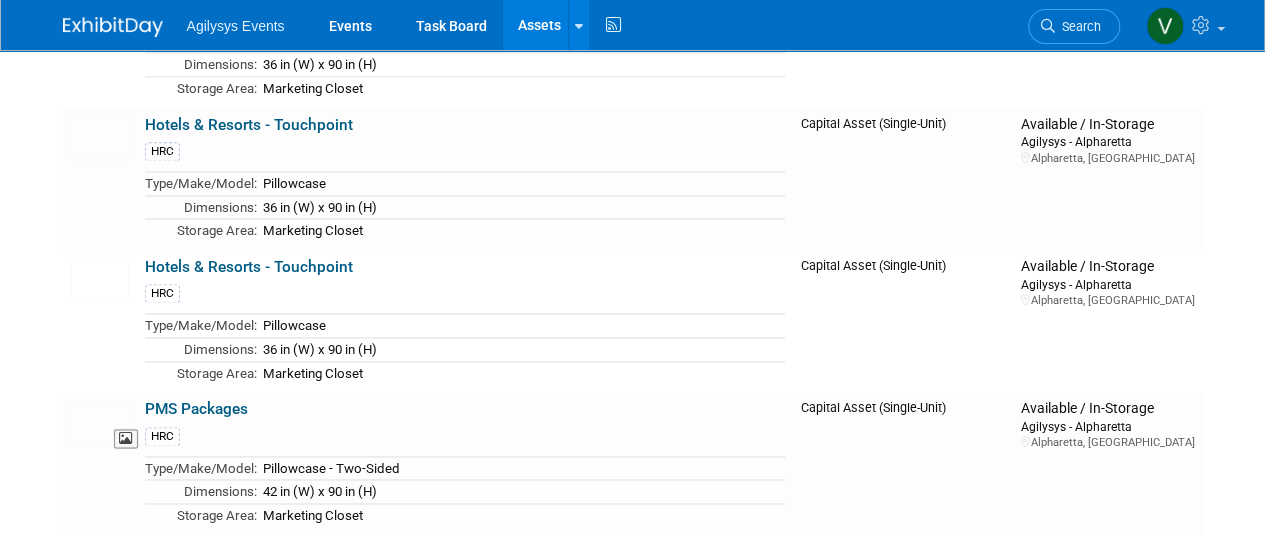 click at bounding box center [100, 422] 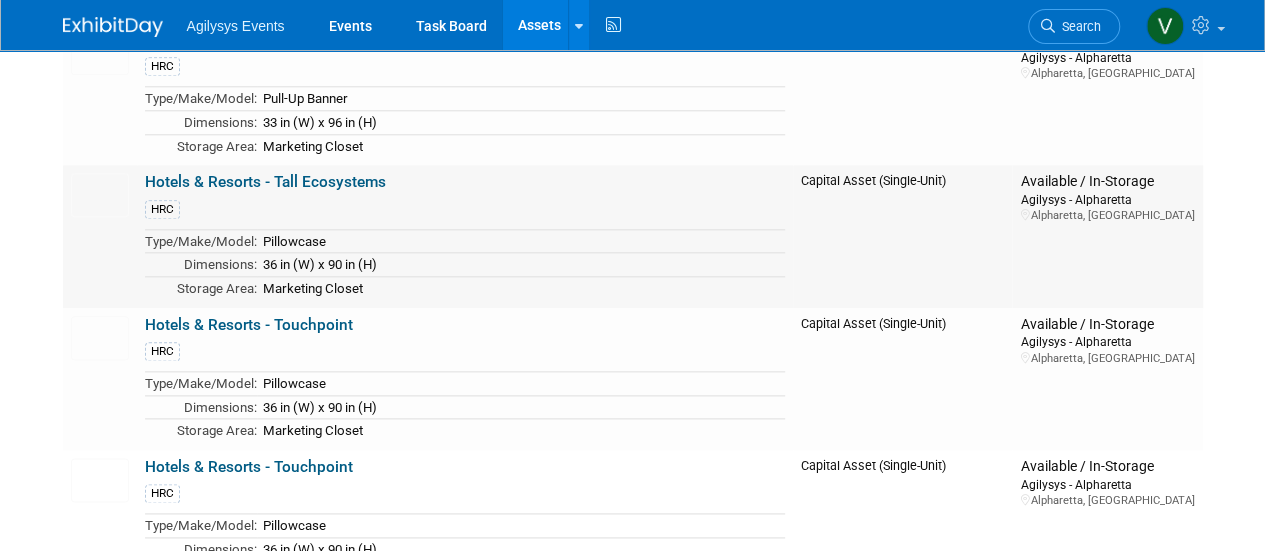 scroll, scrollTop: 980, scrollLeft: 0, axis: vertical 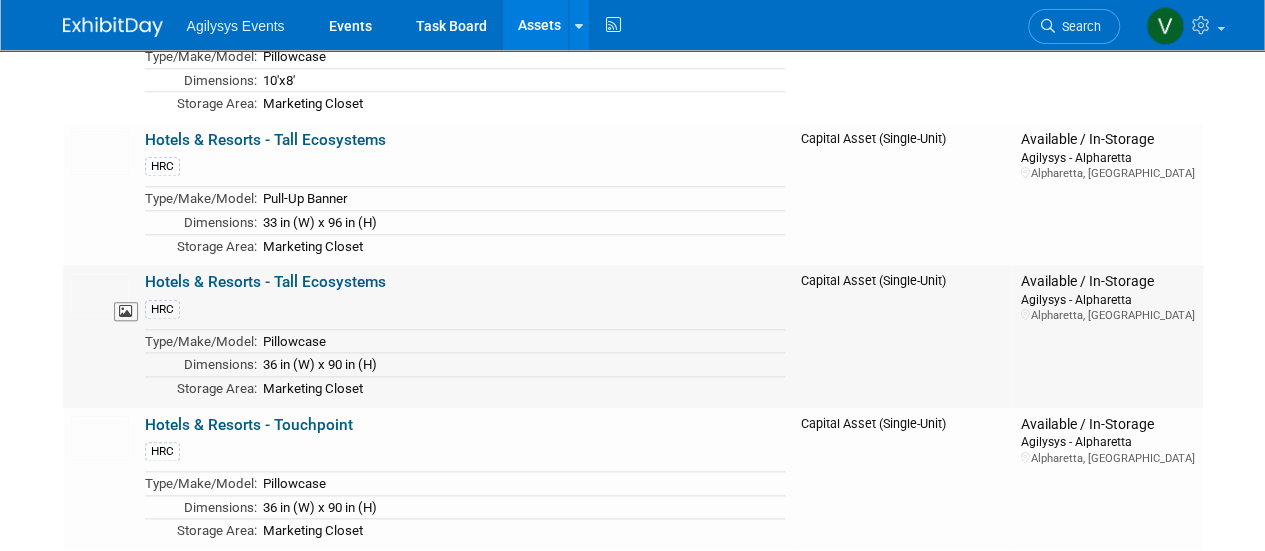 drag, startPoint x: 404, startPoint y: 271, endPoint x: 134, endPoint y: 266, distance: 270.0463 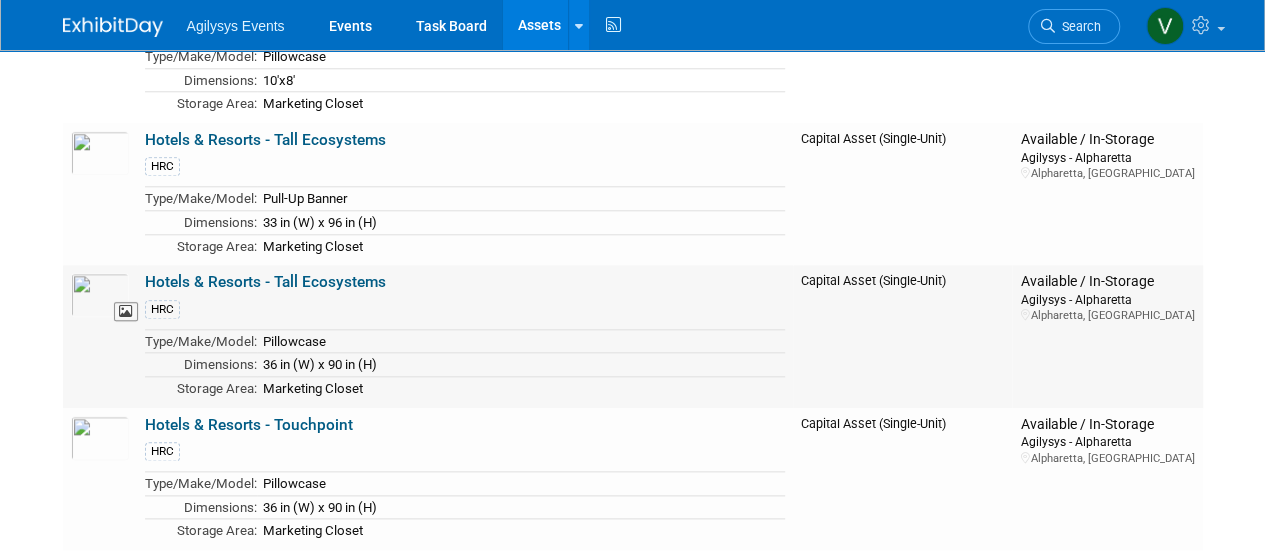 click on "Hotels & Resorts - Tall Ecosystems
HRC
Type/Make/Model:
Pillowcase
Dimensions:
36 in (W) x 90 in (H)
Storage Area:
Marketing Closet
Capital Asset (Single-Unit)
Available / In-Storage
Agilysys - Alpharetta
Alpharetta, GA" at bounding box center [633, 336] 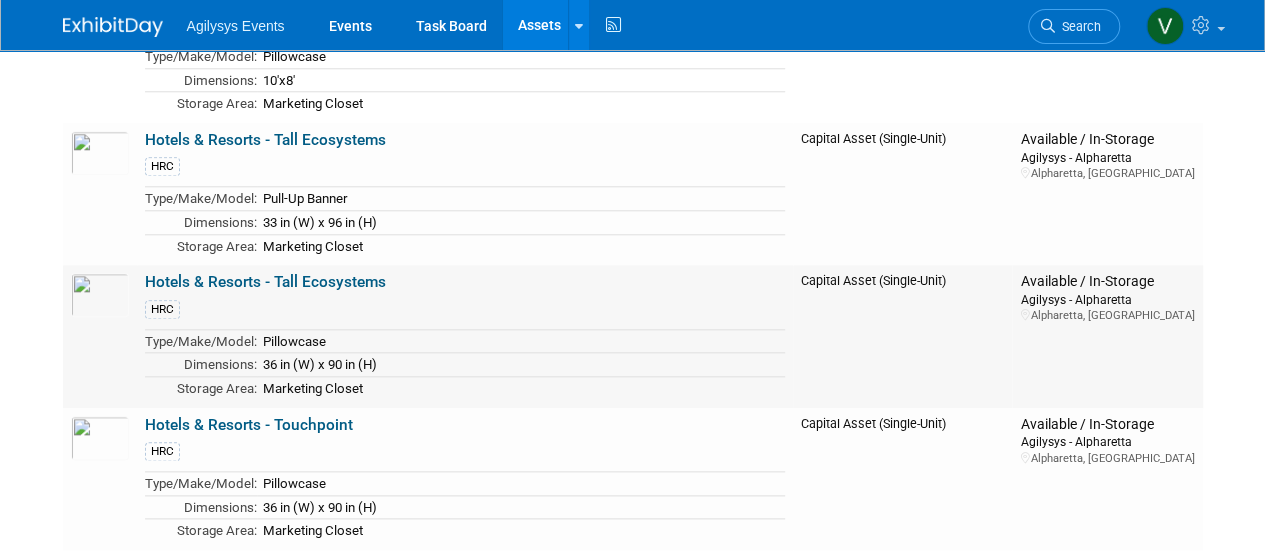copy on "Hotels & Resorts - Tall Ecosystems" 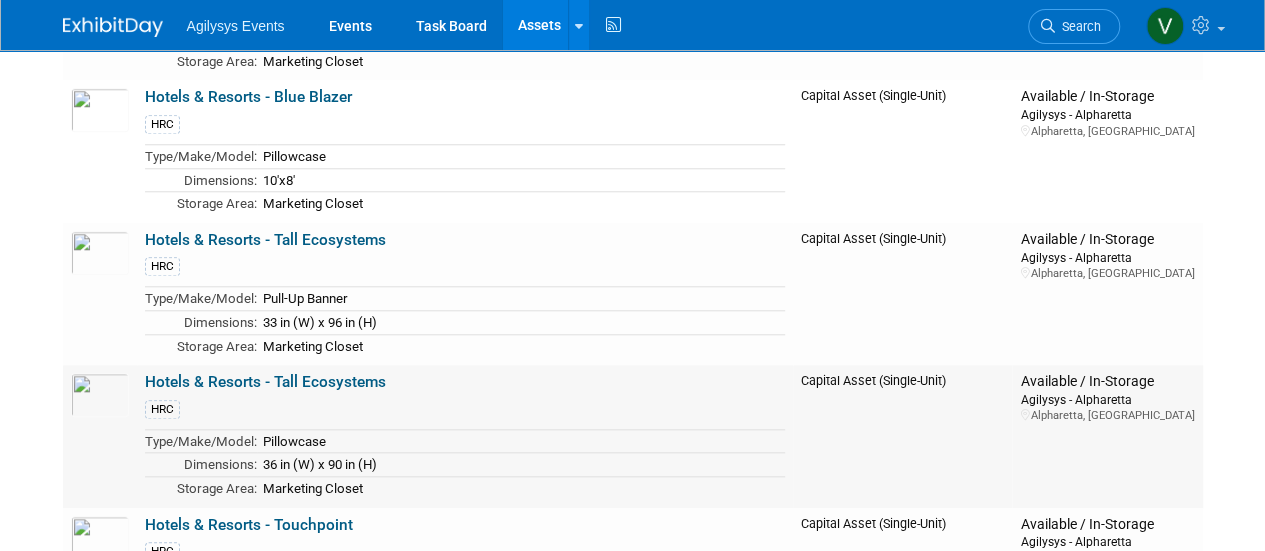 click on "Hotels & Resorts - Tall Ecosystems
HRC
Type/Make/Model:
Pillowcase
Dimensions:
36 in (W) x 90 in (H)
Storage Area:
Marketing Closet" at bounding box center [465, 436] 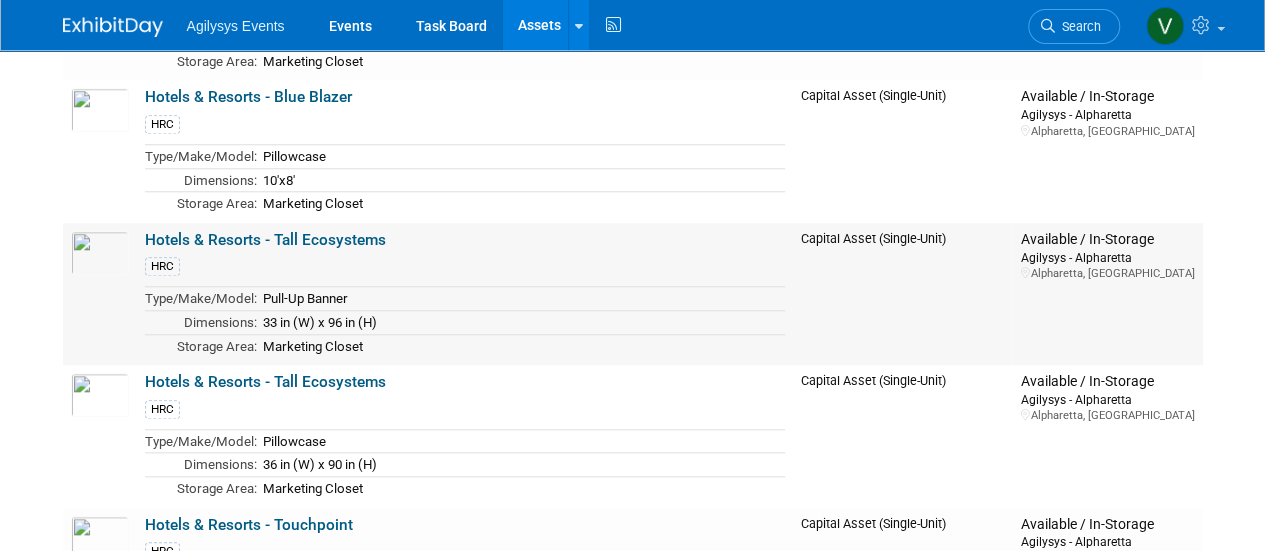 drag, startPoint x: 408, startPoint y: 235, endPoint x: 141, endPoint y: 228, distance: 267.09174 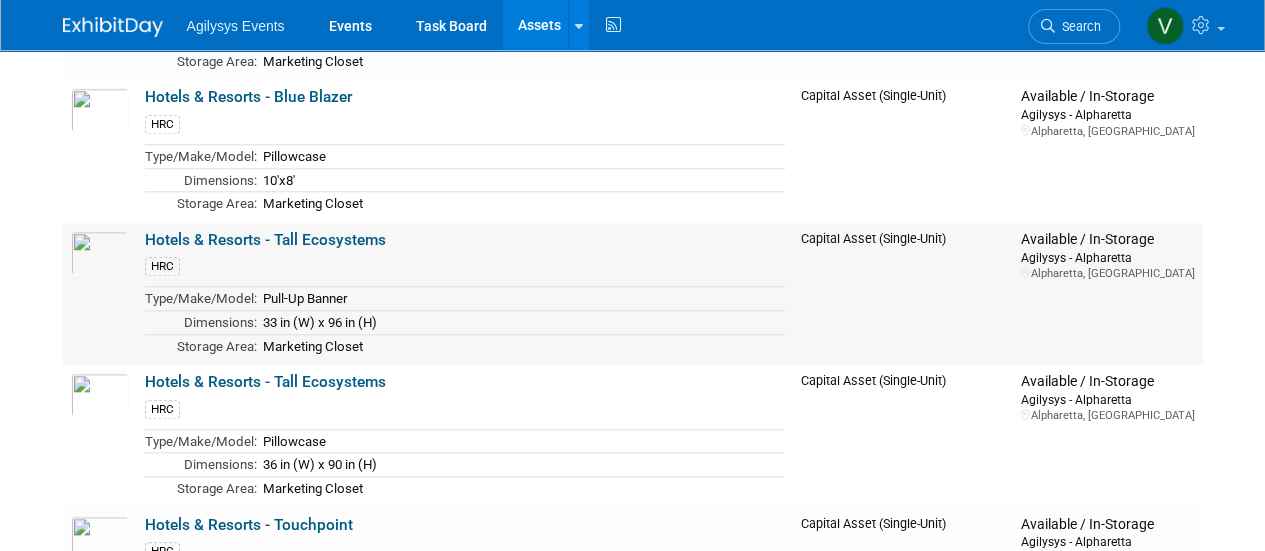 drag, startPoint x: 364, startPoint y: 291, endPoint x: 264, endPoint y: 289, distance: 100.02 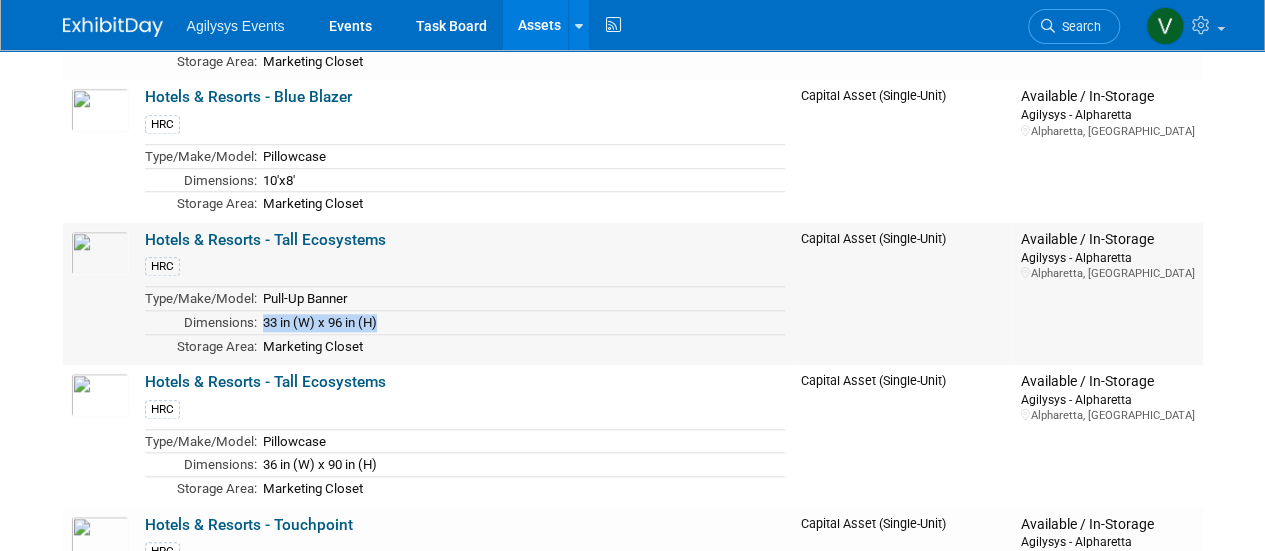 drag, startPoint x: 394, startPoint y: 307, endPoint x: 262, endPoint y: 307, distance: 132 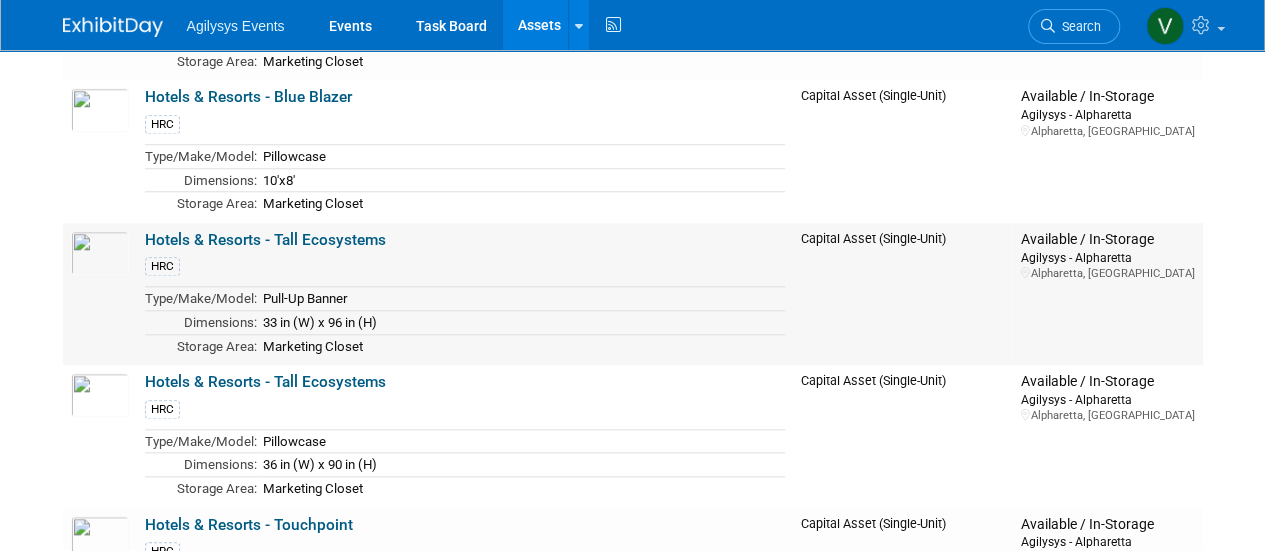 click on "Pull-Up Banner" at bounding box center [521, 299] 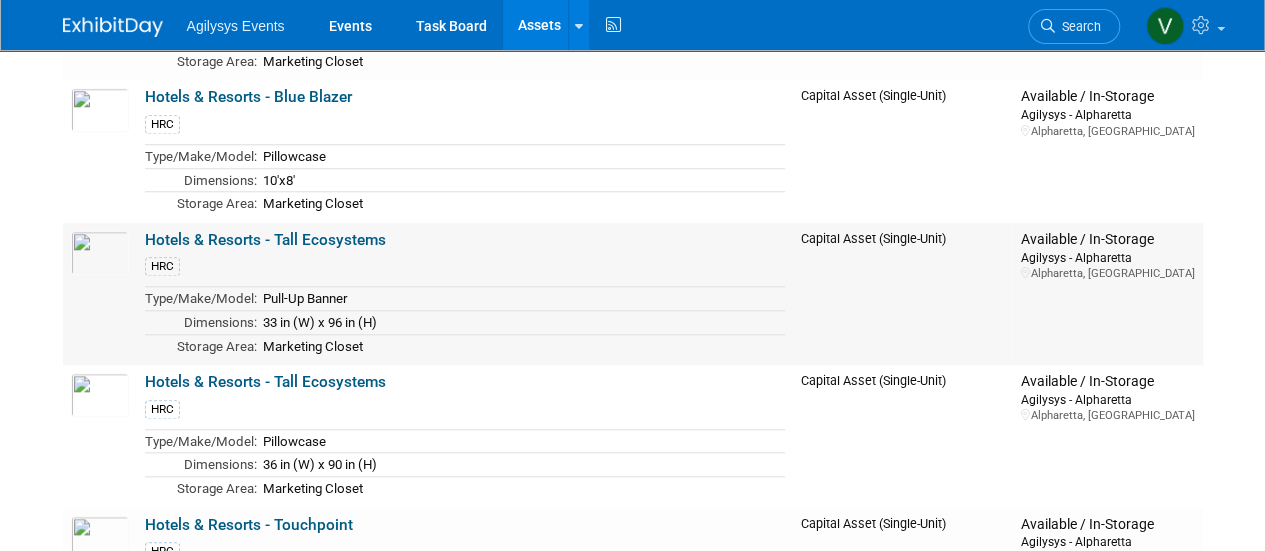 click on "Hotels & Resorts - Tall Ecosystems" at bounding box center (265, 240) 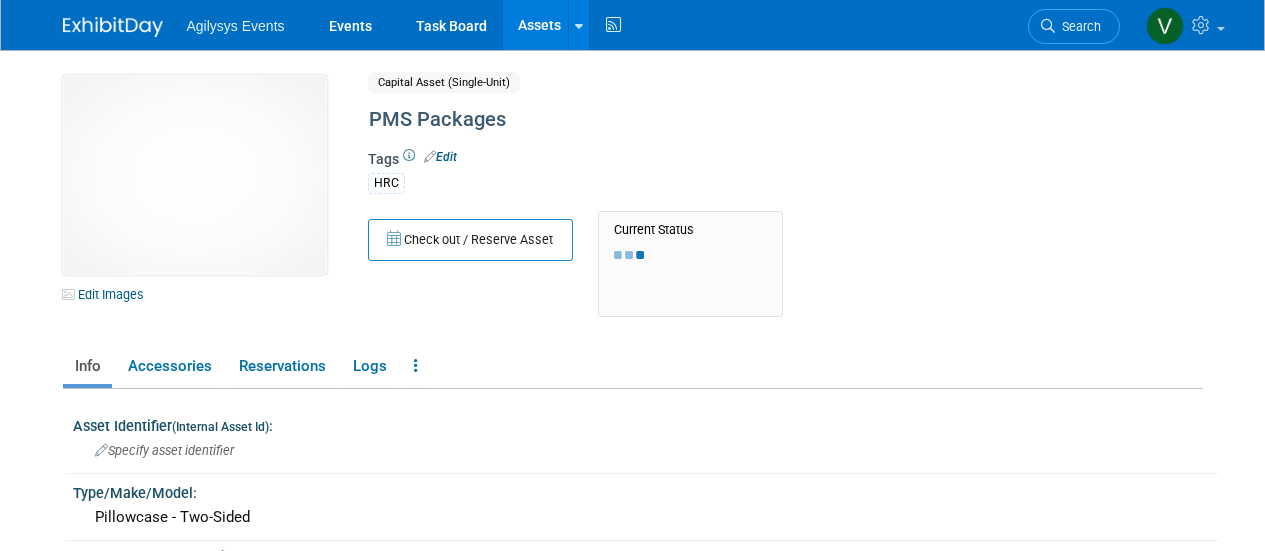 scroll, scrollTop: 0, scrollLeft: 0, axis: both 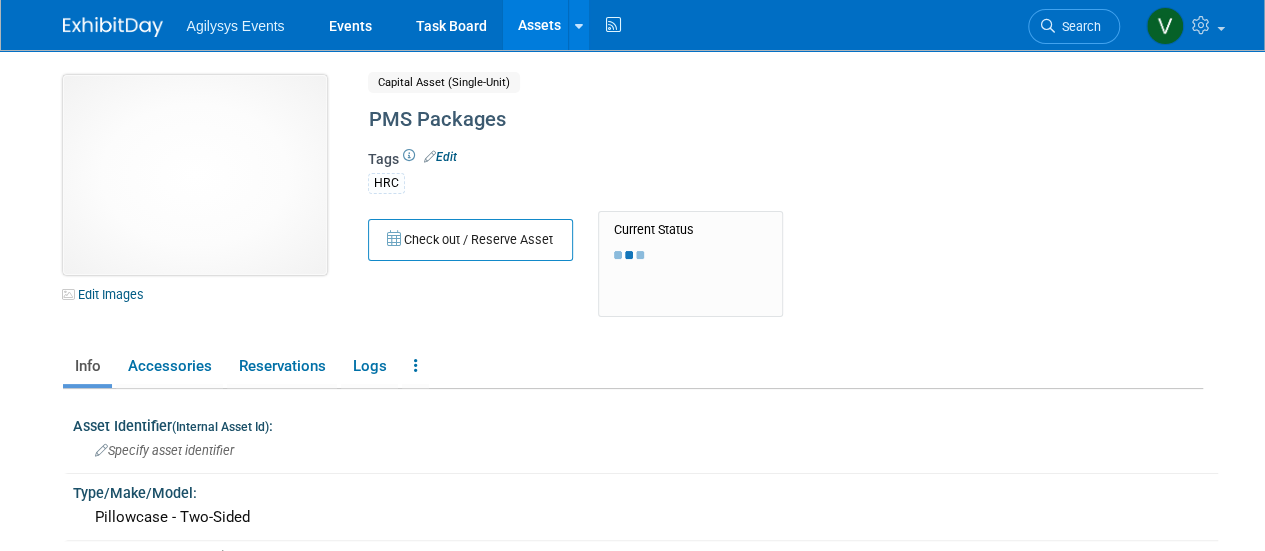 click at bounding box center [195, 175] 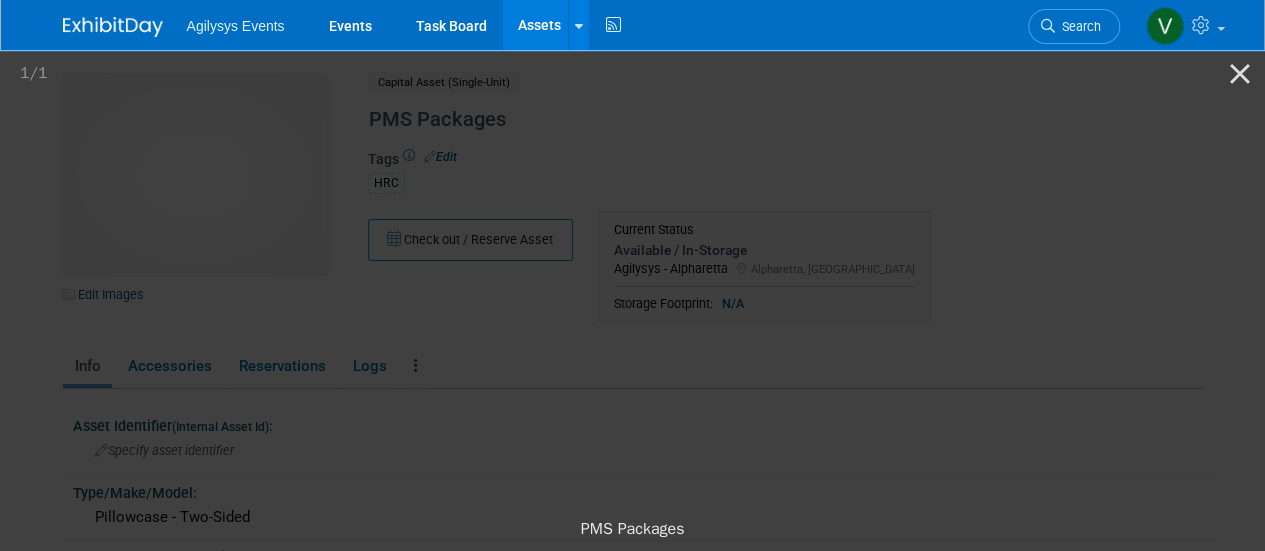 click at bounding box center [632, 277] 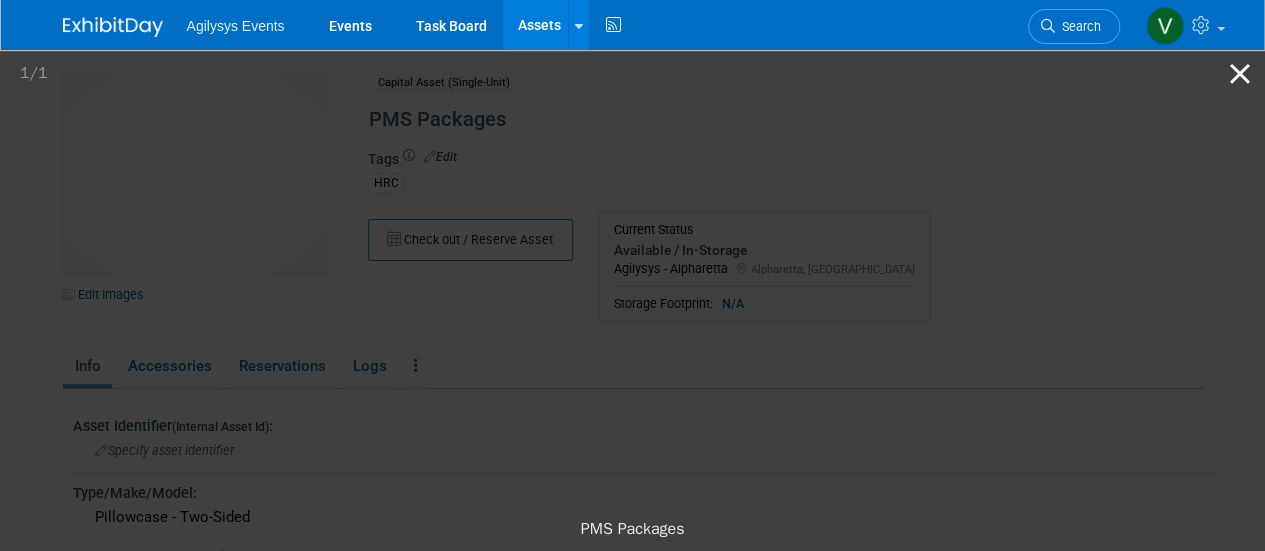 click at bounding box center (1240, 73) 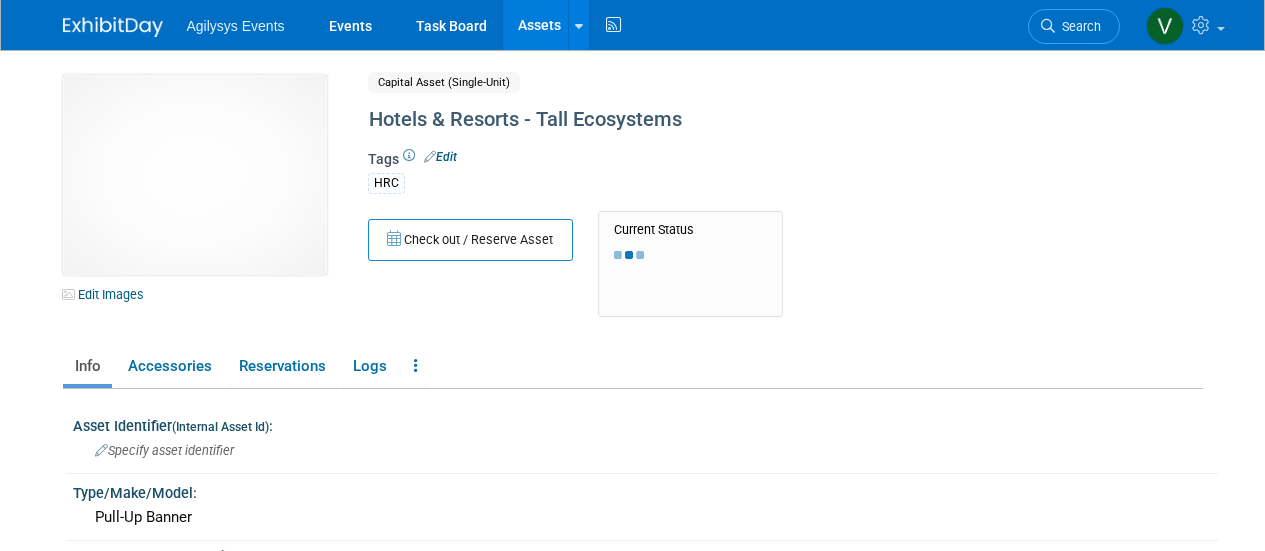 scroll, scrollTop: 0, scrollLeft: 0, axis: both 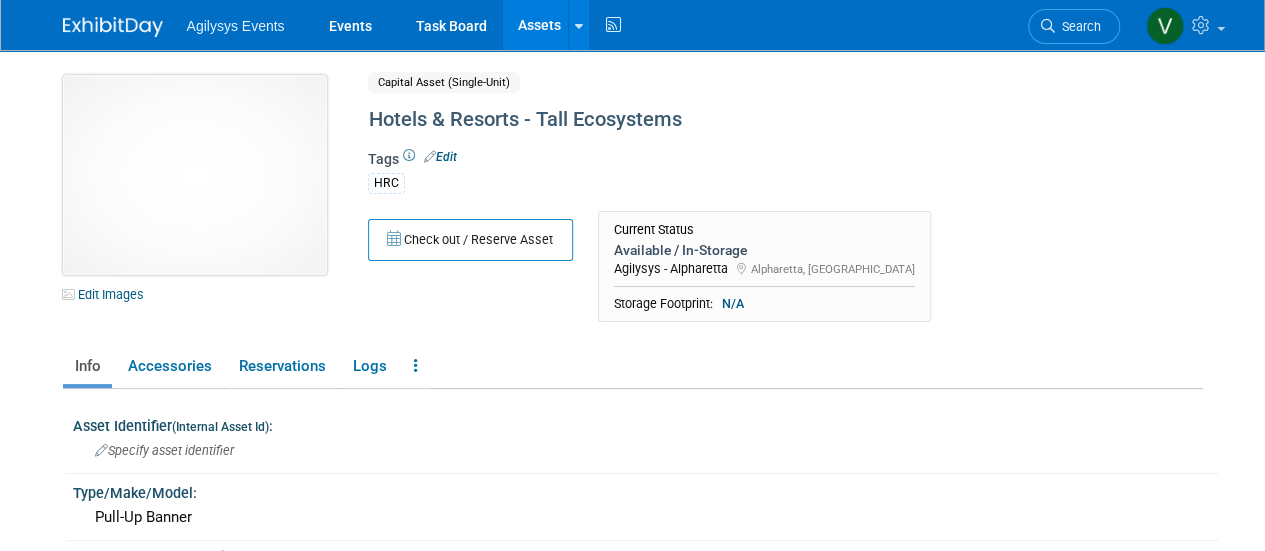 click at bounding box center (195, 175) 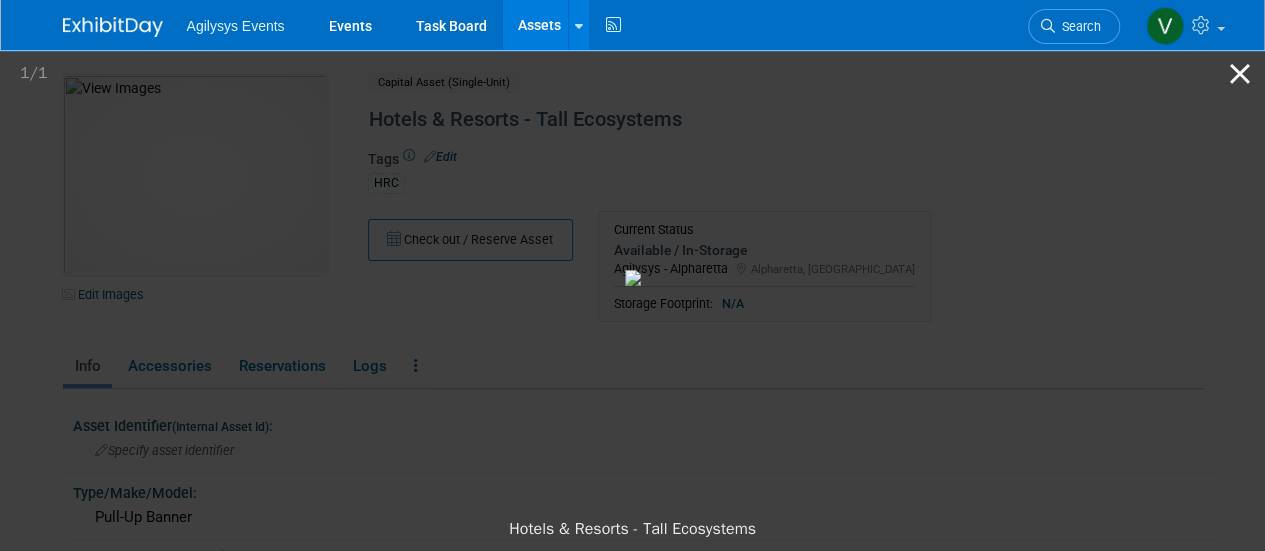 click at bounding box center (1240, 73) 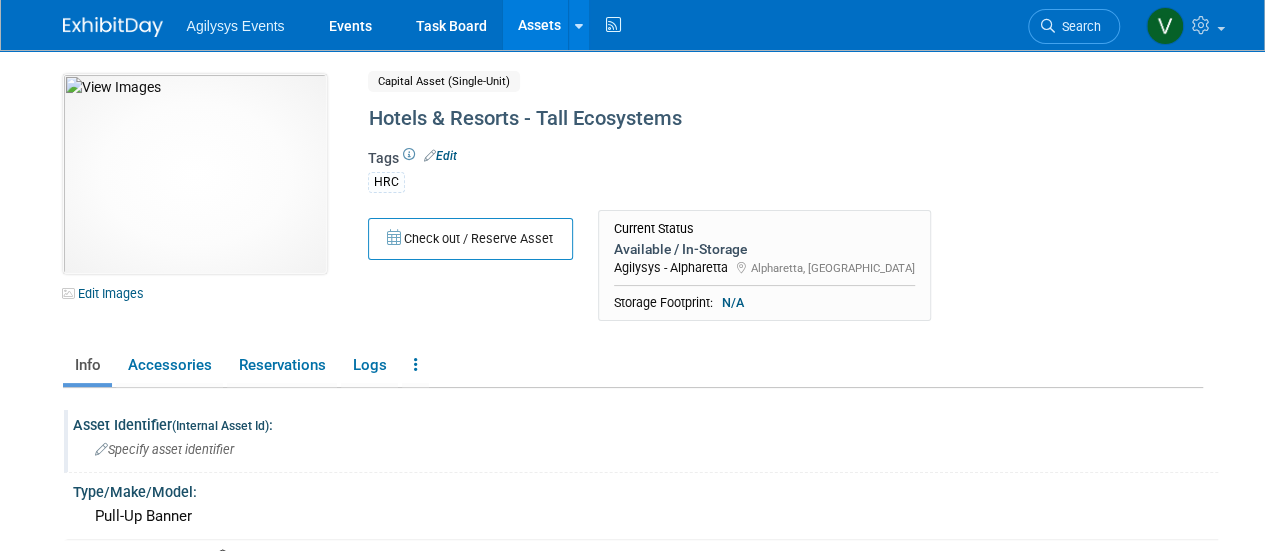 scroll, scrollTop: 0, scrollLeft: 0, axis: both 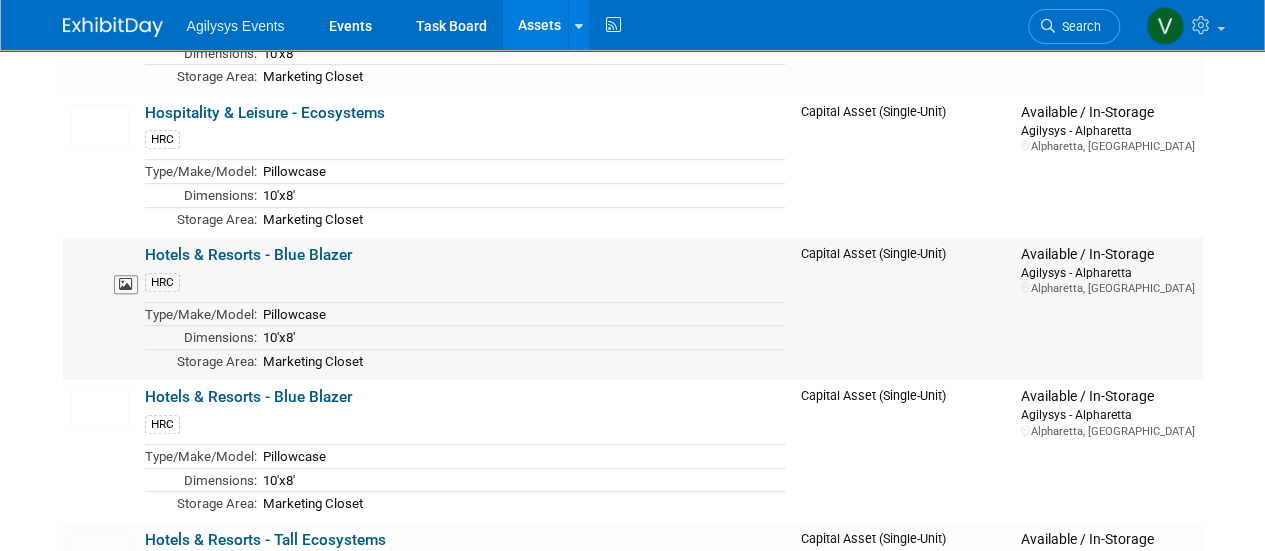 click at bounding box center [100, 268] 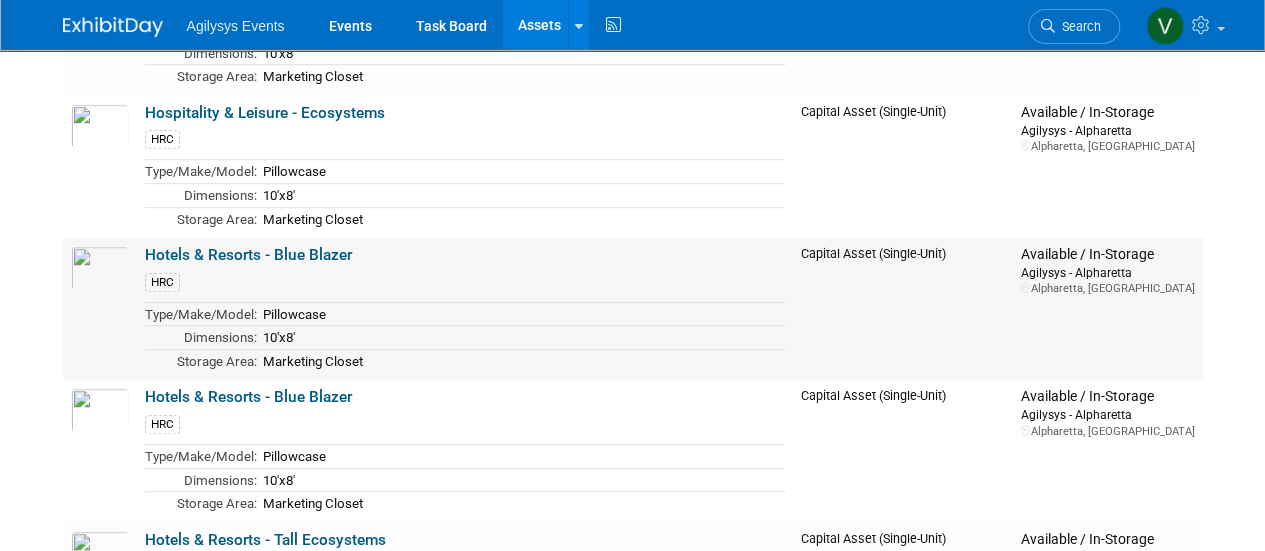click on "Hotels & Resorts - Blue Blazer" at bounding box center [248, 255] 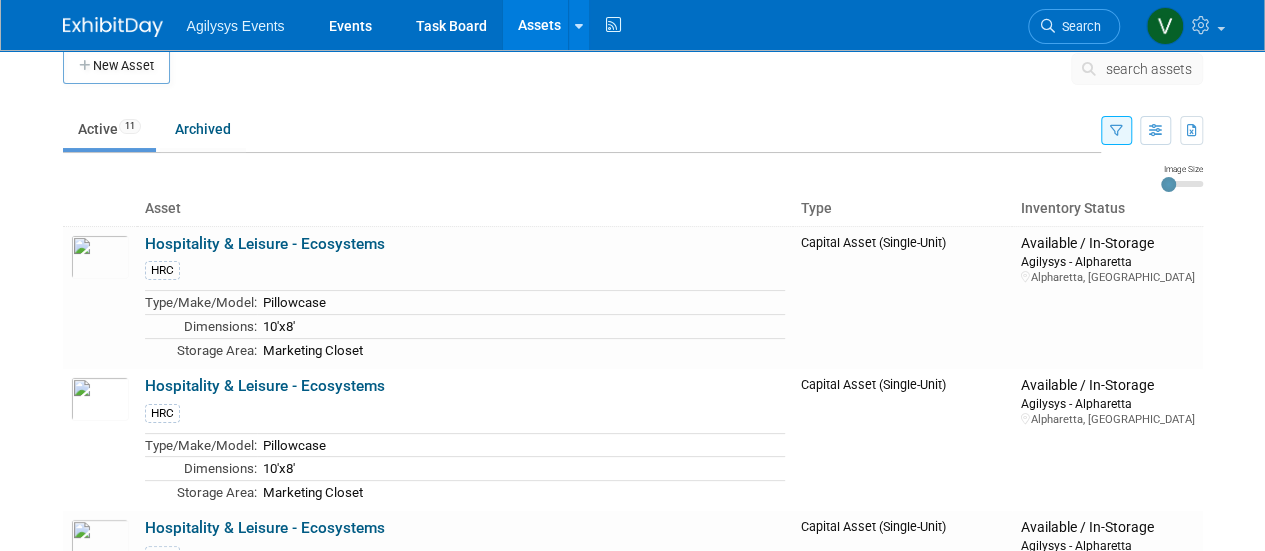 scroll, scrollTop: 0, scrollLeft: 0, axis: both 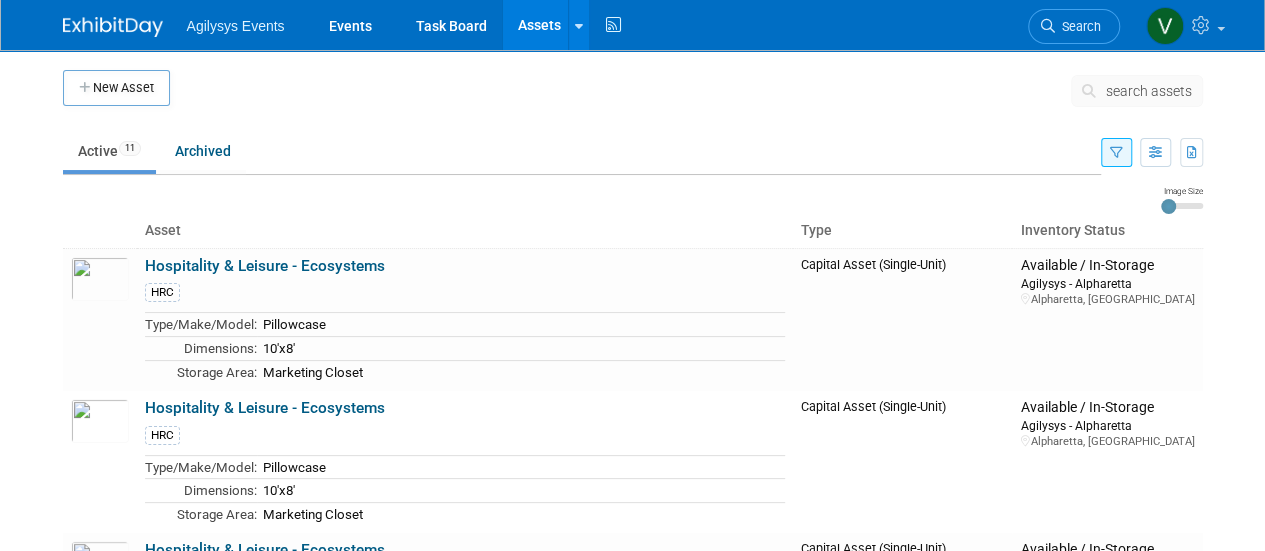 click at bounding box center [1116, 152] 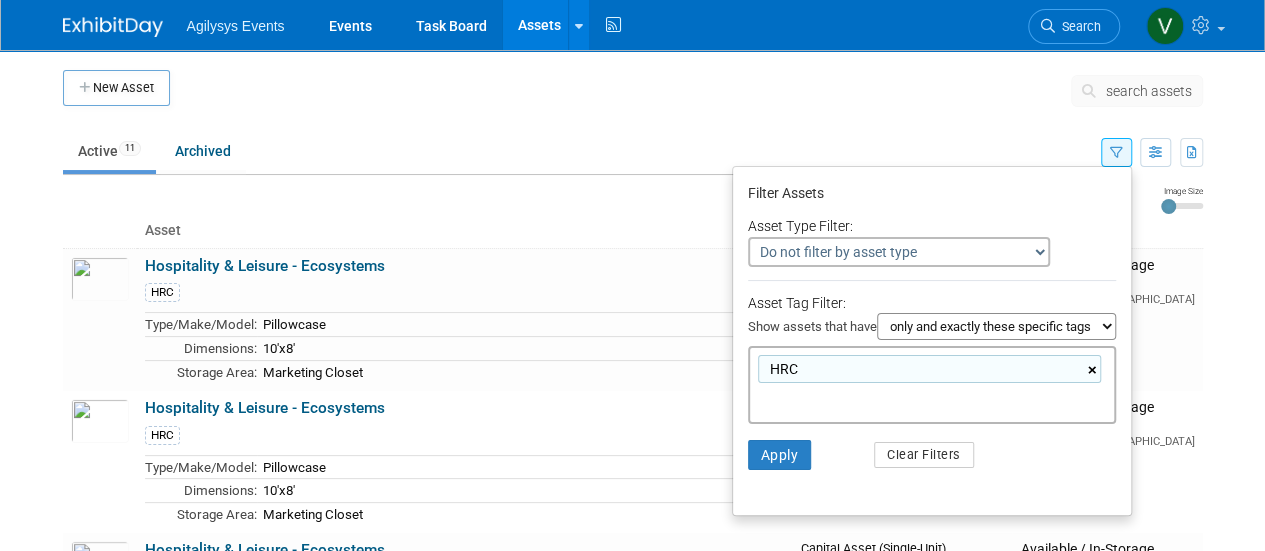click on "×" at bounding box center [1094, 370] 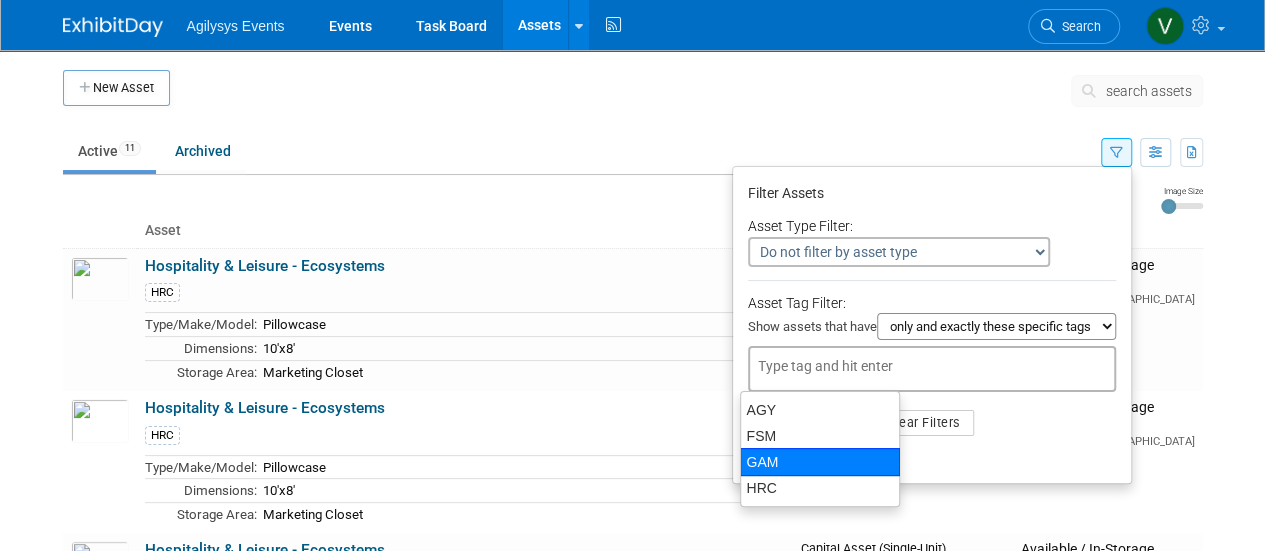 click on "GAM" at bounding box center (820, 462) 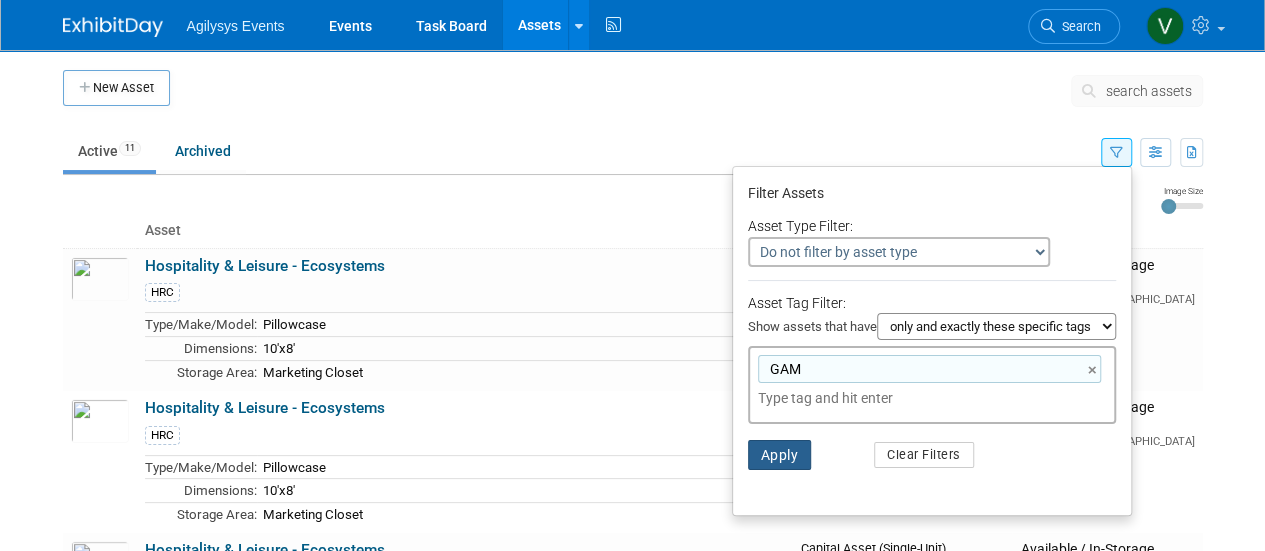 click on "Apply" at bounding box center [780, 455] 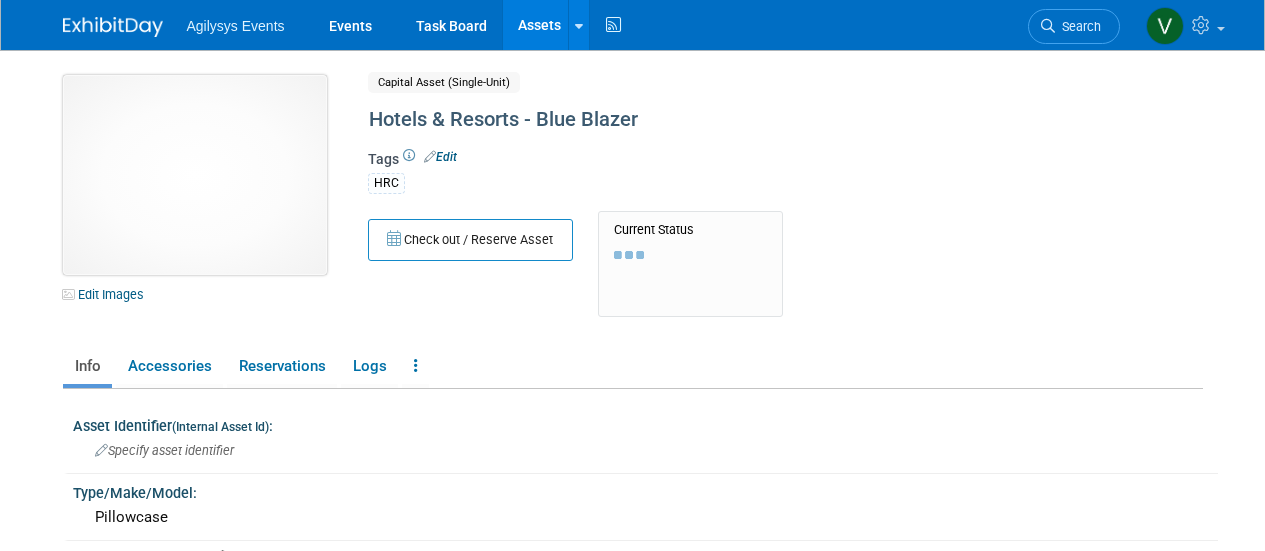 scroll, scrollTop: 0, scrollLeft: 0, axis: both 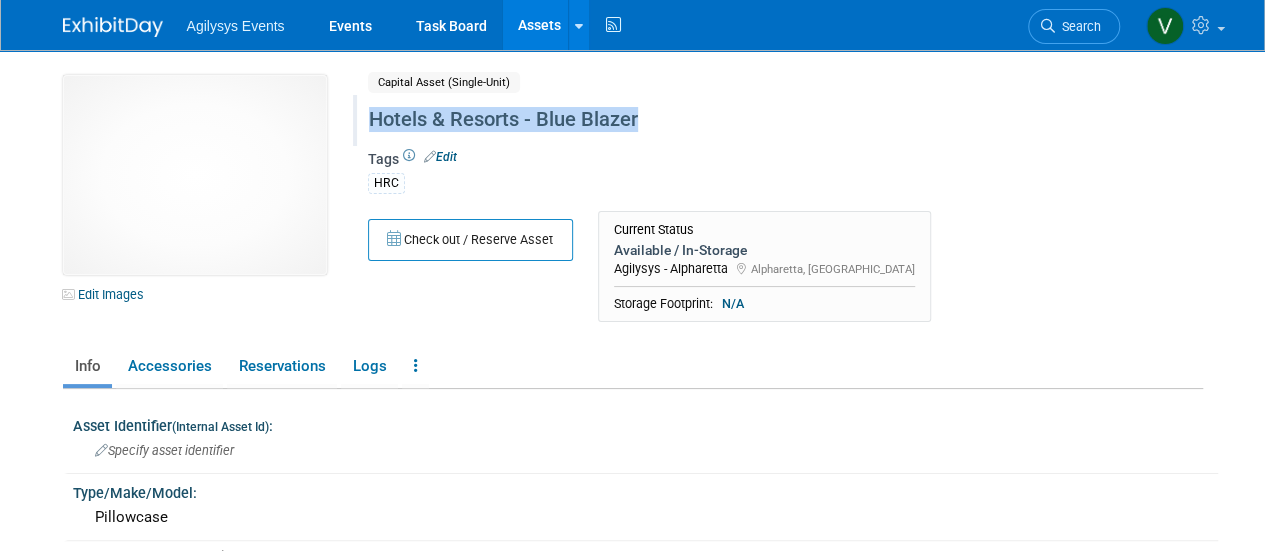 drag, startPoint x: 367, startPoint y: 113, endPoint x: 687, endPoint y: 123, distance: 320.15622 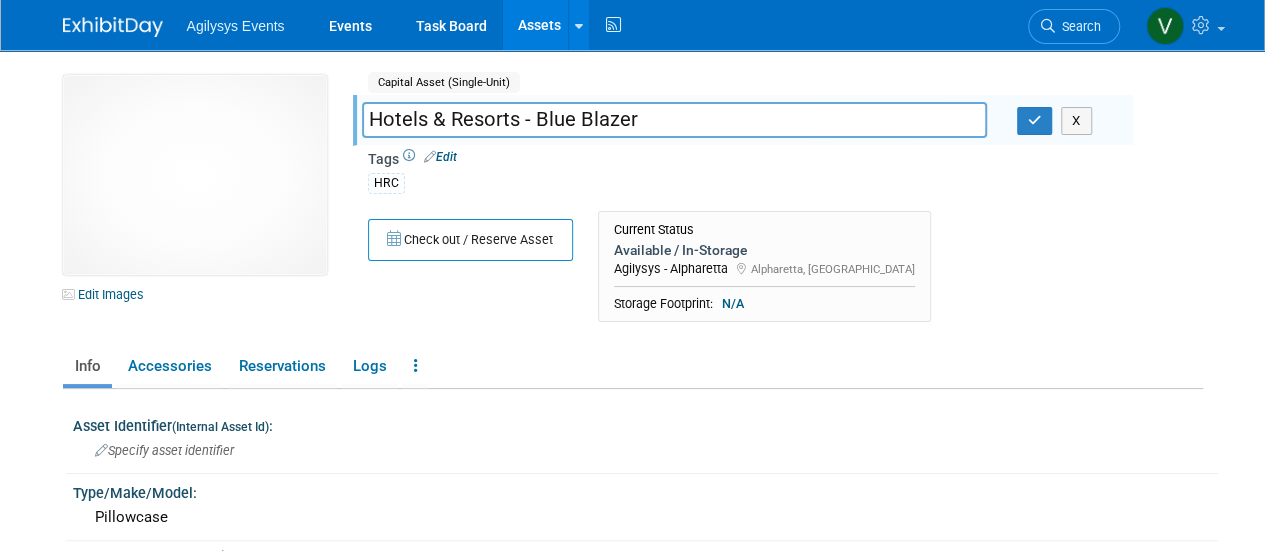 drag, startPoint x: 583, startPoint y: 122, endPoint x: 593, endPoint y: 107, distance: 18.027756 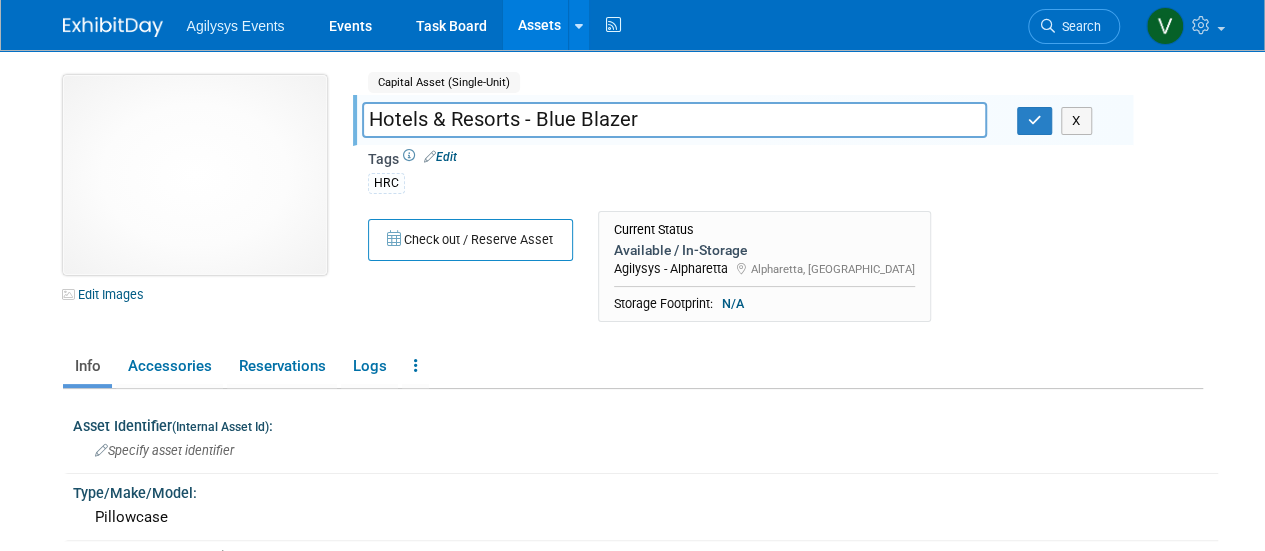 drag, startPoint x: 670, startPoint y: 113, endPoint x: 317, endPoint y: 112, distance: 353.0014 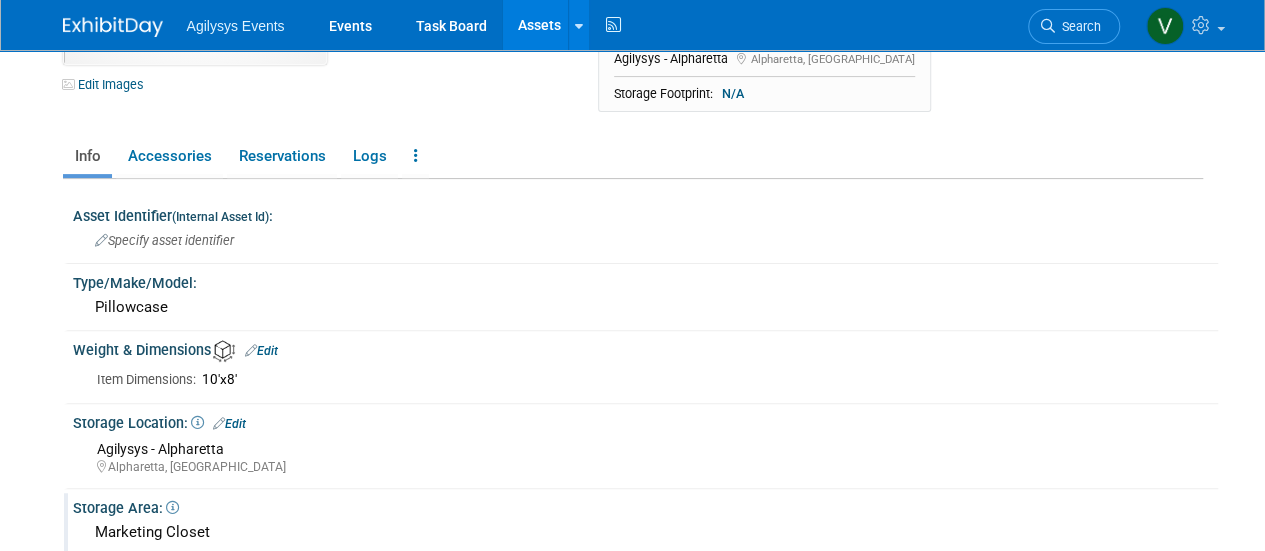 scroll, scrollTop: 300, scrollLeft: 0, axis: vertical 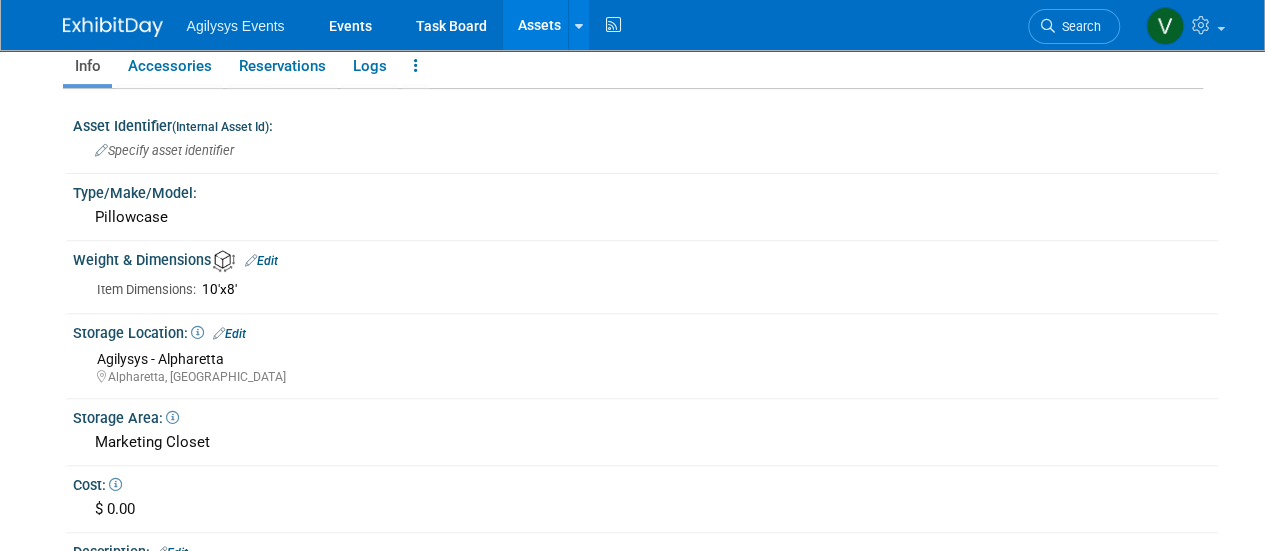 drag, startPoint x: 246, startPoint y: 287, endPoint x: 202, endPoint y: 287, distance: 44 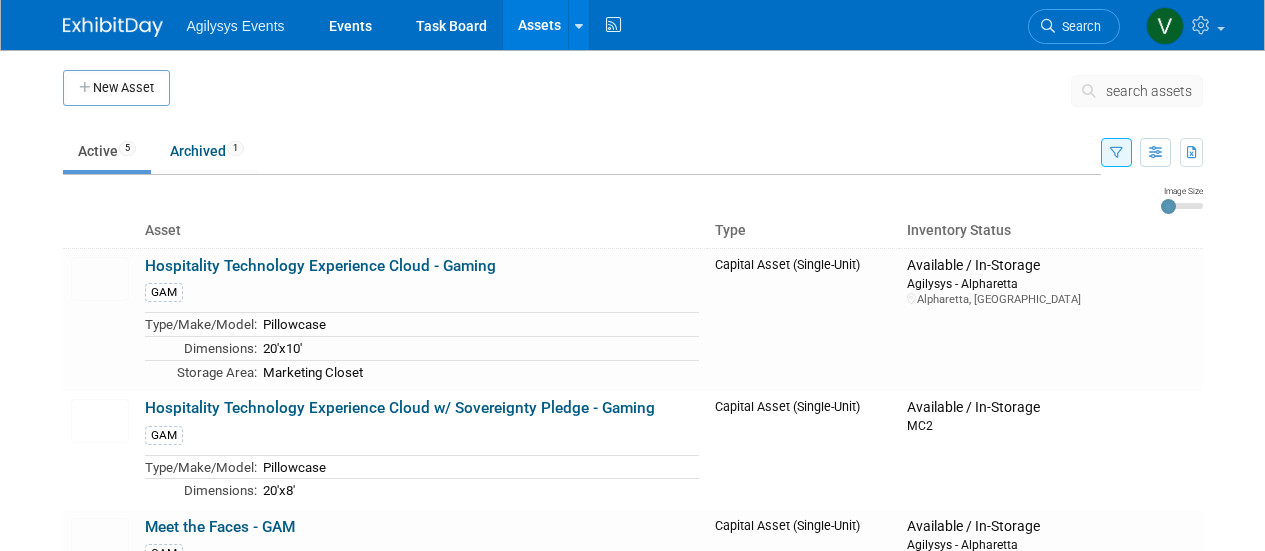 scroll, scrollTop: 0, scrollLeft: 0, axis: both 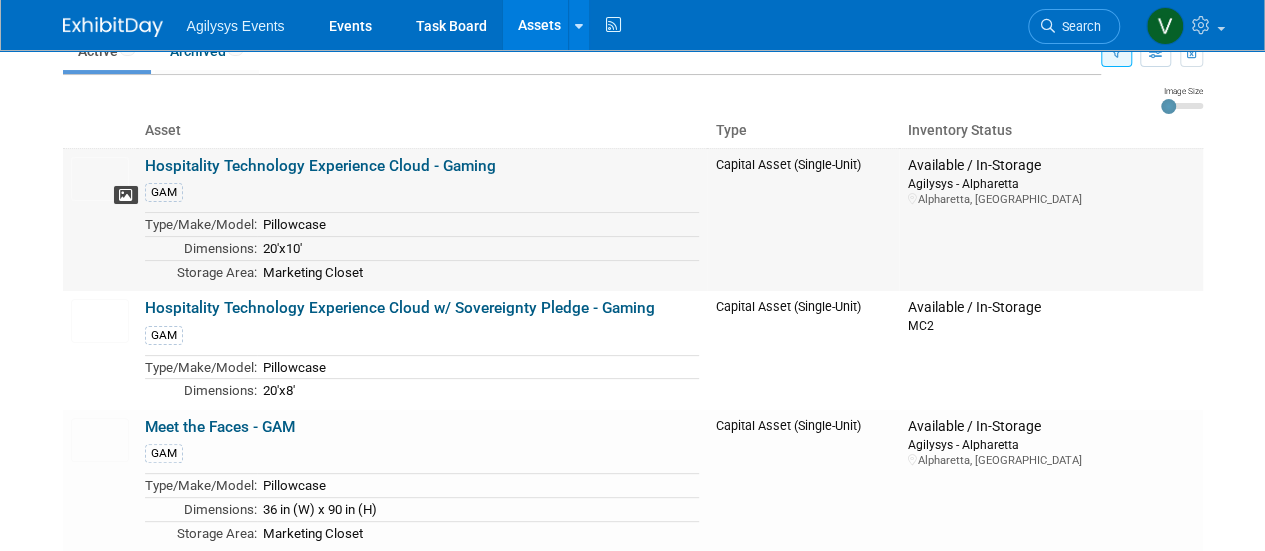 click at bounding box center [126, 196] 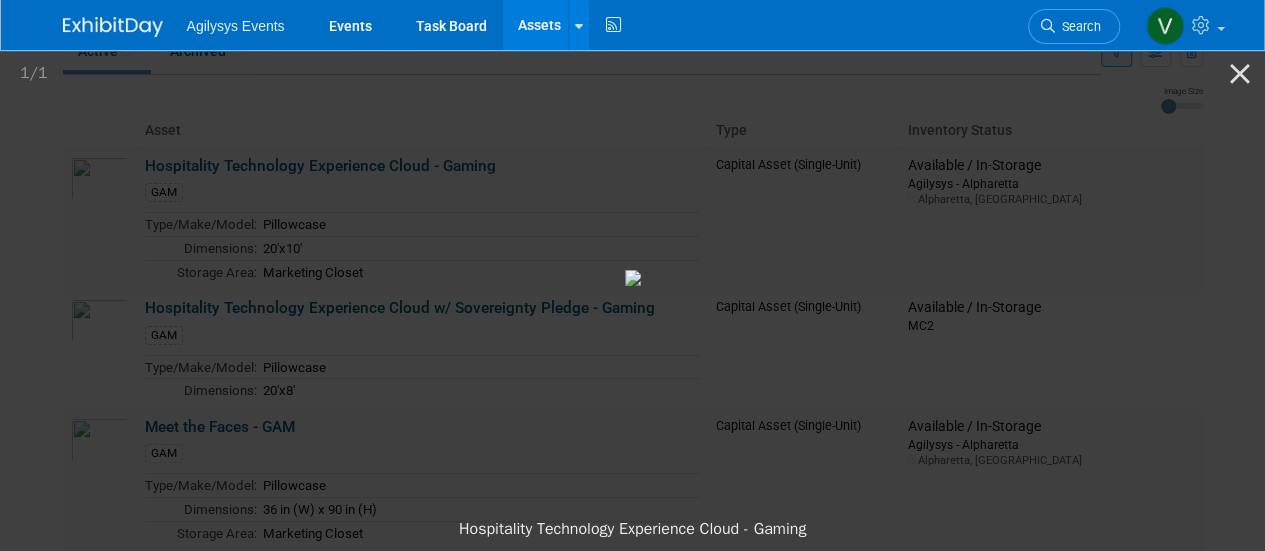 scroll, scrollTop: 0, scrollLeft: 0, axis: both 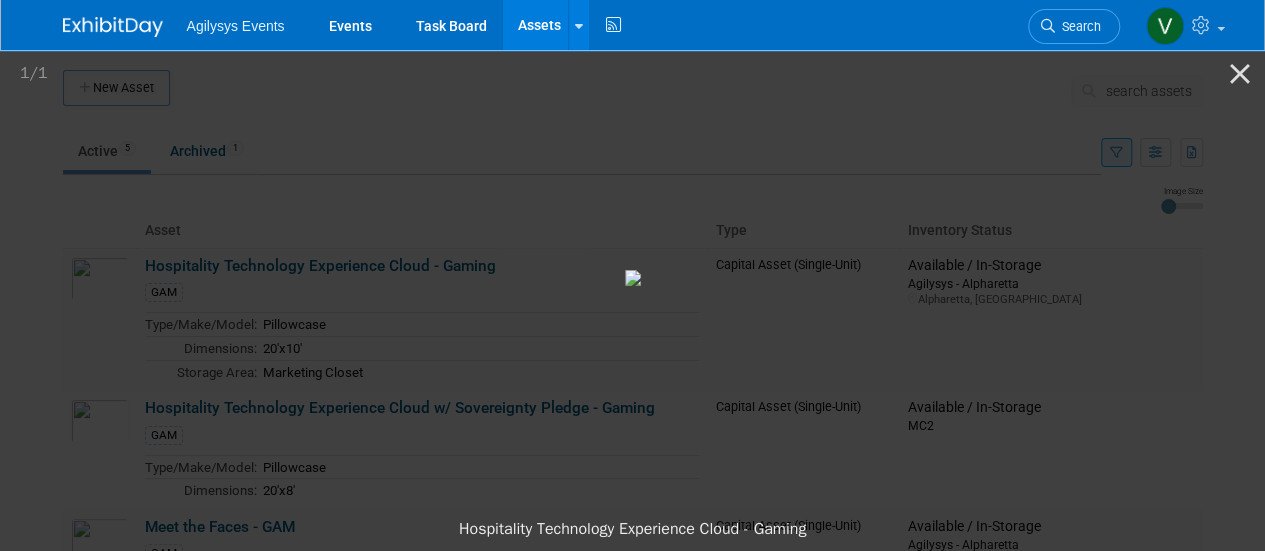 click at bounding box center [633, 278] 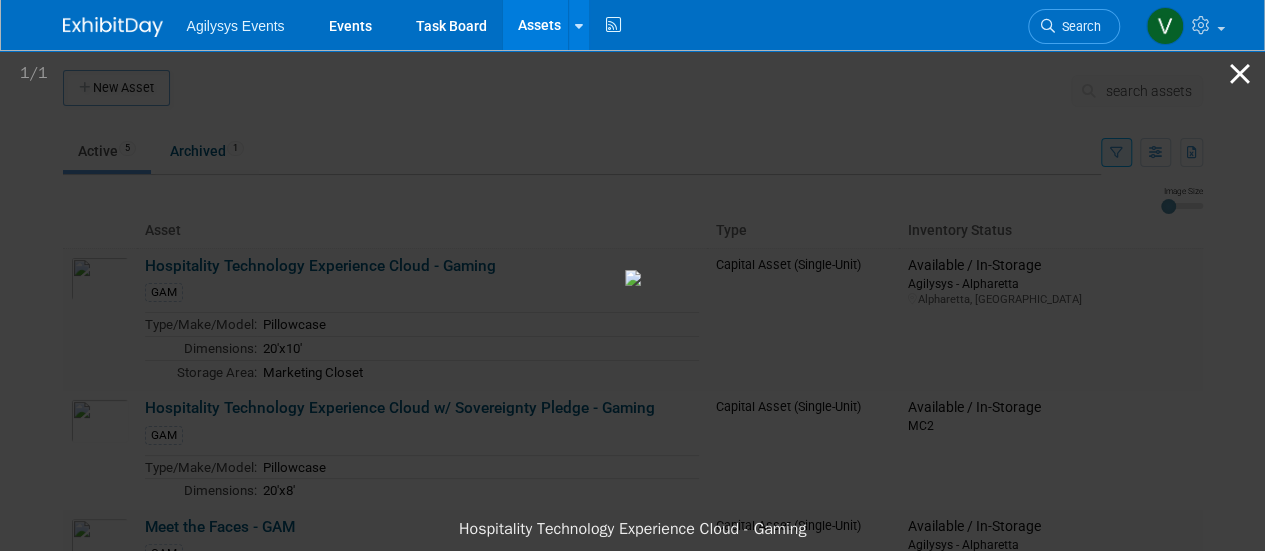 click at bounding box center (1240, 73) 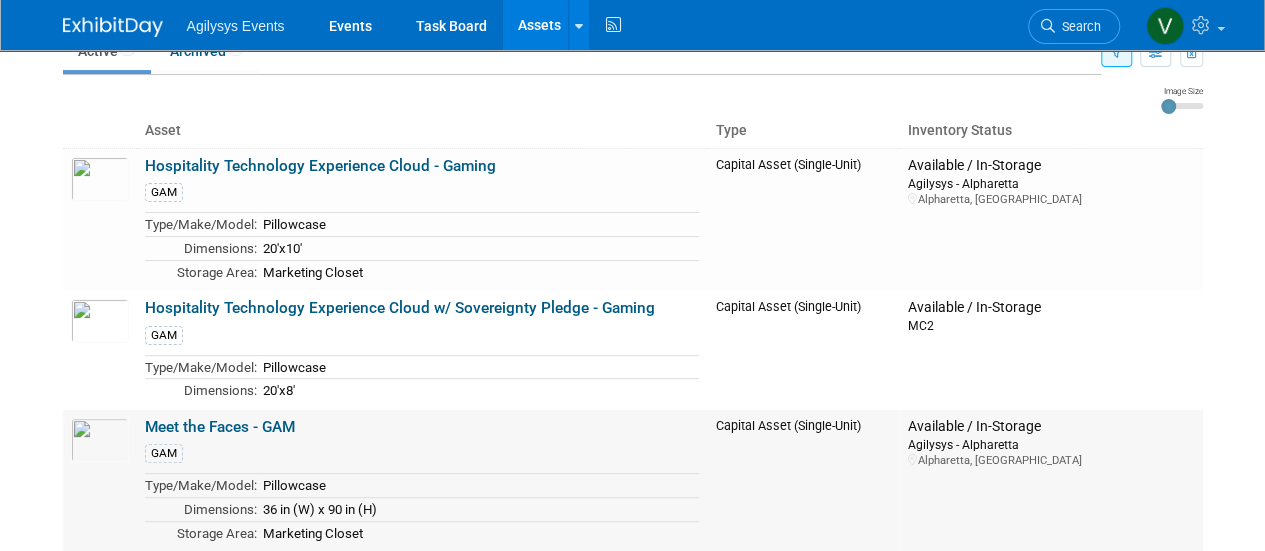 scroll, scrollTop: 0, scrollLeft: 0, axis: both 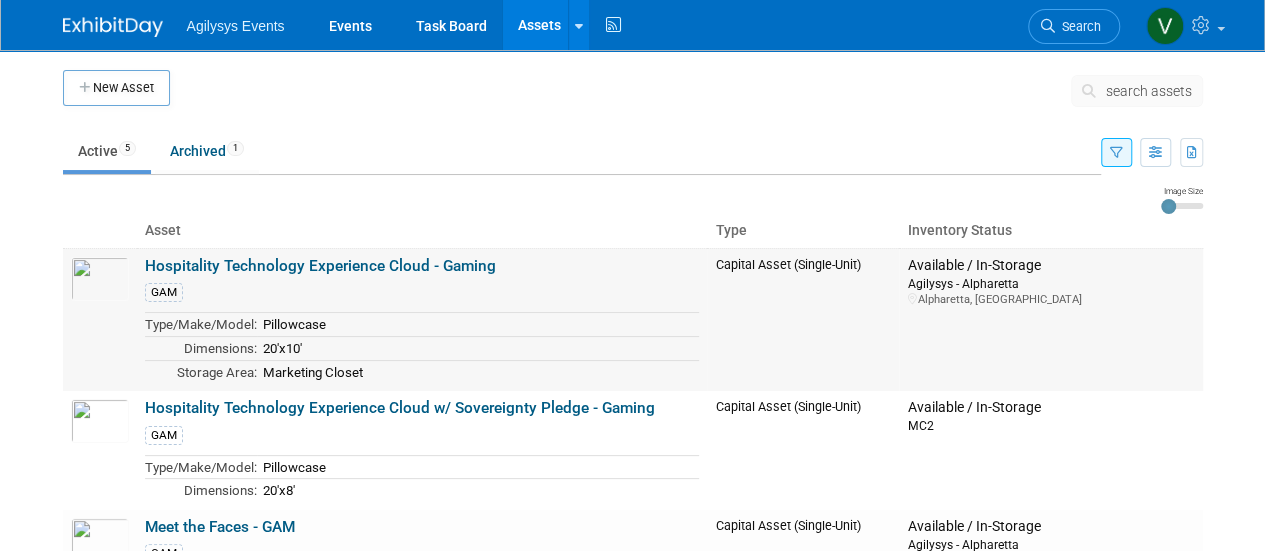 click on "Hospitality Technology Experience Cloud - Gaming" at bounding box center (320, 266) 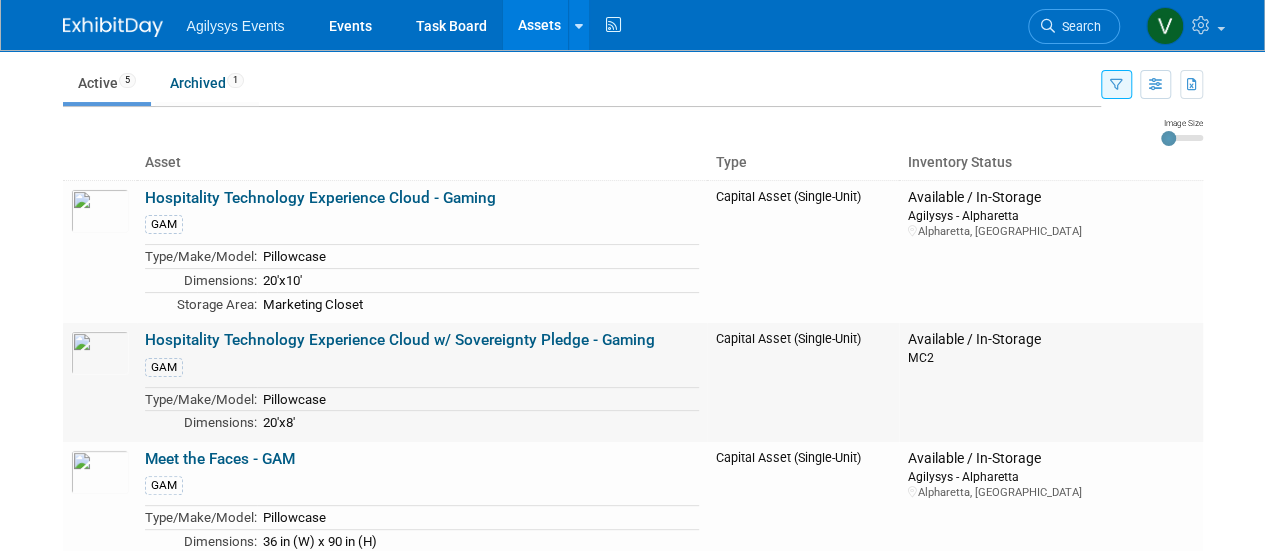 scroll, scrollTop: 100, scrollLeft: 0, axis: vertical 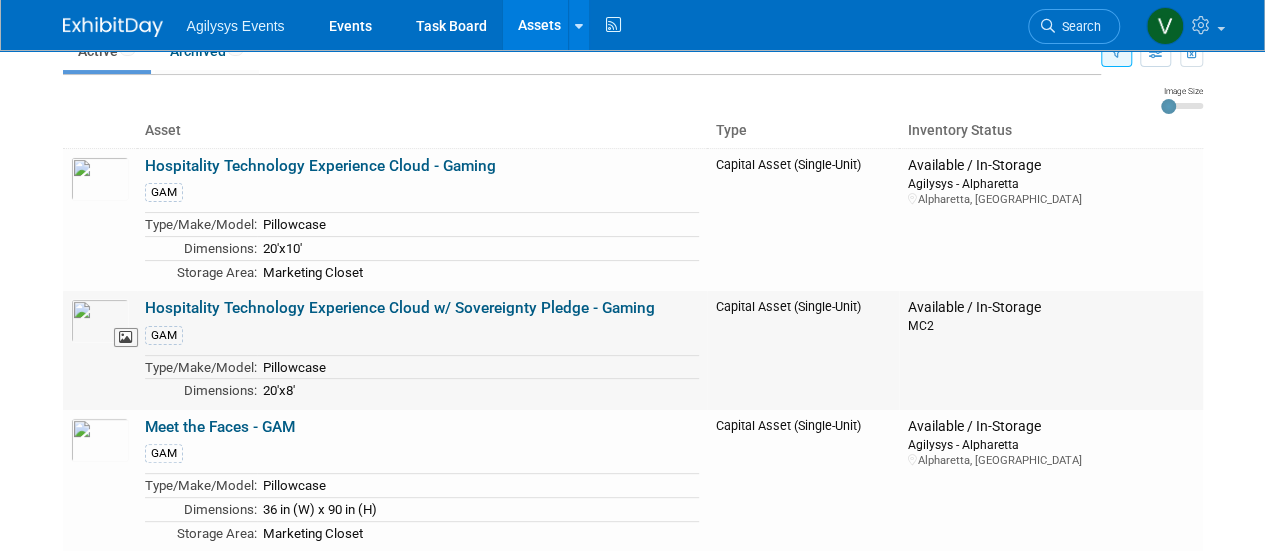 click at bounding box center (100, 321) 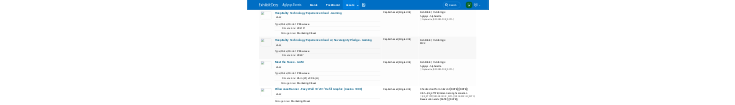 scroll, scrollTop: 300, scrollLeft: 0, axis: vertical 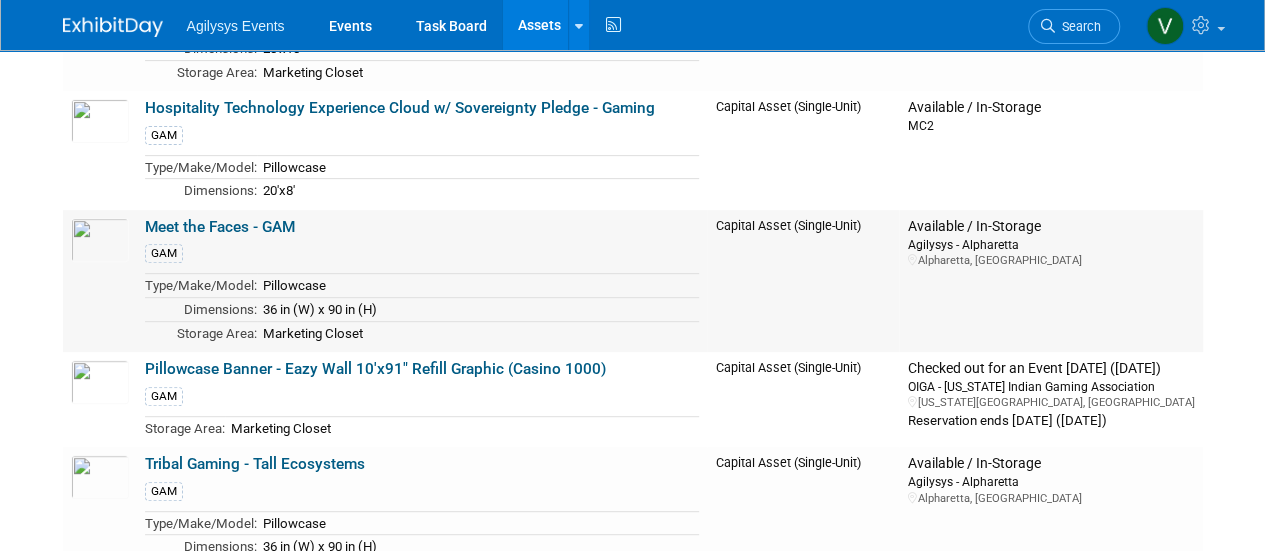 click on "Meet the Faces - GAM" at bounding box center (220, 227) 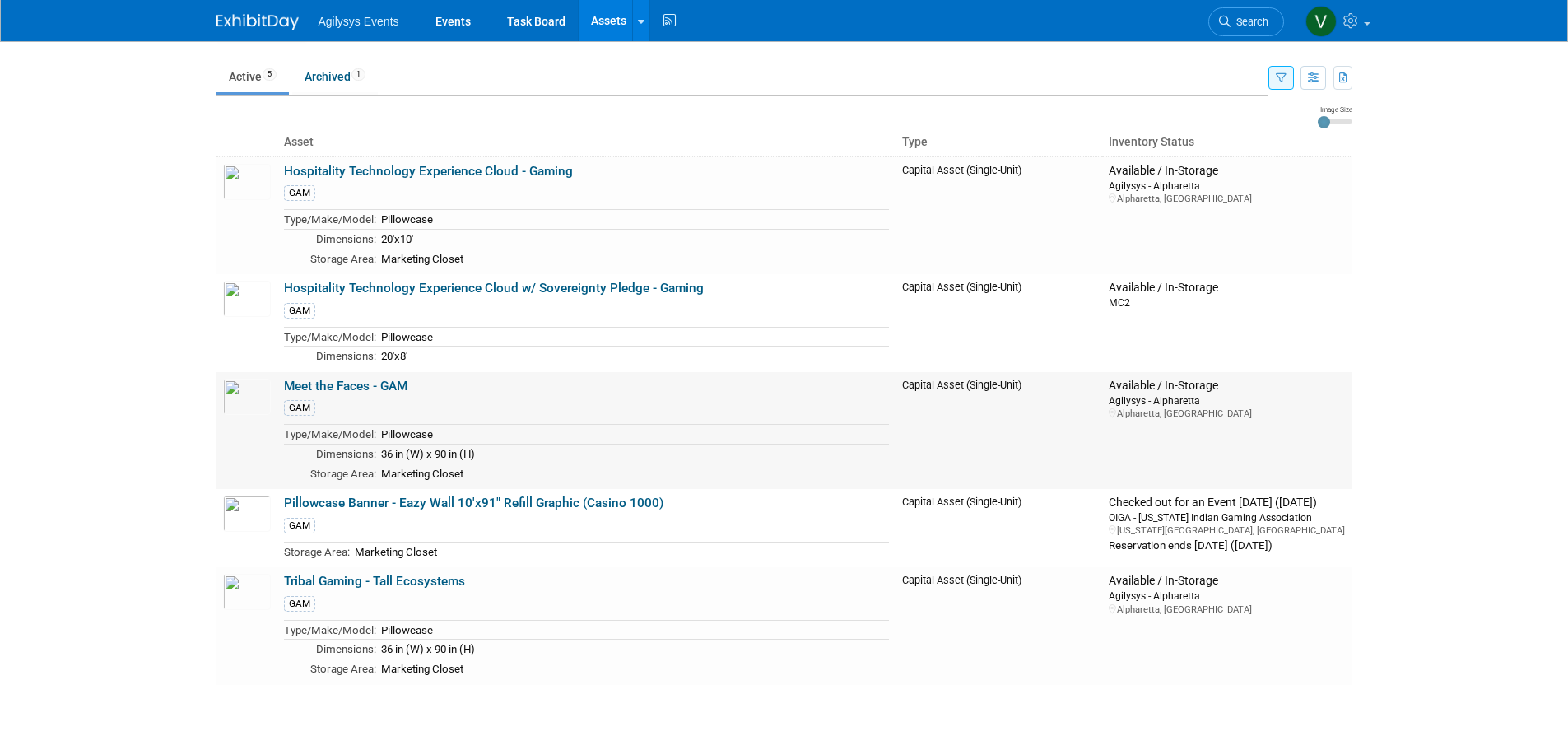 scroll, scrollTop: 0, scrollLeft: 0, axis: both 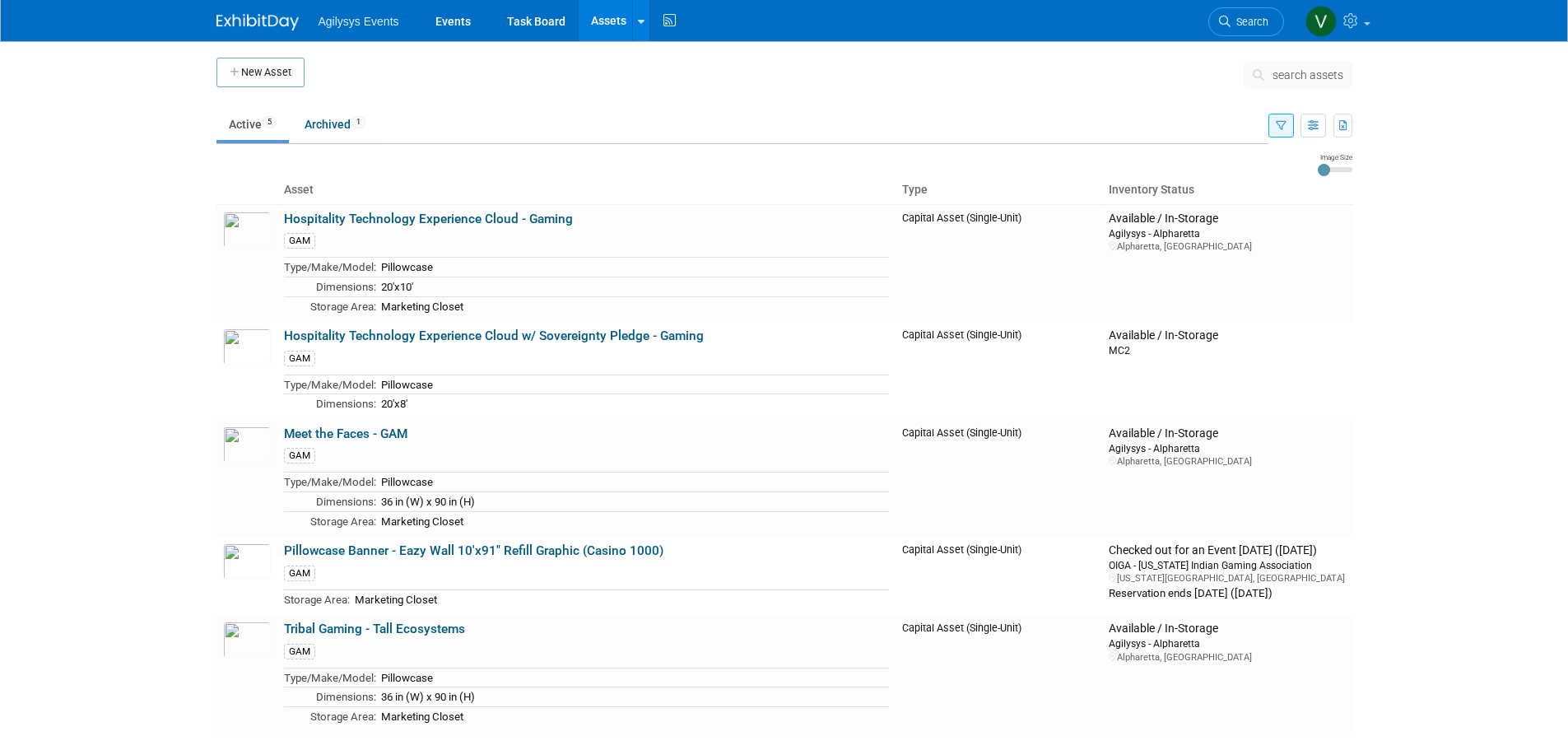 click at bounding box center [1281, 126] 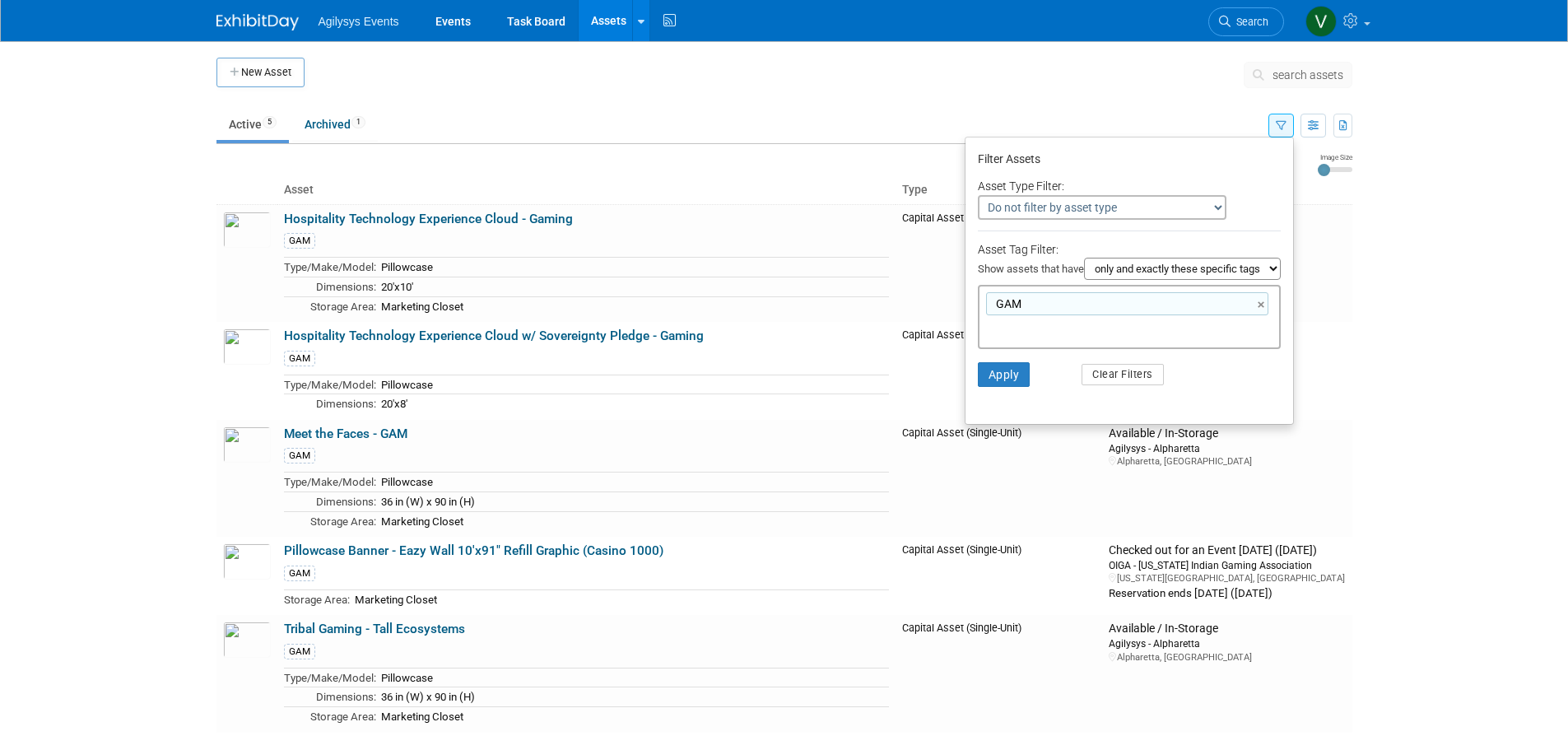 click on "GAM ×" at bounding box center [1127, 304] 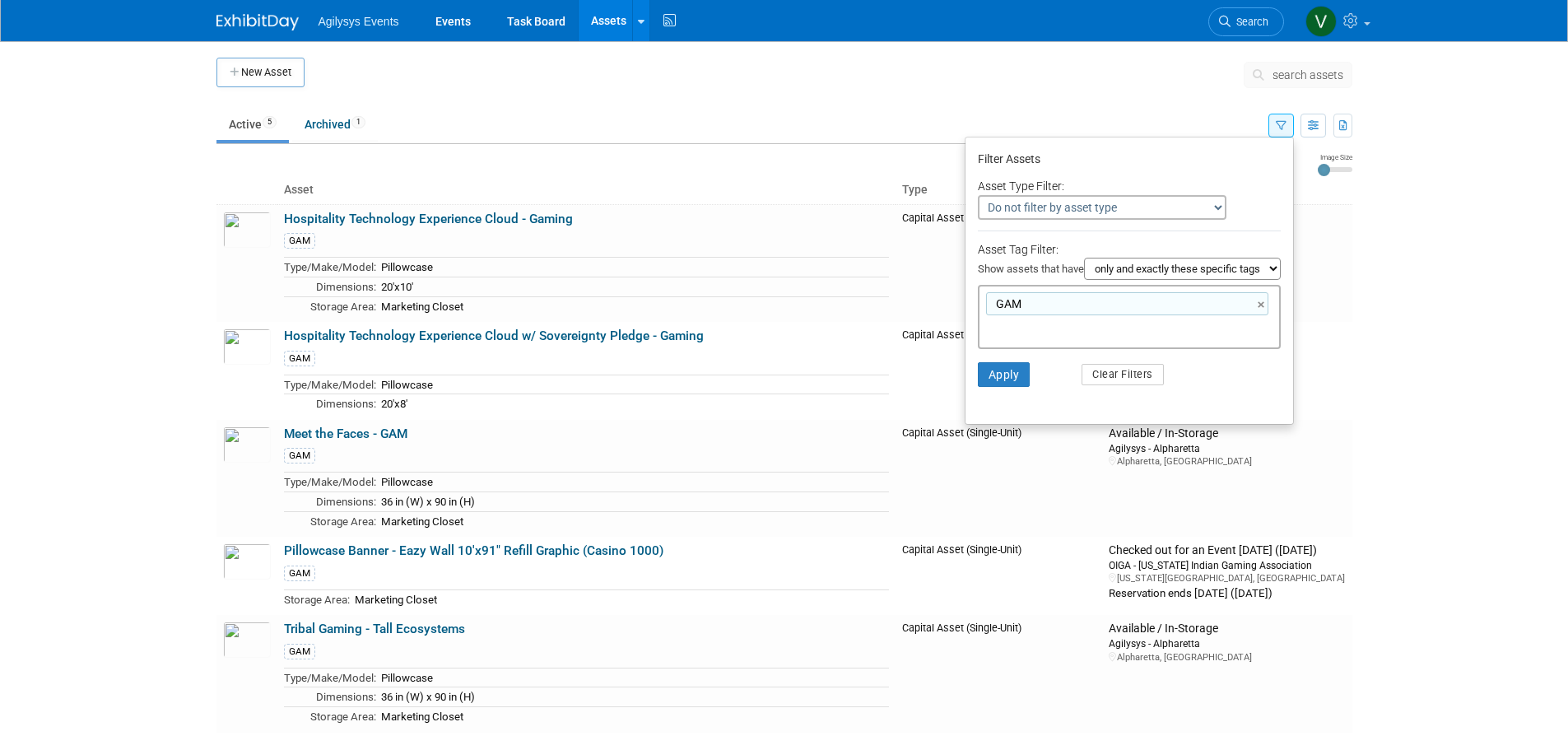 click on "all of these tags
any one of these tags
only and exactly these specific tags" at bounding box center (1182, 268) 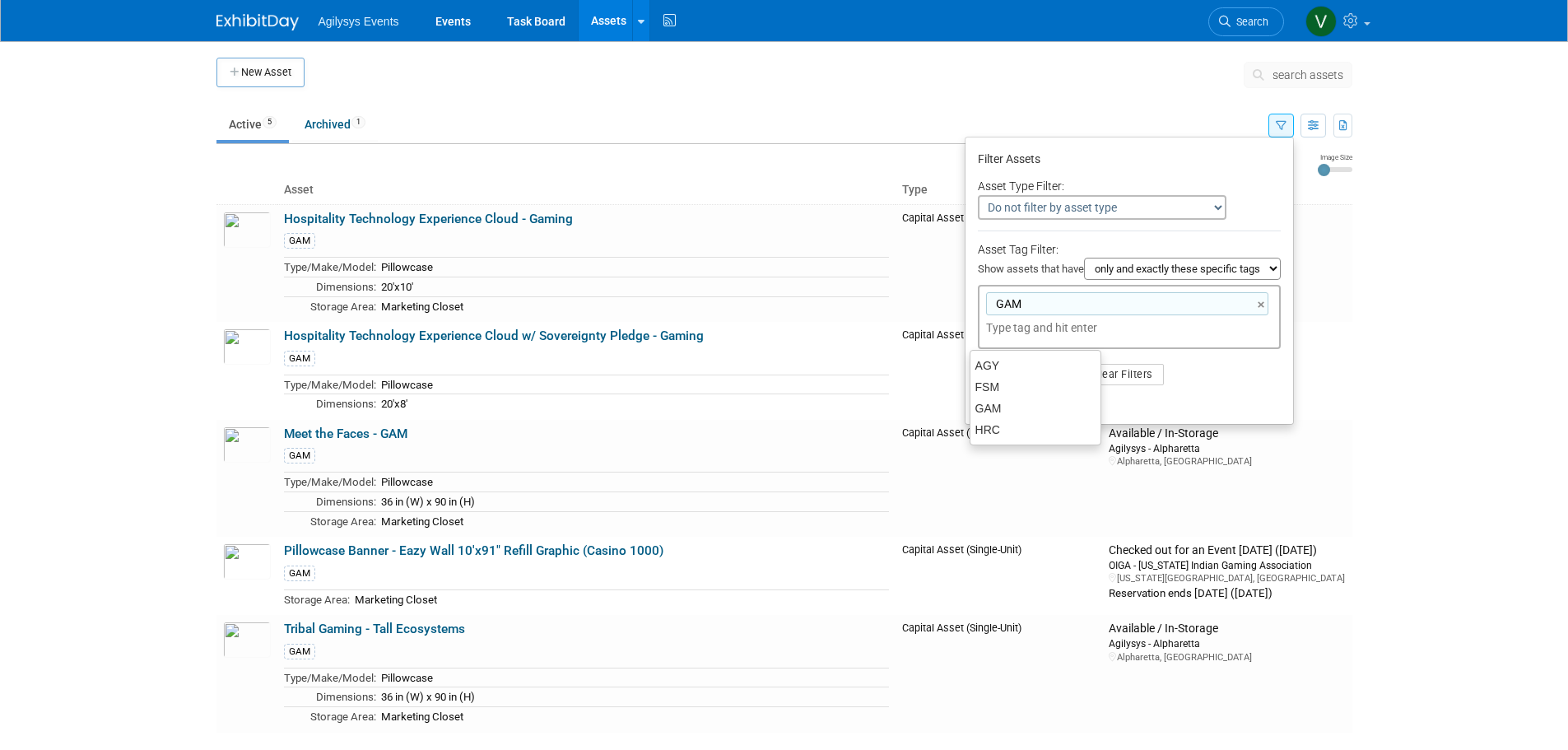 click at bounding box center [1052, 328] 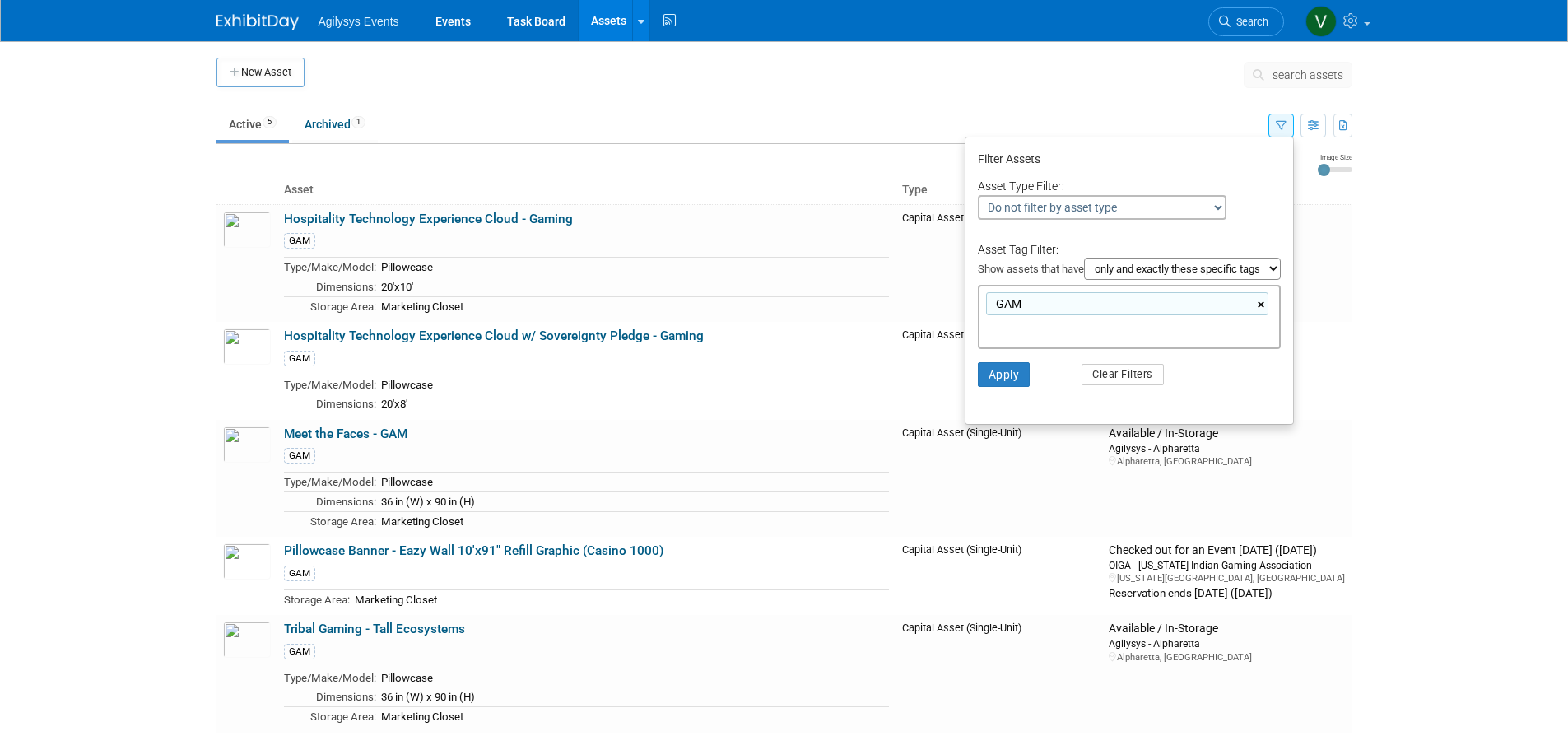 click on "×" at bounding box center (1263, 305) 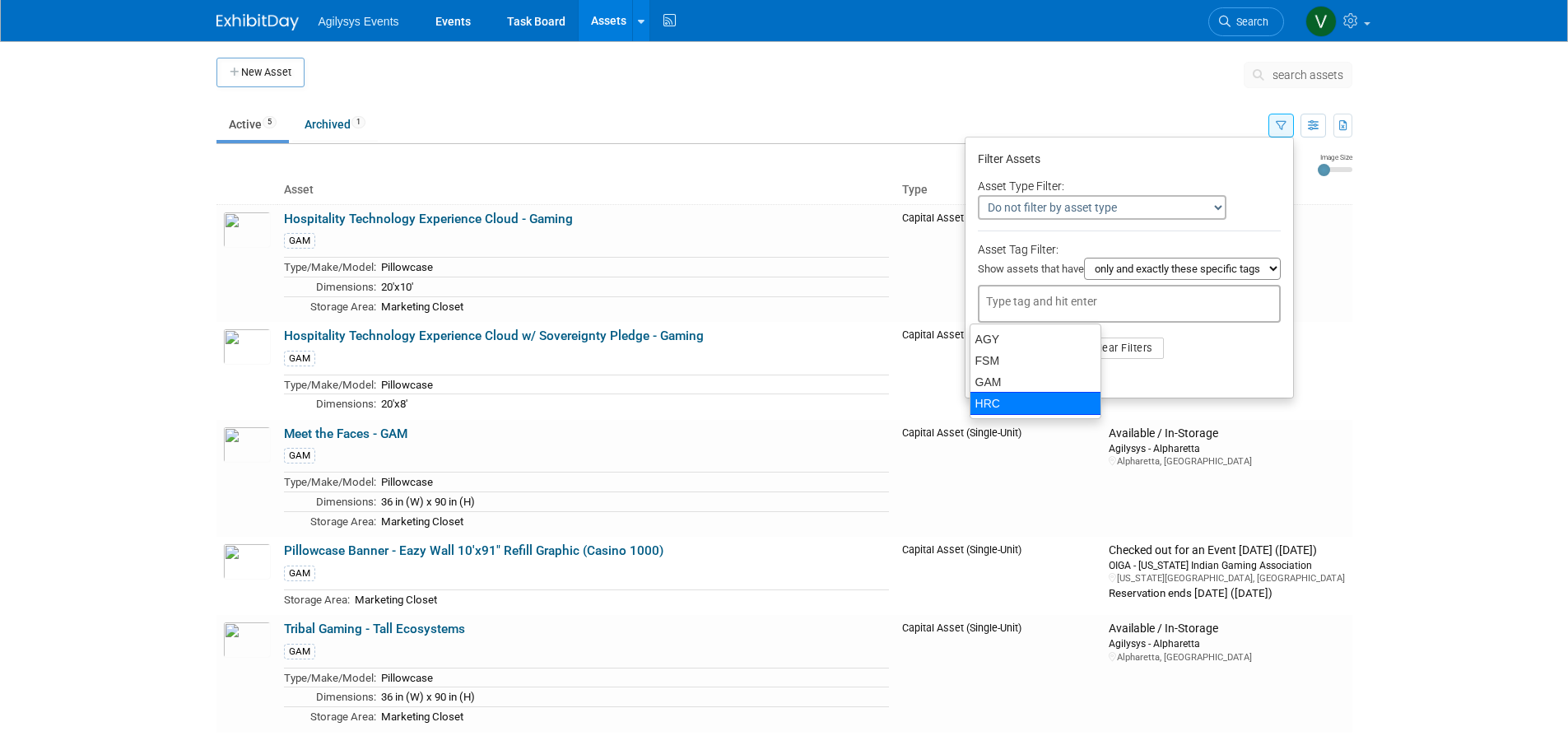 click on "HRC" at bounding box center [1035, 403] 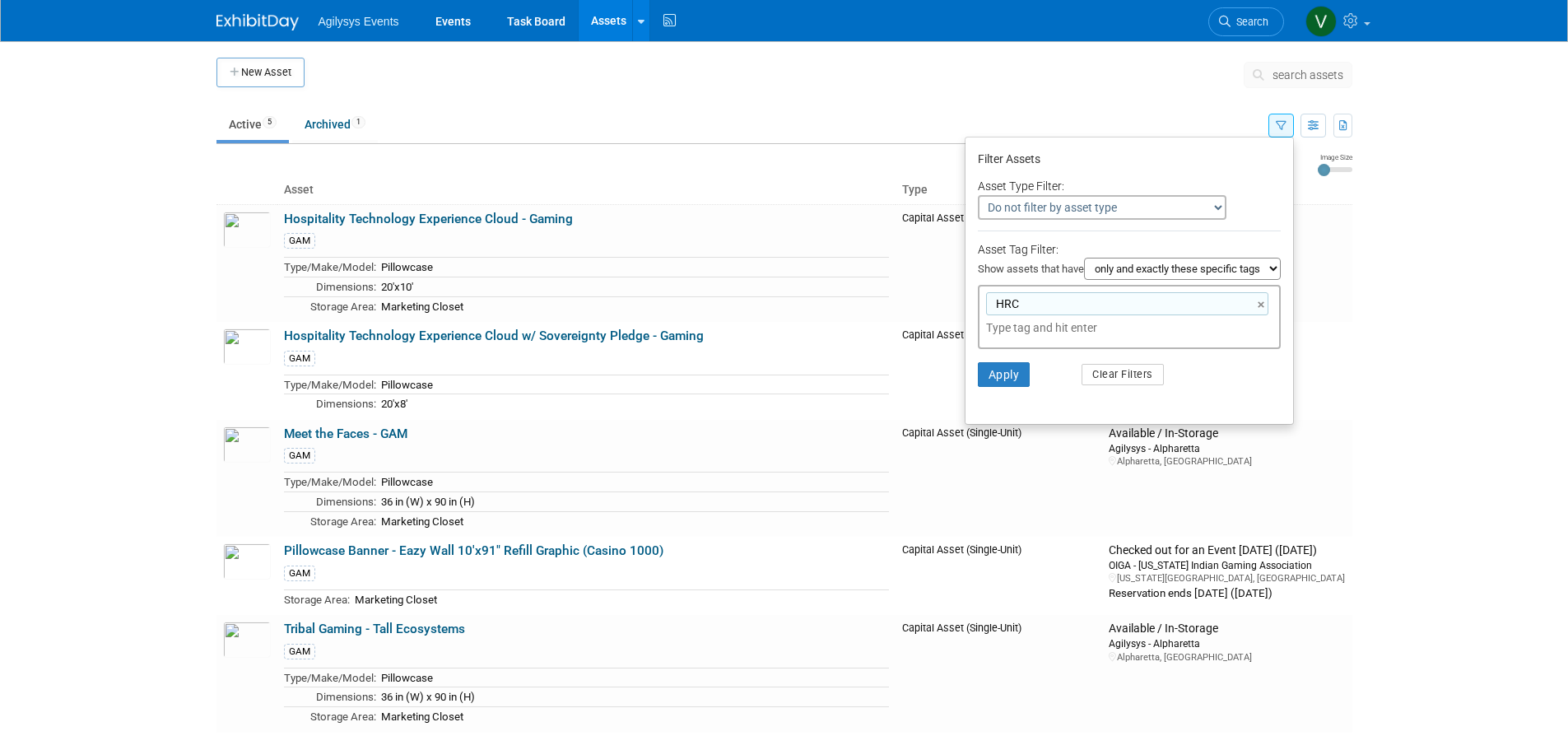type on "HRC" 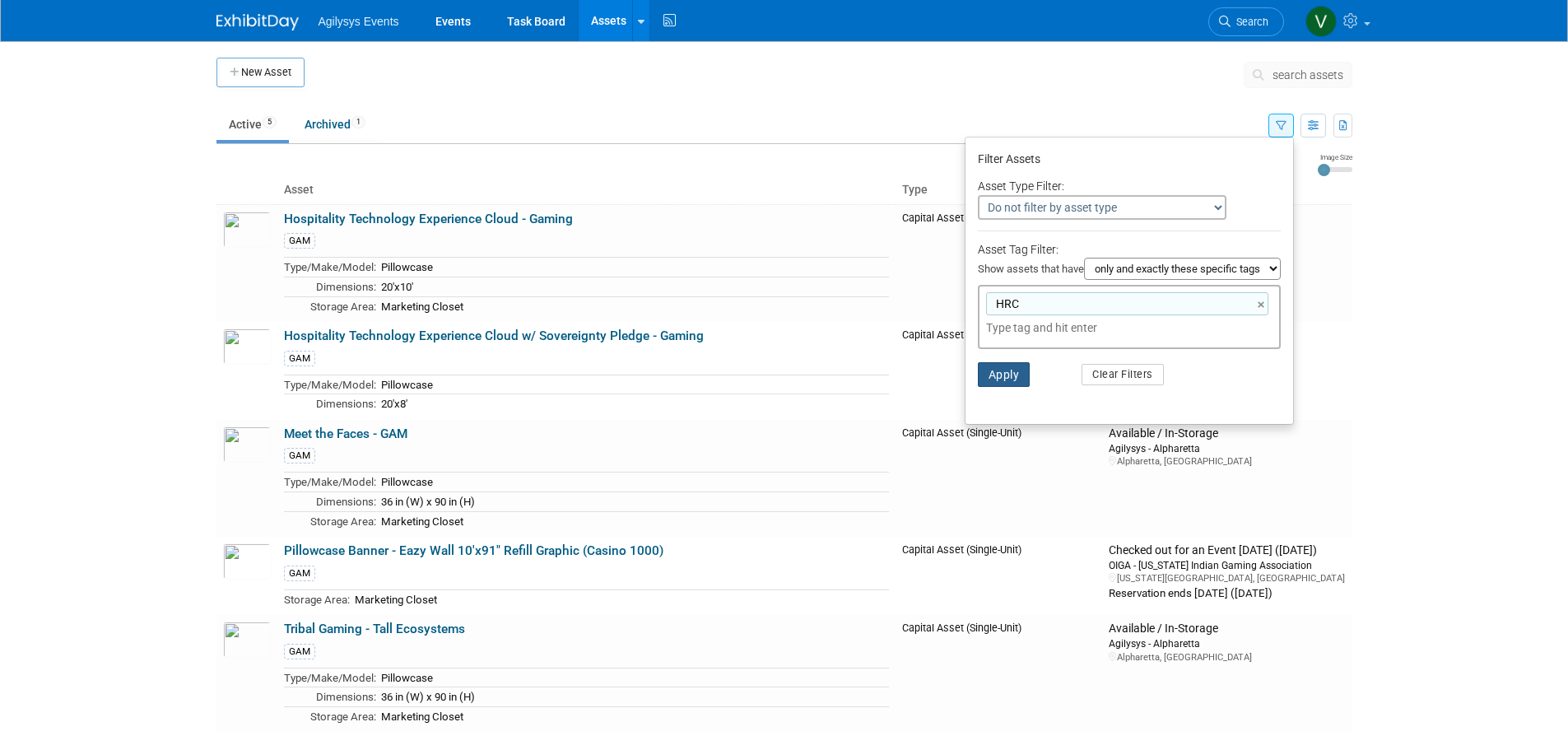 click on "Apply" at bounding box center [1004, 375] 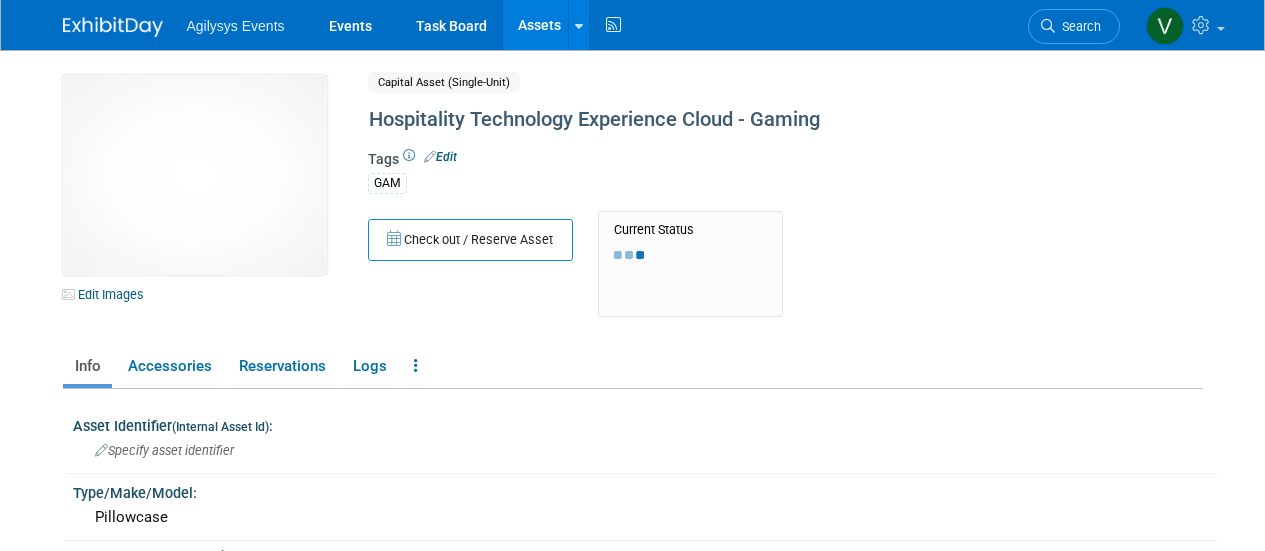 scroll, scrollTop: 0, scrollLeft: 0, axis: both 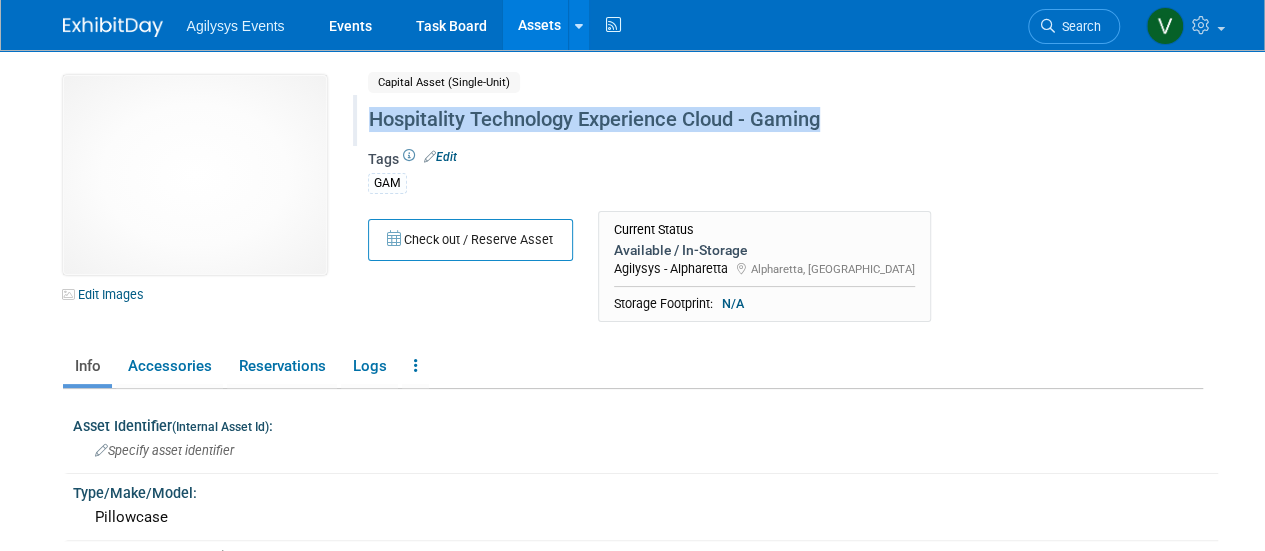 drag, startPoint x: 852, startPoint y: 129, endPoint x: 361, endPoint y: 127, distance: 491.00406 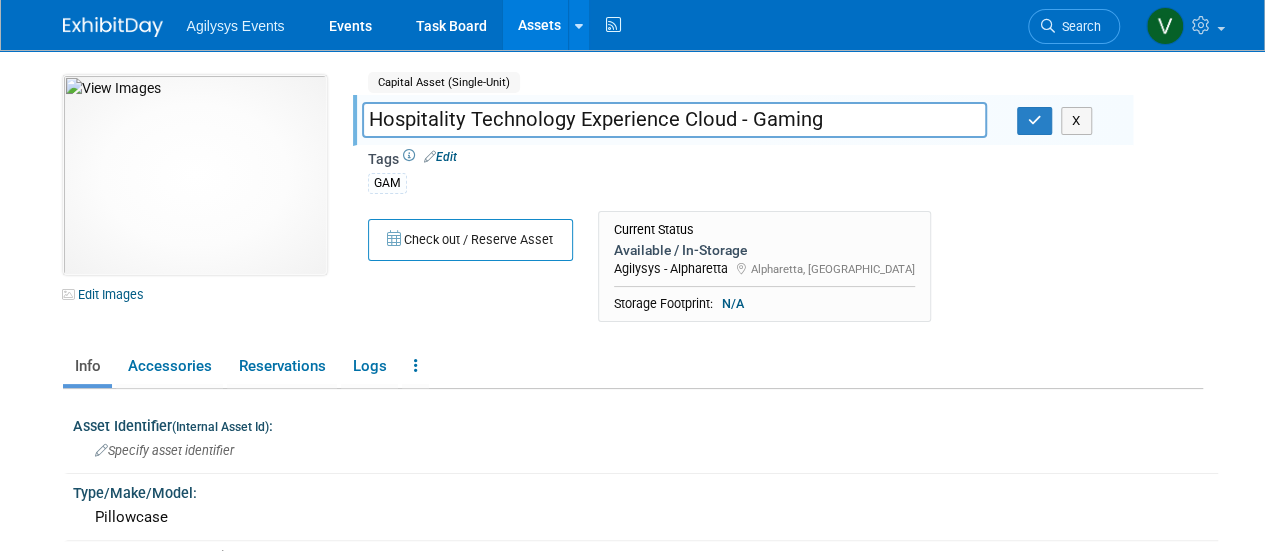 drag, startPoint x: 361, startPoint y: 127, endPoint x: 810, endPoint y: 123, distance: 449.01782 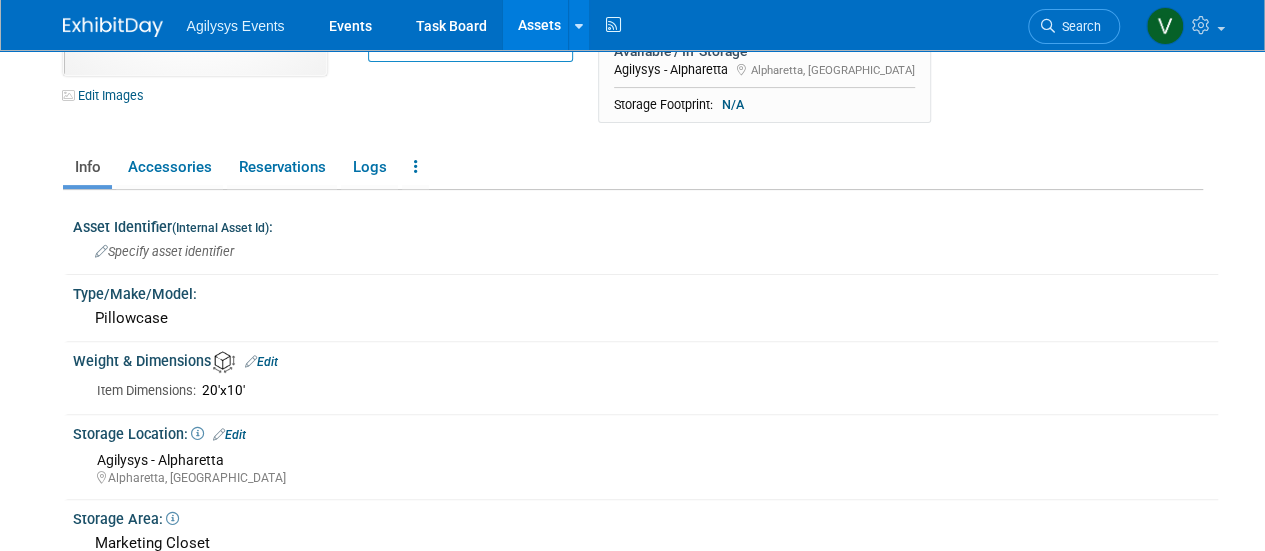scroll, scrollTop: 200, scrollLeft: 0, axis: vertical 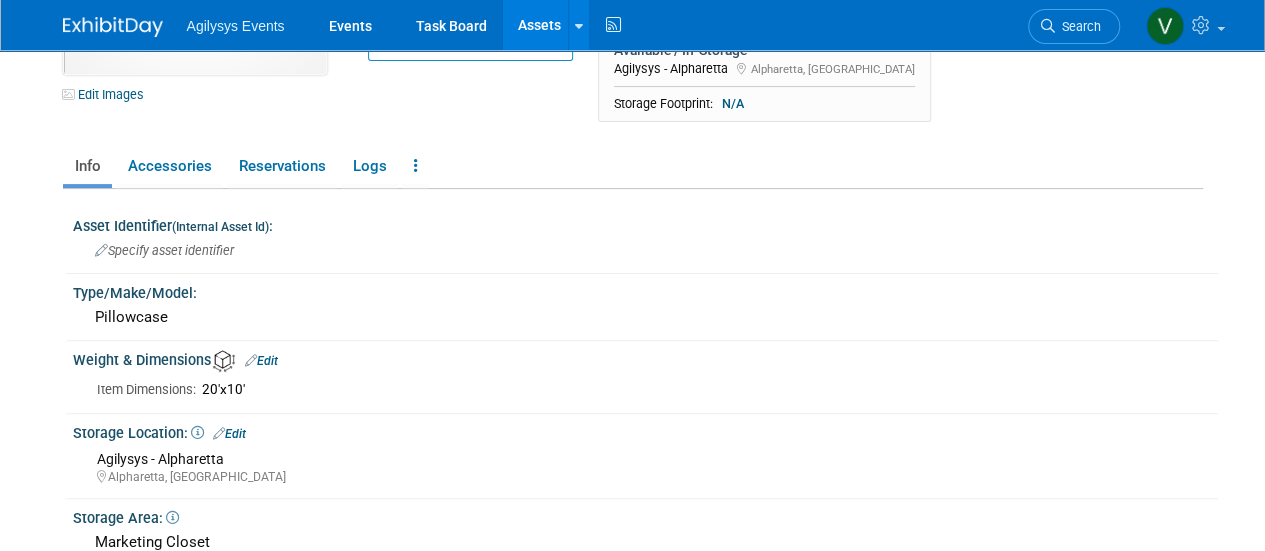 drag, startPoint x: 254, startPoint y: 389, endPoint x: 204, endPoint y: 388, distance: 50.01 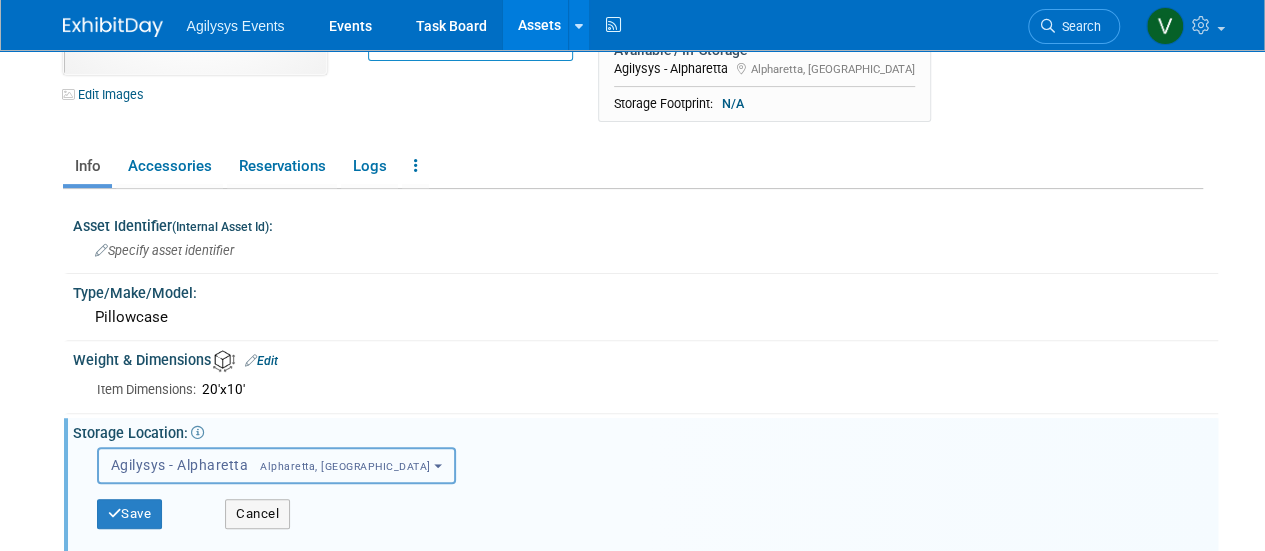 click on "Agilysys - Alpharetta  Alpharetta, GA" at bounding box center [271, 465] 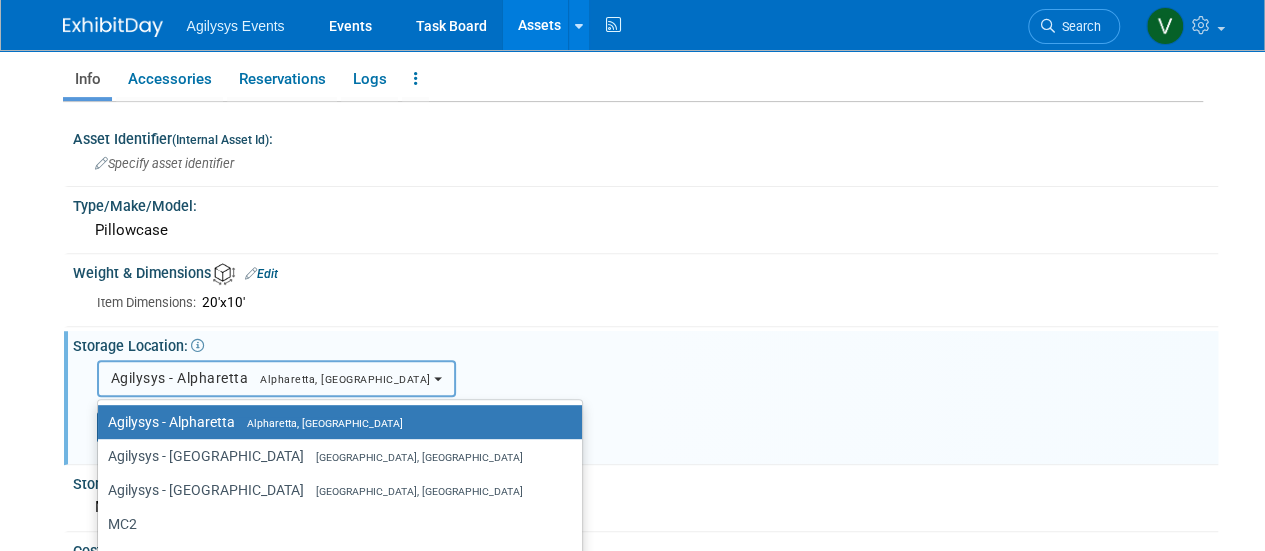 scroll, scrollTop: 400, scrollLeft: 0, axis: vertical 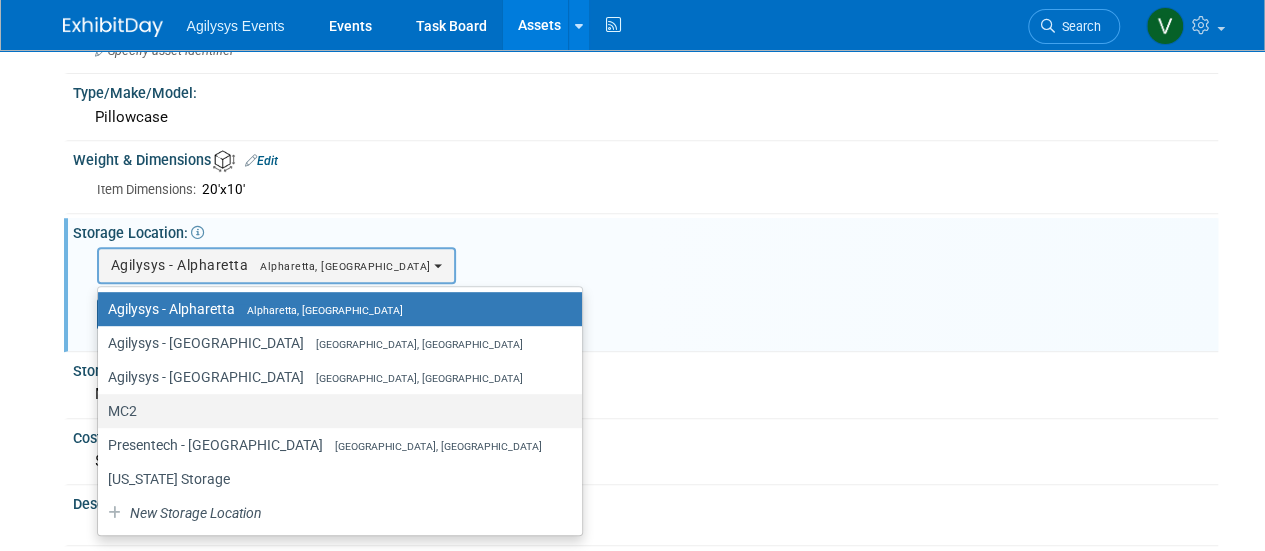 click on "MC2" at bounding box center (335, 411) 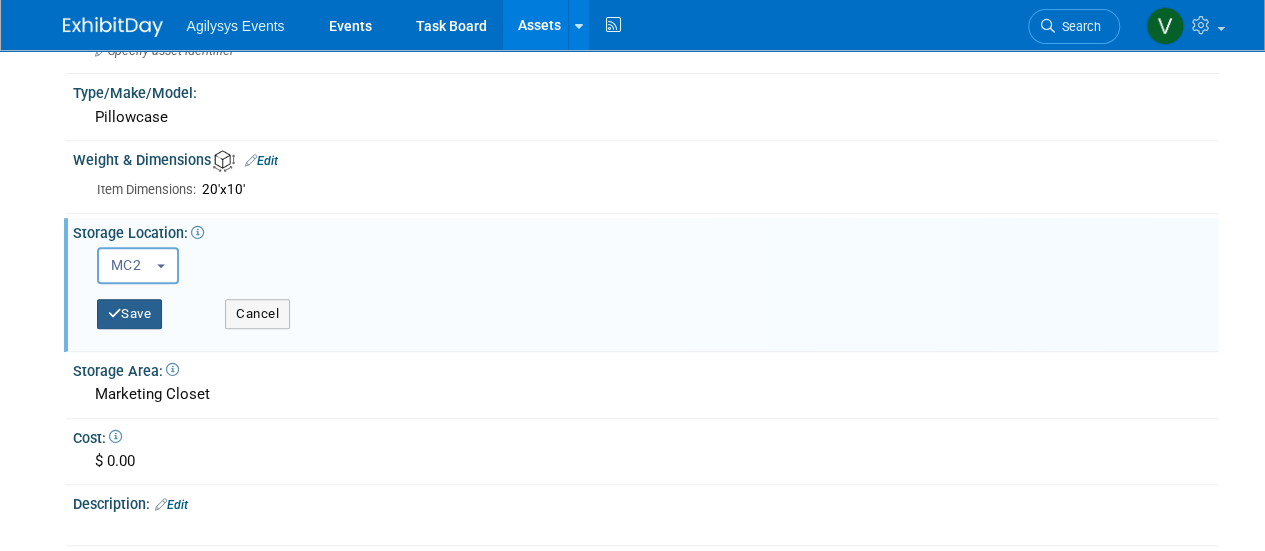 click on "Save" at bounding box center [130, 314] 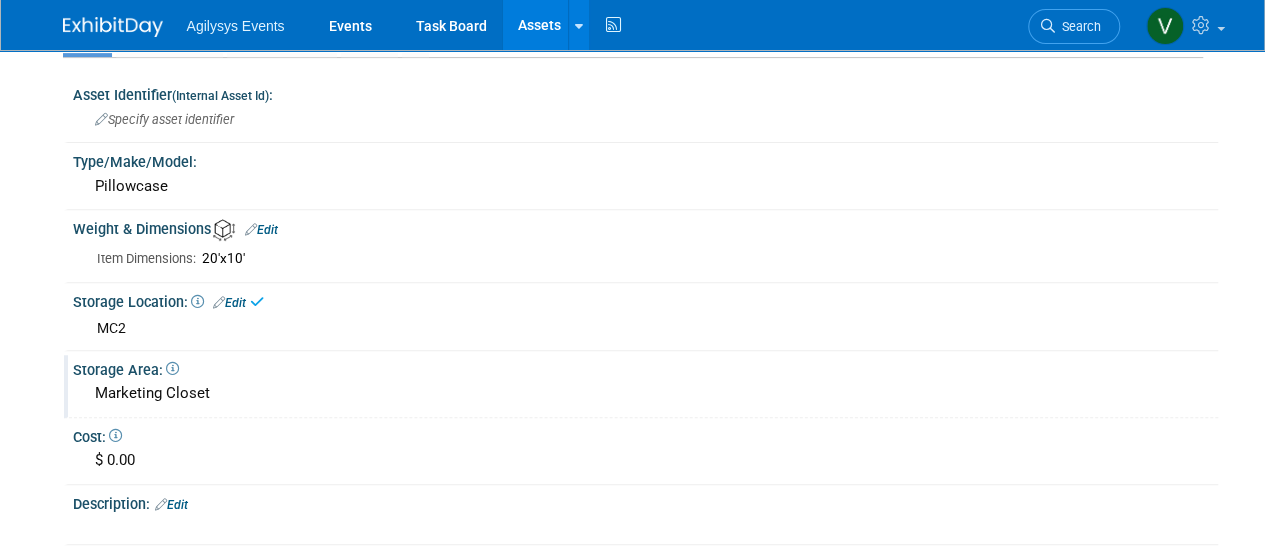 scroll, scrollTop: 300, scrollLeft: 0, axis: vertical 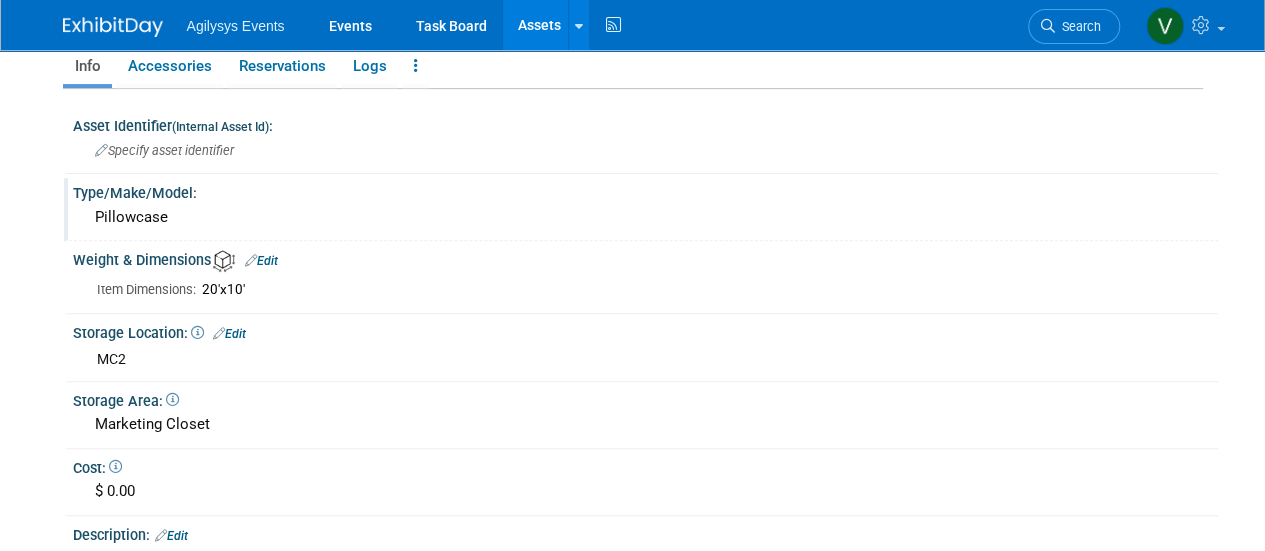 drag, startPoint x: 200, startPoint y: 225, endPoint x: 88, endPoint y: 219, distance: 112.1606 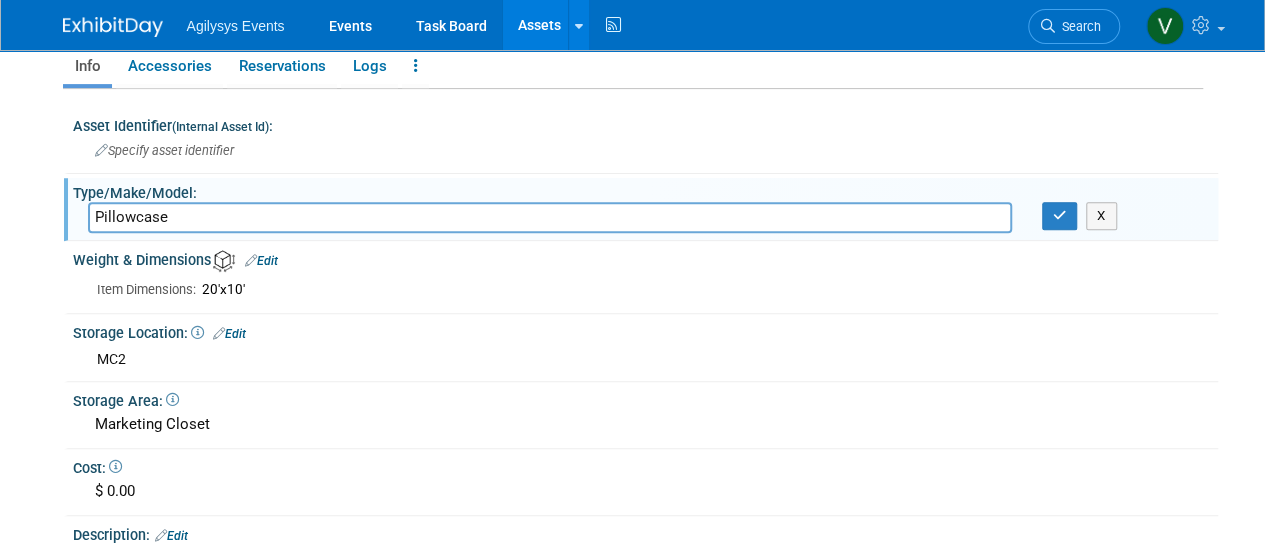 drag, startPoint x: 88, startPoint y: 219, endPoint x: 479, endPoint y: 210, distance: 391.10358 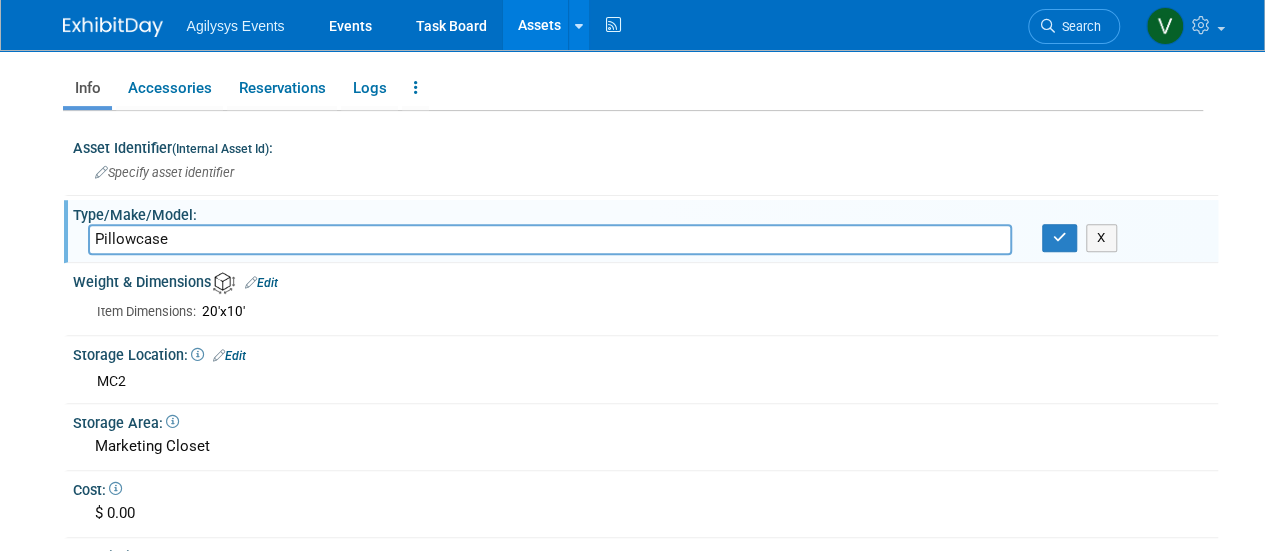 scroll, scrollTop: 0, scrollLeft: 0, axis: both 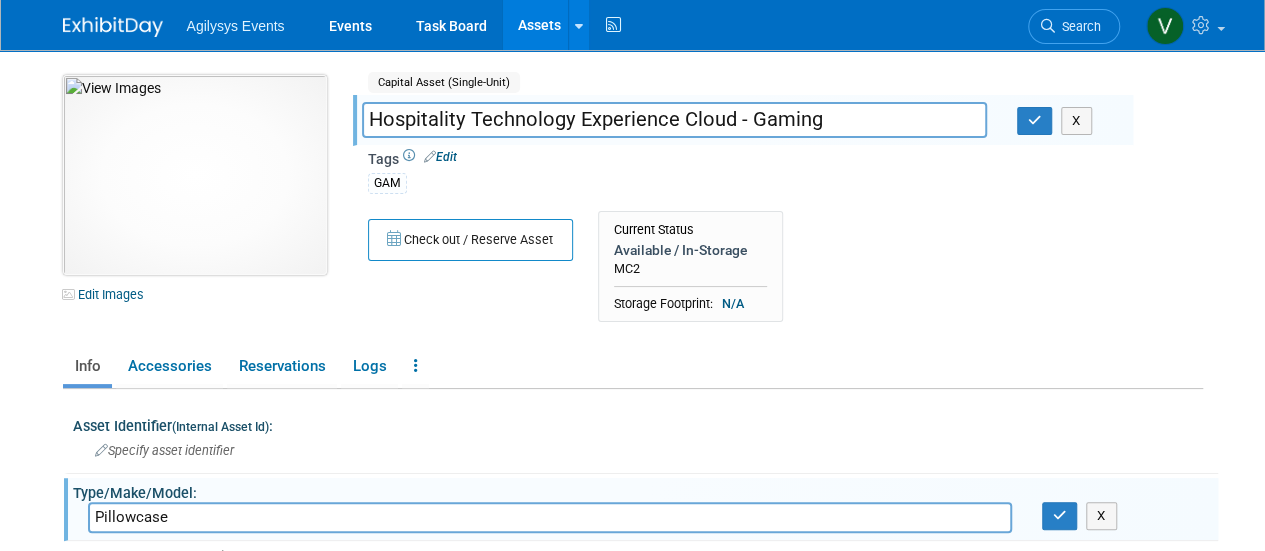 click at bounding box center (195, 175) 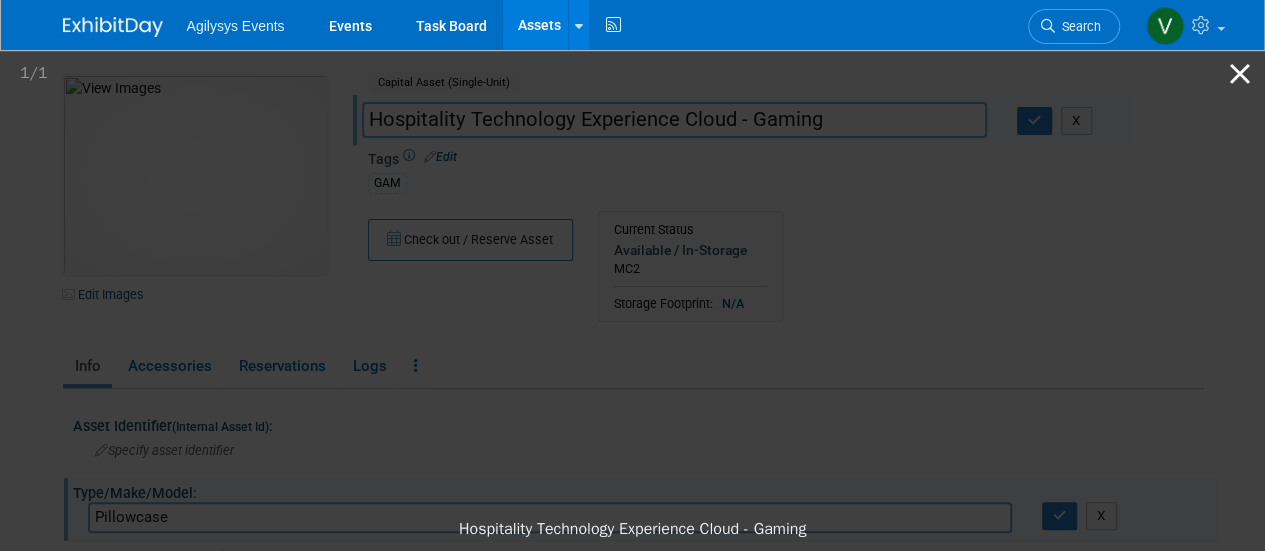 click at bounding box center (1240, 73) 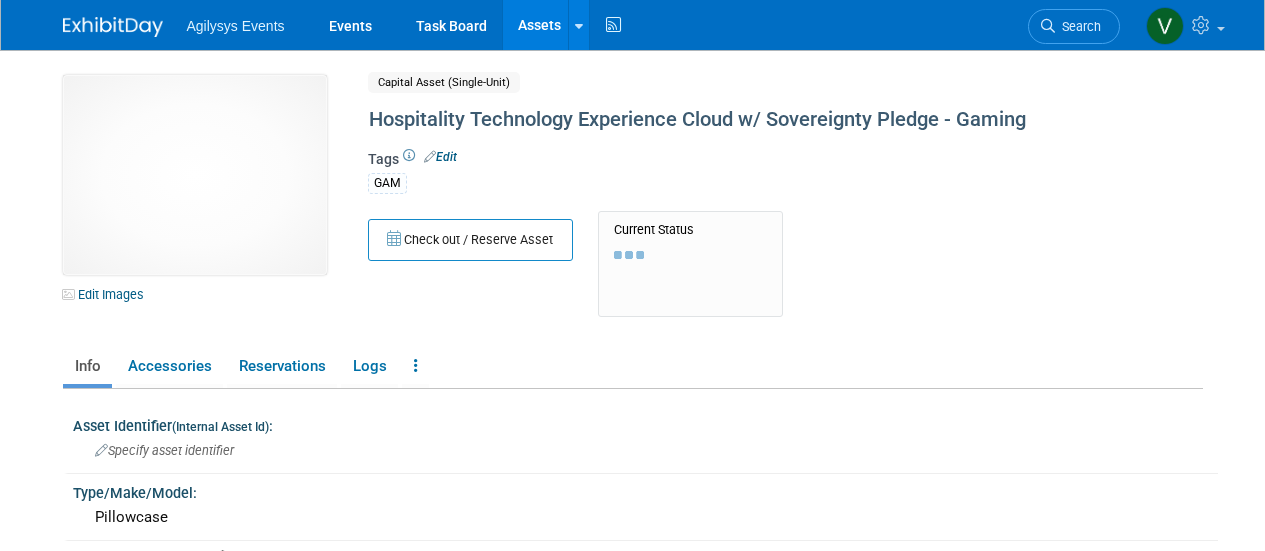 scroll, scrollTop: 0, scrollLeft: 0, axis: both 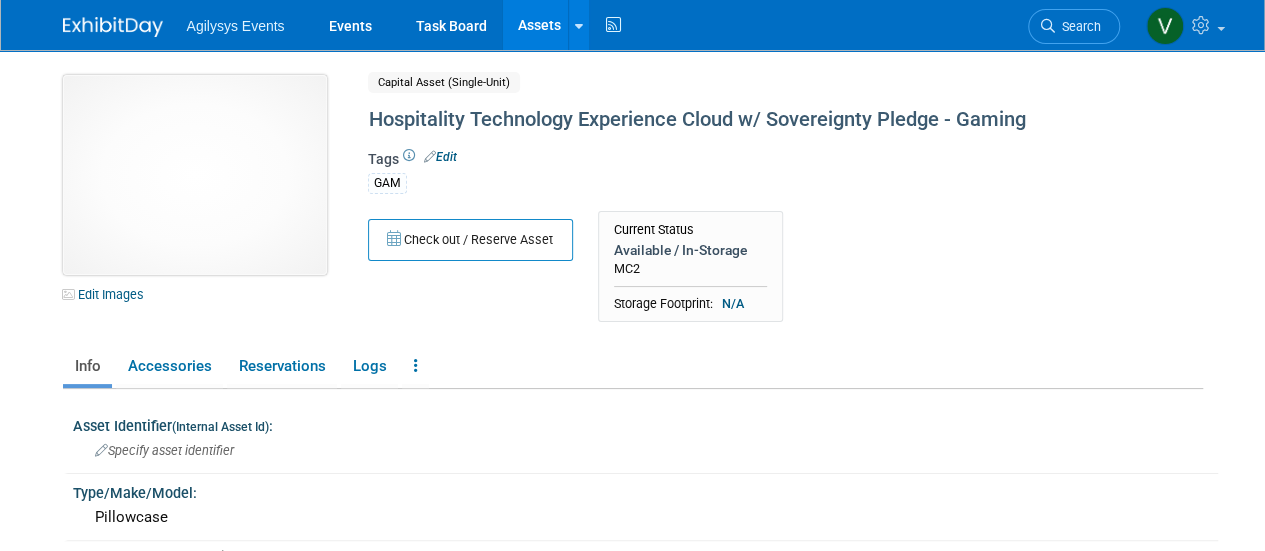 click at bounding box center [195, 175] 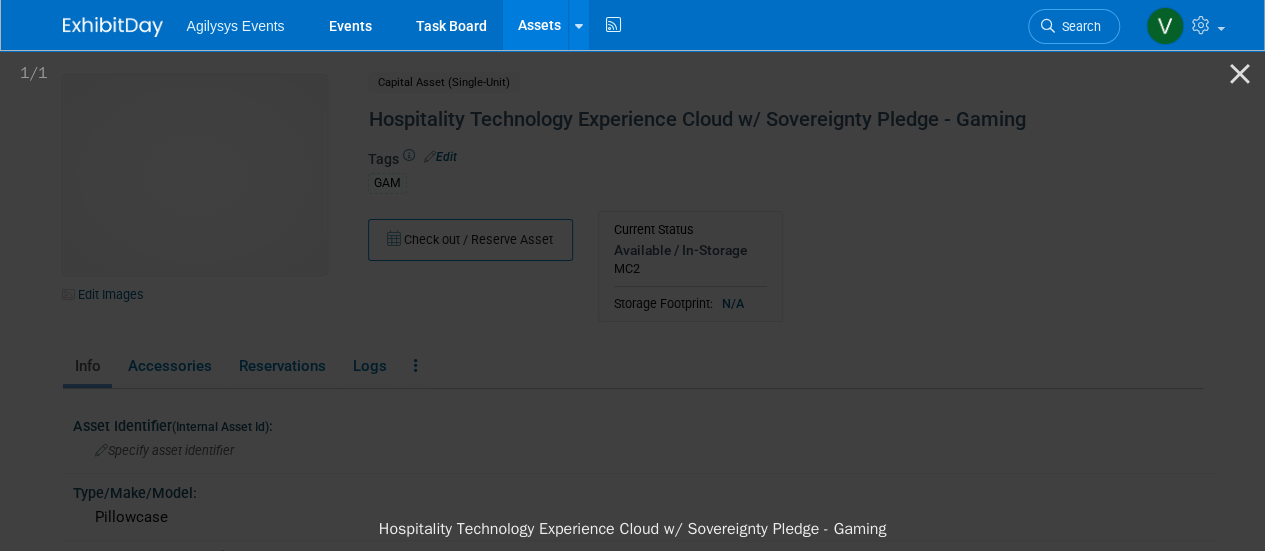 drag, startPoint x: 1158, startPoint y: 379, endPoint x: 962, endPoint y: 295, distance: 213.24165 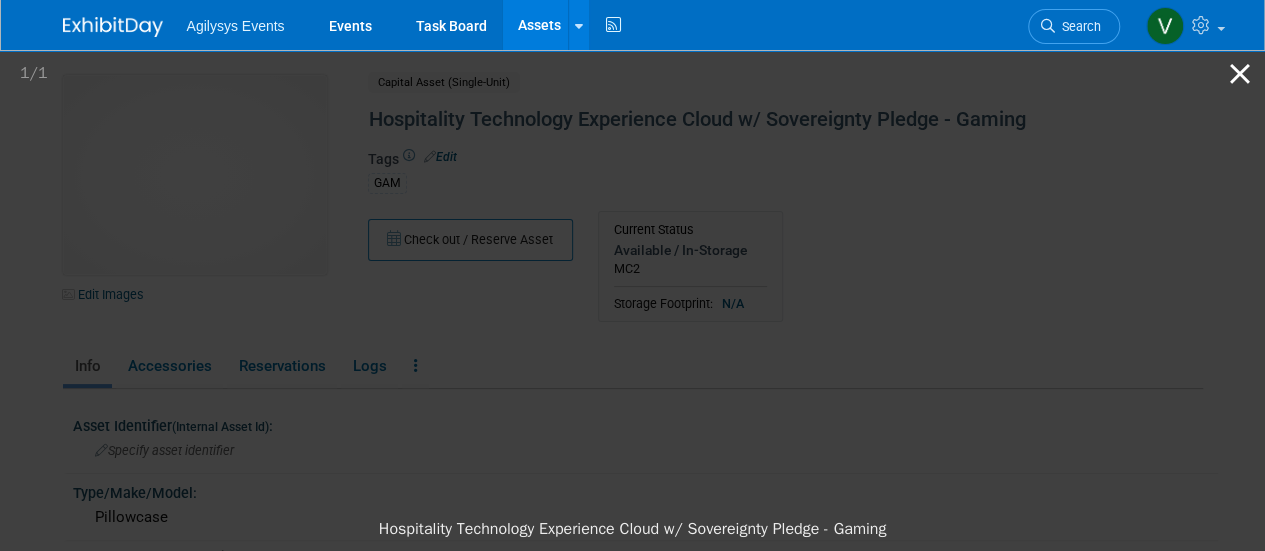 click at bounding box center [1240, 73] 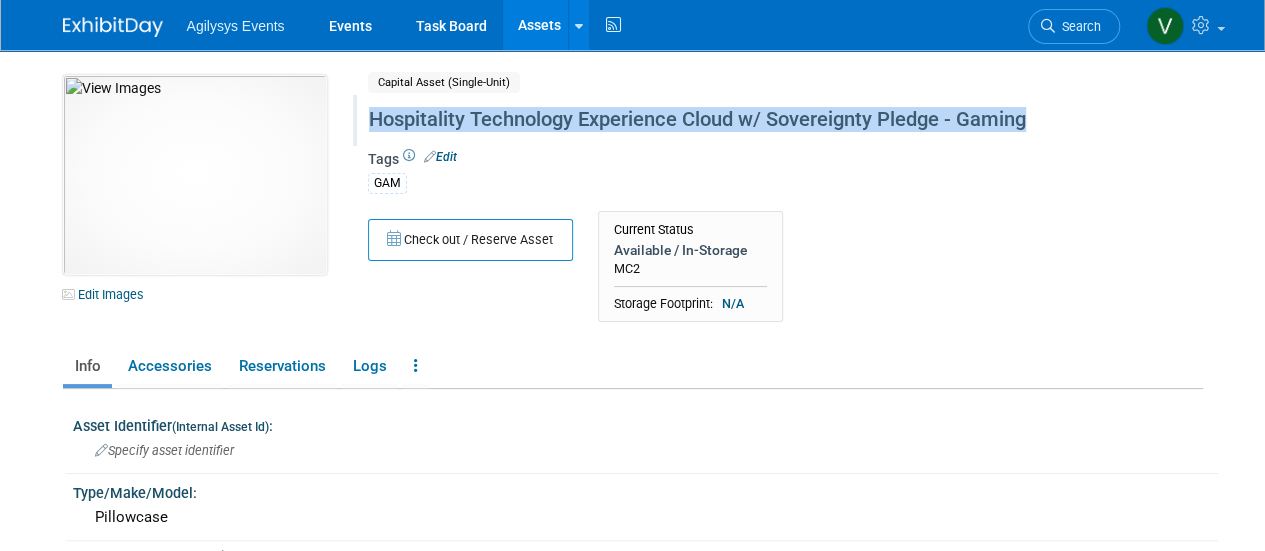drag, startPoint x: 371, startPoint y: 119, endPoint x: 1035, endPoint y: 122, distance: 664.0068 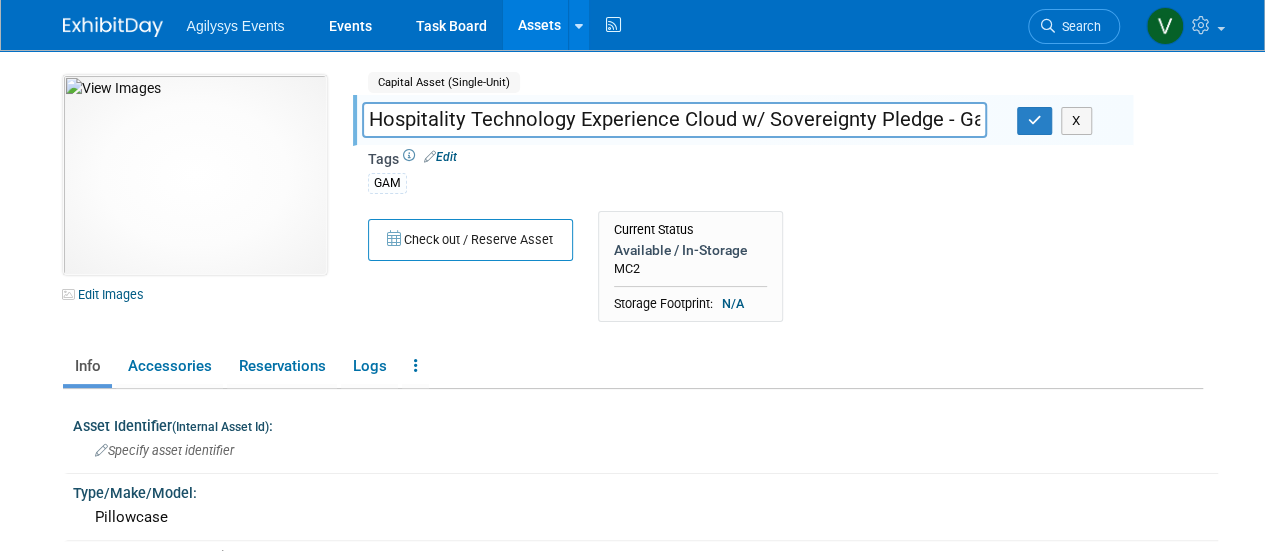 drag, startPoint x: 1035, startPoint y: 122, endPoint x: 764, endPoint y: 177, distance: 276.52487 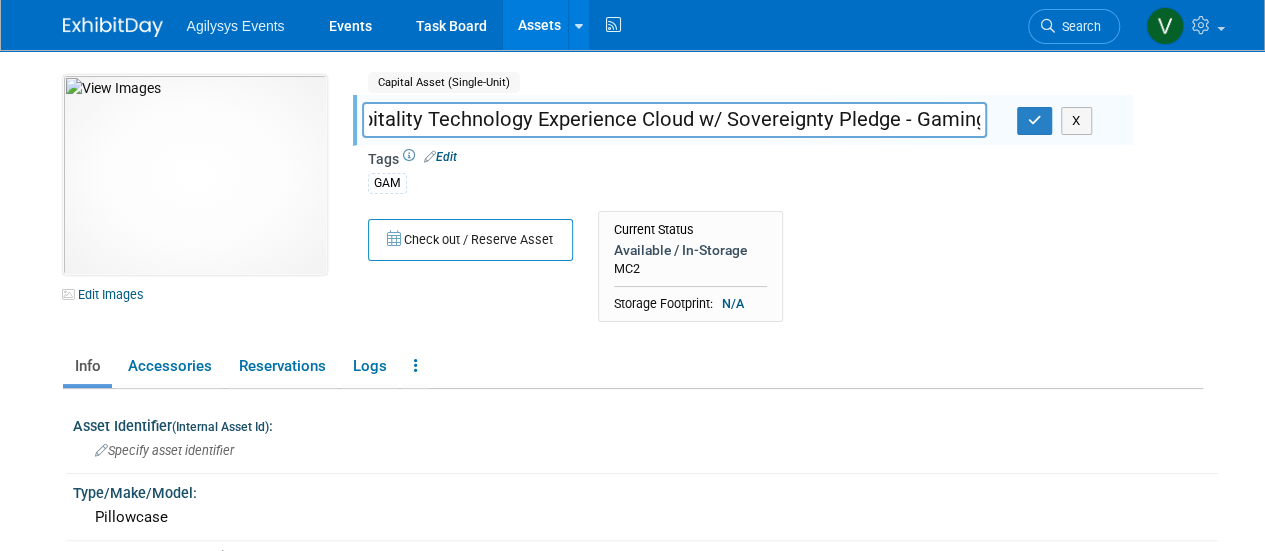 drag, startPoint x: 374, startPoint y: 117, endPoint x: 1008, endPoint y: 134, distance: 634.2279 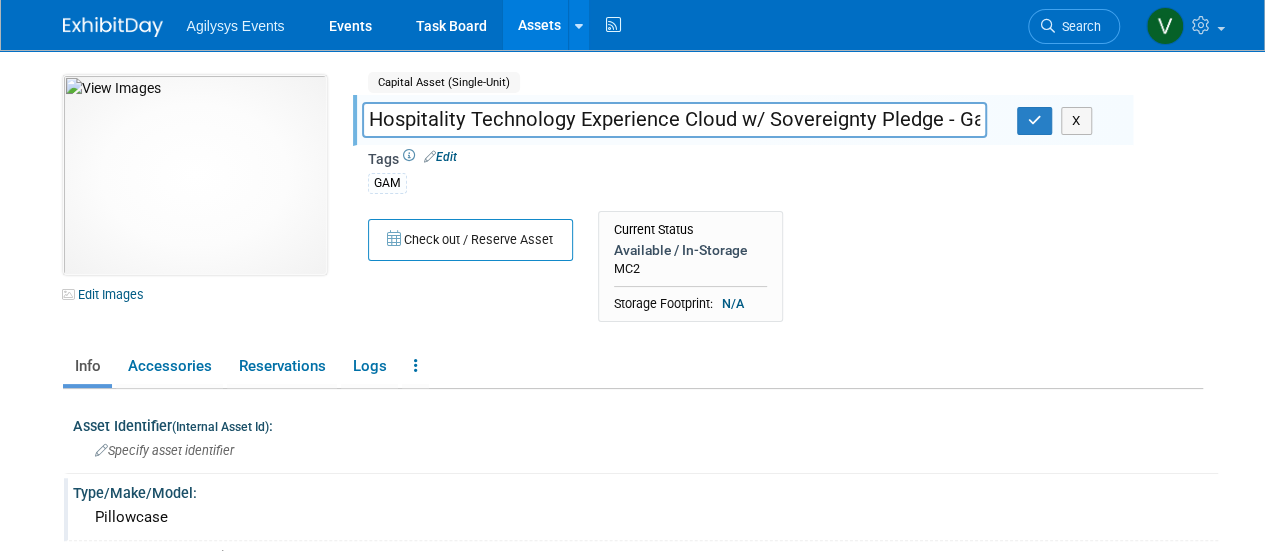 click on "Pillowcase" at bounding box center [645, 517] 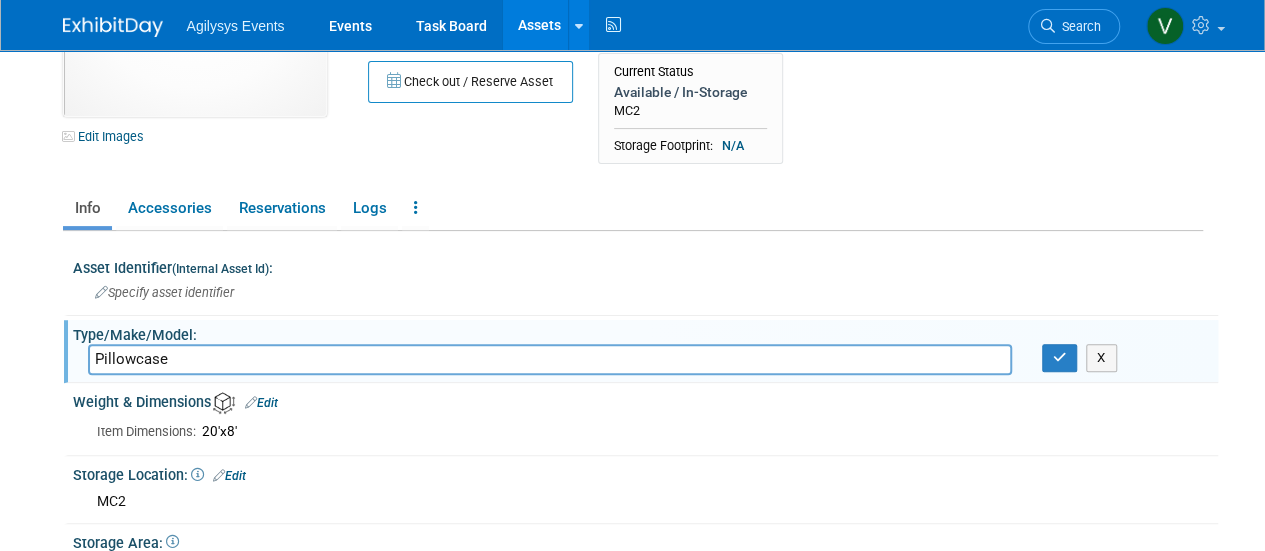 scroll, scrollTop: 200, scrollLeft: 0, axis: vertical 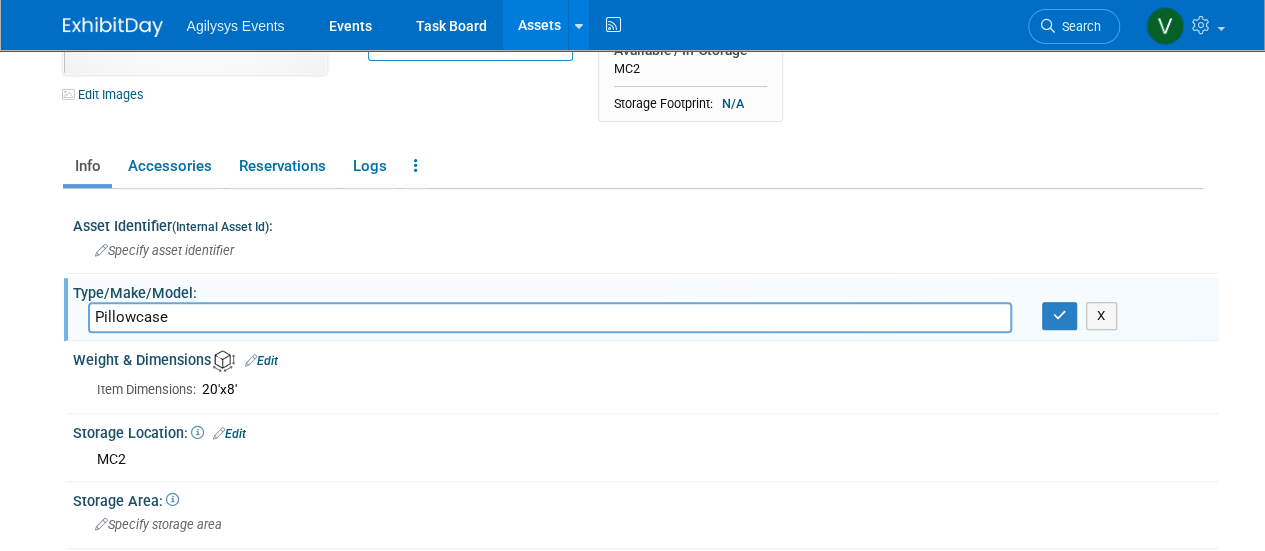 drag, startPoint x: 198, startPoint y: 386, endPoint x: 248, endPoint y: 386, distance: 50 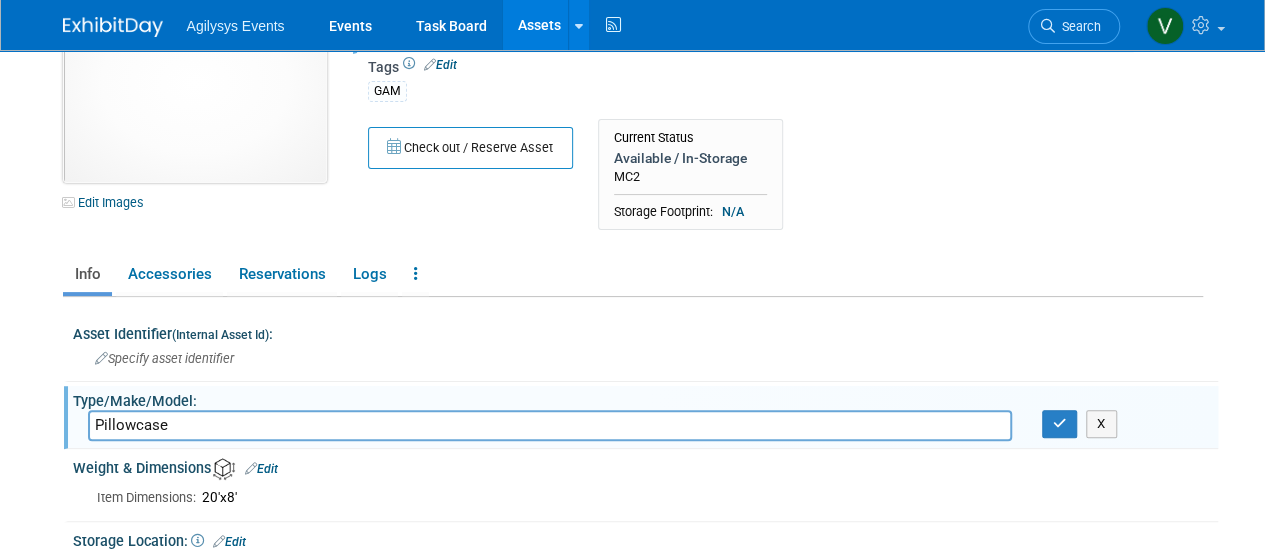 scroll, scrollTop: 0, scrollLeft: 0, axis: both 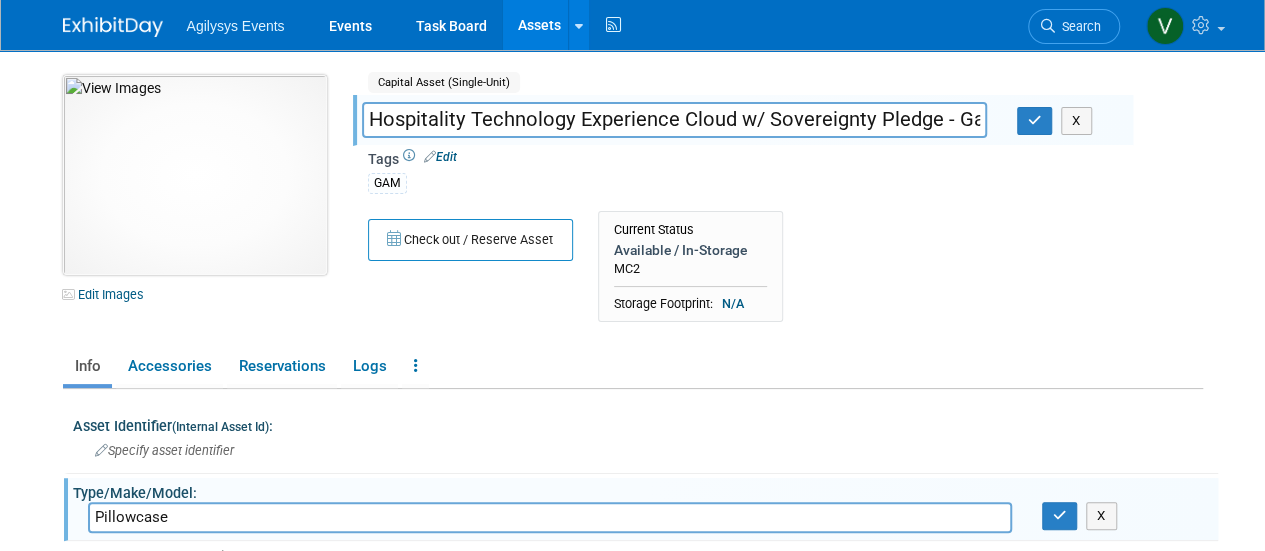 drag, startPoint x: 198, startPoint y: 164, endPoint x: 148, endPoint y: 171, distance: 50.48762 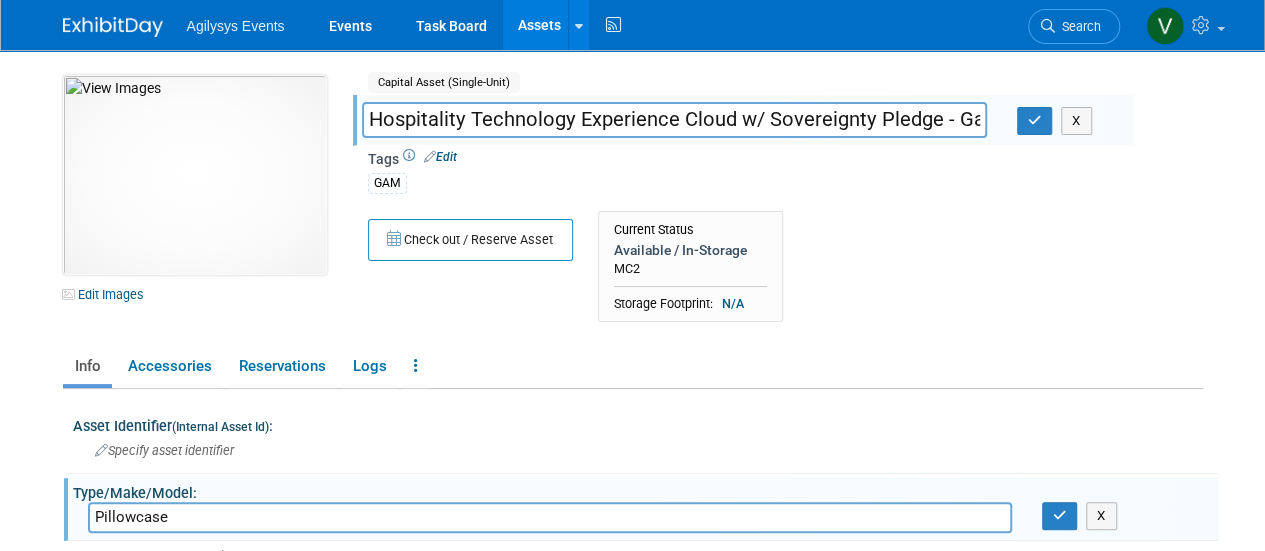 click on "10031199-10723827-62ebc719-83b1-45d4-9445-8f7c04693d36.jpg
Edit Images
Capital Asset (Single-Unit)
Shared
Hospitality Technology Experience Cloud w/ Sovereignty Pledge - Gaming
X" at bounding box center (633, 204) 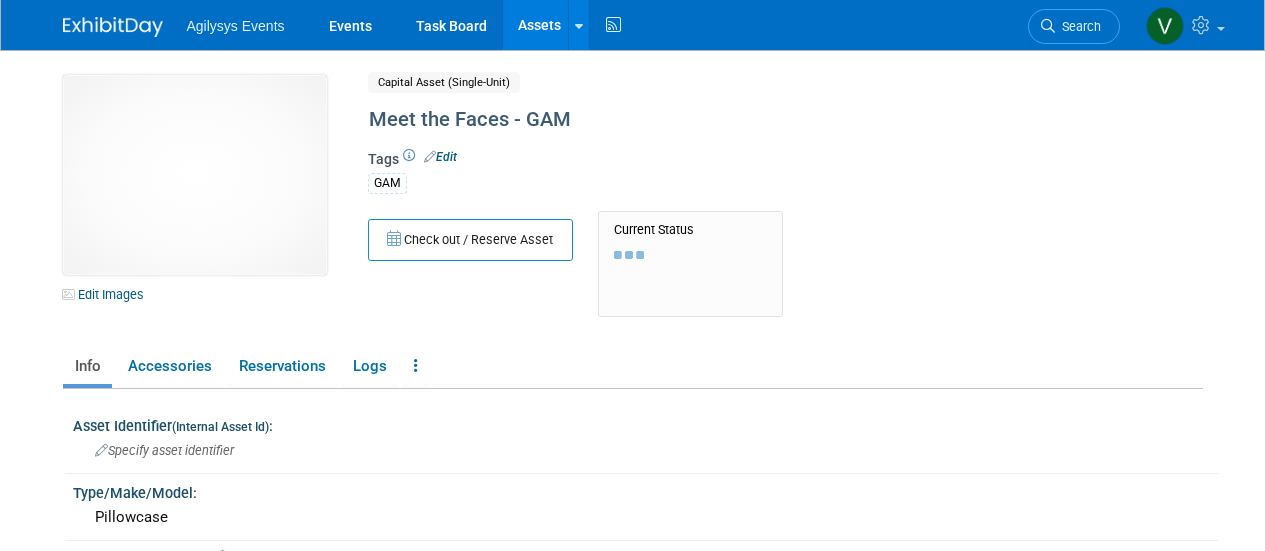 scroll, scrollTop: 0, scrollLeft: 0, axis: both 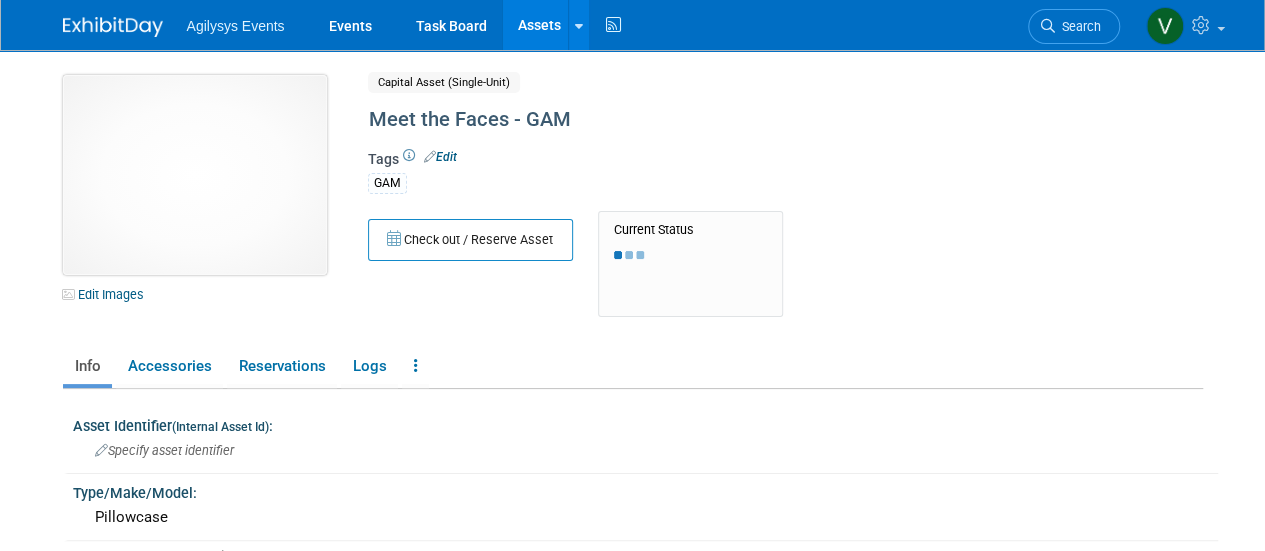 click at bounding box center (195, 175) 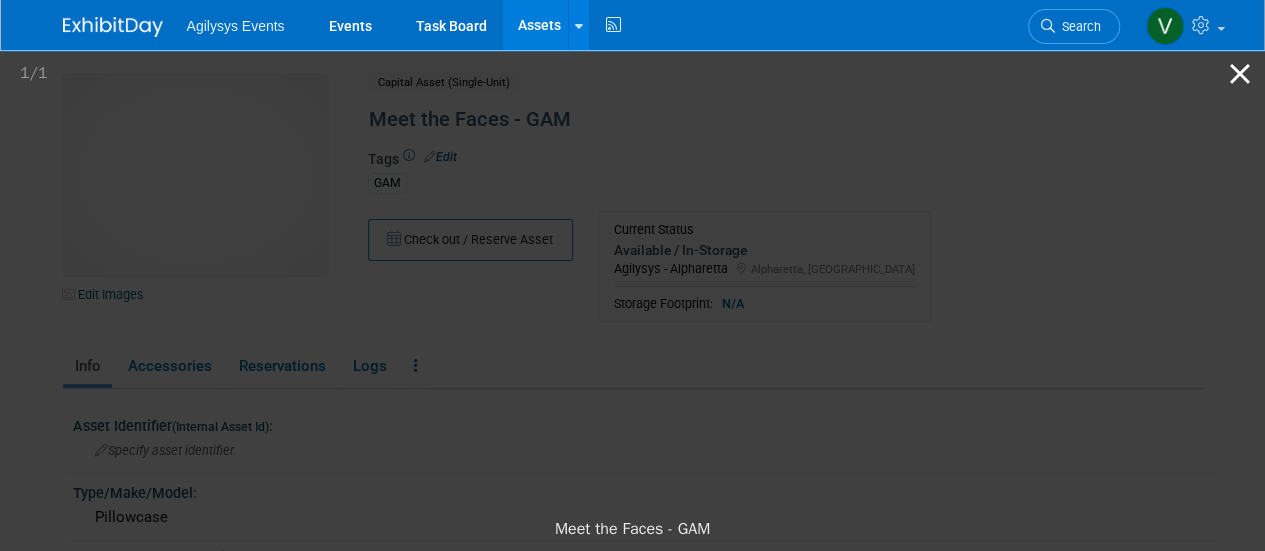 click at bounding box center [1240, 73] 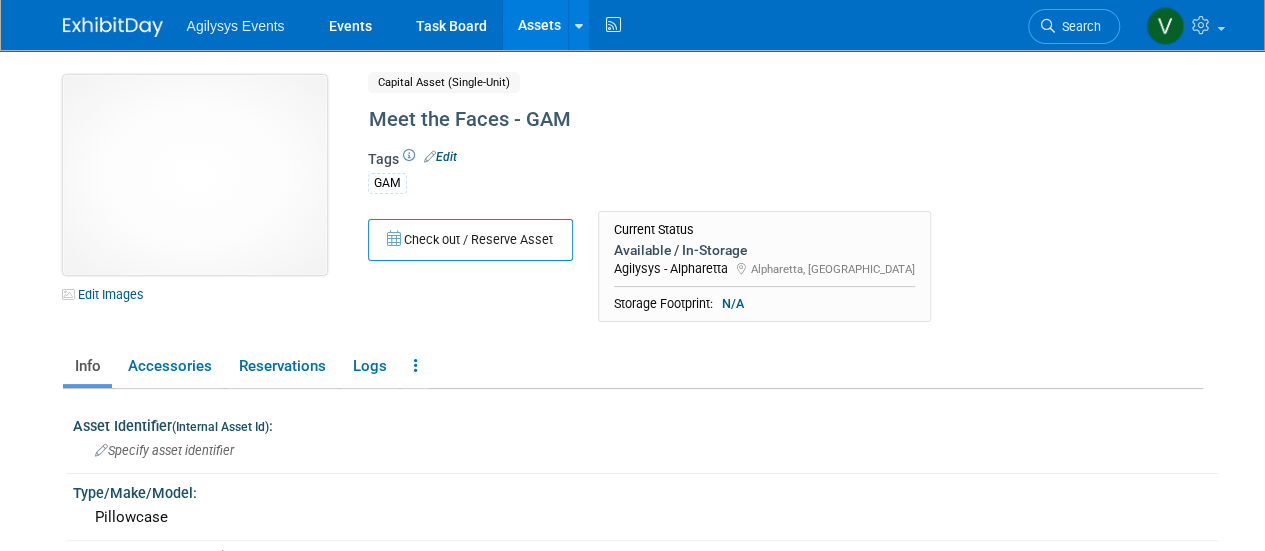 click at bounding box center (195, 175) 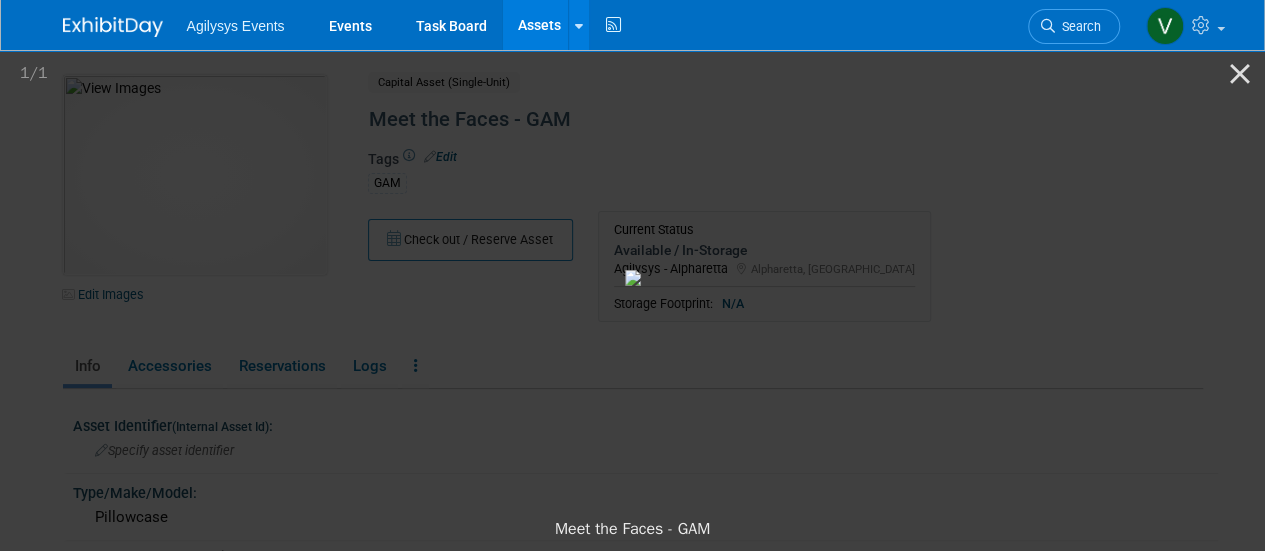 click at bounding box center [632, 277] 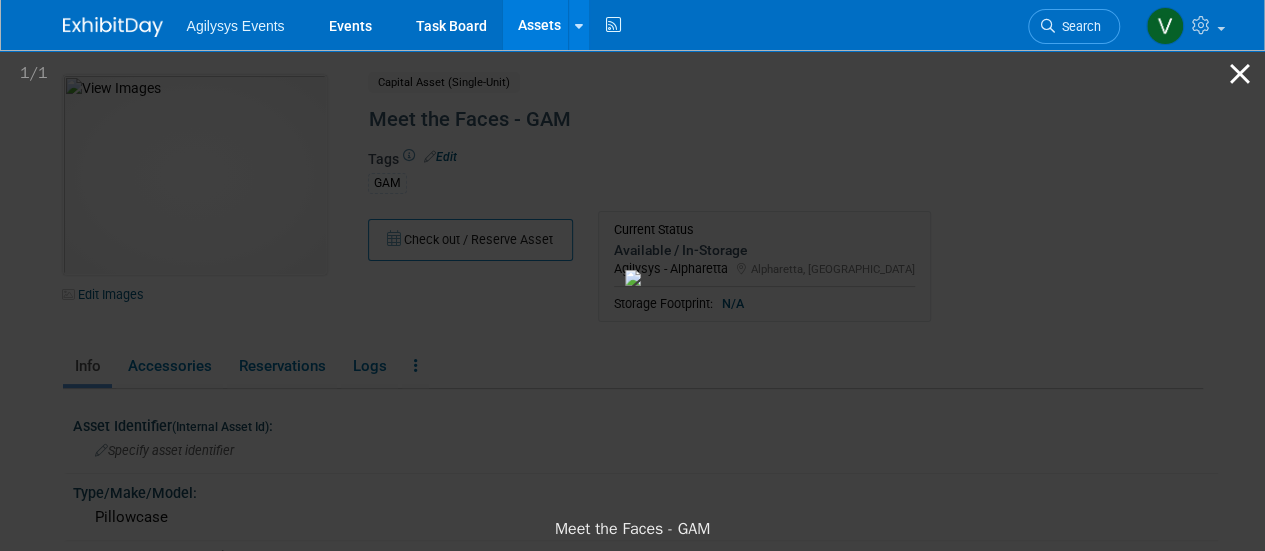 click at bounding box center [1240, 73] 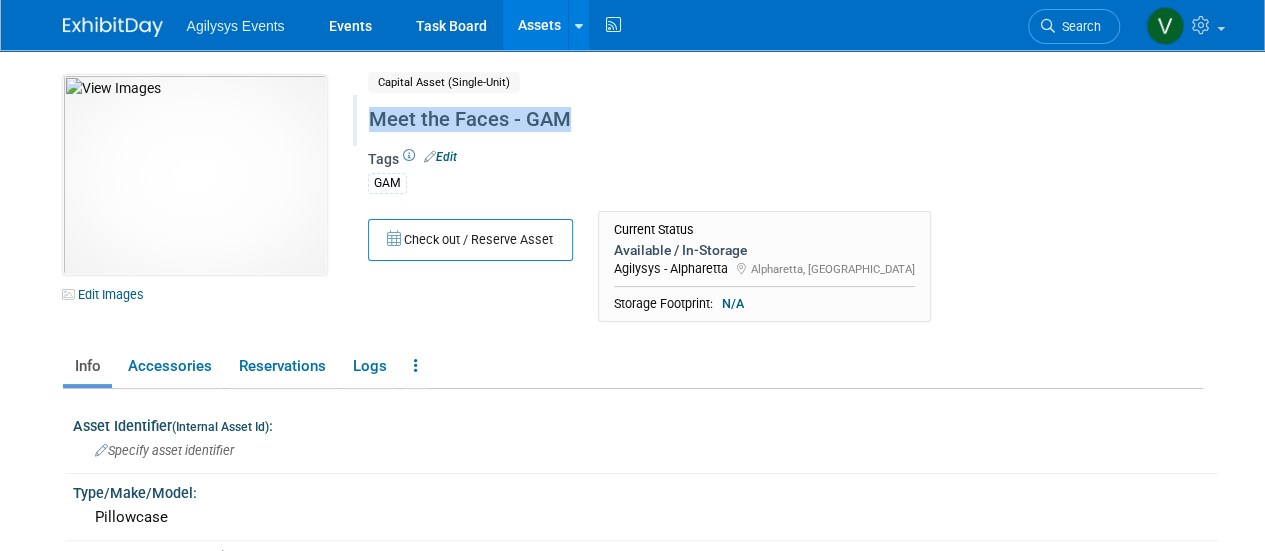 drag, startPoint x: 370, startPoint y: 123, endPoint x: 576, endPoint y: 120, distance: 206.02185 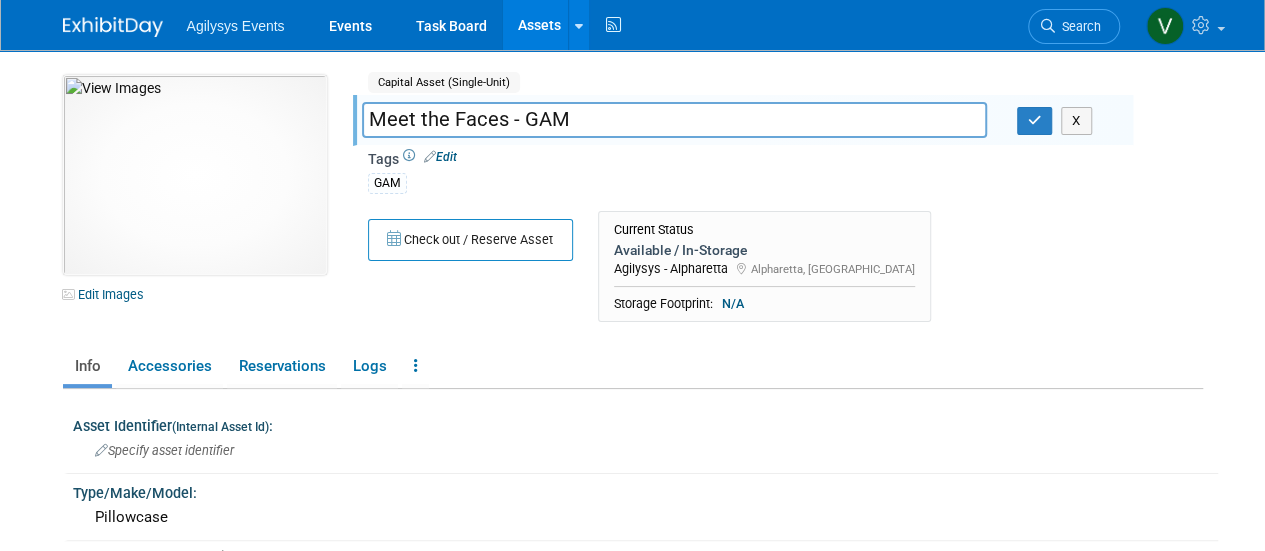 drag, startPoint x: 576, startPoint y: 120, endPoint x: 815, endPoint y: 123, distance: 239.01883 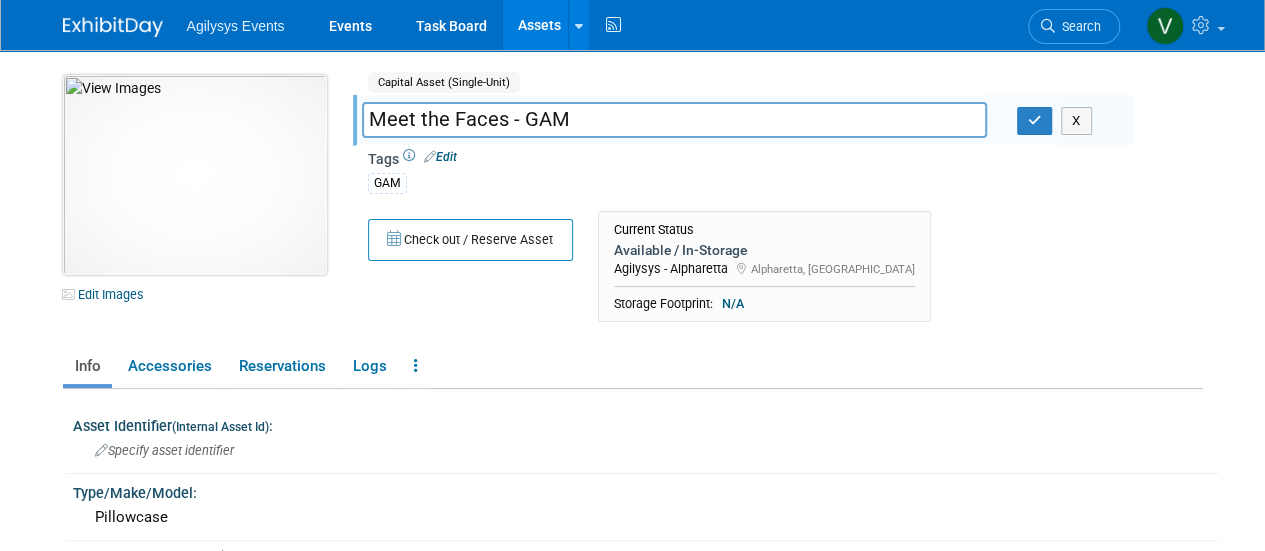 drag, startPoint x: 810, startPoint y: 121, endPoint x: 298, endPoint y: 118, distance: 512.0088 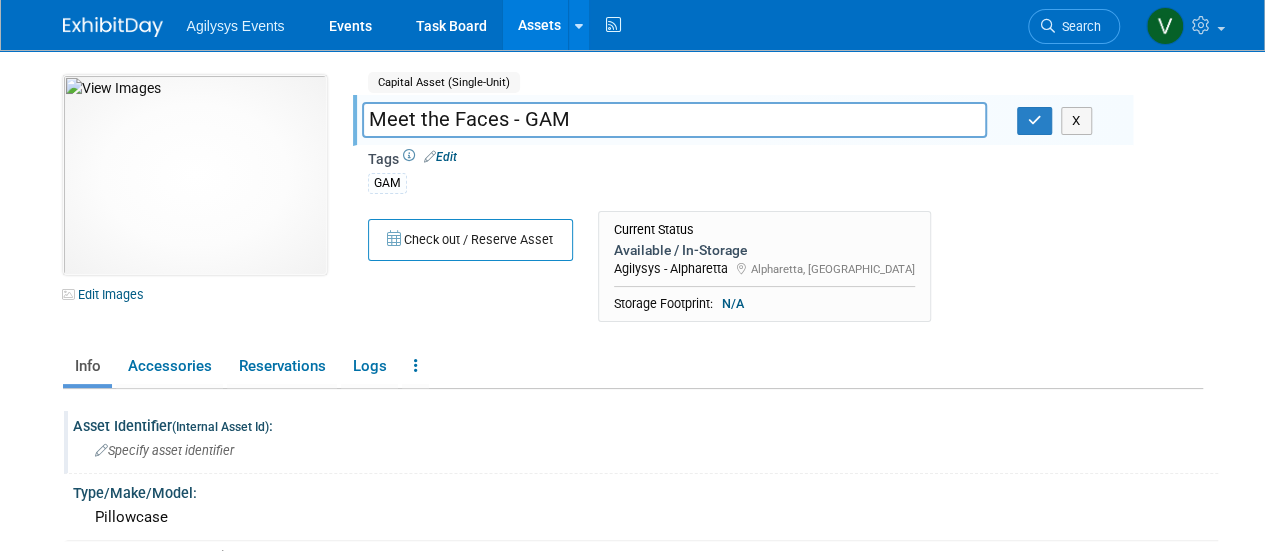 click on "Specify asset identifier" at bounding box center (645, 450) 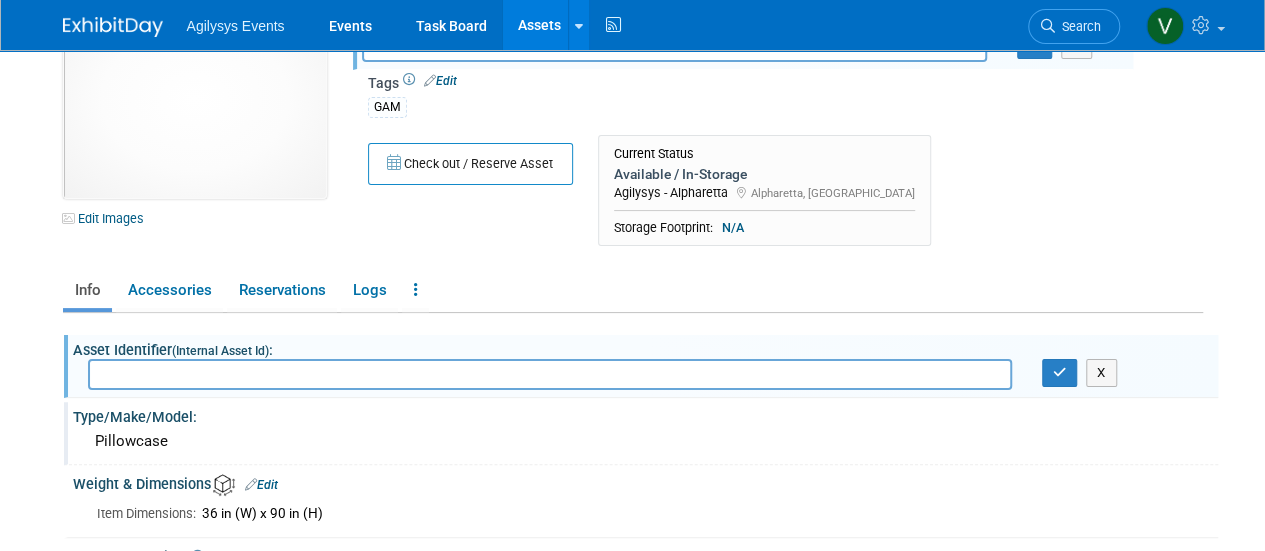 scroll, scrollTop: 200, scrollLeft: 0, axis: vertical 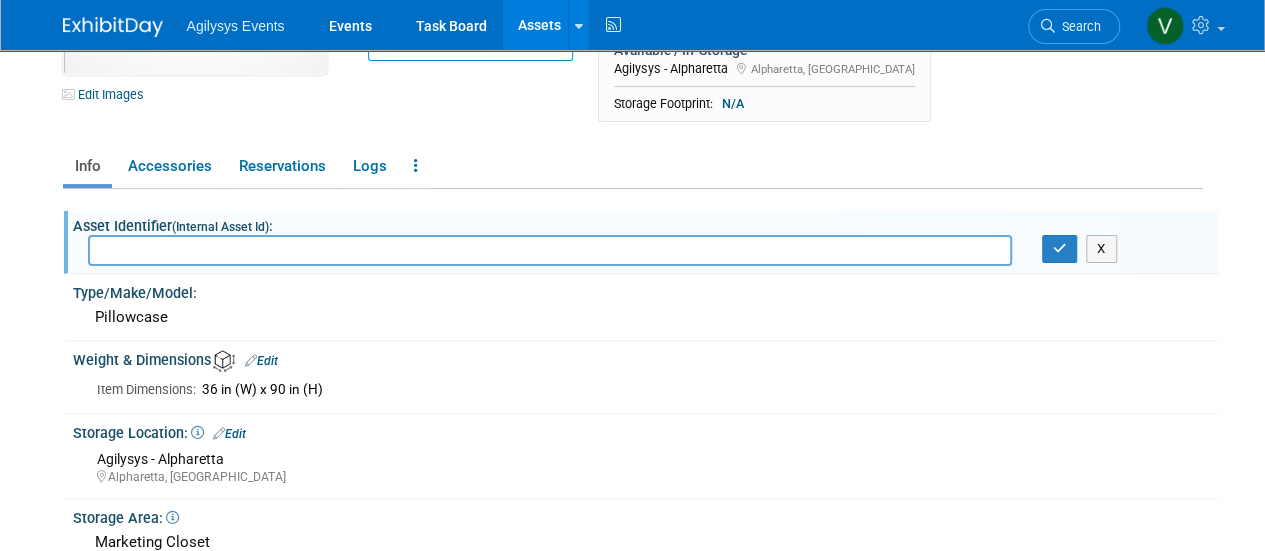 drag, startPoint x: 328, startPoint y: 381, endPoint x: 200, endPoint y: 394, distance: 128.65846 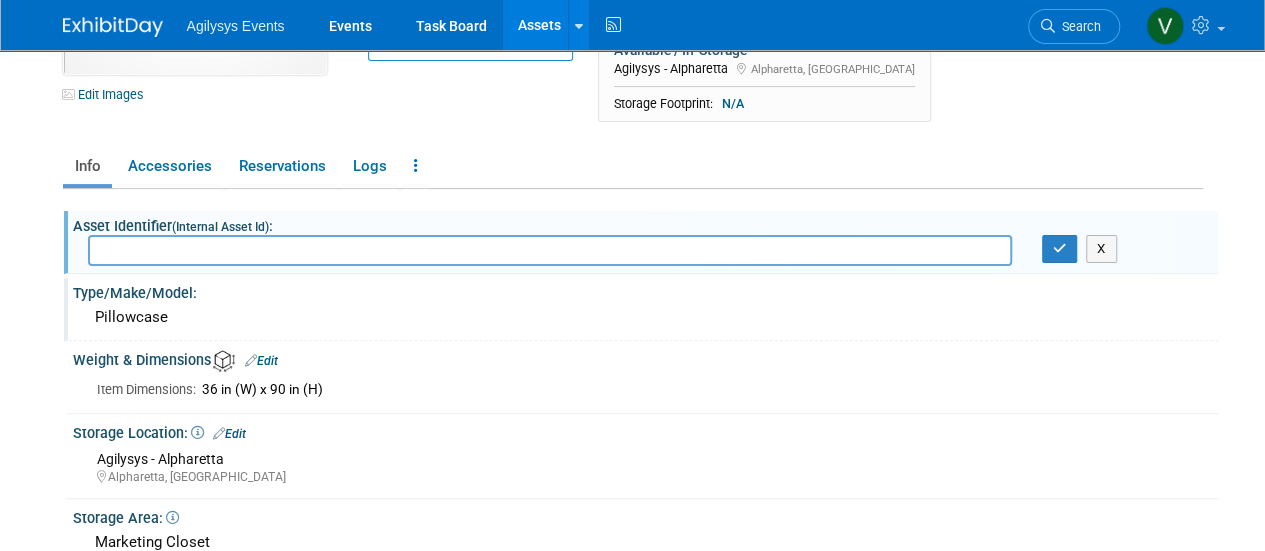 drag, startPoint x: 180, startPoint y: 319, endPoint x: 98, endPoint y: 315, distance: 82.0975 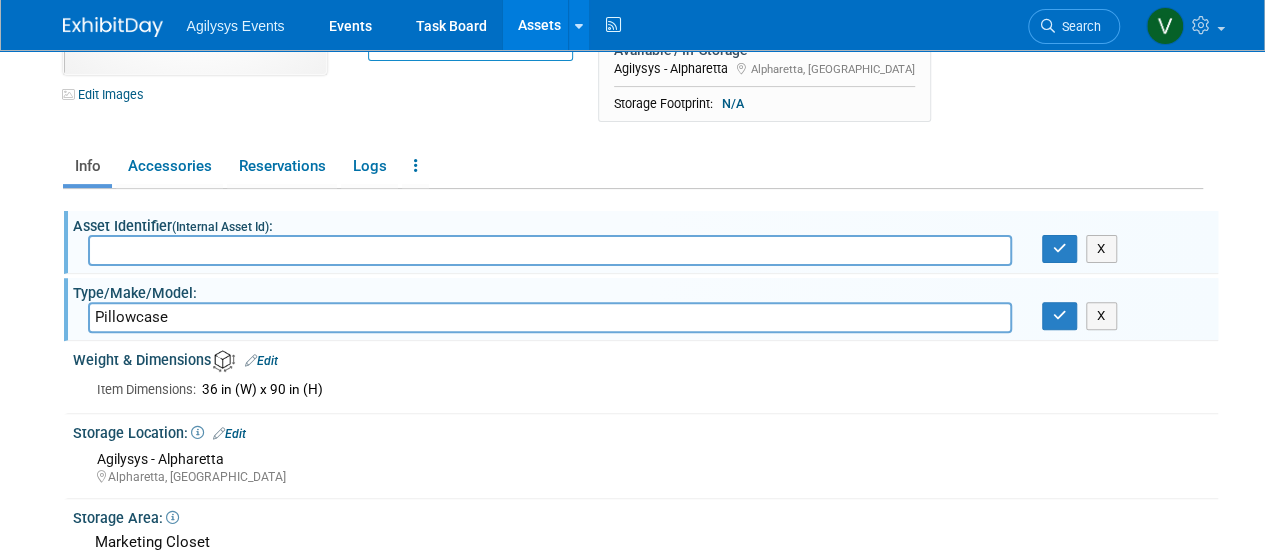 drag, startPoint x: 110, startPoint y: 313, endPoint x: 531, endPoint y: 318, distance: 421.0297 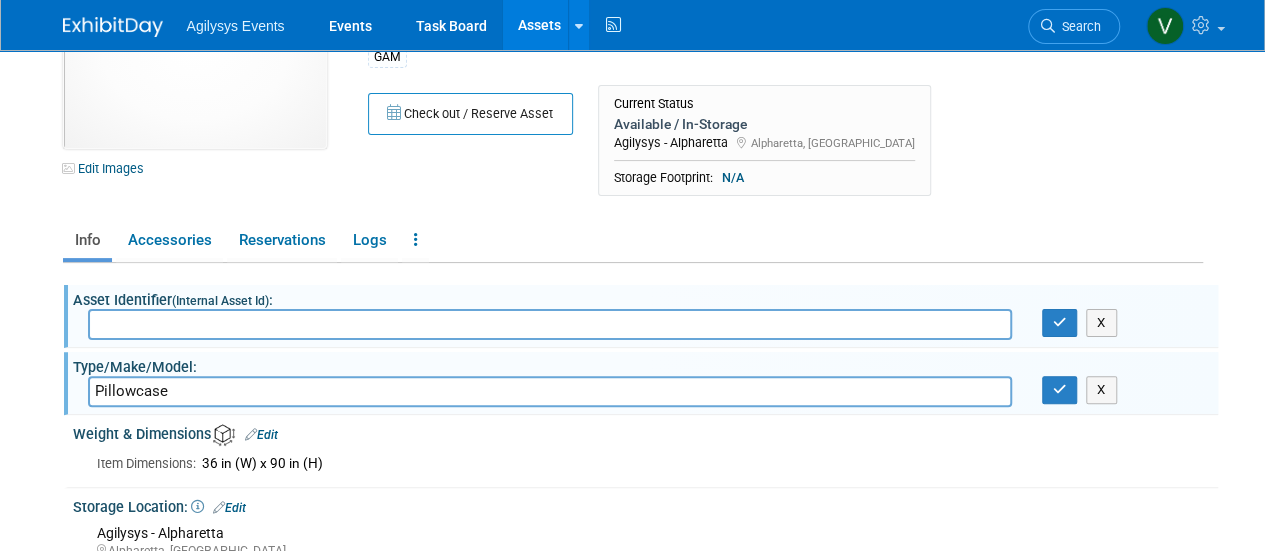 scroll, scrollTop: 0, scrollLeft: 0, axis: both 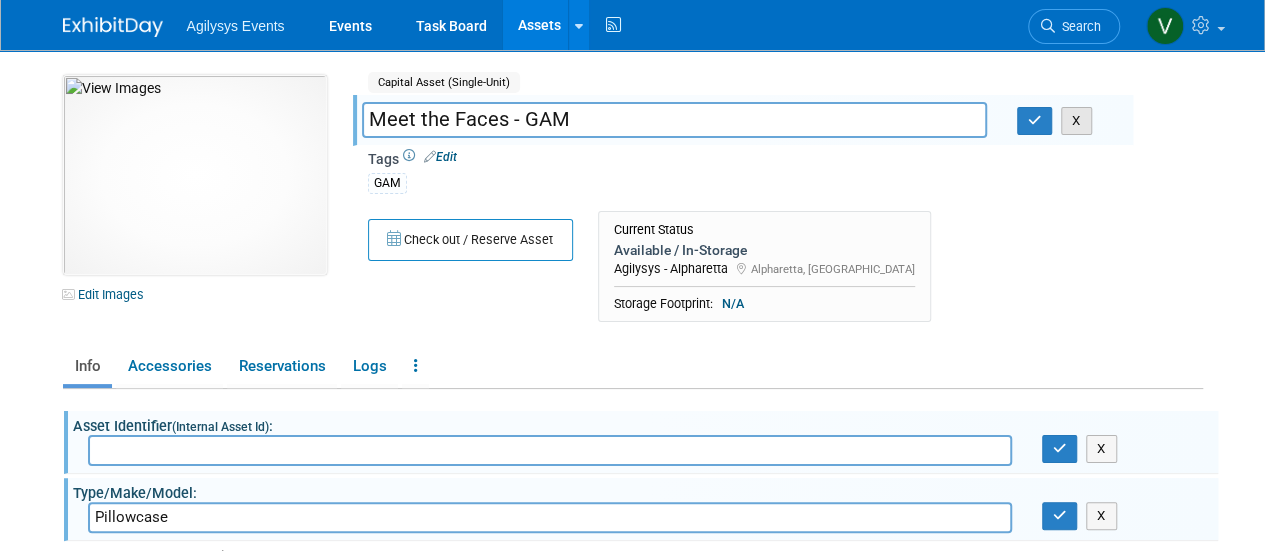 click on "X" at bounding box center (1076, 121) 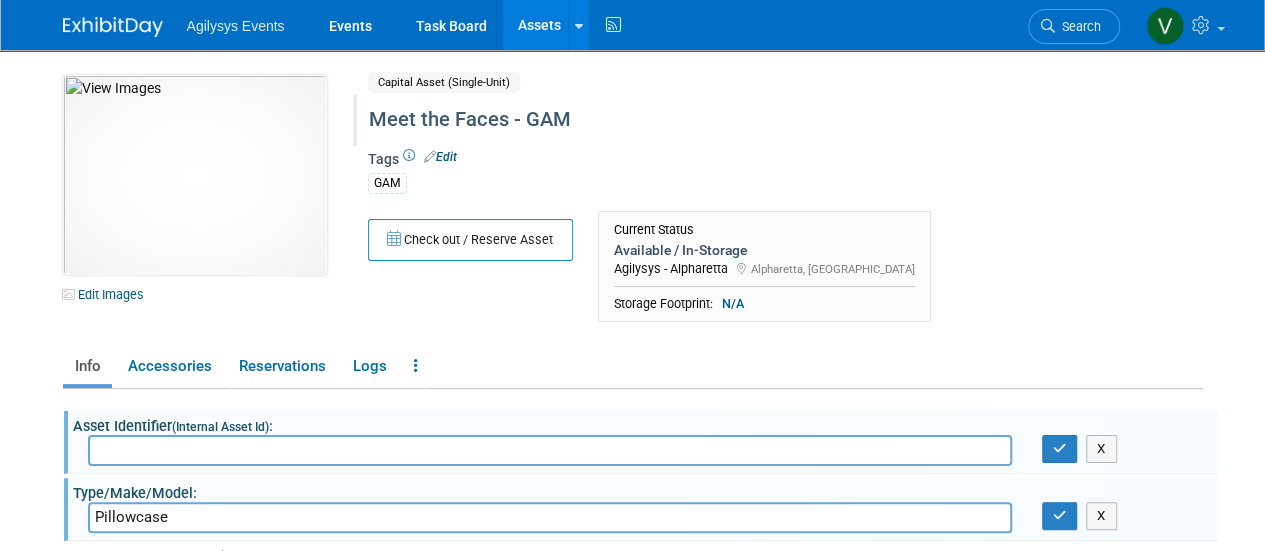 click on "Check out / Reserve Asset
Current Status
Available / In-Storage
Agilysys - Alpharetta" at bounding box center (743, 272) 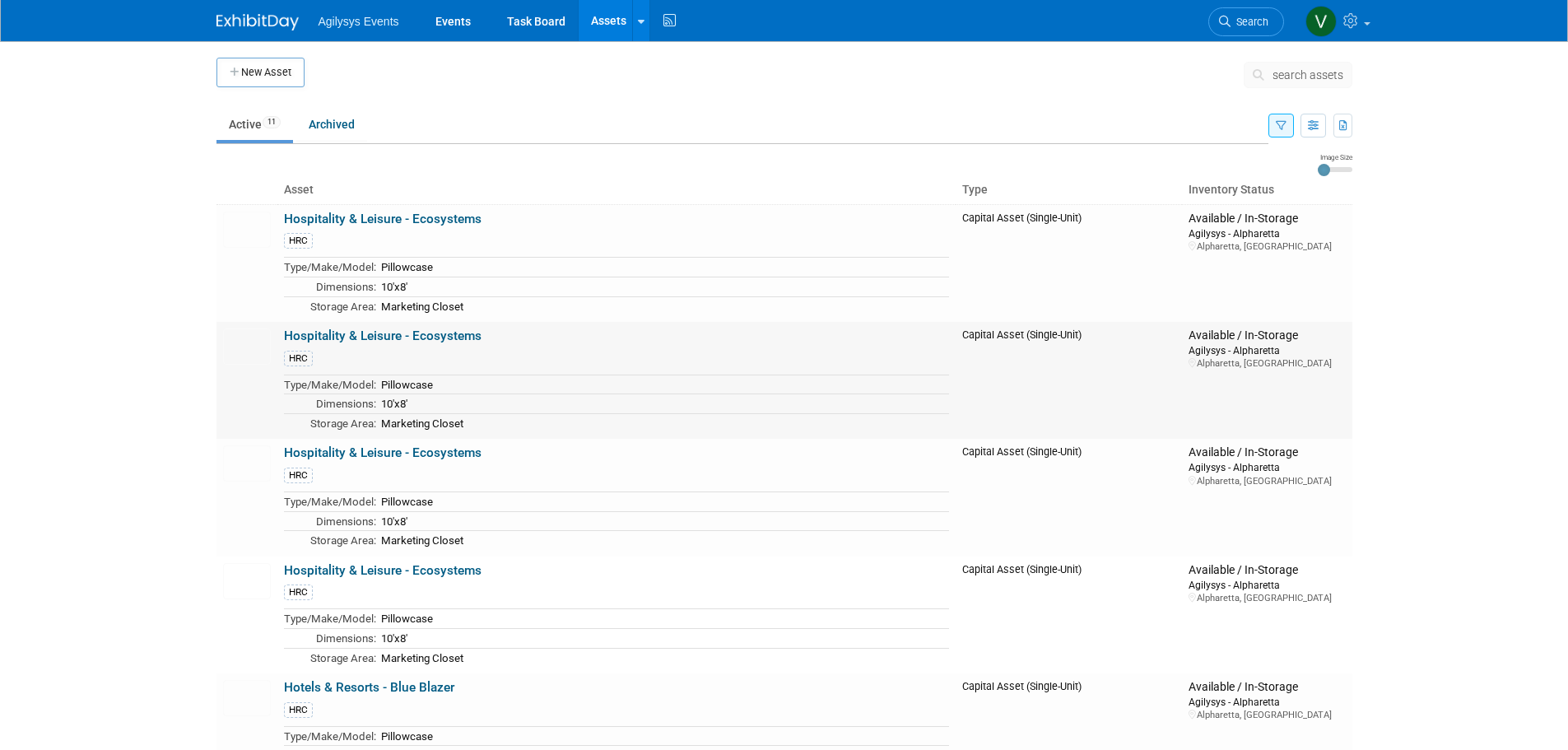 scroll, scrollTop: 0, scrollLeft: 0, axis: both 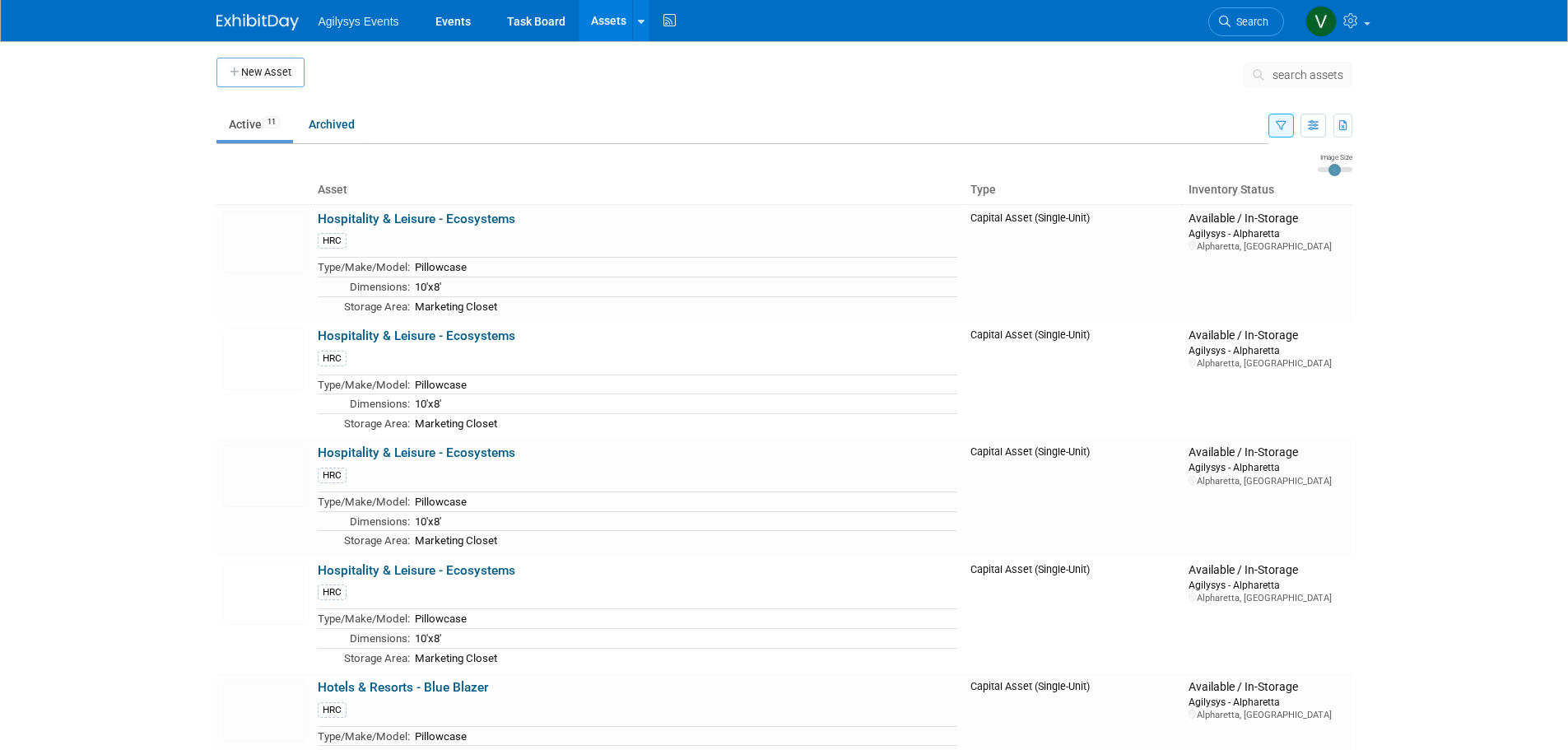 click at bounding box center [1335, 170] 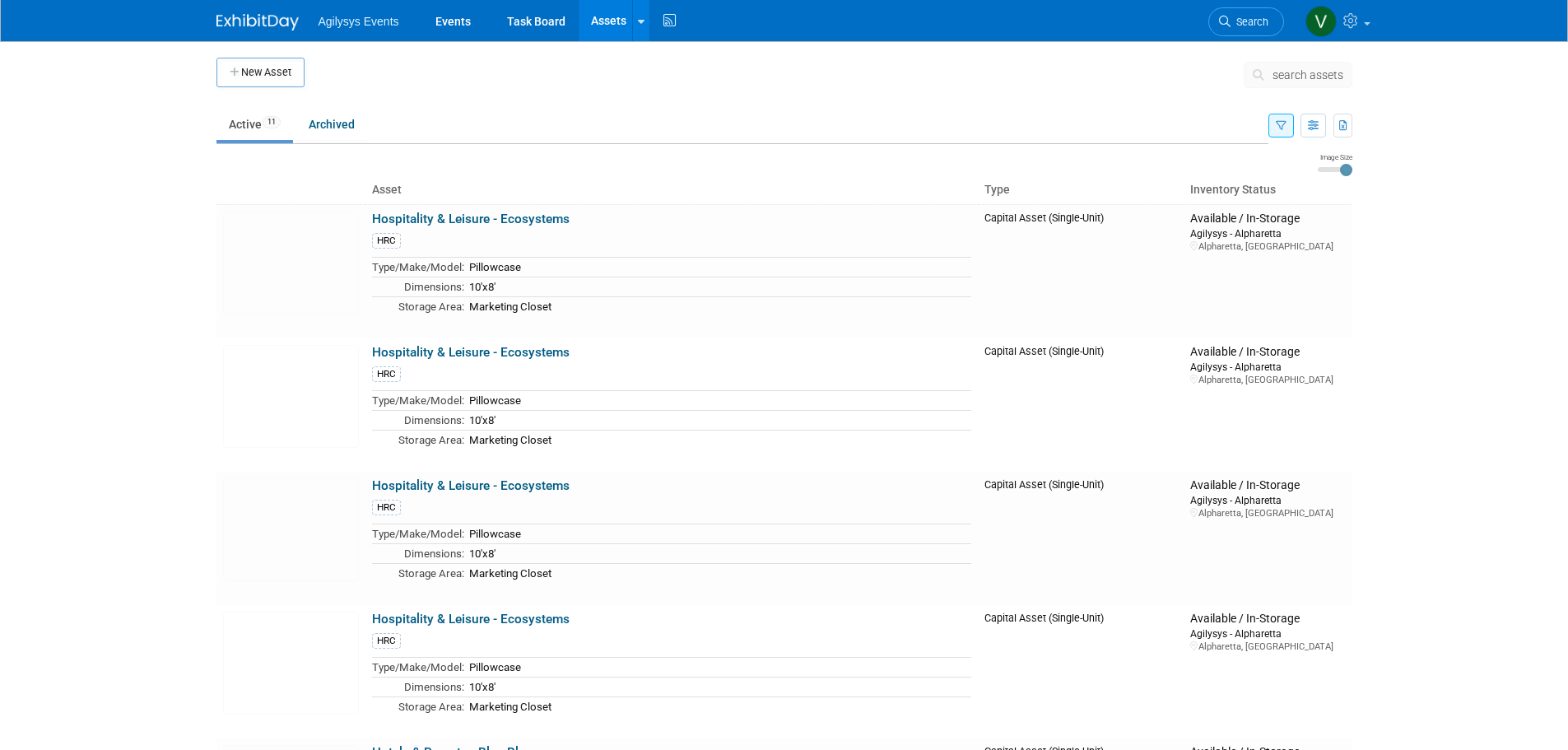 drag, startPoint x: 1347, startPoint y: 170, endPoint x: 1425, endPoint y: 184, distance: 79.24645 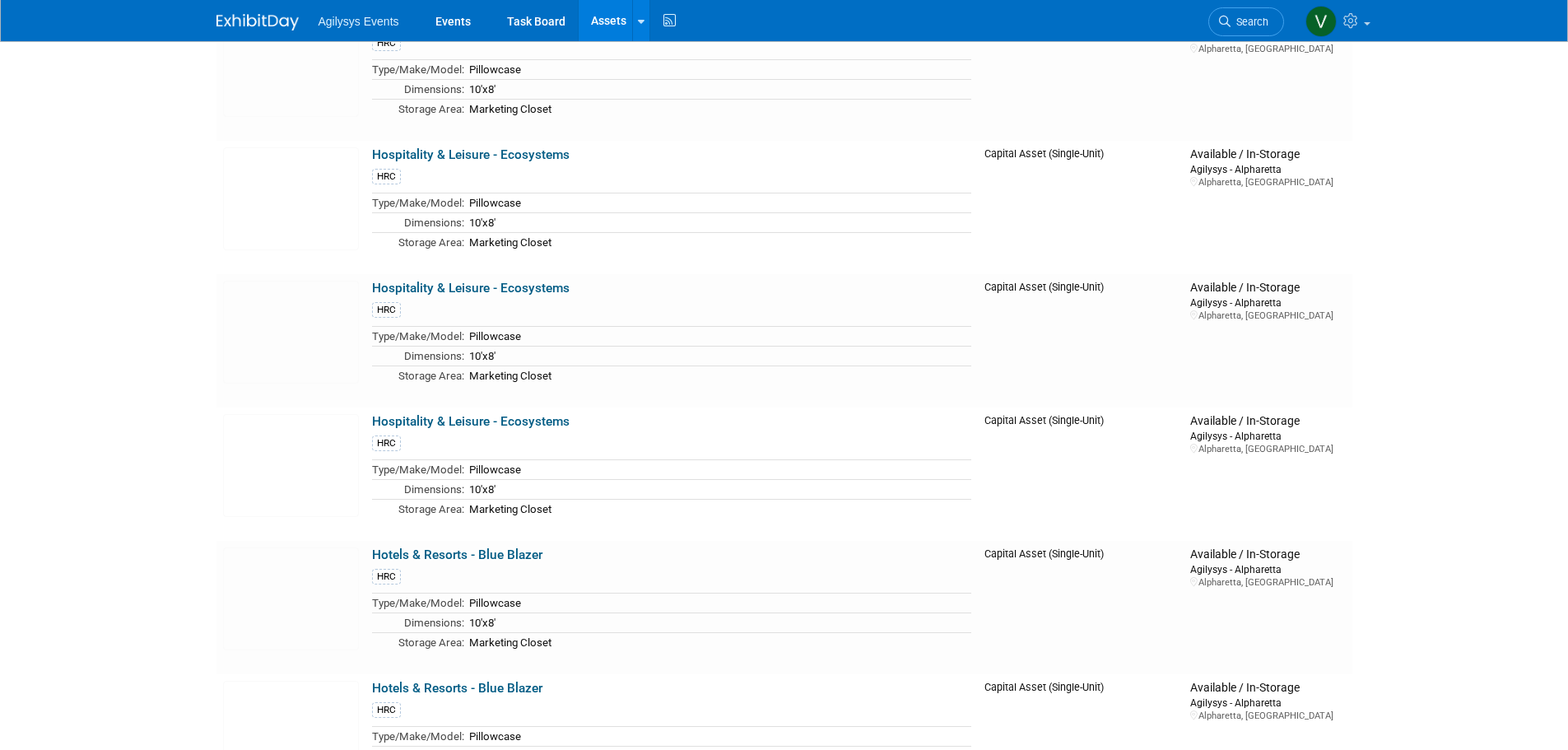 scroll, scrollTop: 0, scrollLeft: 0, axis: both 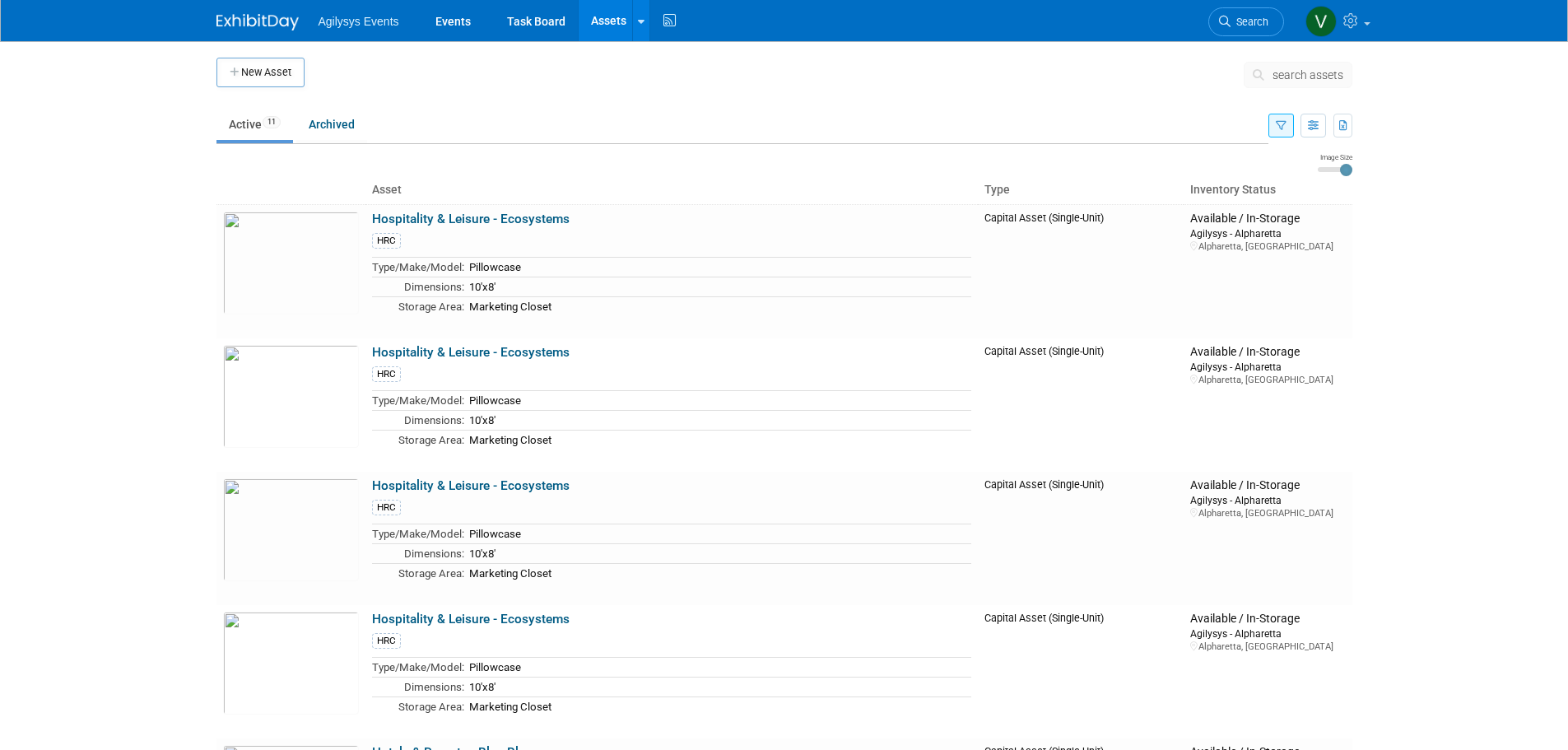 click at bounding box center [1281, 126] 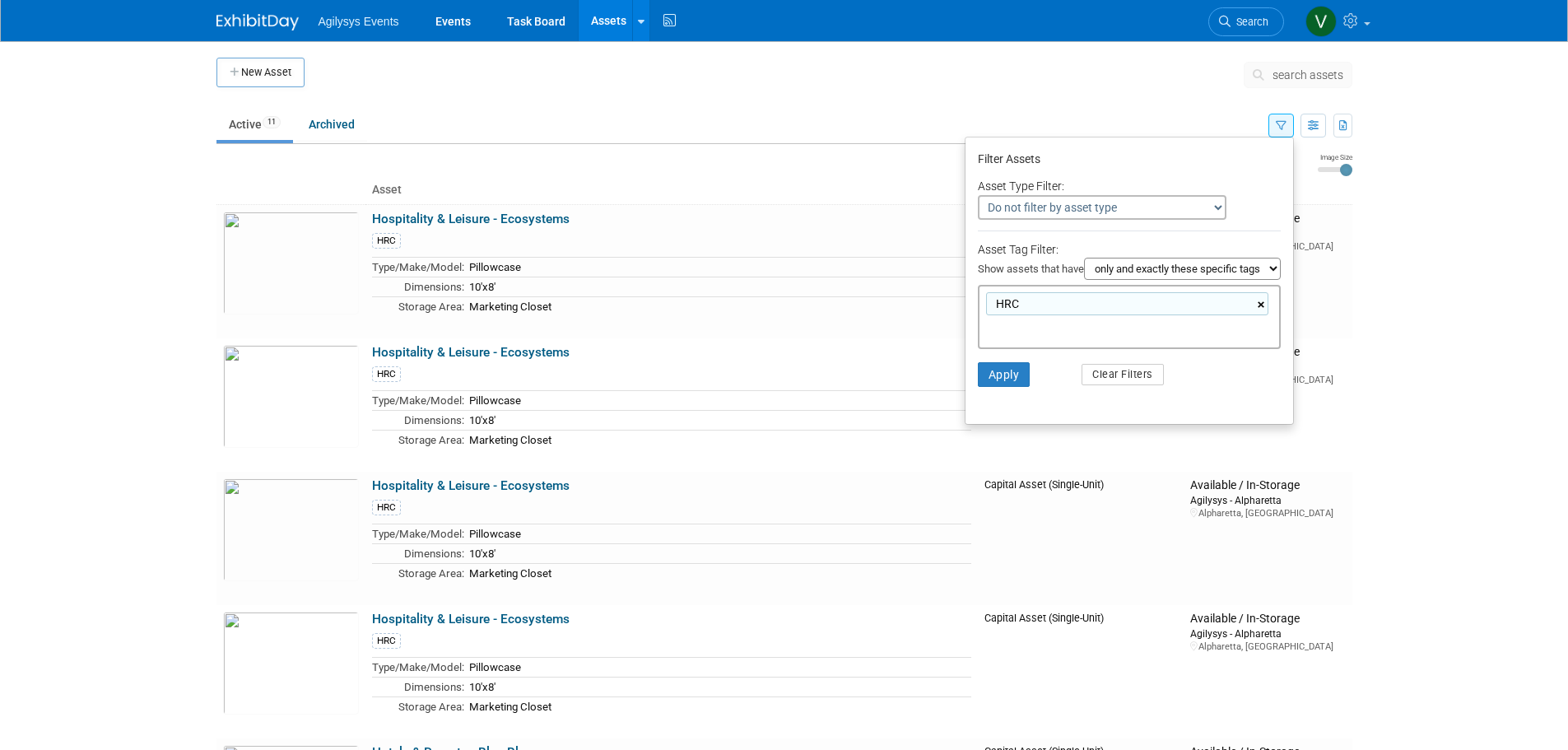 click on "×" at bounding box center [1263, 305] 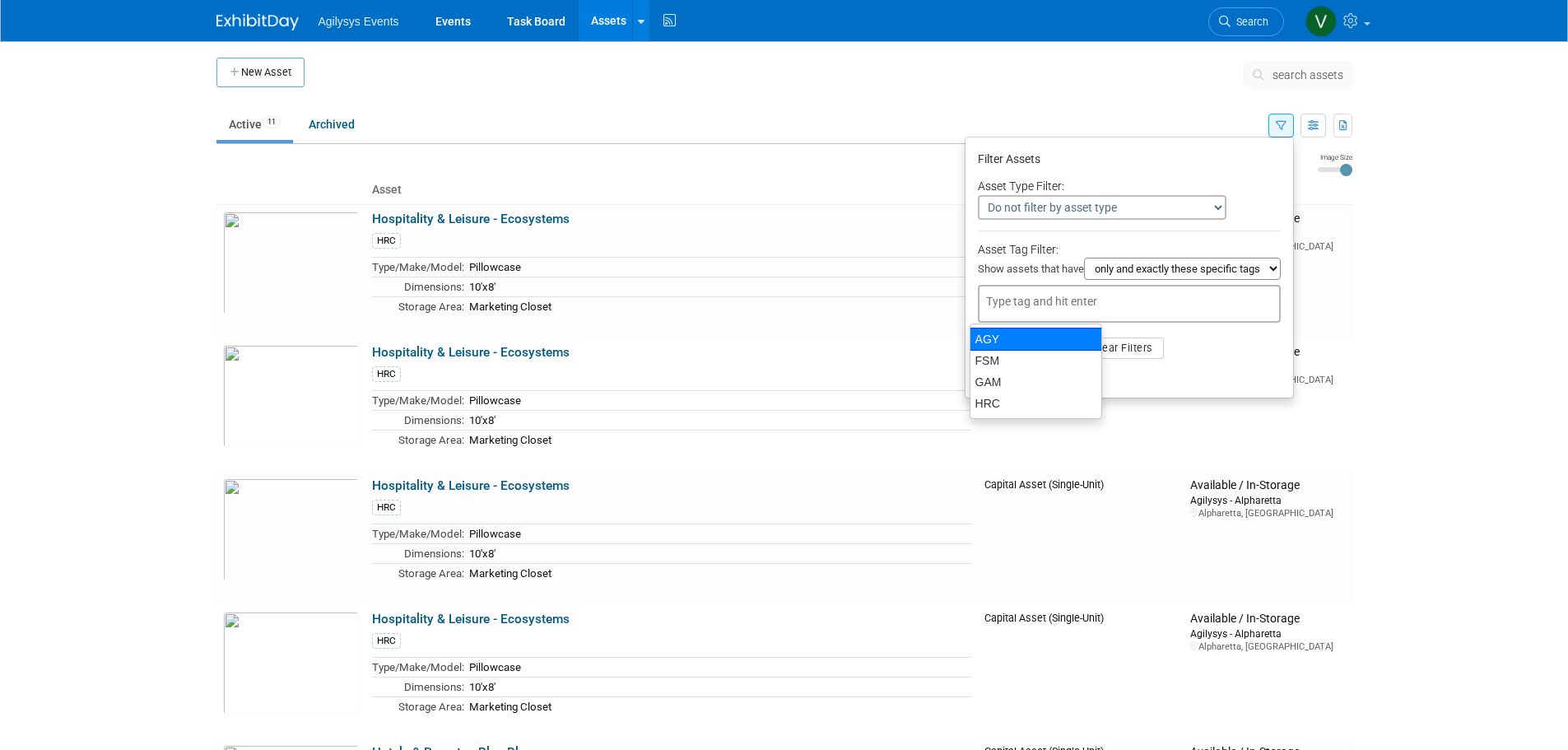 click on "AGY" at bounding box center (1035, 339) 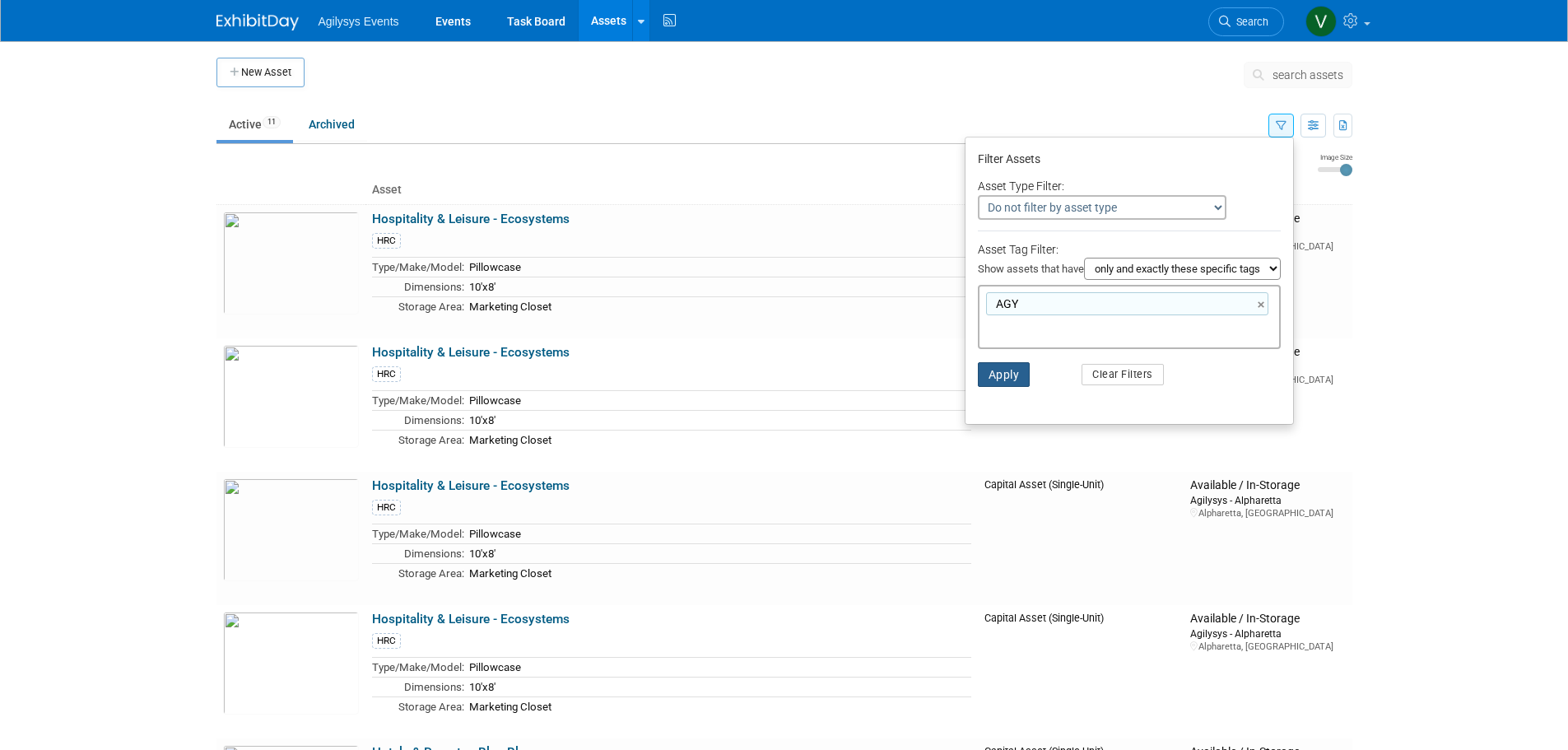 click on "Apply" at bounding box center [1004, 375] 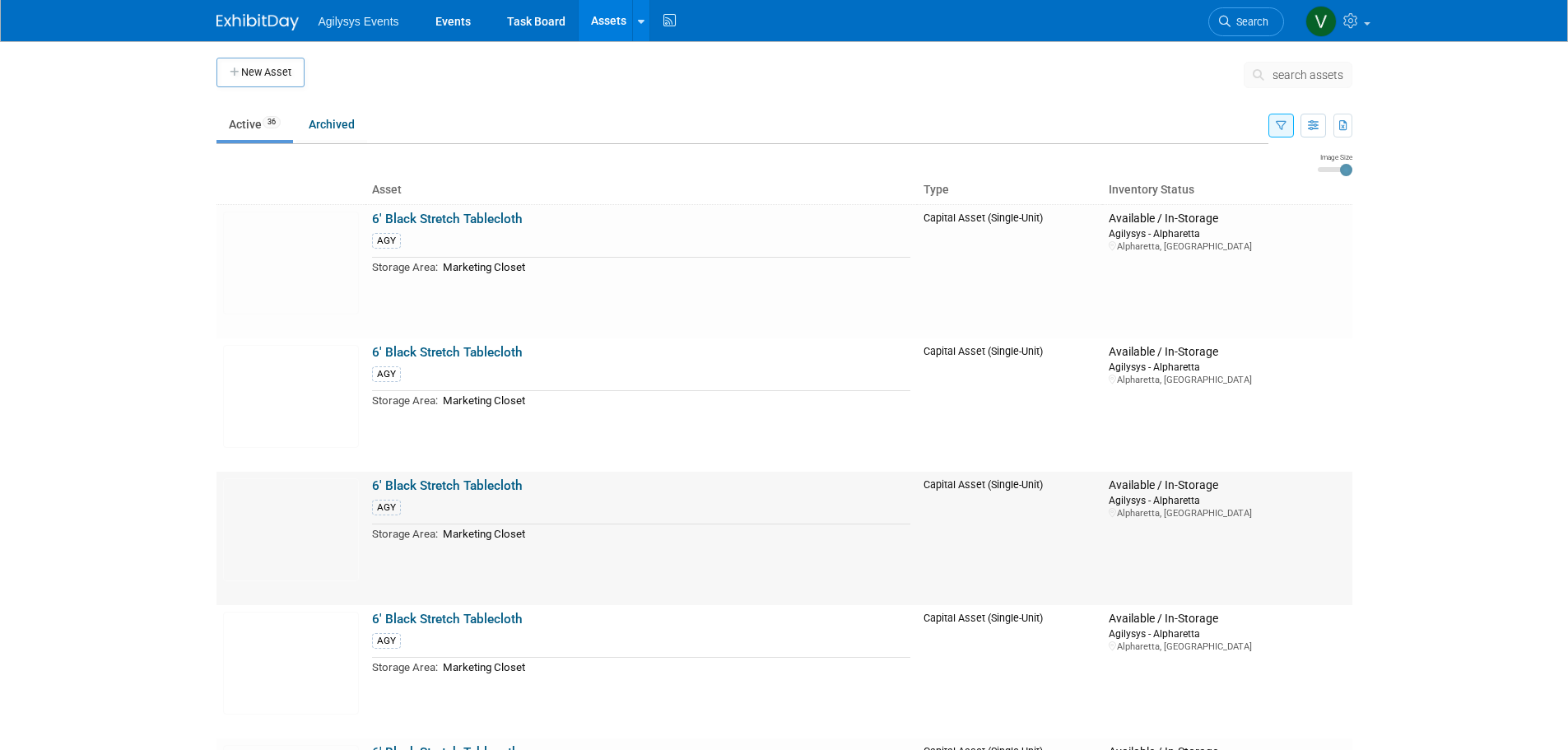 scroll, scrollTop: 0, scrollLeft: 0, axis: both 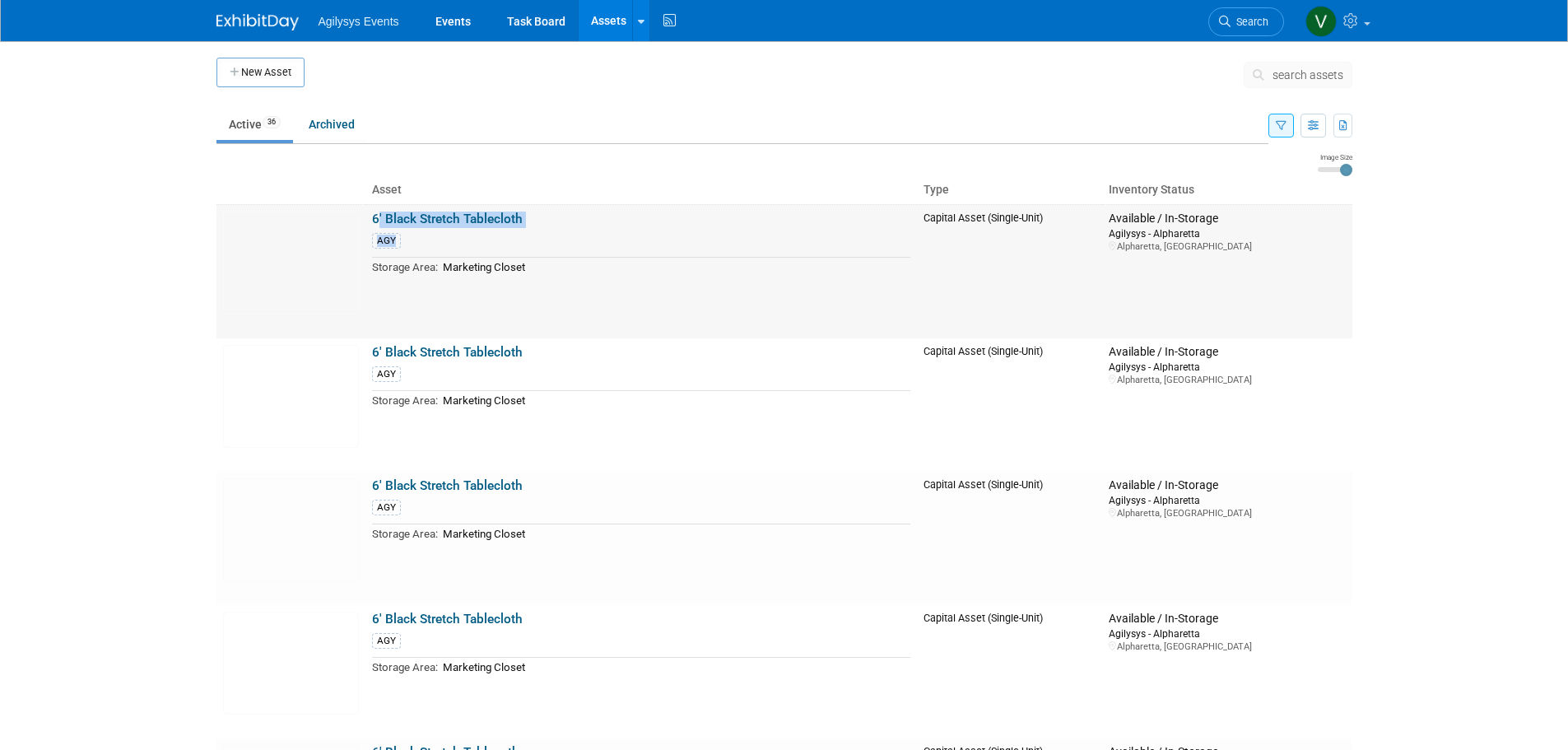 drag, startPoint x: 367, startPoint y: 221, endPoint x: 537, endPoint y: 237, distance: 170.7513 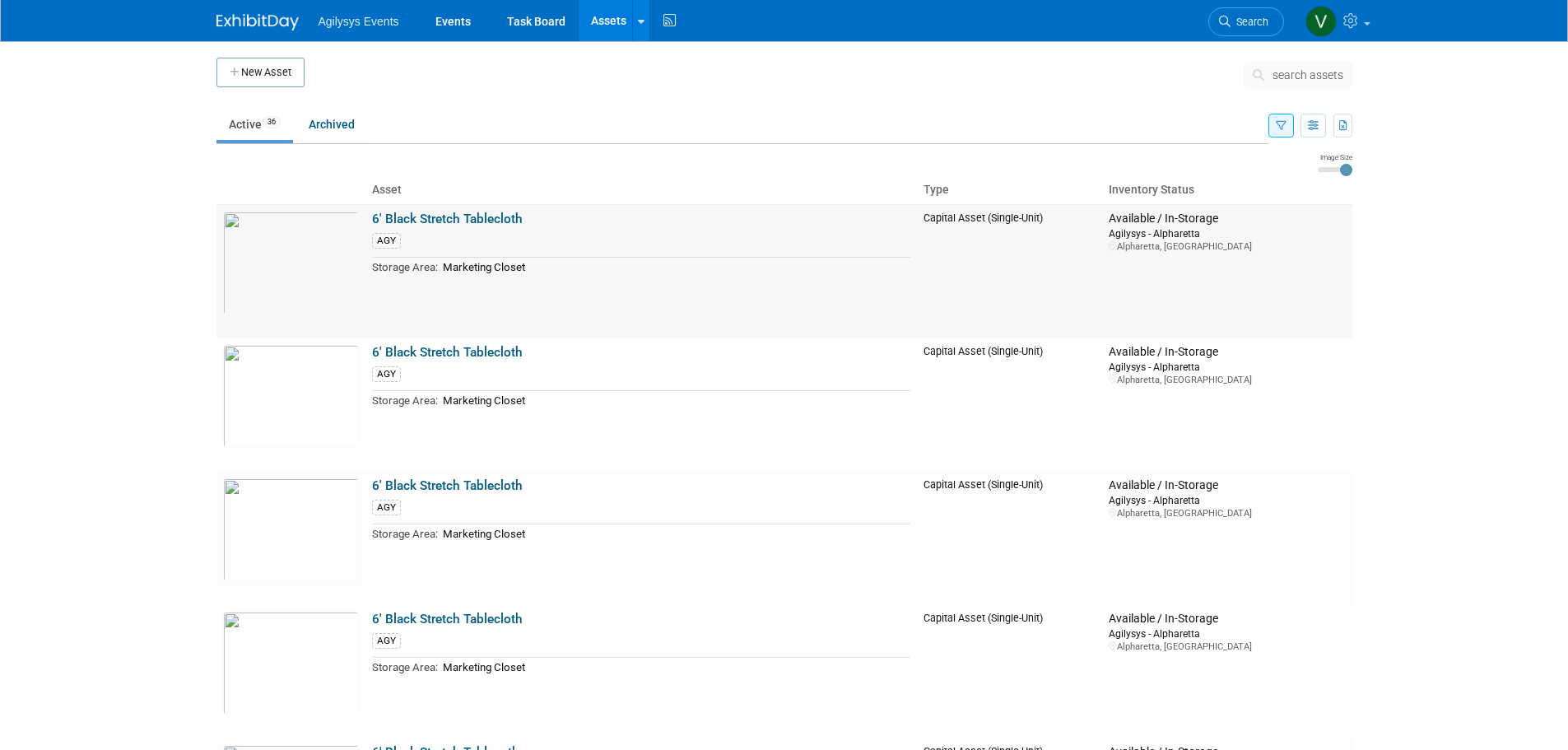 drag, startPoint x: 552, startPoint y: 225, endPoint x: 365, endPoint y: 214, distance: 187.32325 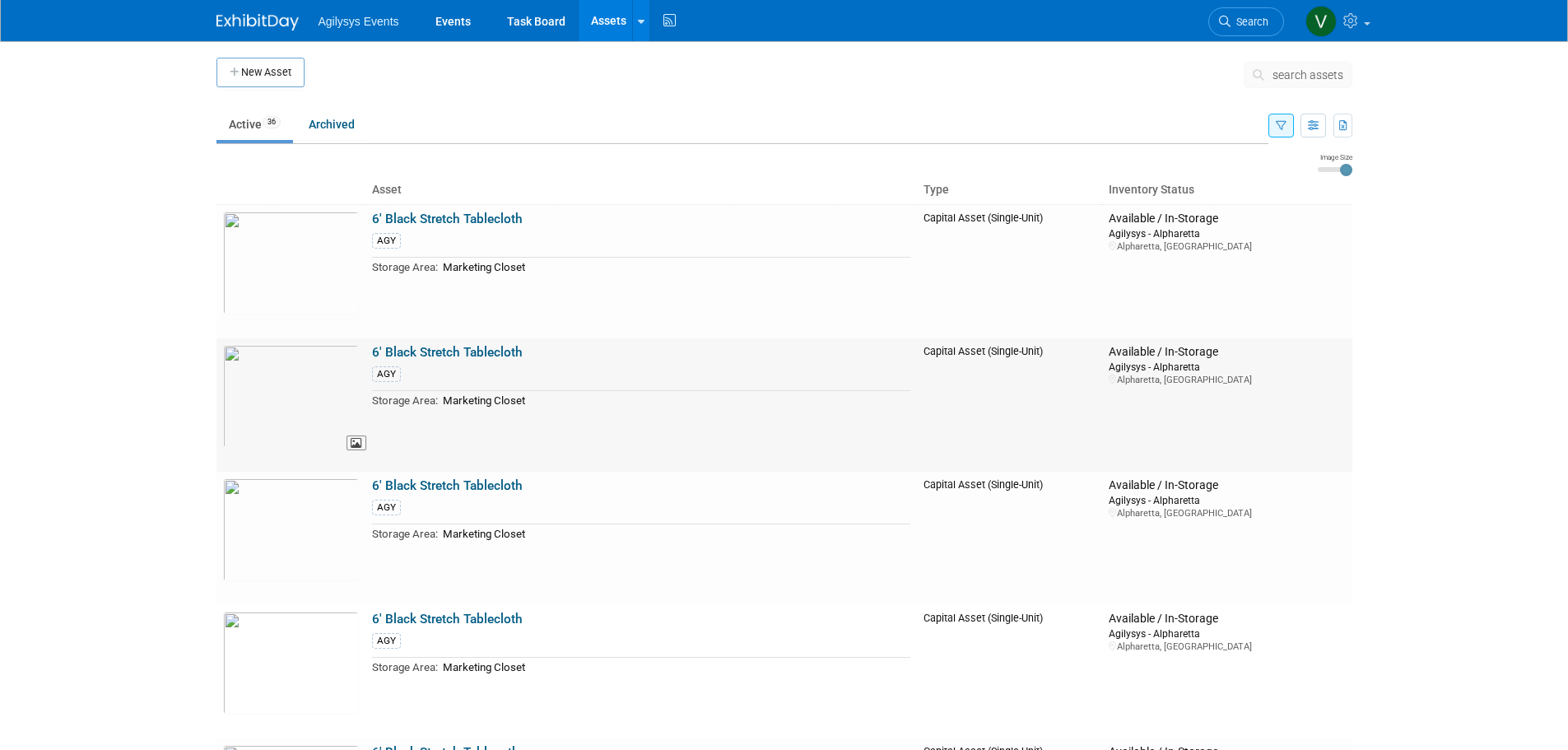click at bounding box center (291, 396) 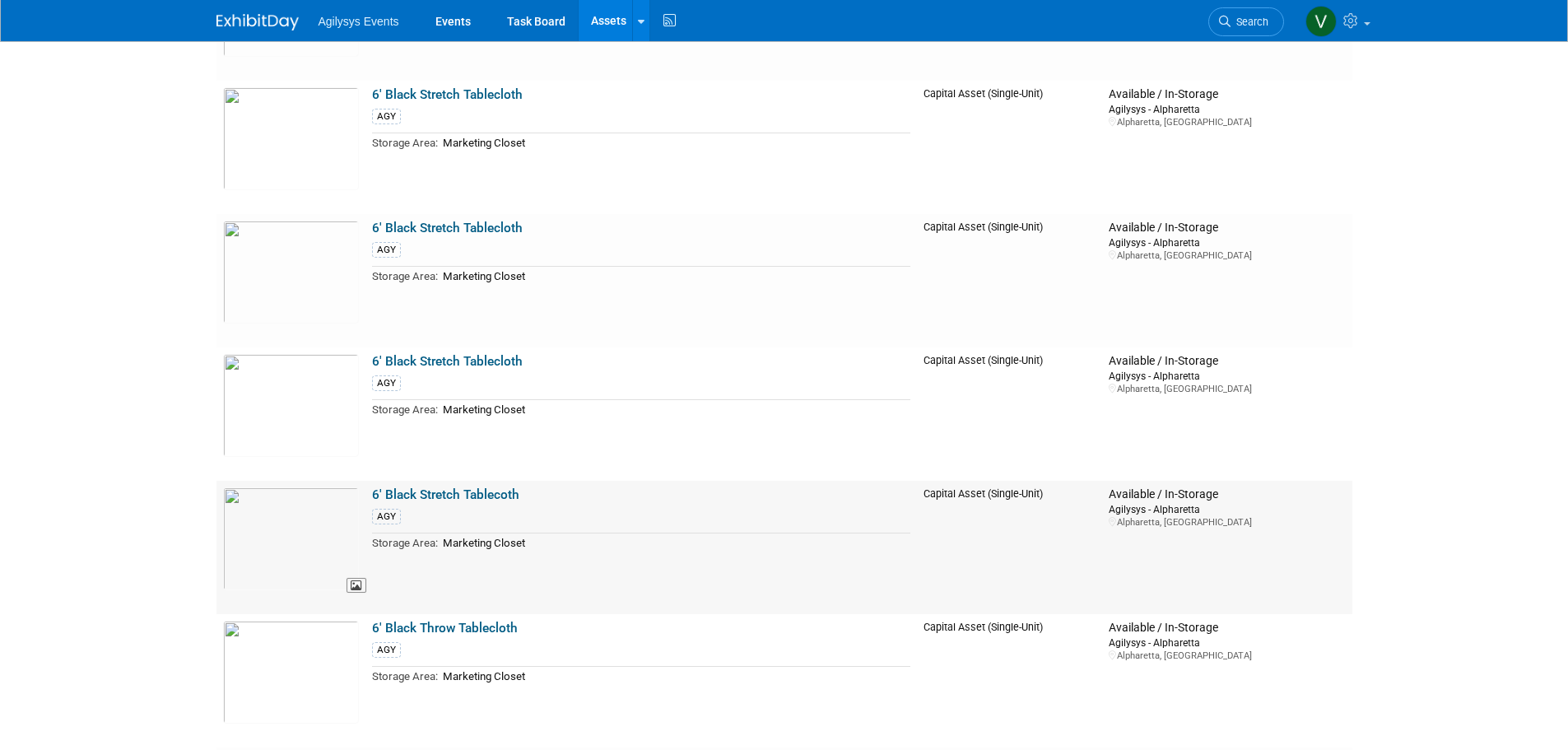scroll, scrollTop: 329, scrollLeft: 0, axis: vertical 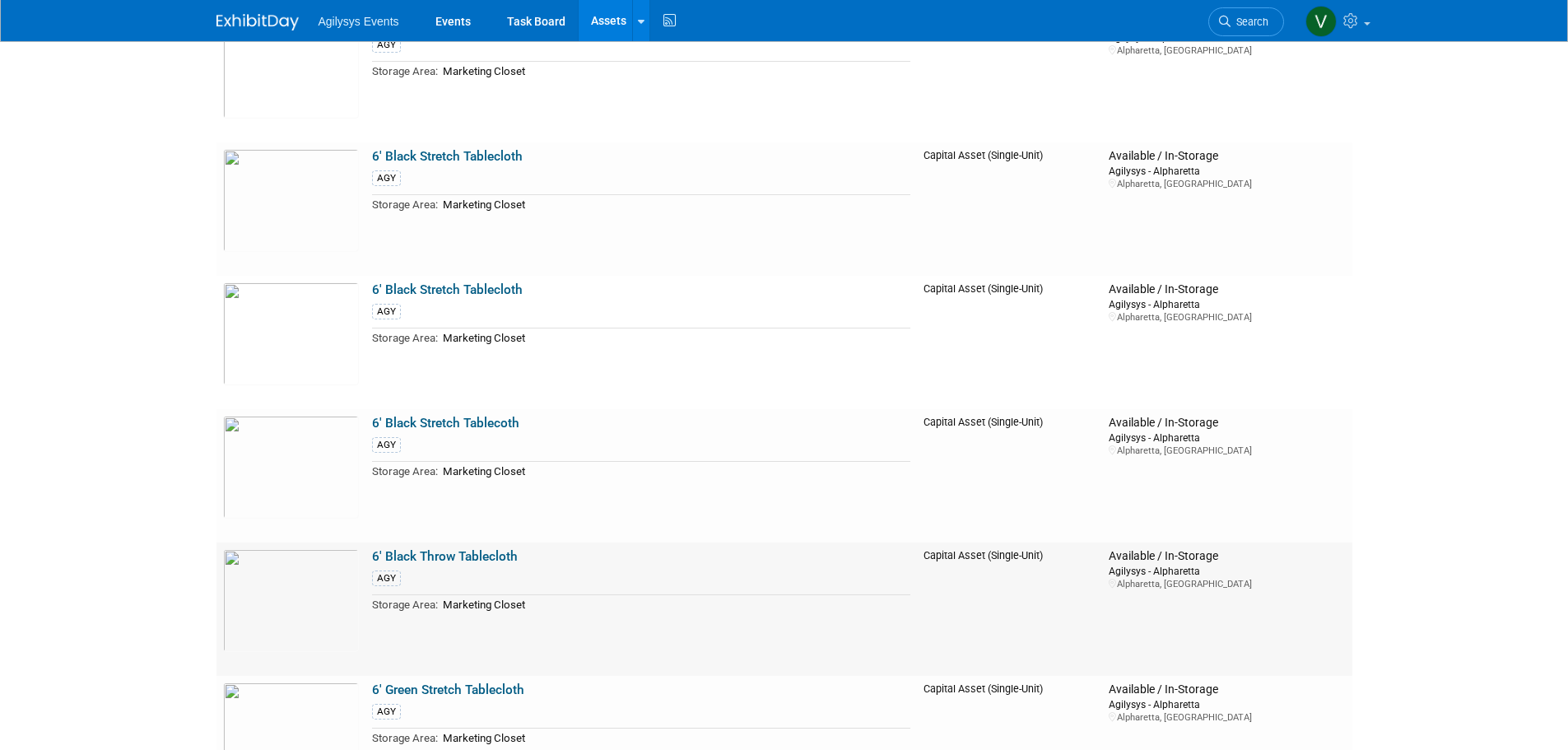 drag, startPoint x: 535, startPoint y: 558, endPoint x: 371, endPoint y: 552, distance: 164.10972 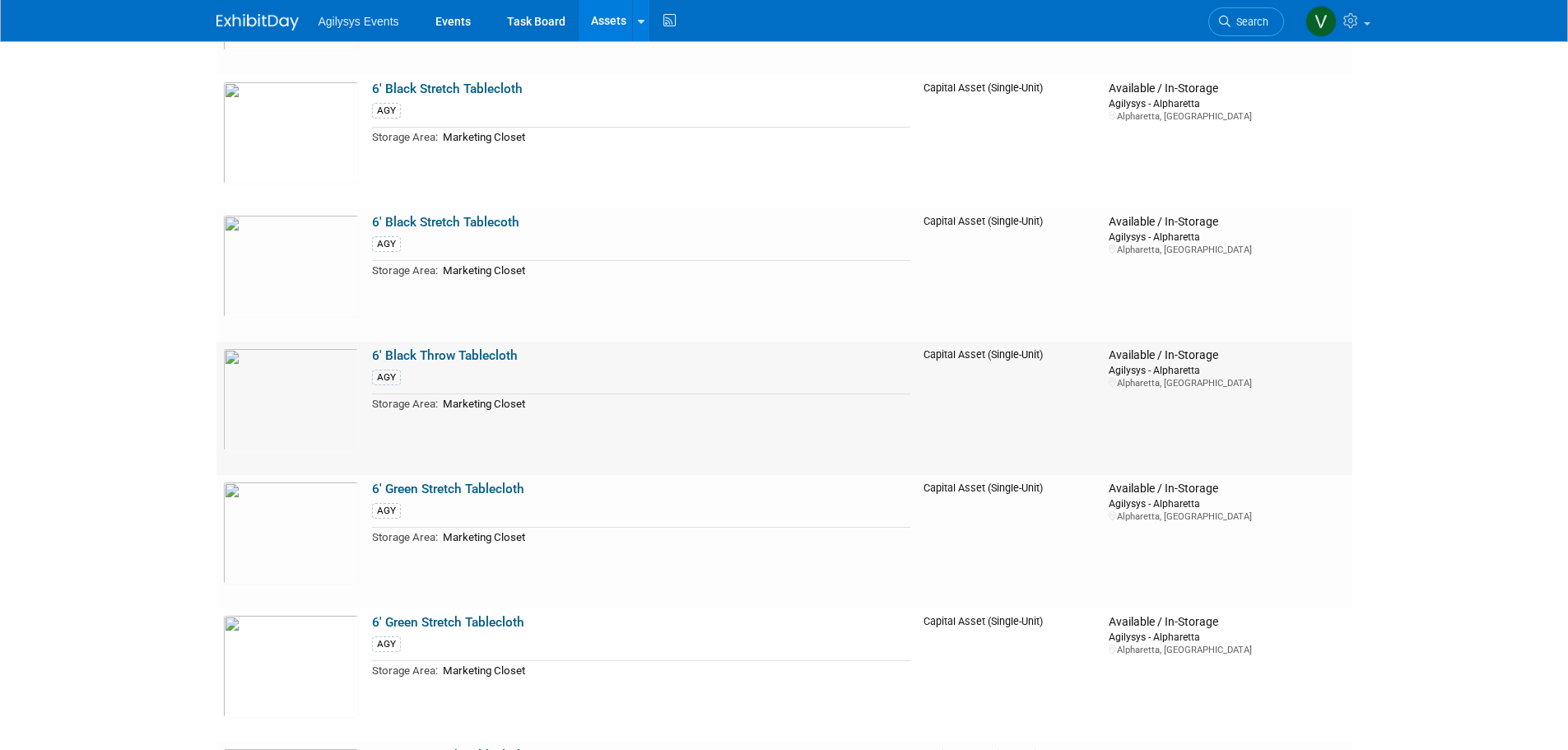 scroll, scrollTop: 576, scrollLeft: 0, axis: vertical 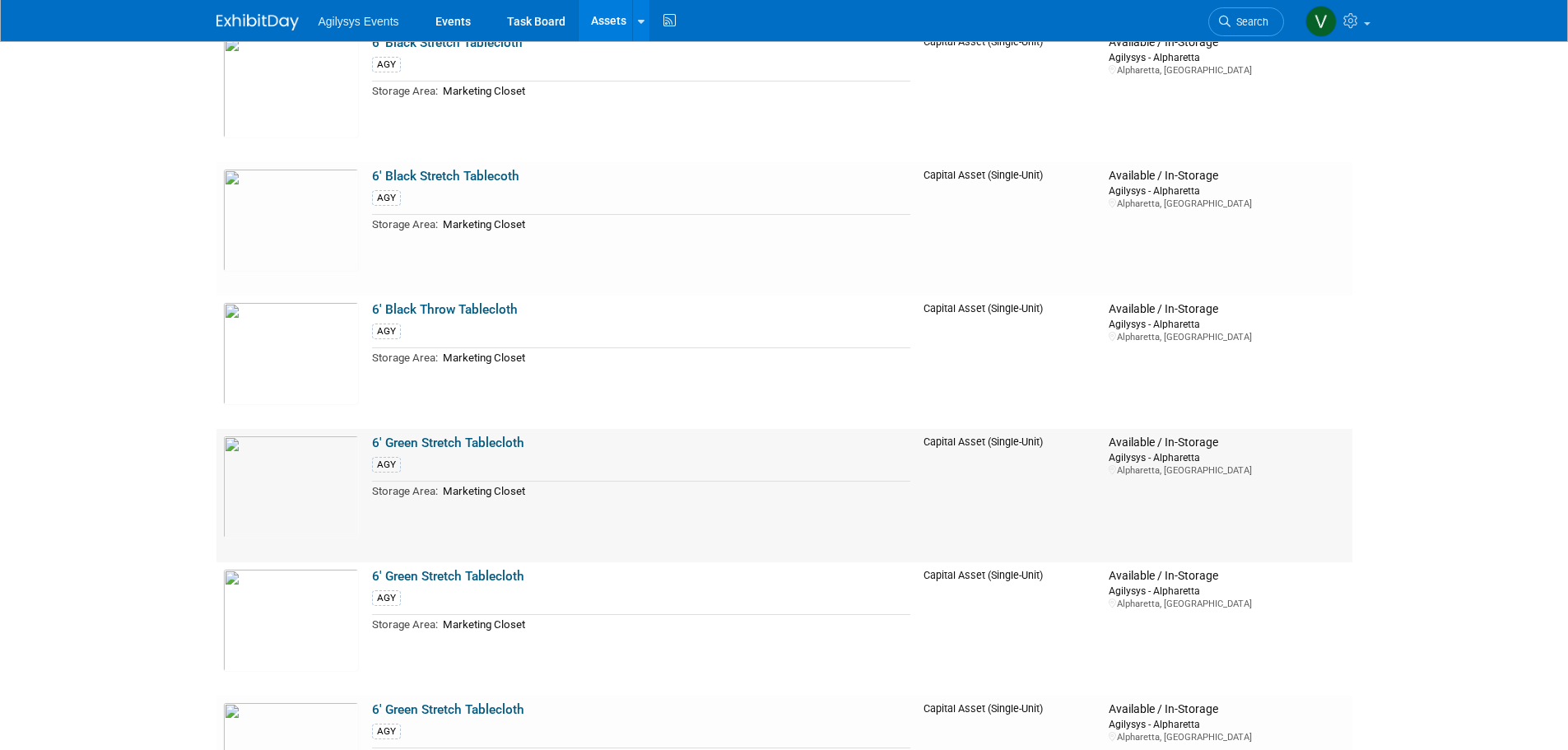 drag, startPoint x: 526, startPoint y: 447, endPoint x: 370, endPoint y: 444, distance: 156.02884 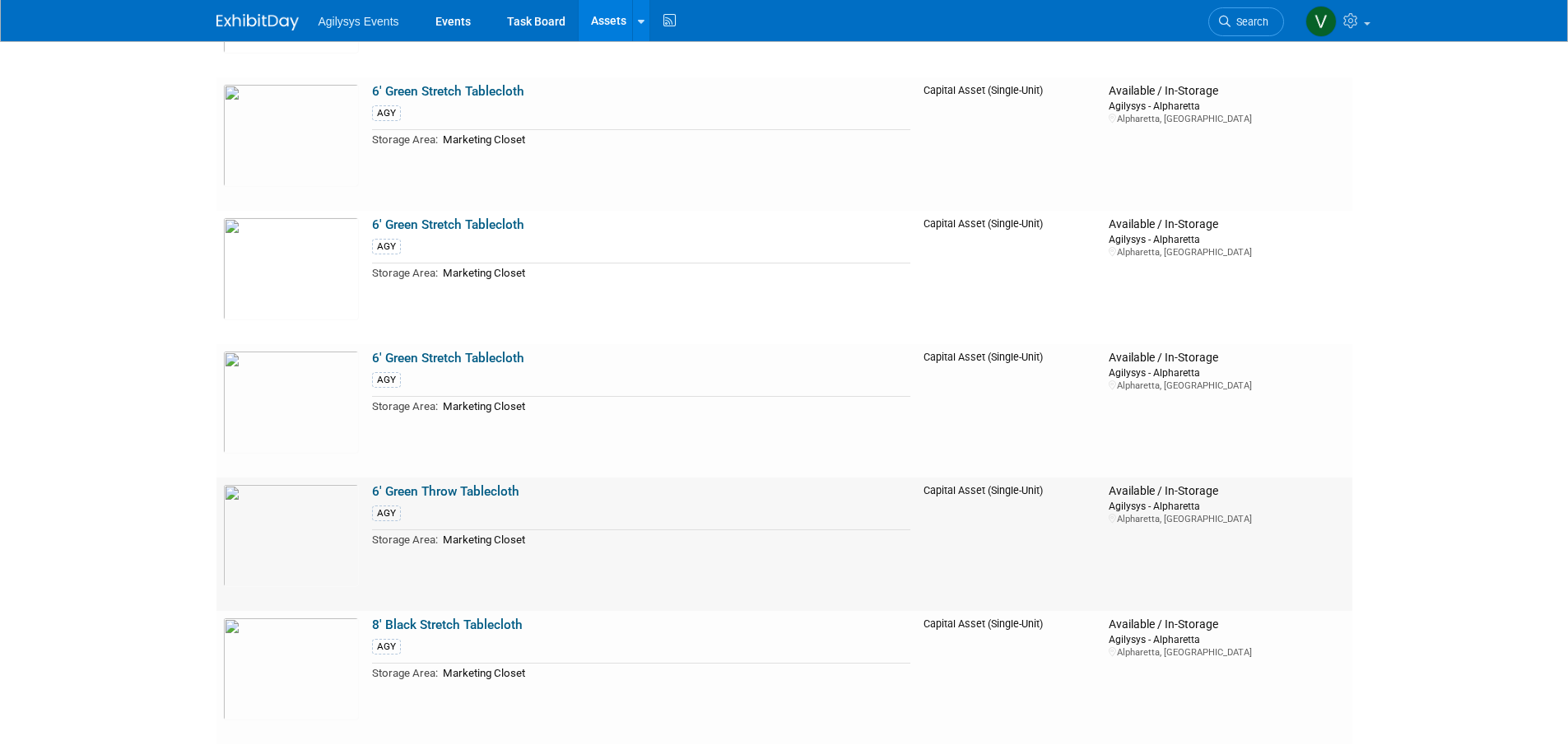 scroll, scrollTop: 1235, scrollLeft: 0, axis: vertical 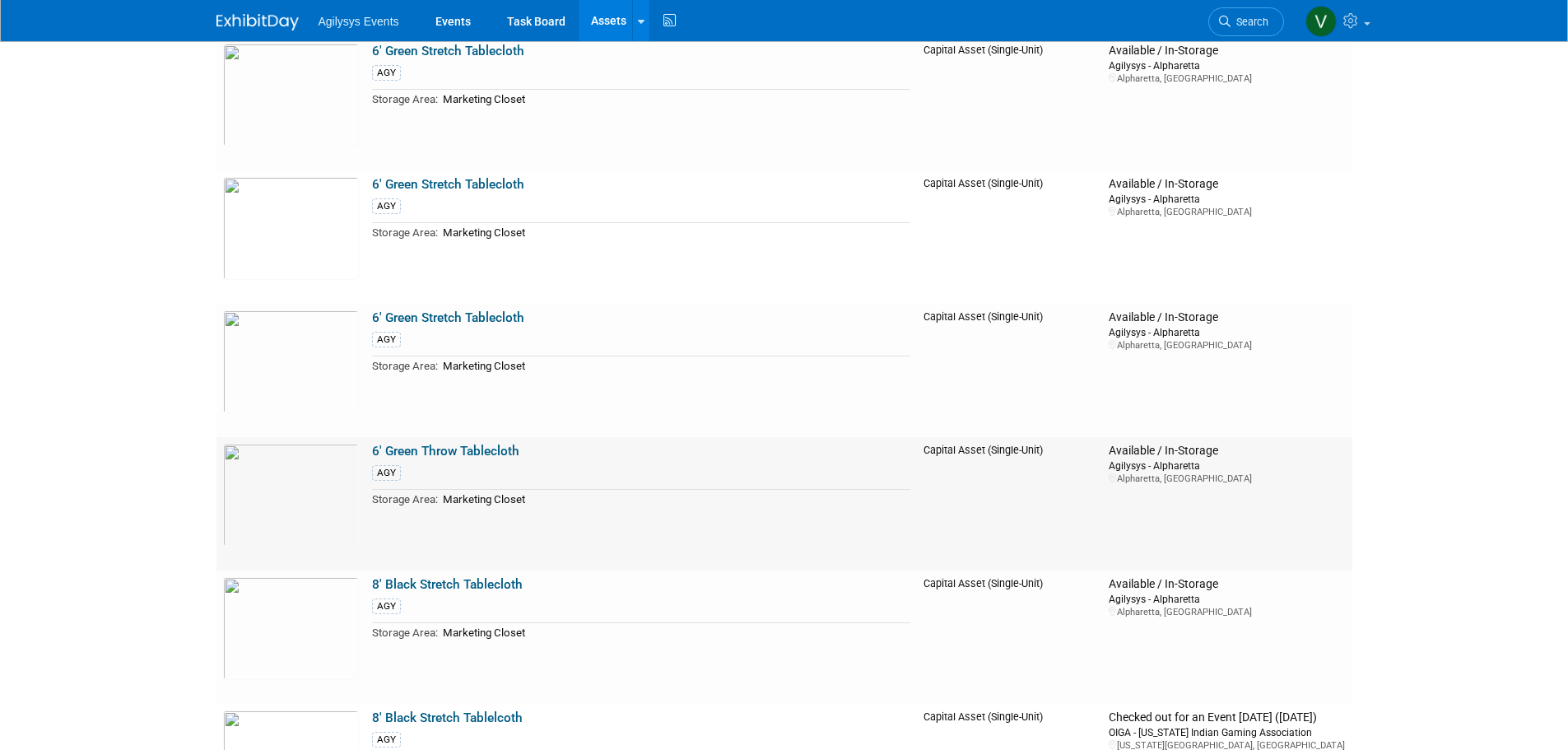 drag, startPoint x: 542, startPoint y: 456, endPoint x: 371, endPoint y: 452, distance: 171.04678 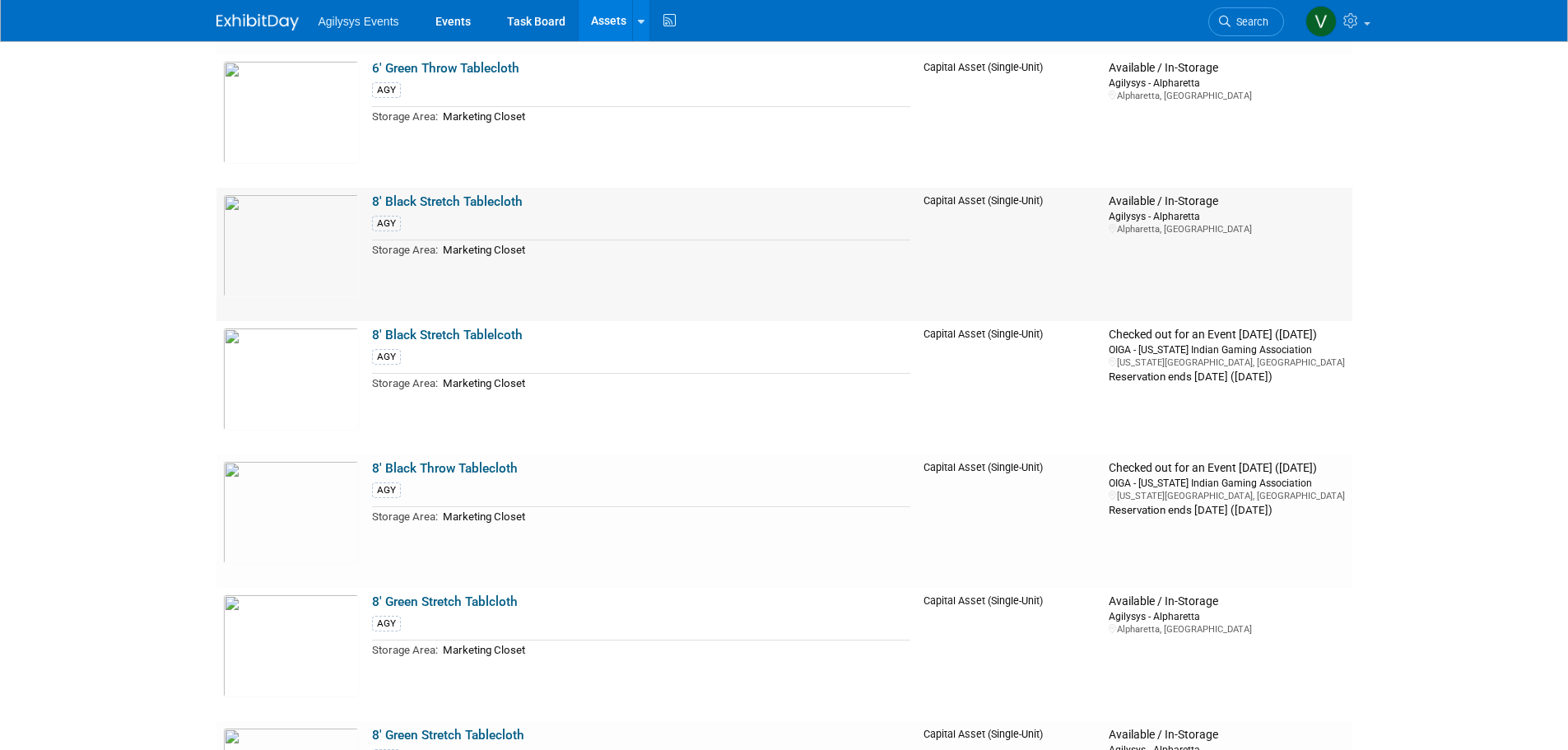 scroll, scrollTop: 1647, scrollLeft: 0, axis: vertical 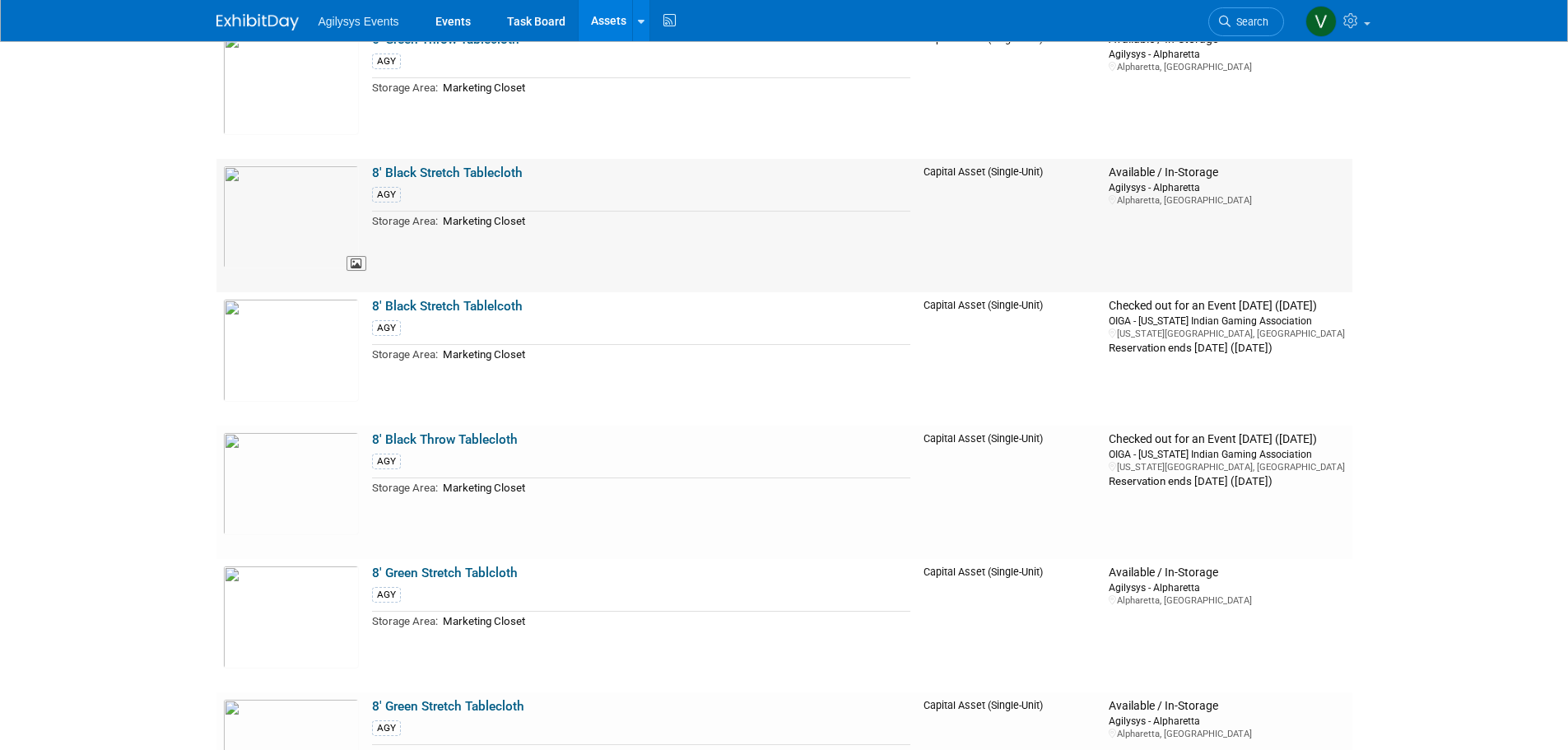 drag, startPoint x: 540, startPoint y: 176, endPoint x: 364, endPoint y: 172, distance: 176.04545 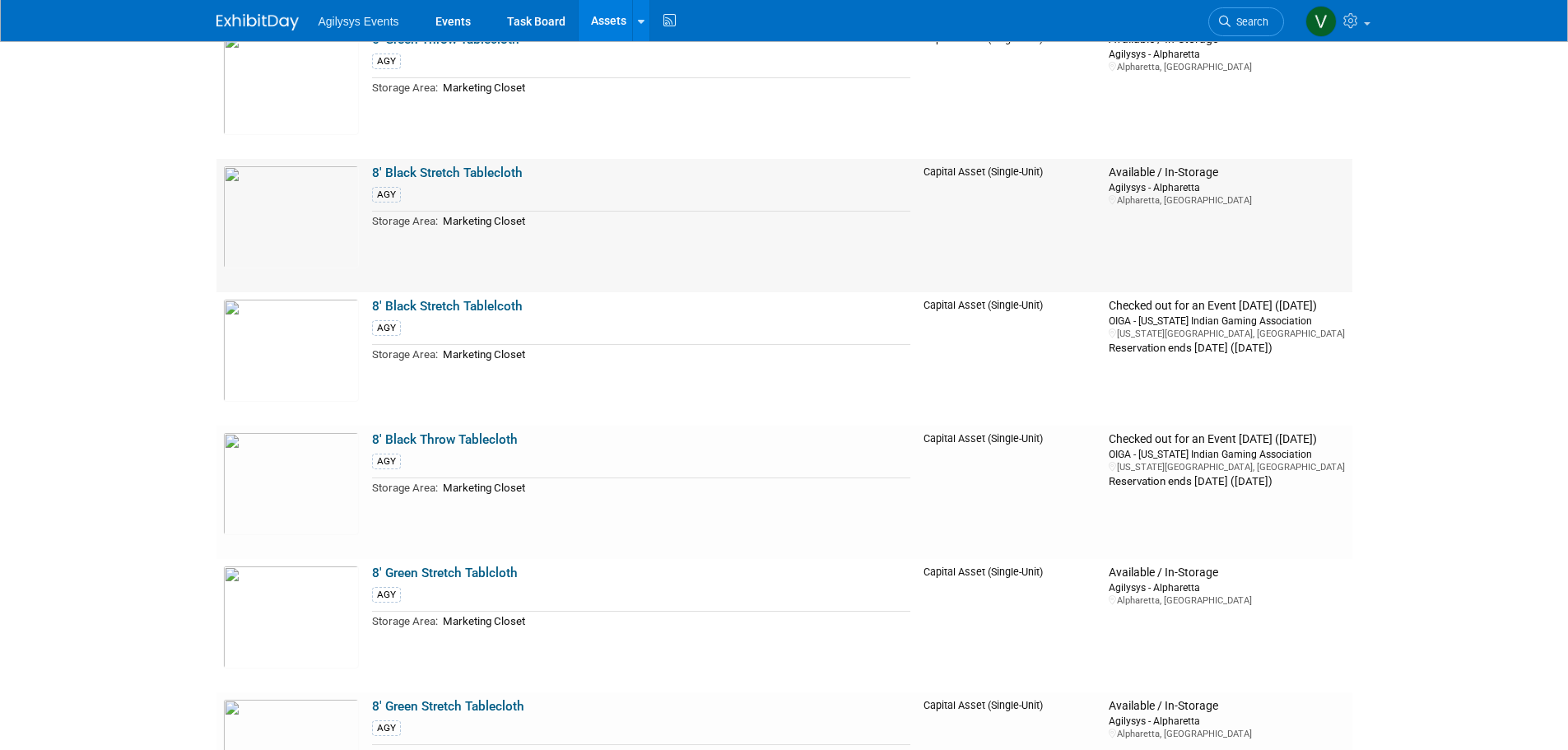 copy on "8' Black Stretch Tablecloth" 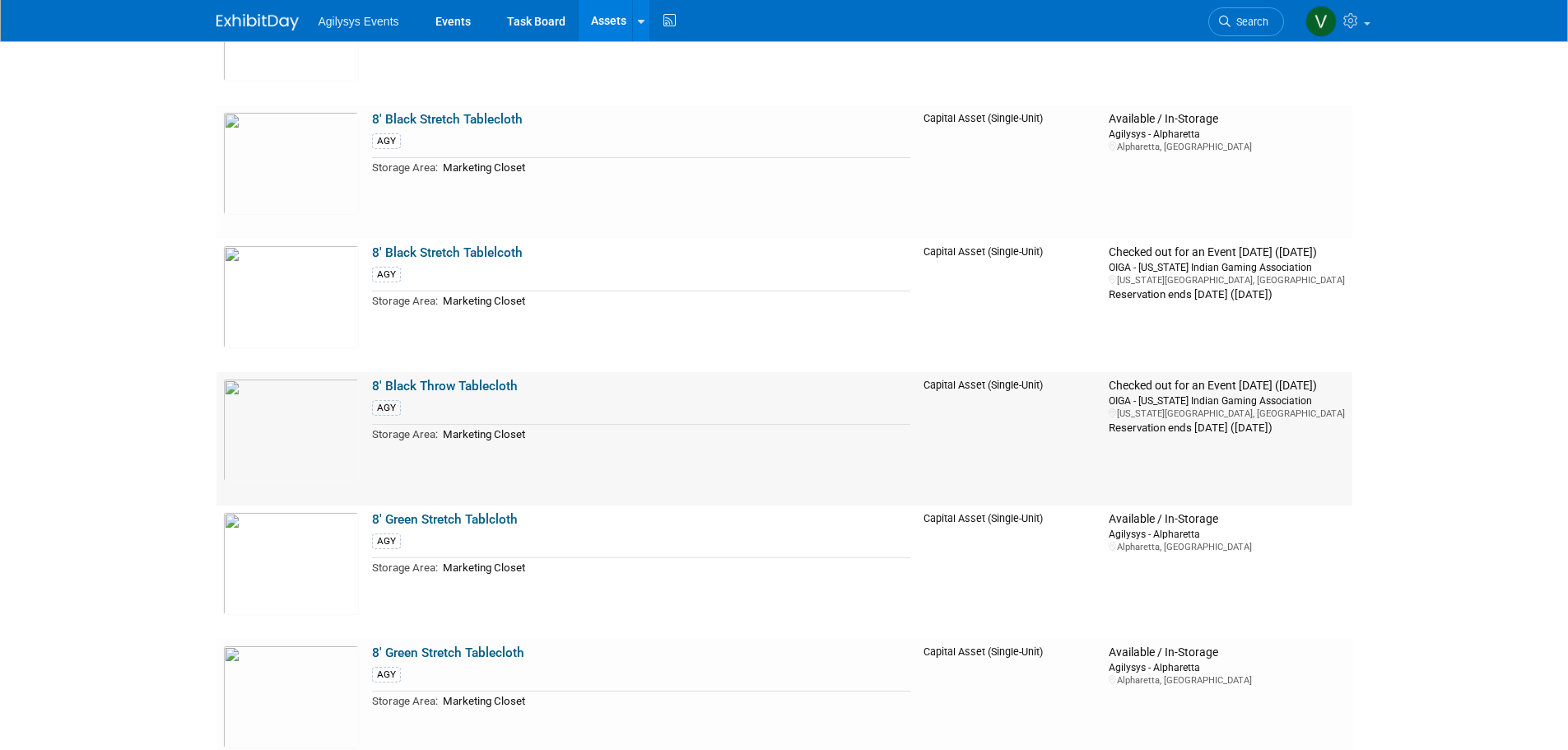 scroll, scrollTop: 1729, scrollLeft: 0, axis: vertical 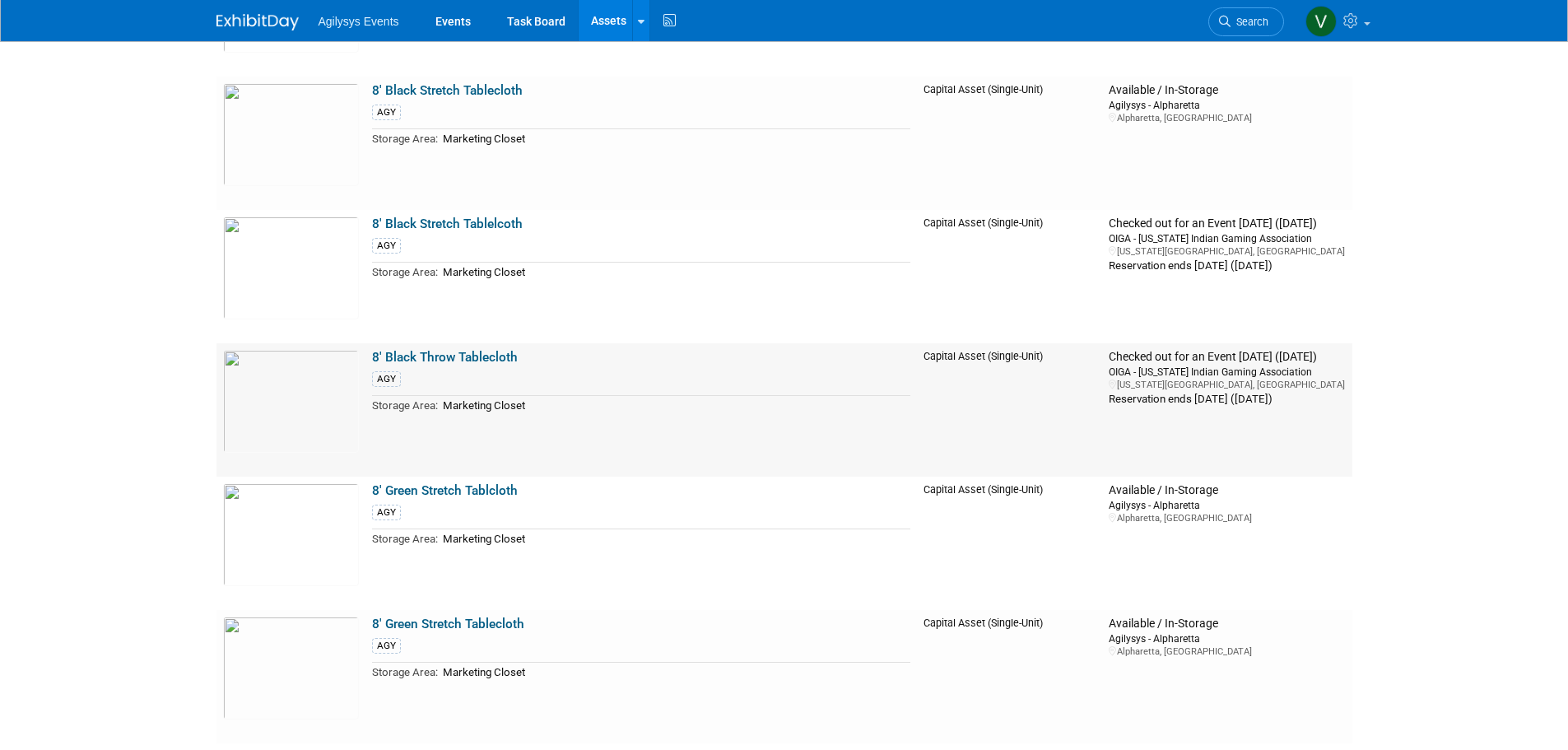 drag, startPoint x: 521, startPoint y: 366, endPoint x: 367, endPoint y: 361, distance: 154.08115 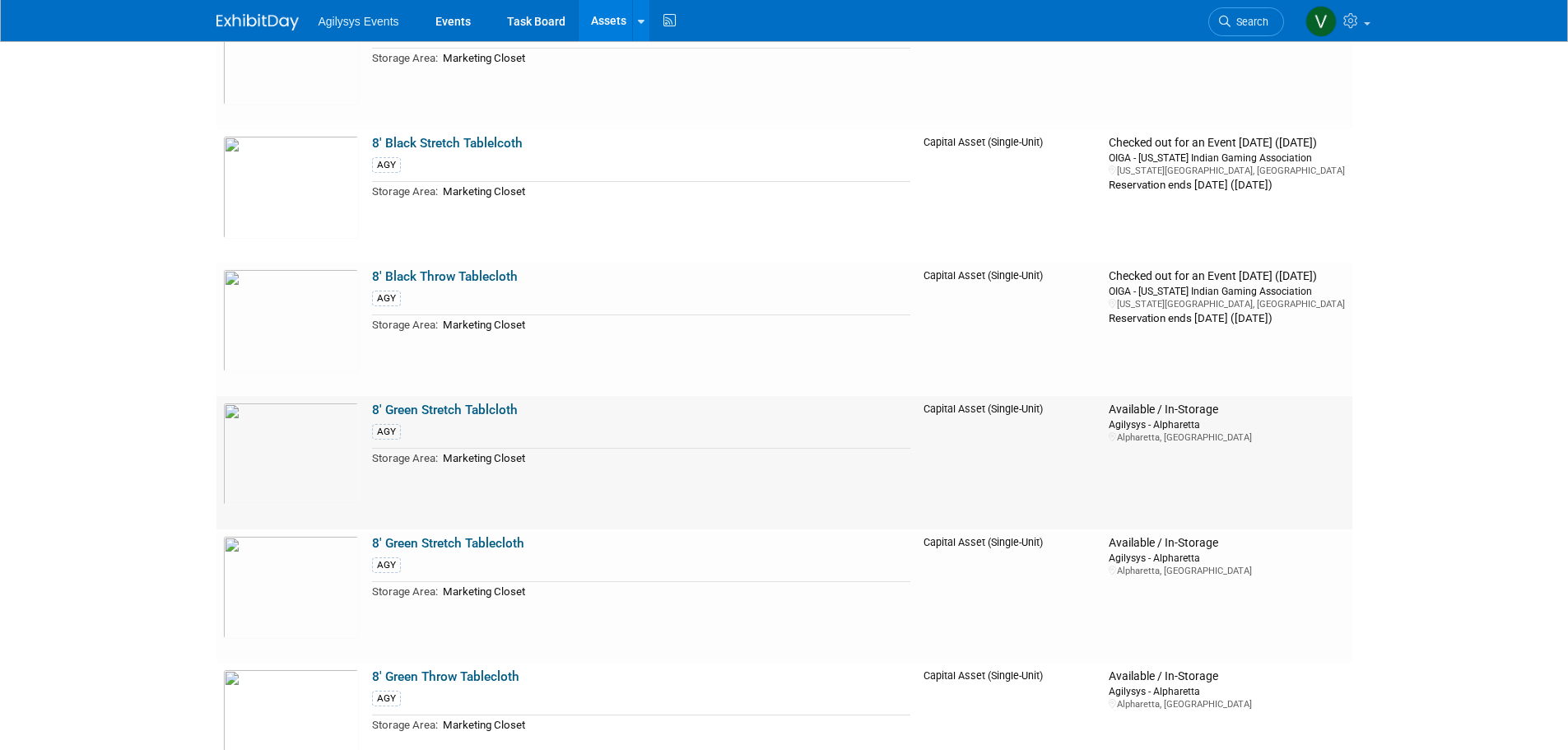 scroll, scrollTop: 1894, scrollLeft: 0, axis: vertical 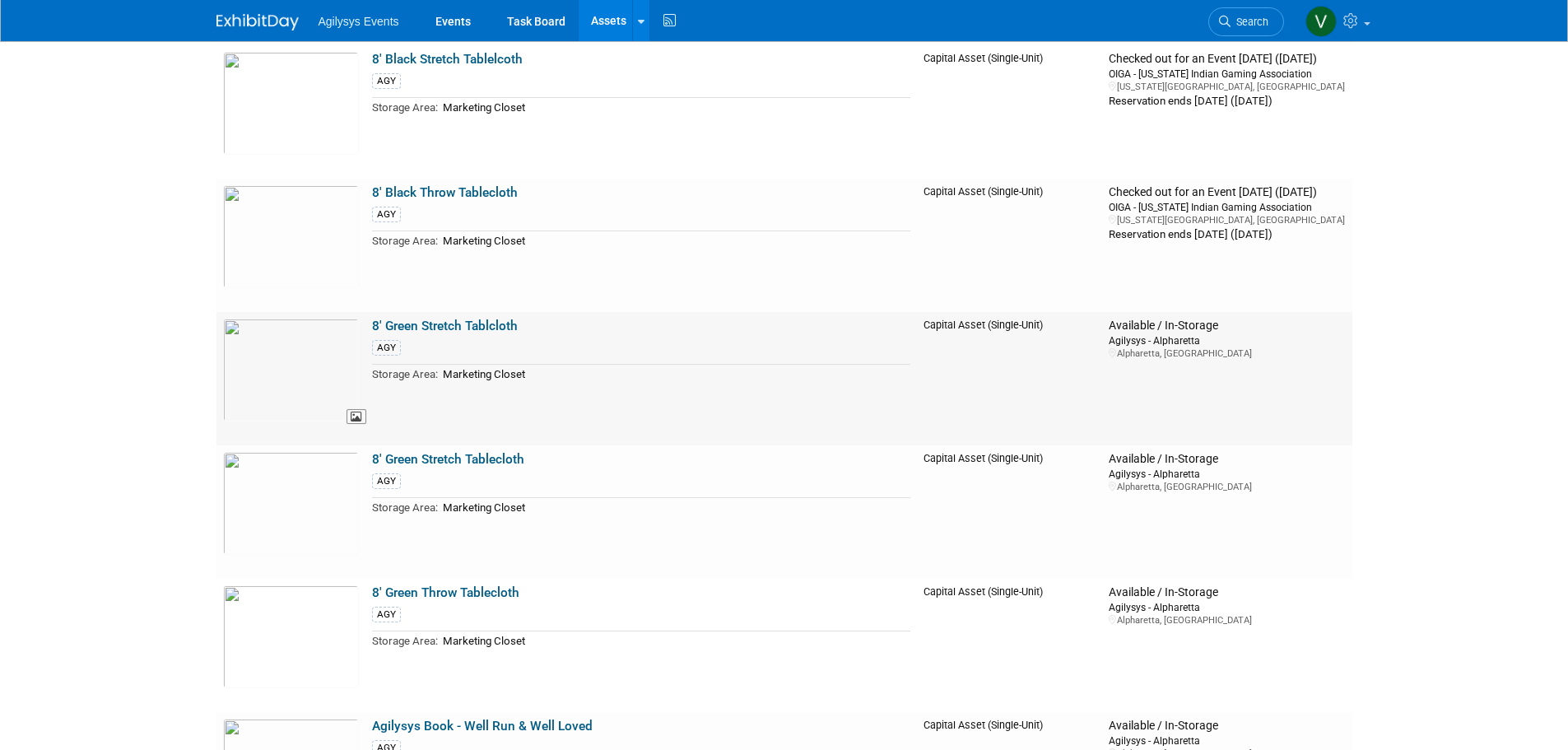 drag, startPoint x: 520, startPoint y: 332, endPoint x: 355, endPoint y: 328, distance: 165.0485 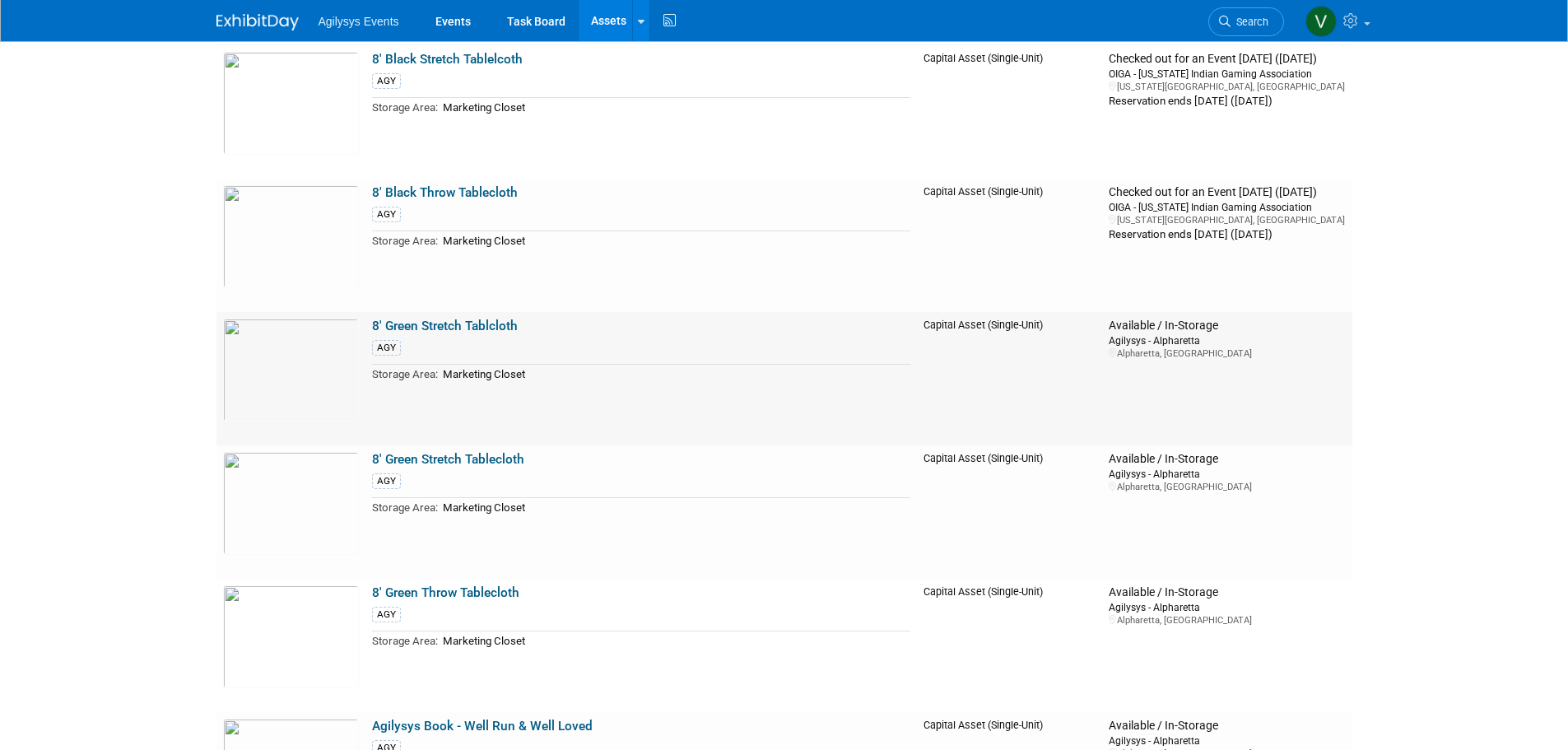 copy on "8' Green Stretch Tablcloth" 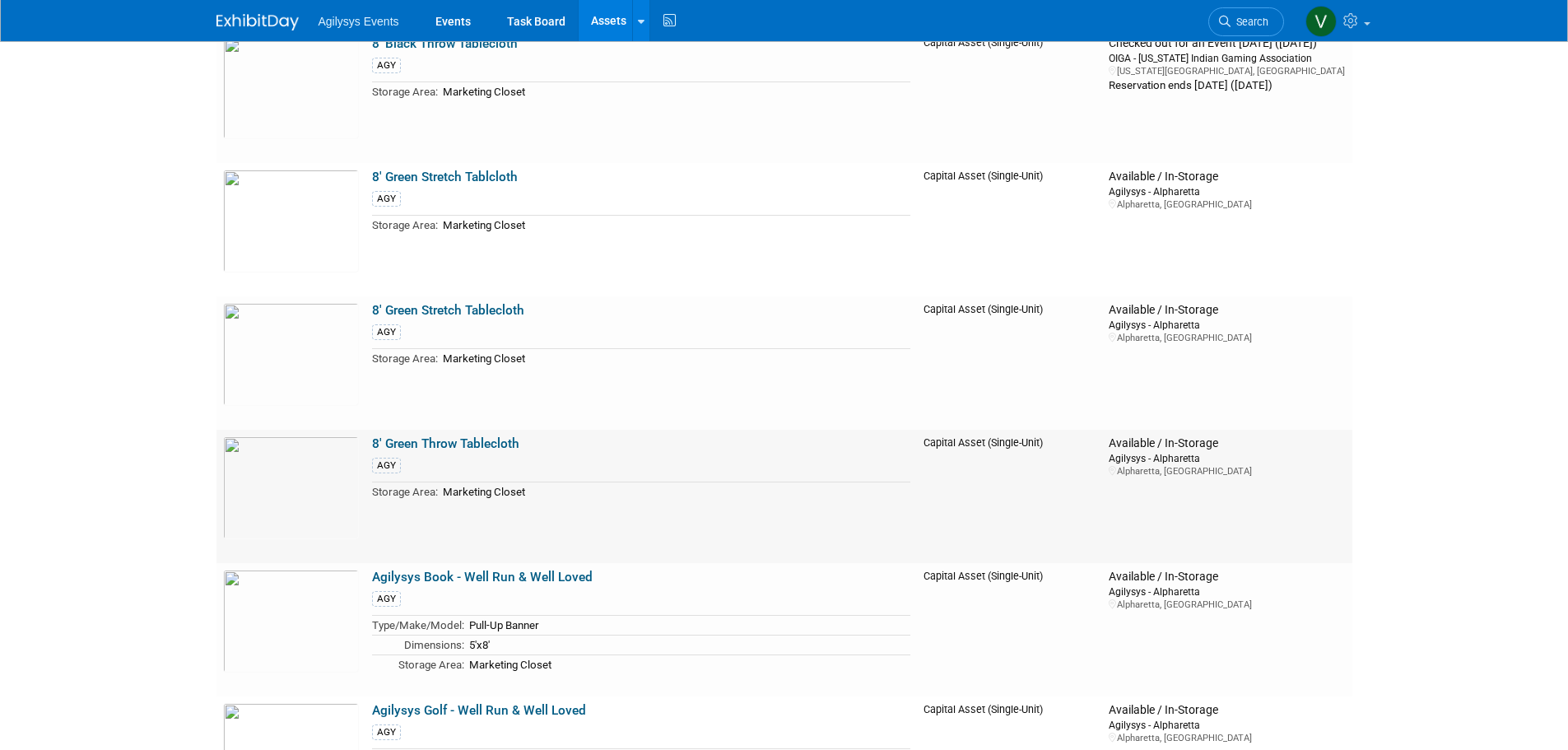 scroll, scrollTop: 2058, scrollLeft: 0, axis: vertical 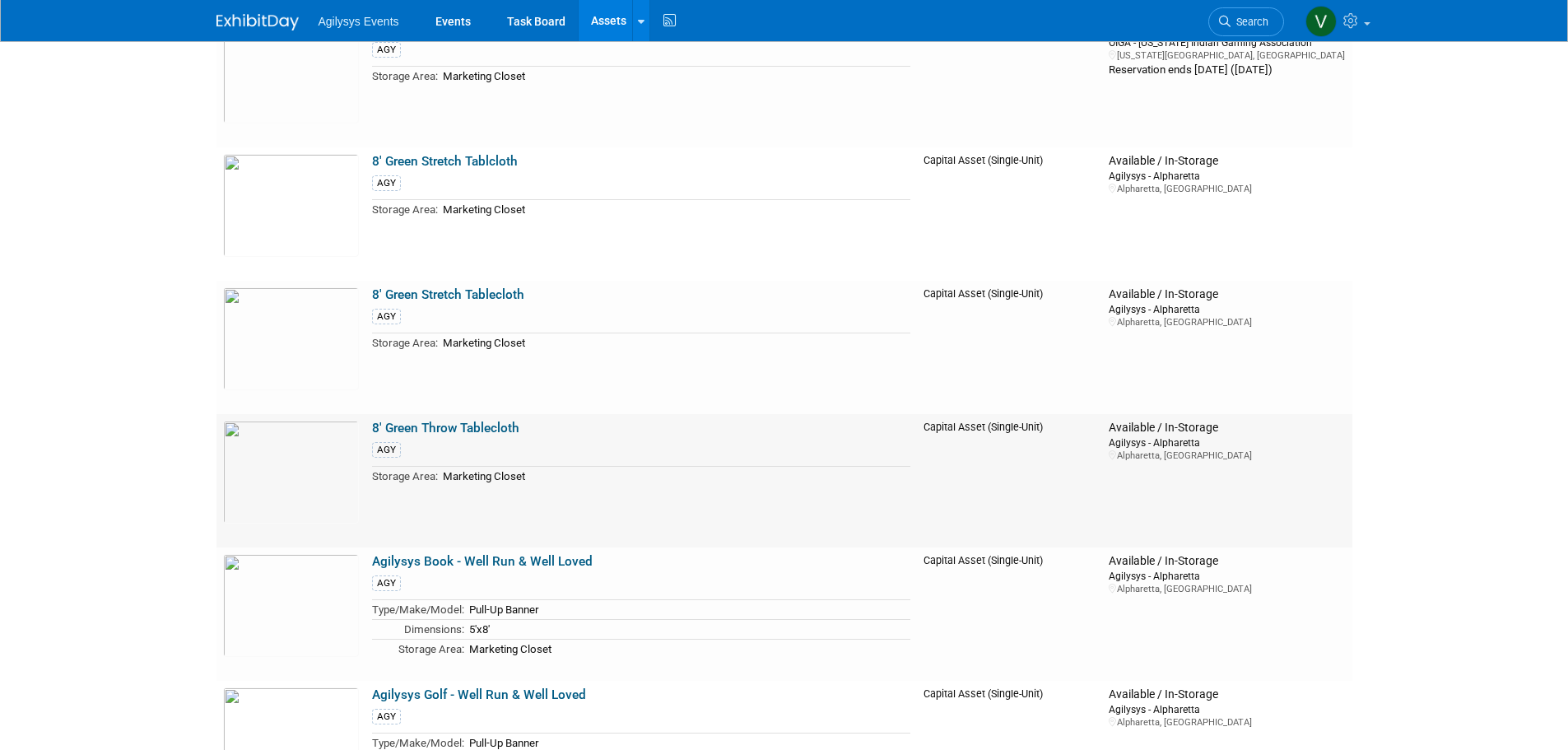 drag, startPoint x: 537, startPoint y: 433, endPoint x: 372, endPoint y: 427, distance: 165.10905 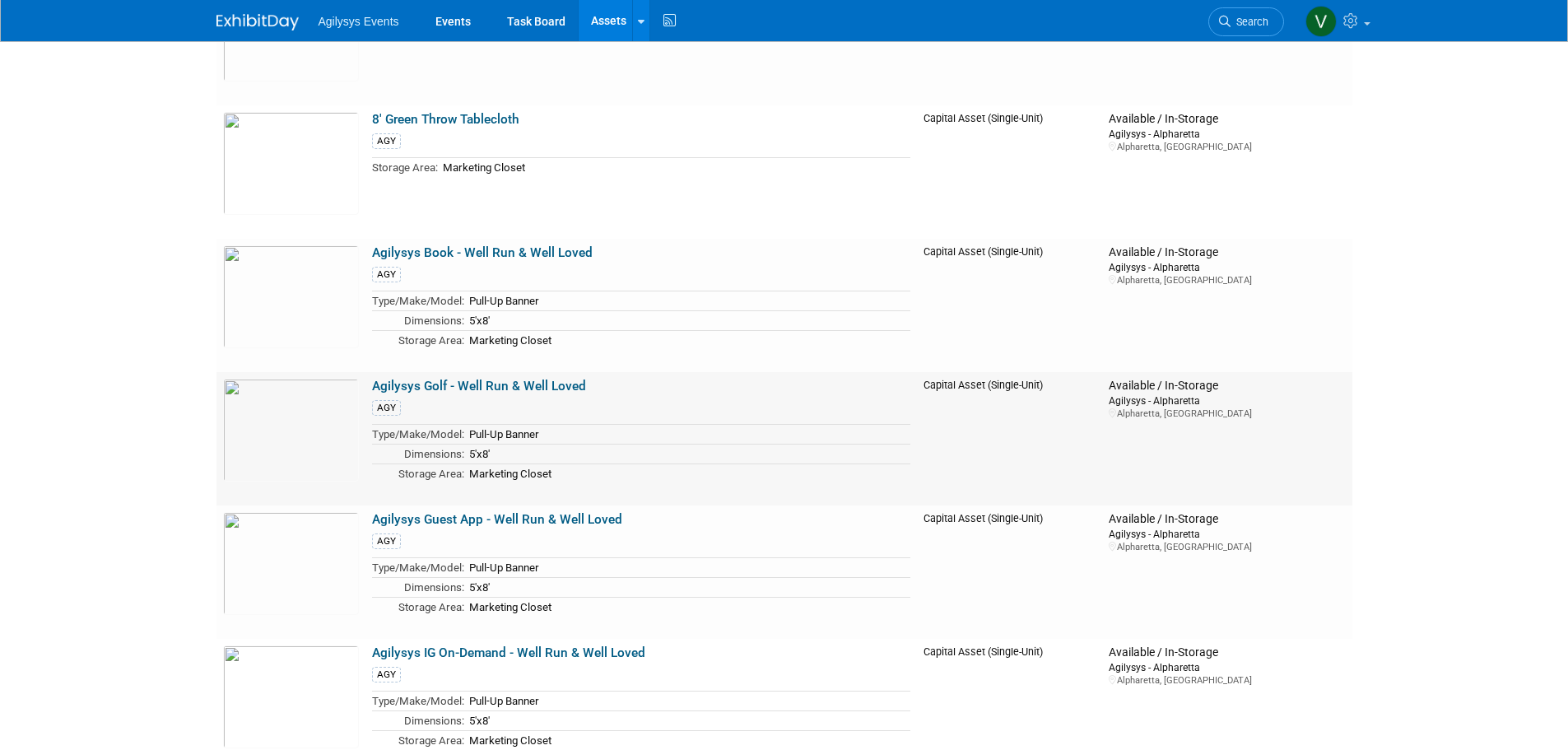 scroll, scrollTop: 2387, scrollLeft: 0, axis: vertical 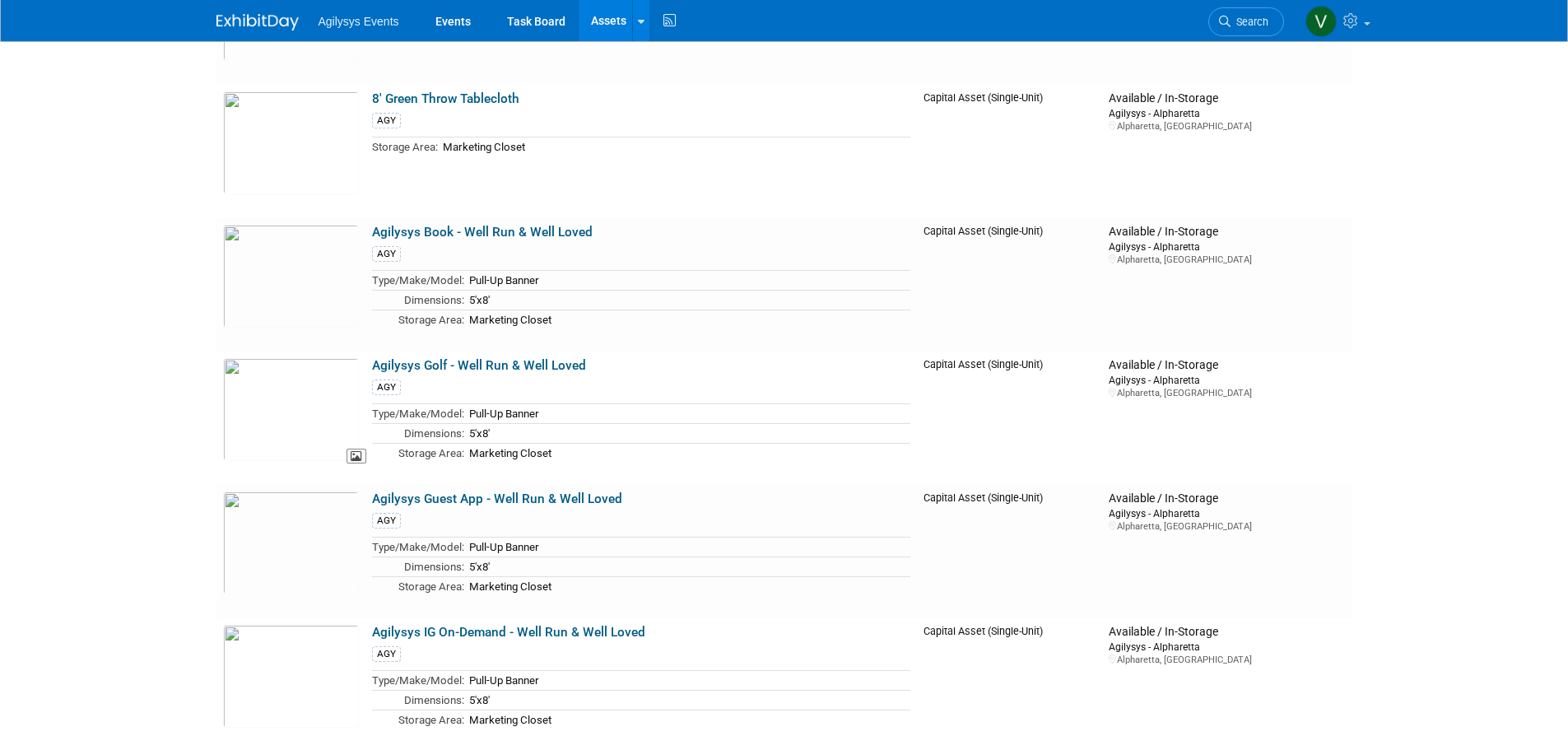 click at bounding box center [291, 409] 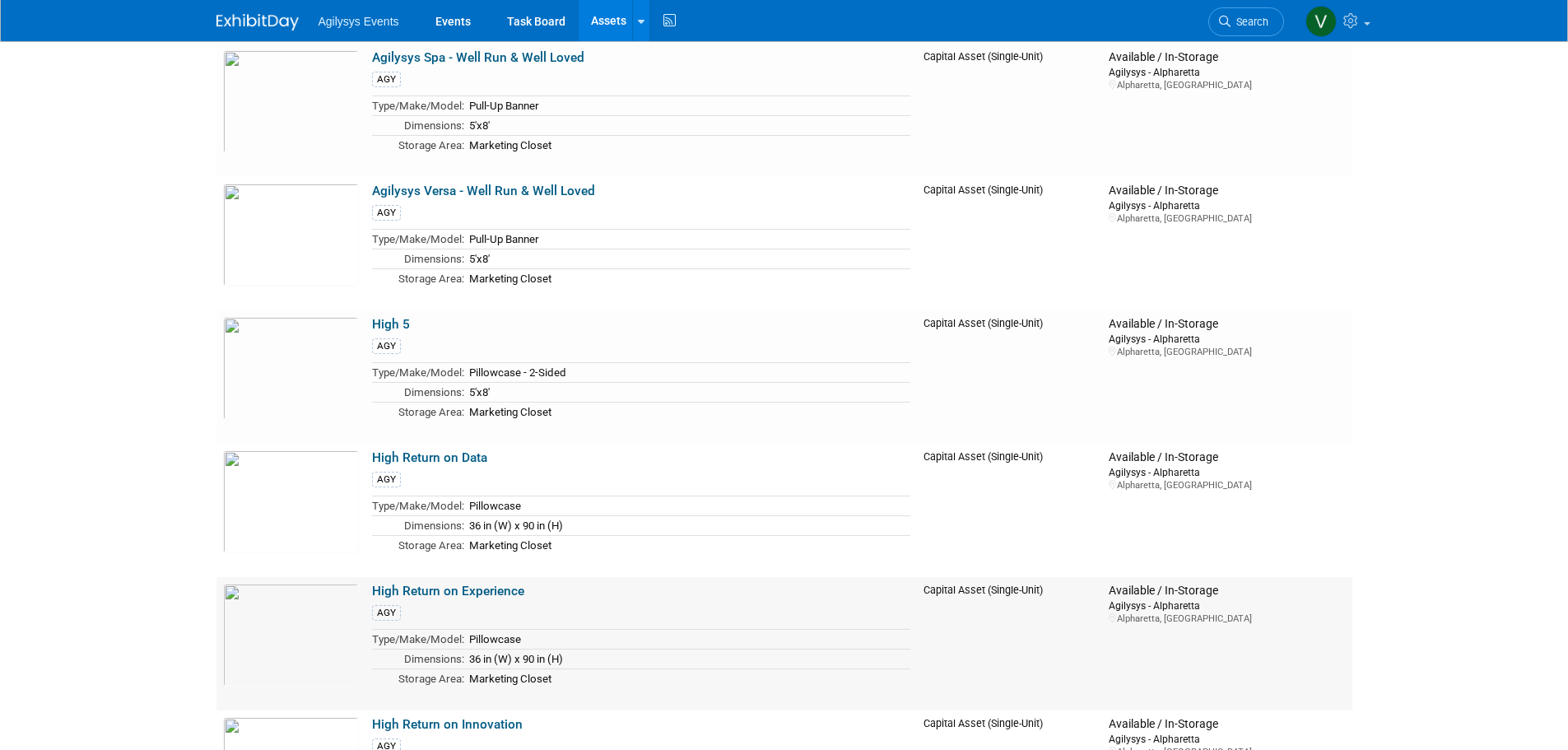 scroll, scrollTop: 3375, scrollLeft: 0, axis: vertical 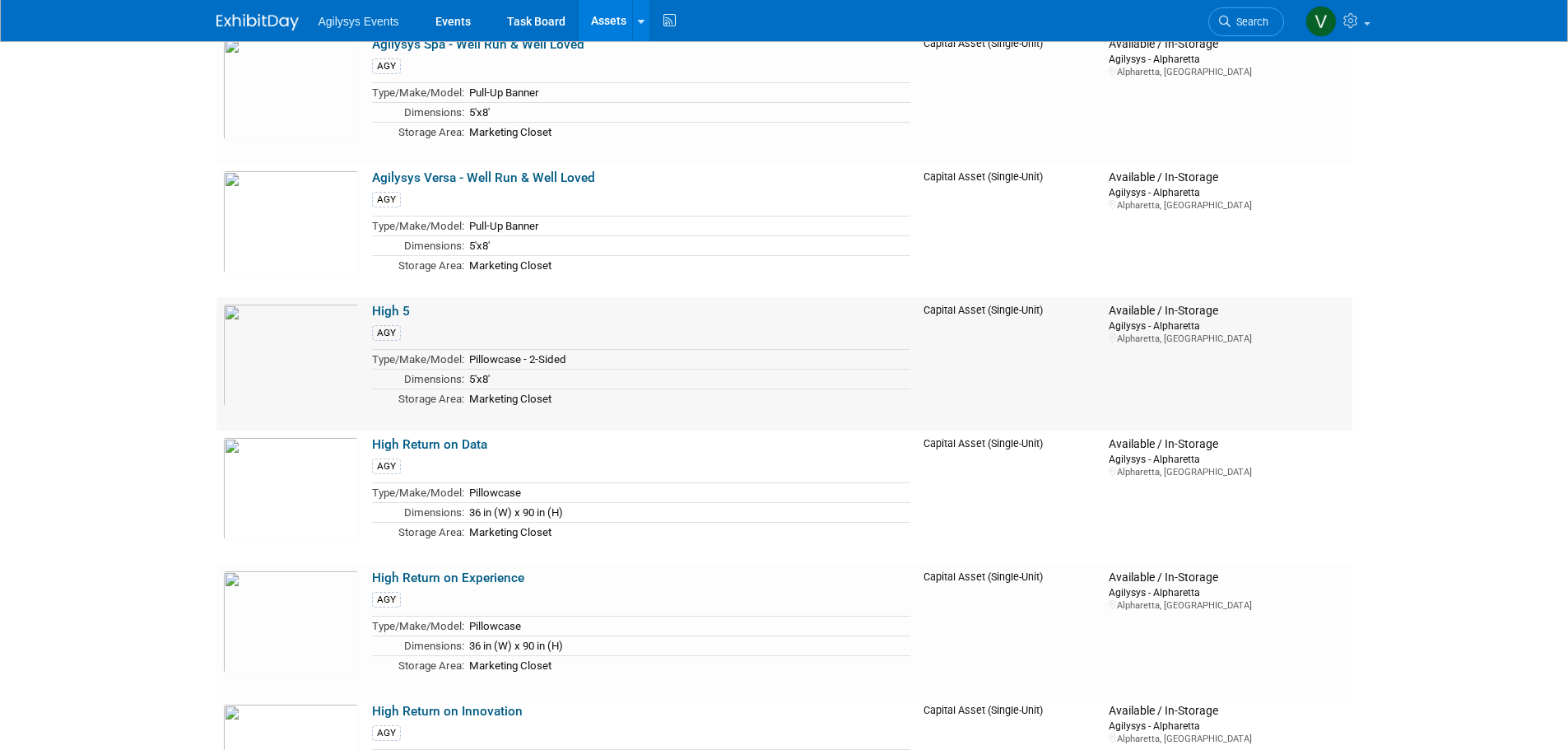 drag, startPoint x: 412, startPoint y: 312, endPoint x: 370, endPoint y: 310, distance: 42.0476 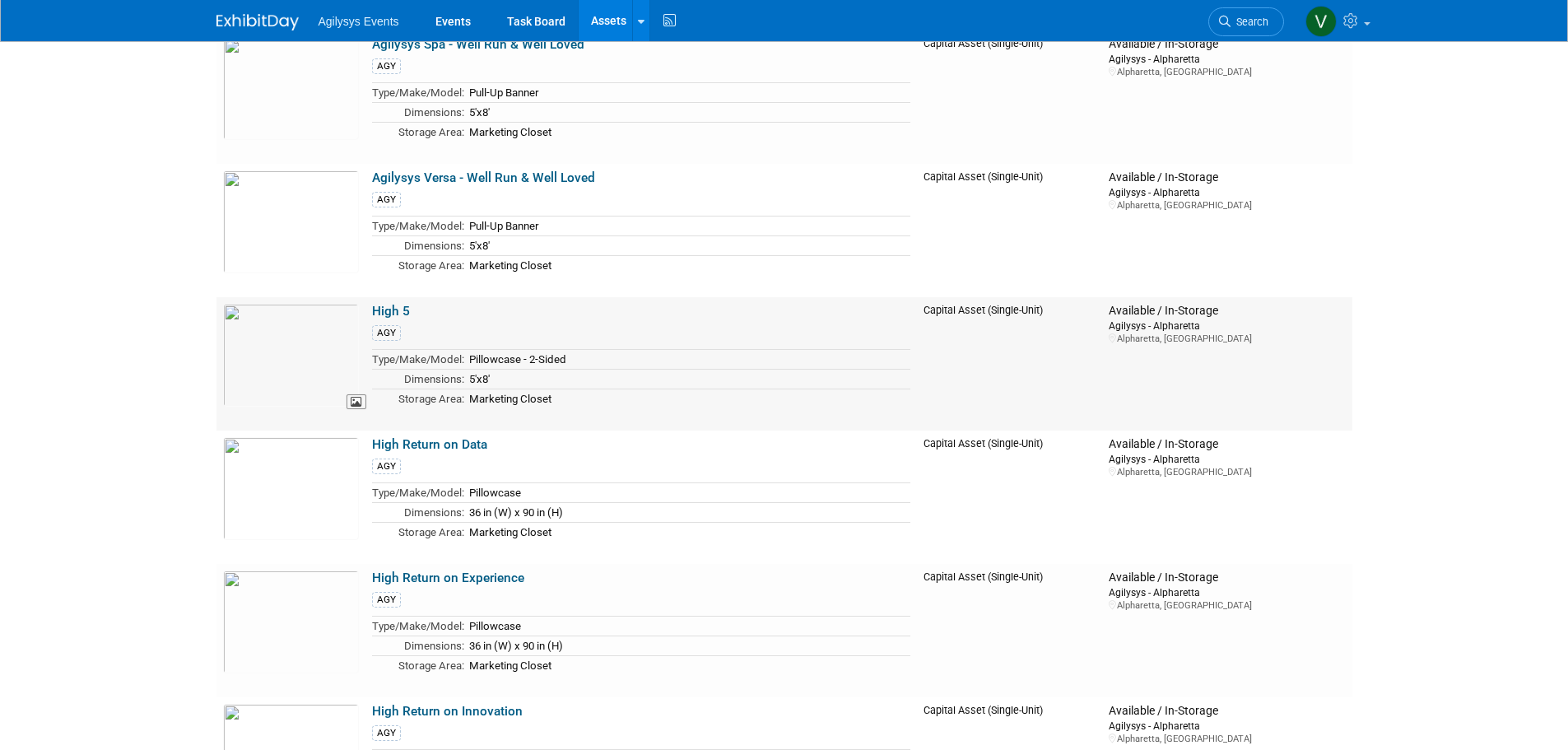 drag, startPoint x: 318, startPoint y: 366, endPoint x: 286, endPoint y: 372, distance: 32.557641 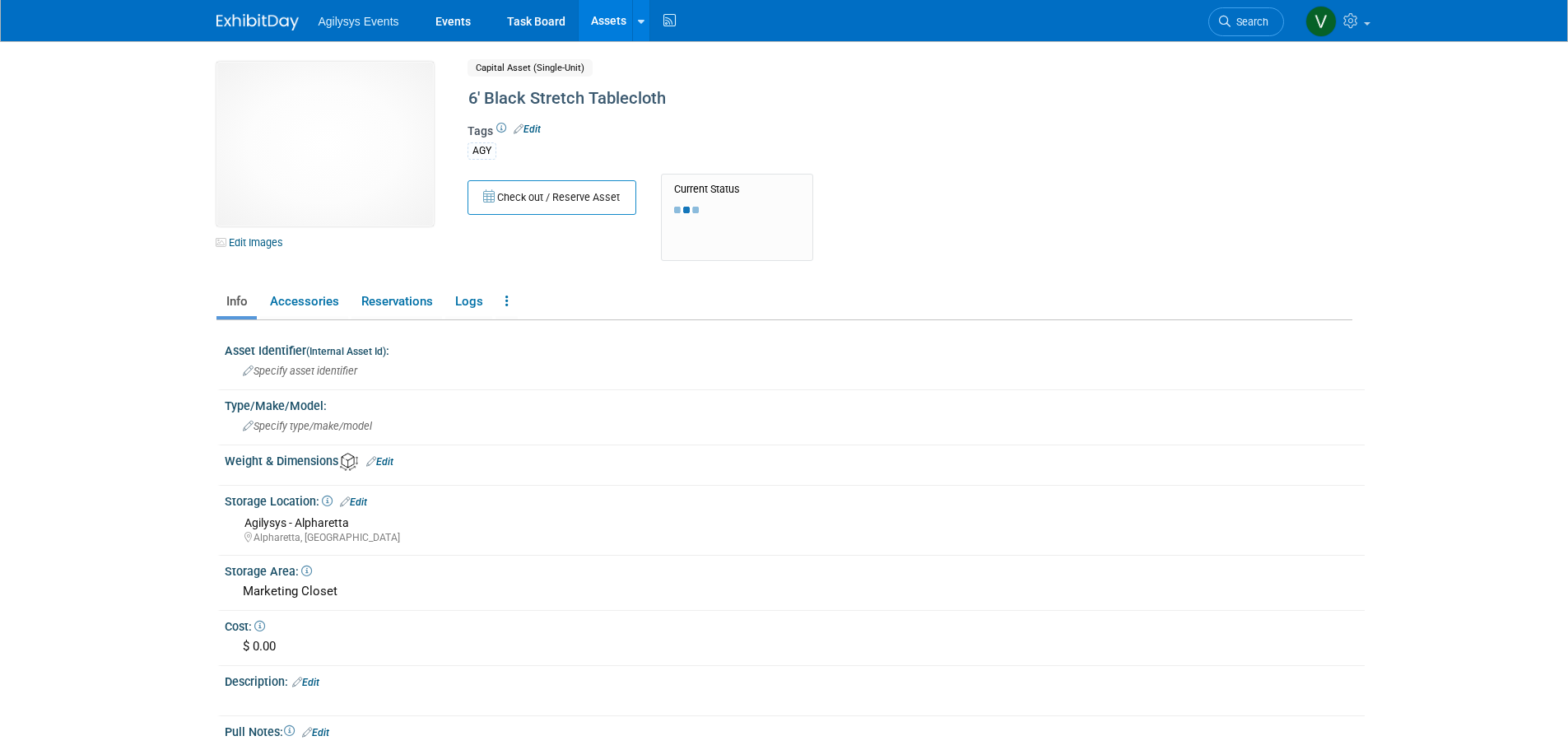 scroll, scrollTop: 0, scrollLeft: 0, axis: both 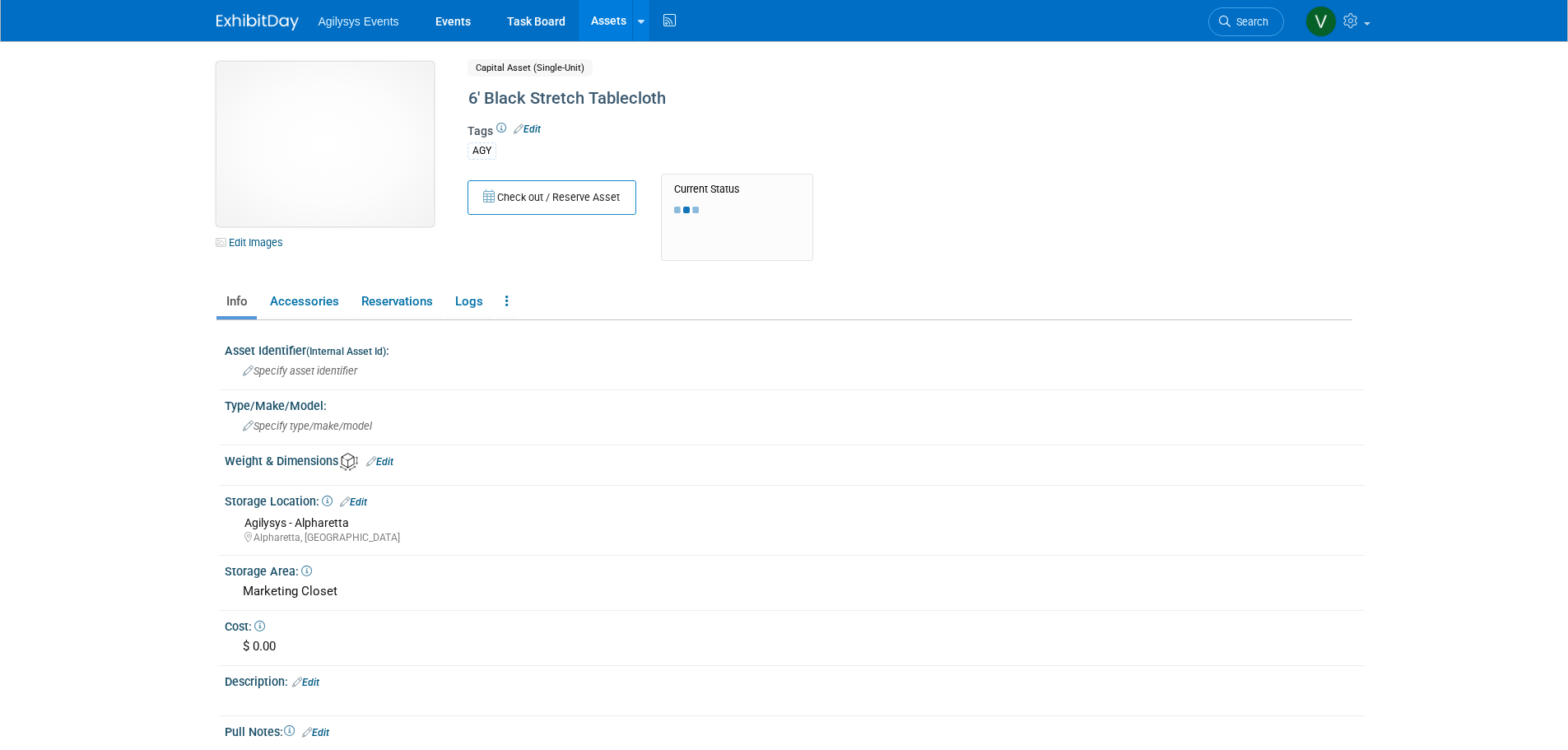 click at bounding box center [325, 144] 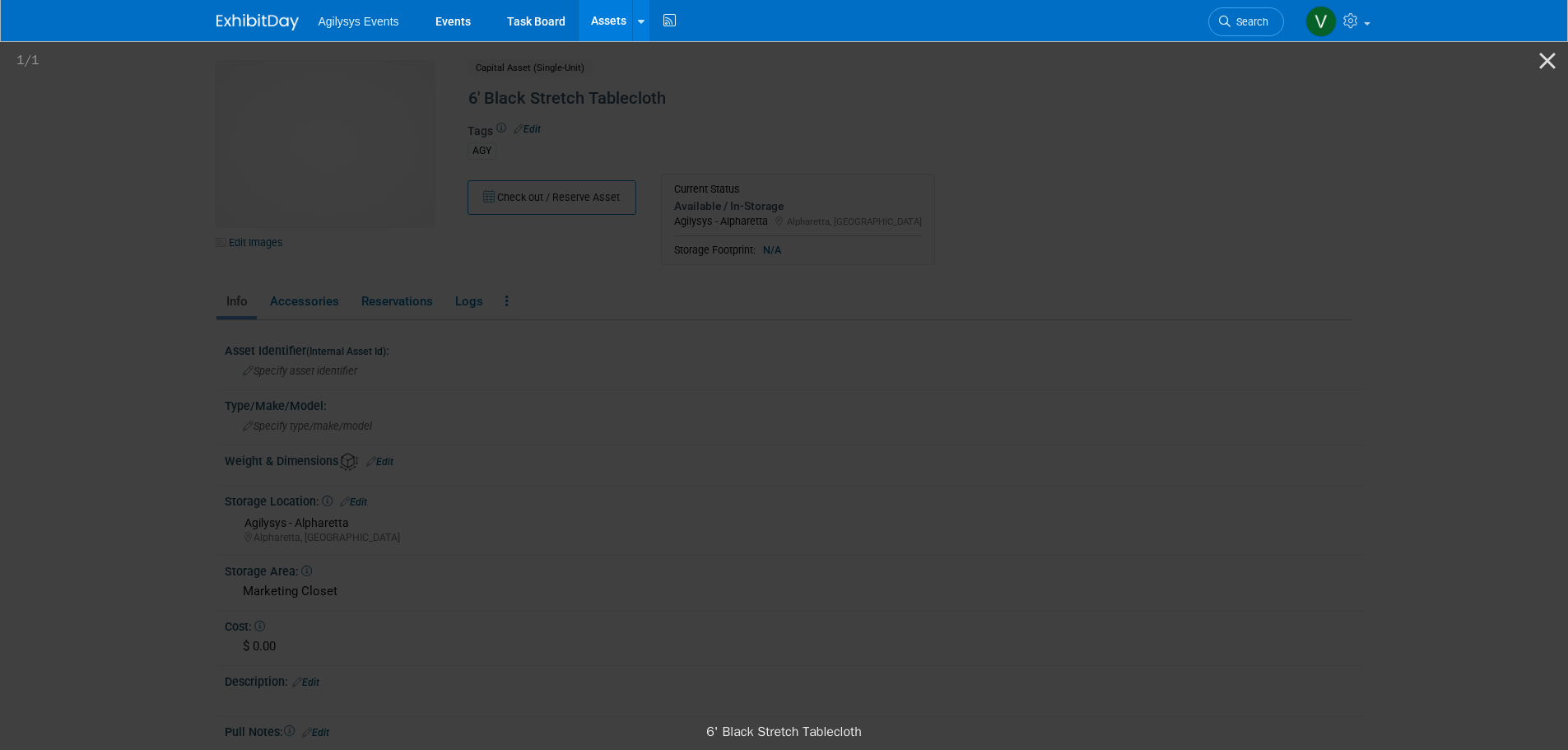 click at bounding box center [784, 376] 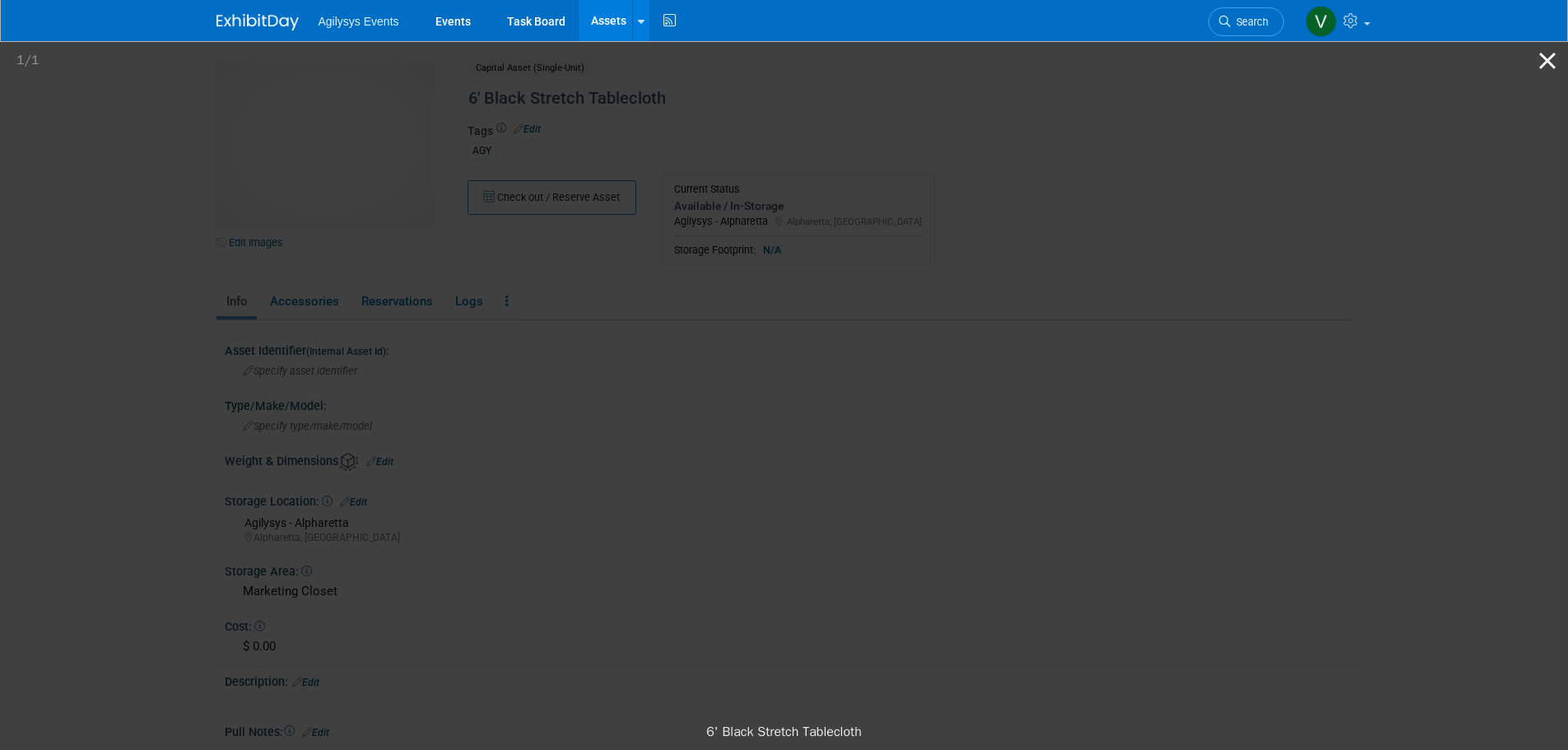 click at bounding box center [1547, 60] 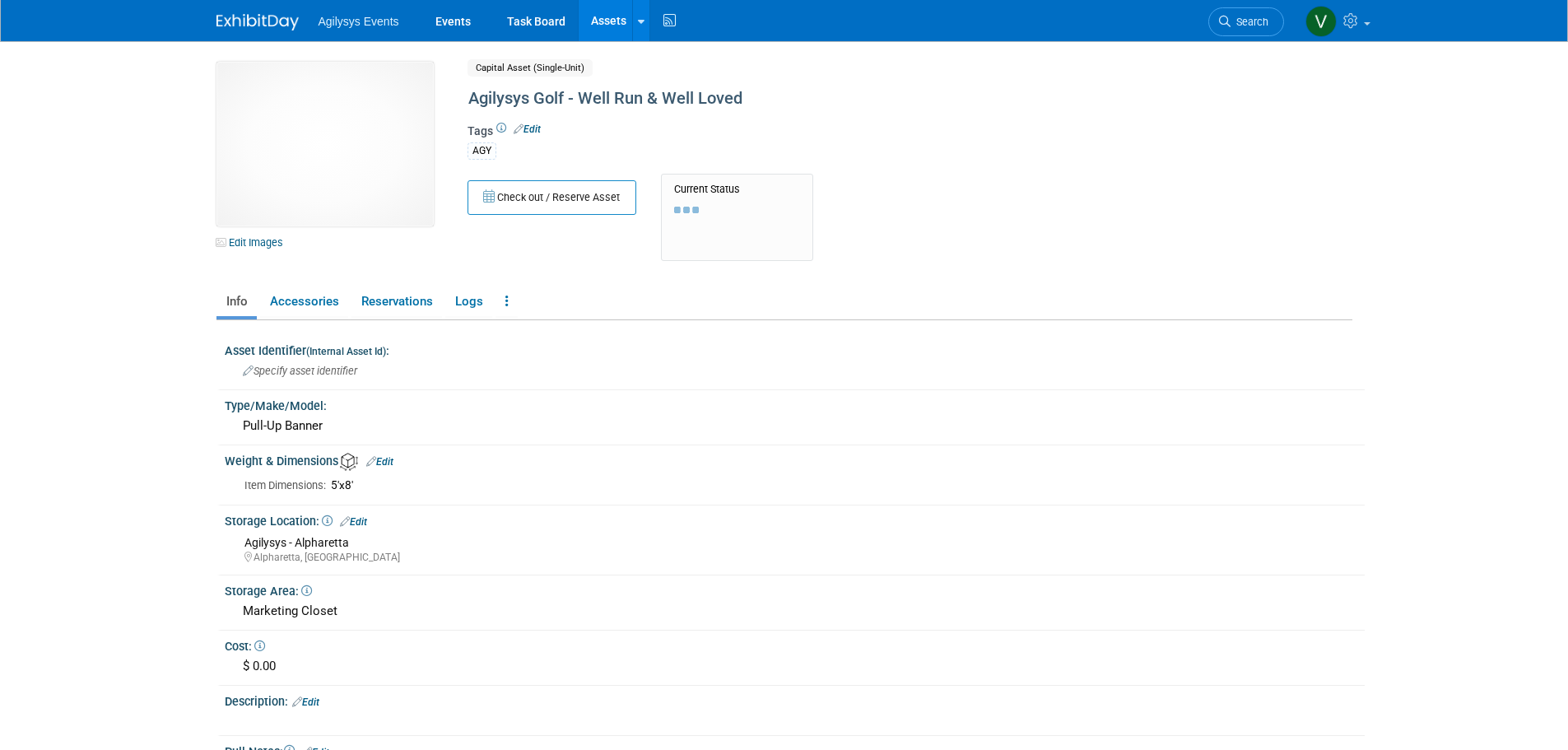 scroll, scrollTop: 0, scrollLeft: 0, axis: both 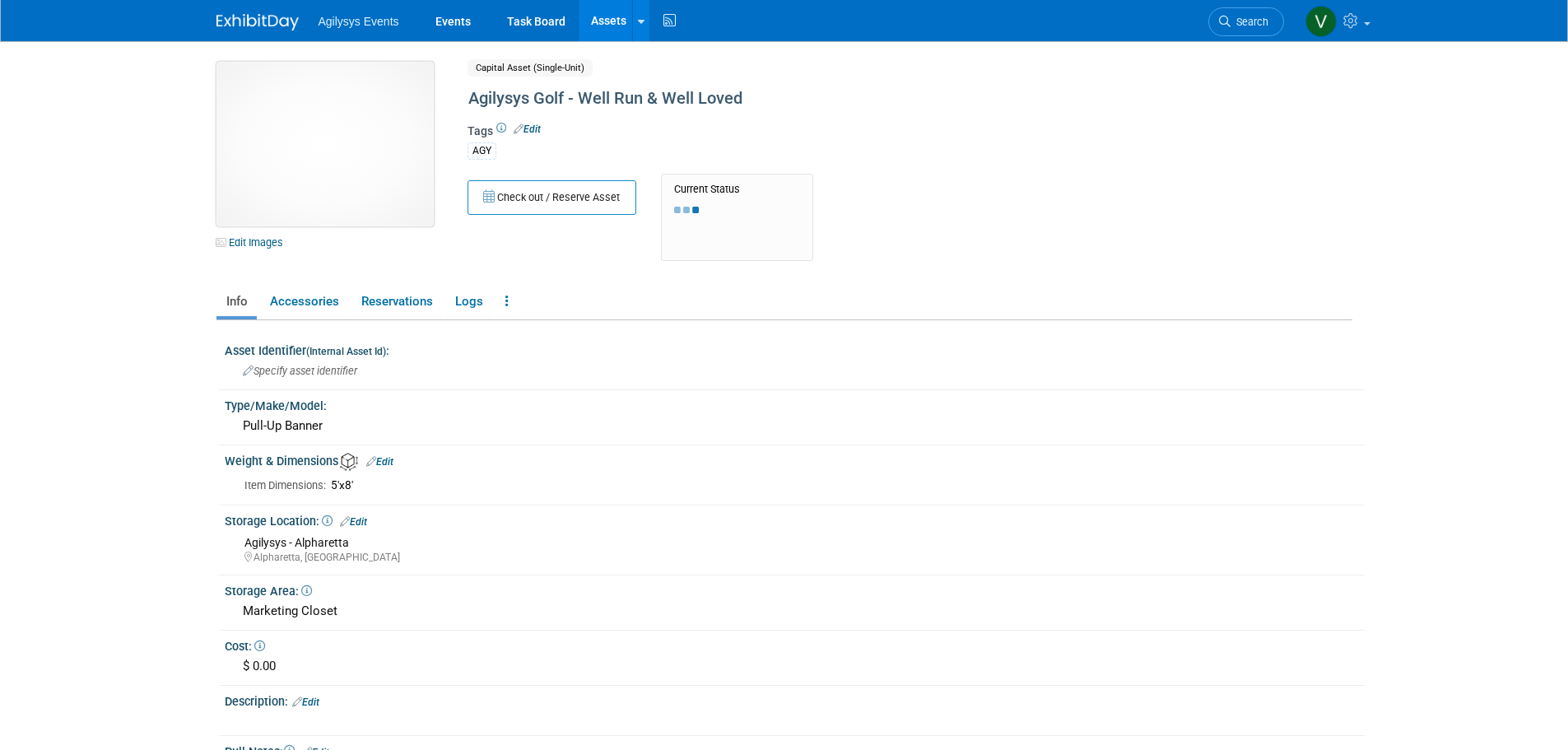 click at bounding box center (325, 144) 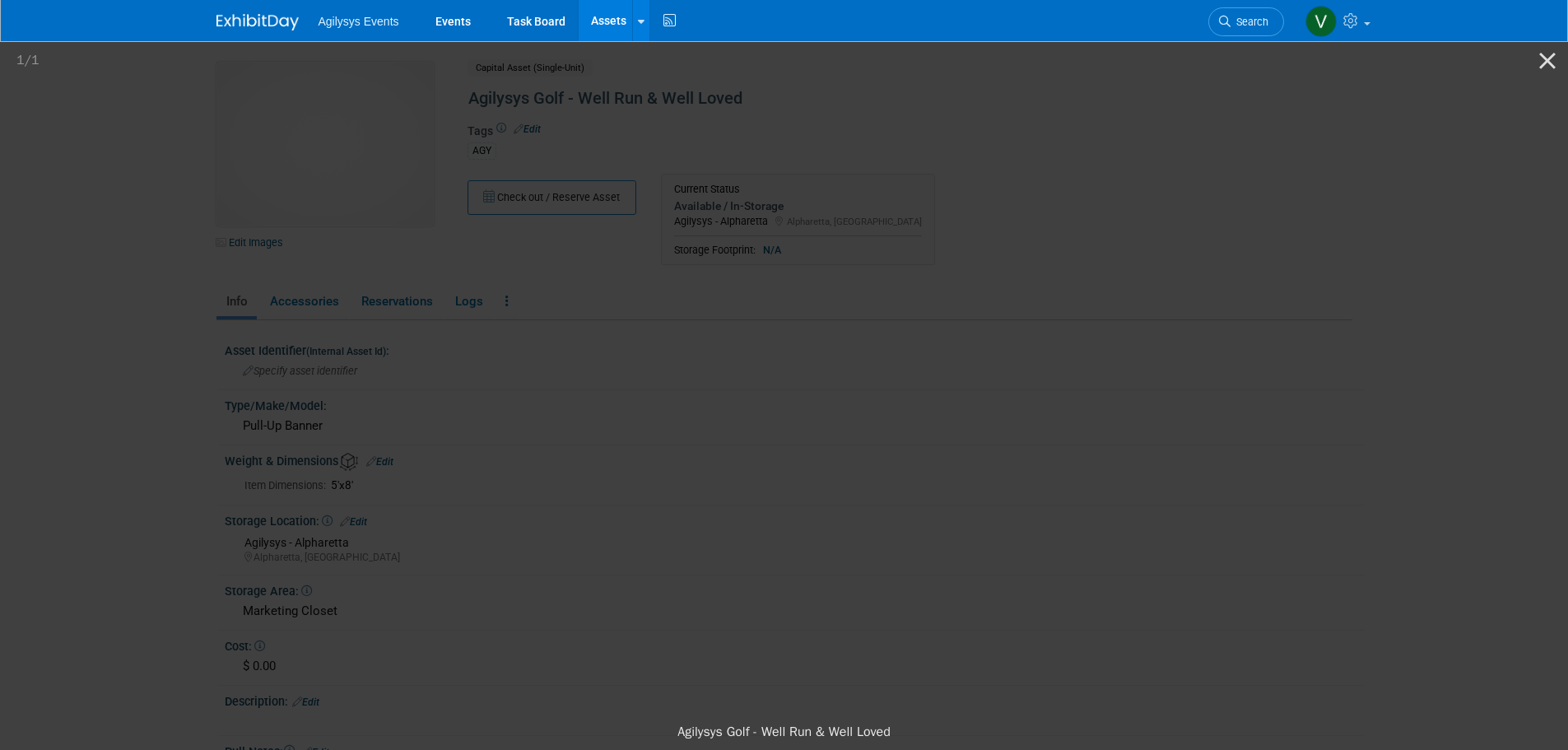 click at bounding box center [784, 376] 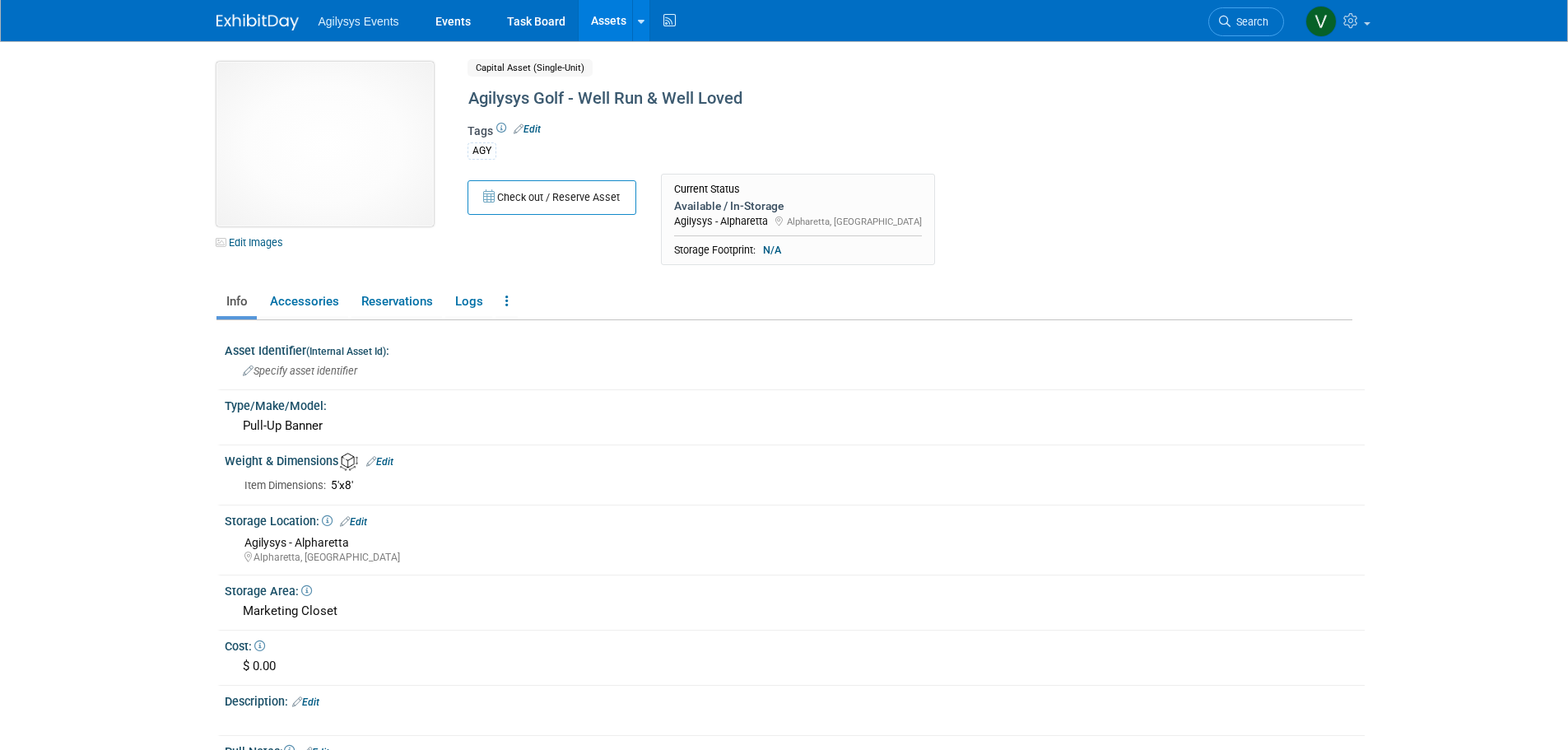 click at bounding box center [325, 144] 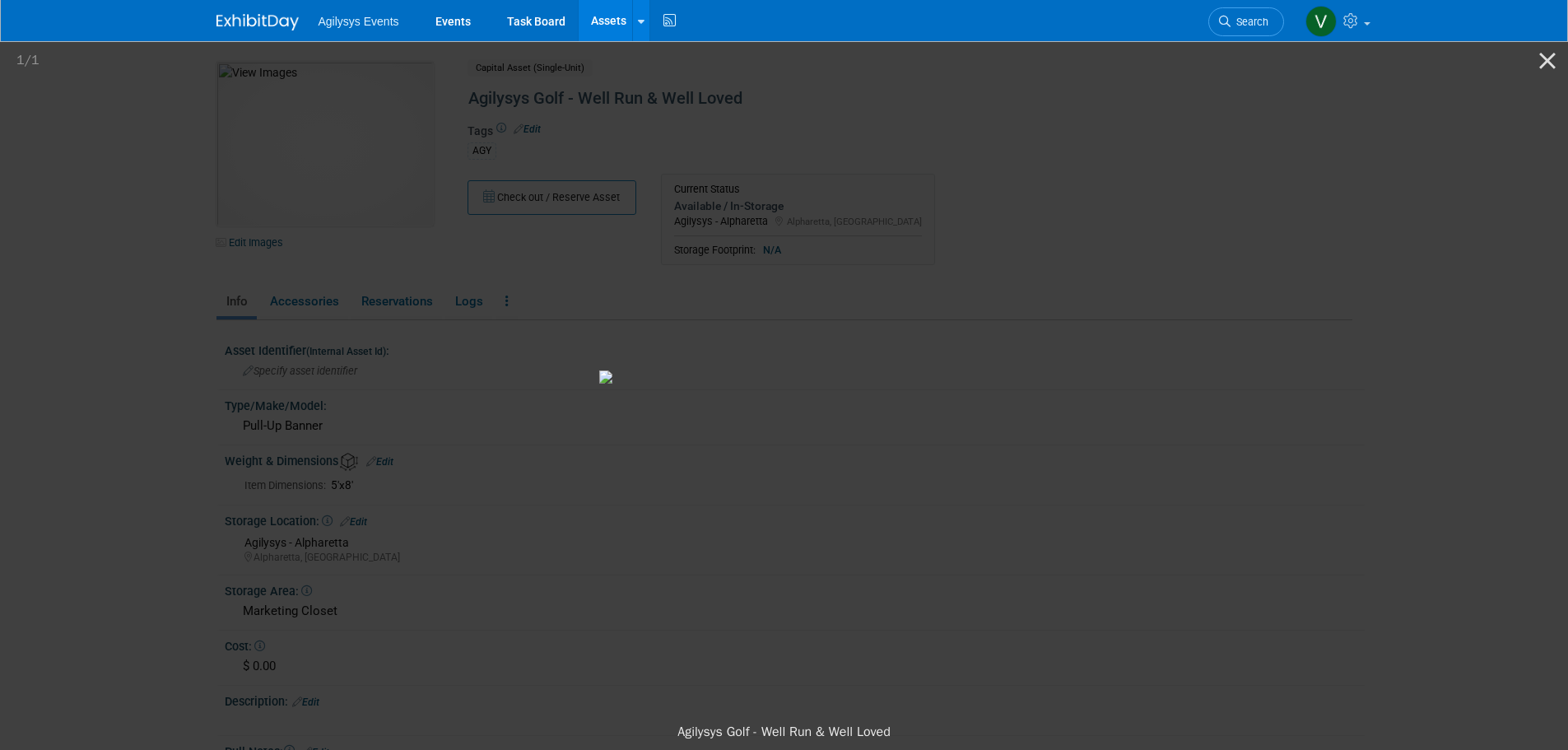 click at bounding box center [784, 376] 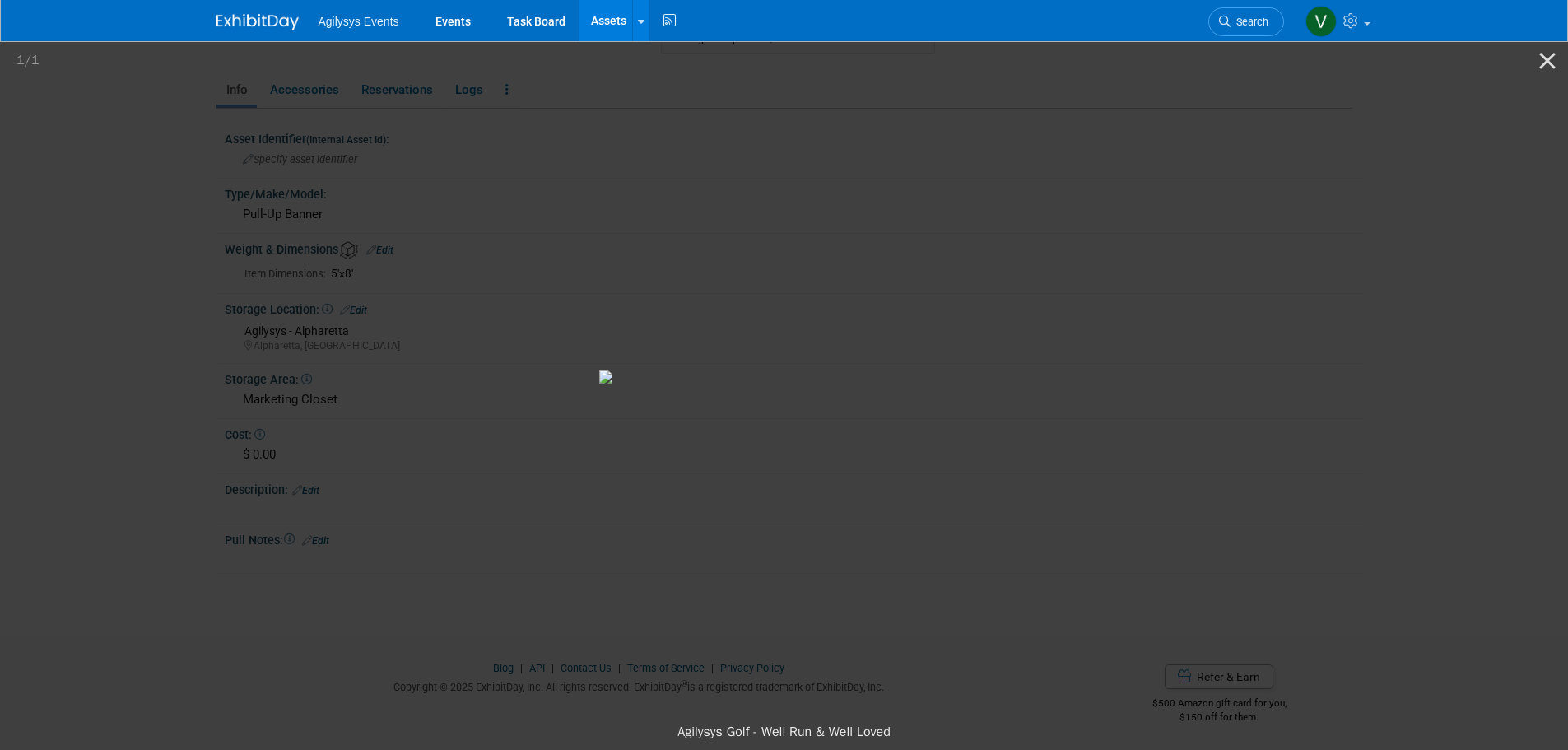 scroll, scrollTop: 213, scrollLeft: 0, axis: vertical 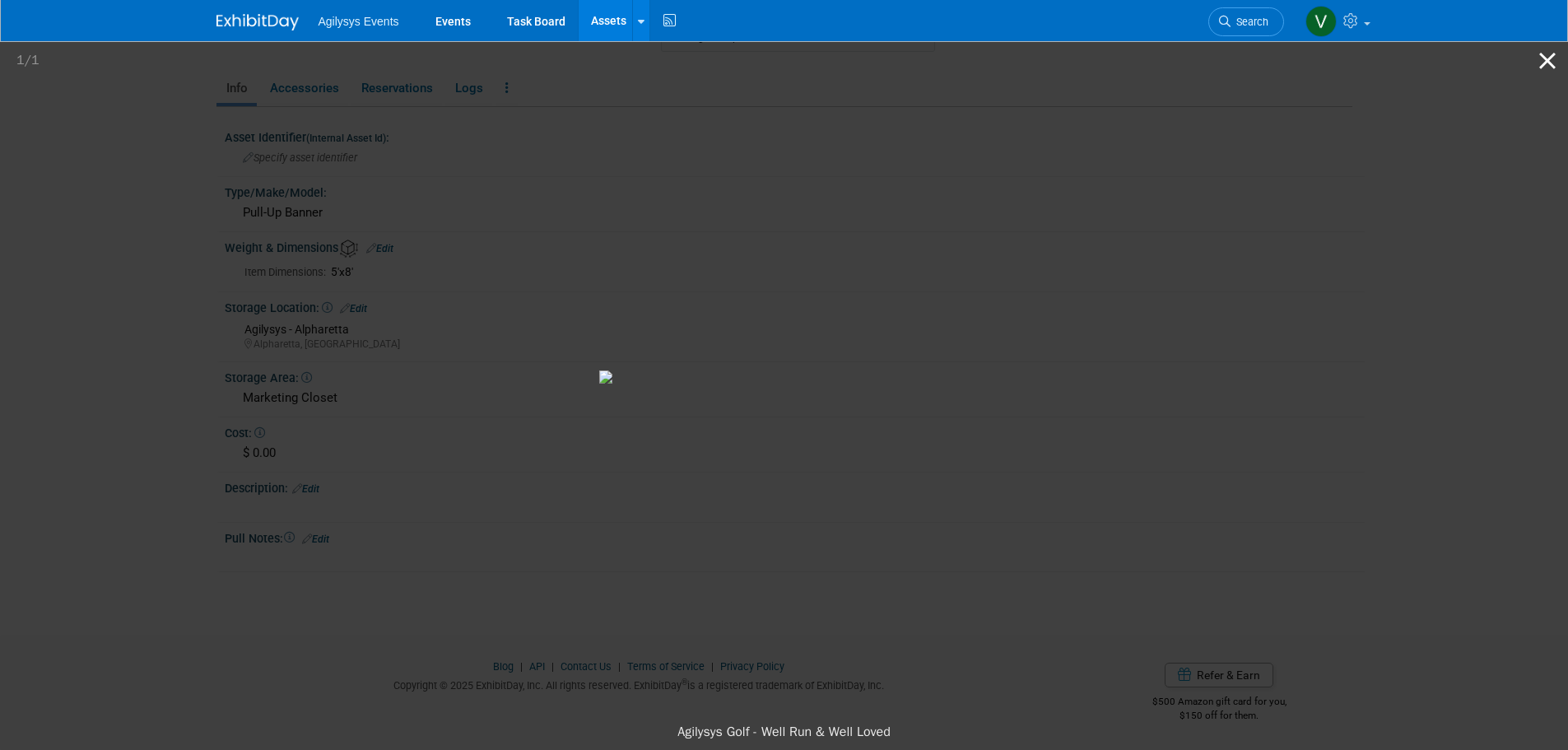 click at bounding box center [1547, 60] 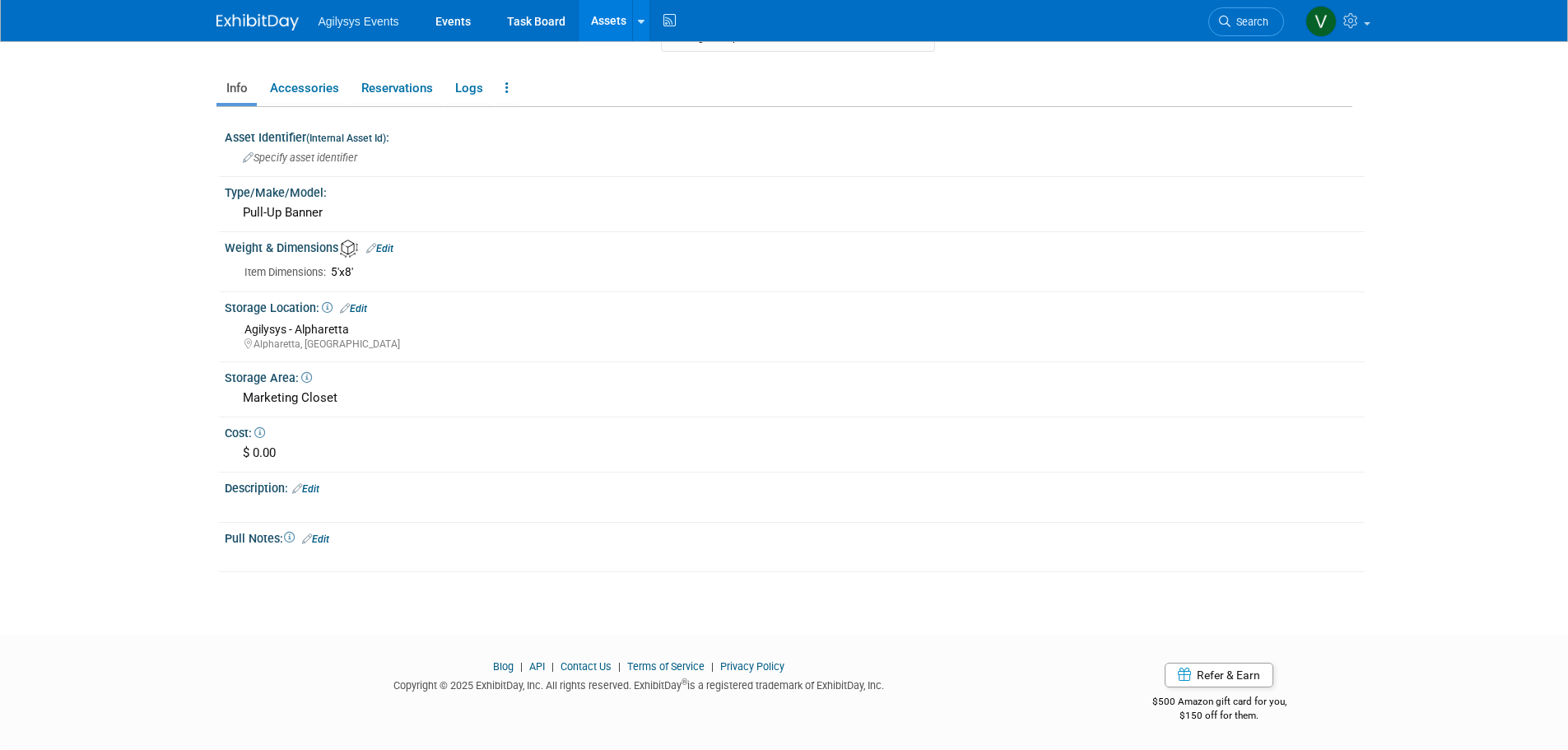 scroll, scrollTop: 0, scrollLeft: 0, axis: both 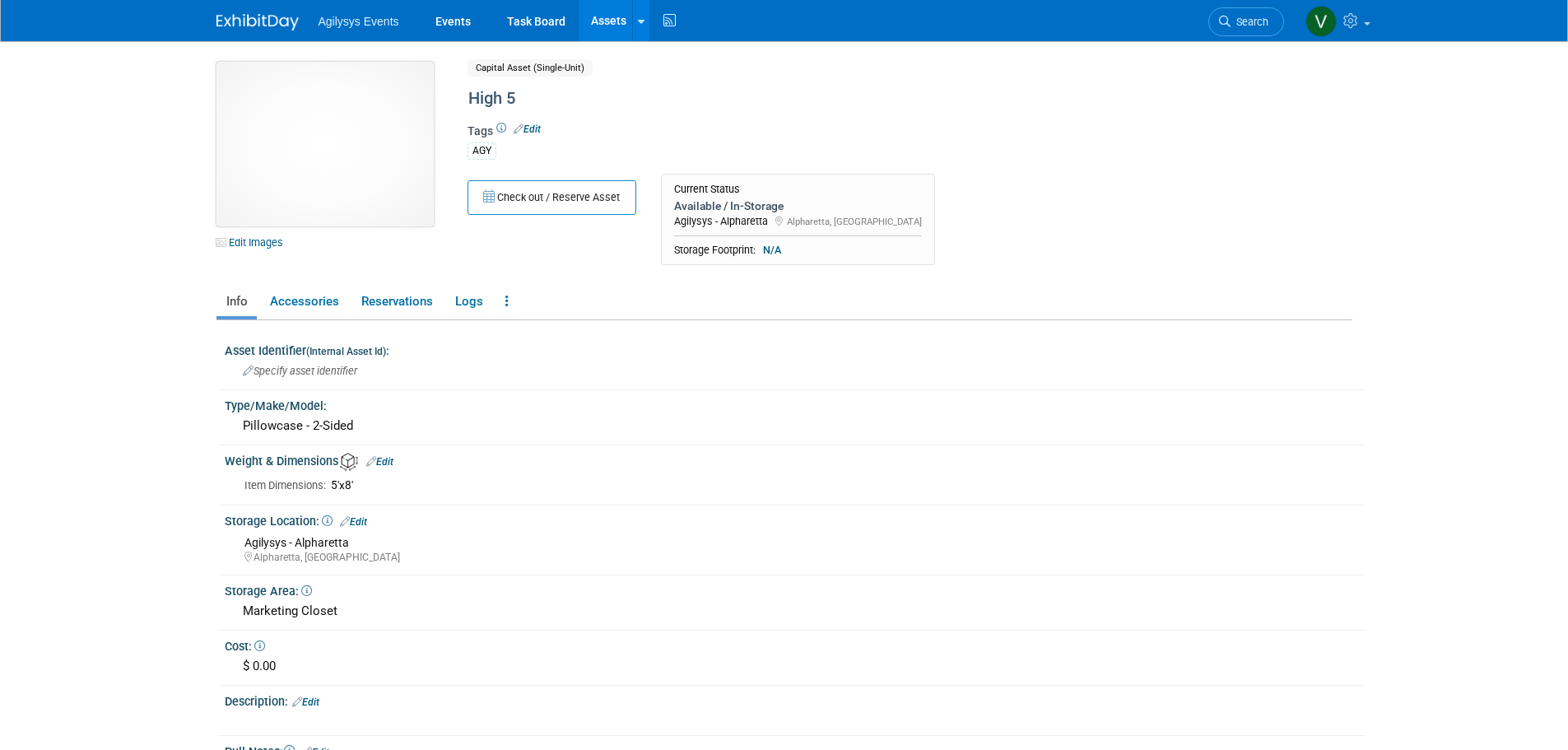 drag, startPoint x: 0, startPoint y: 0, endPoint x: 315, endPoint y: 122, distance: 337.80024 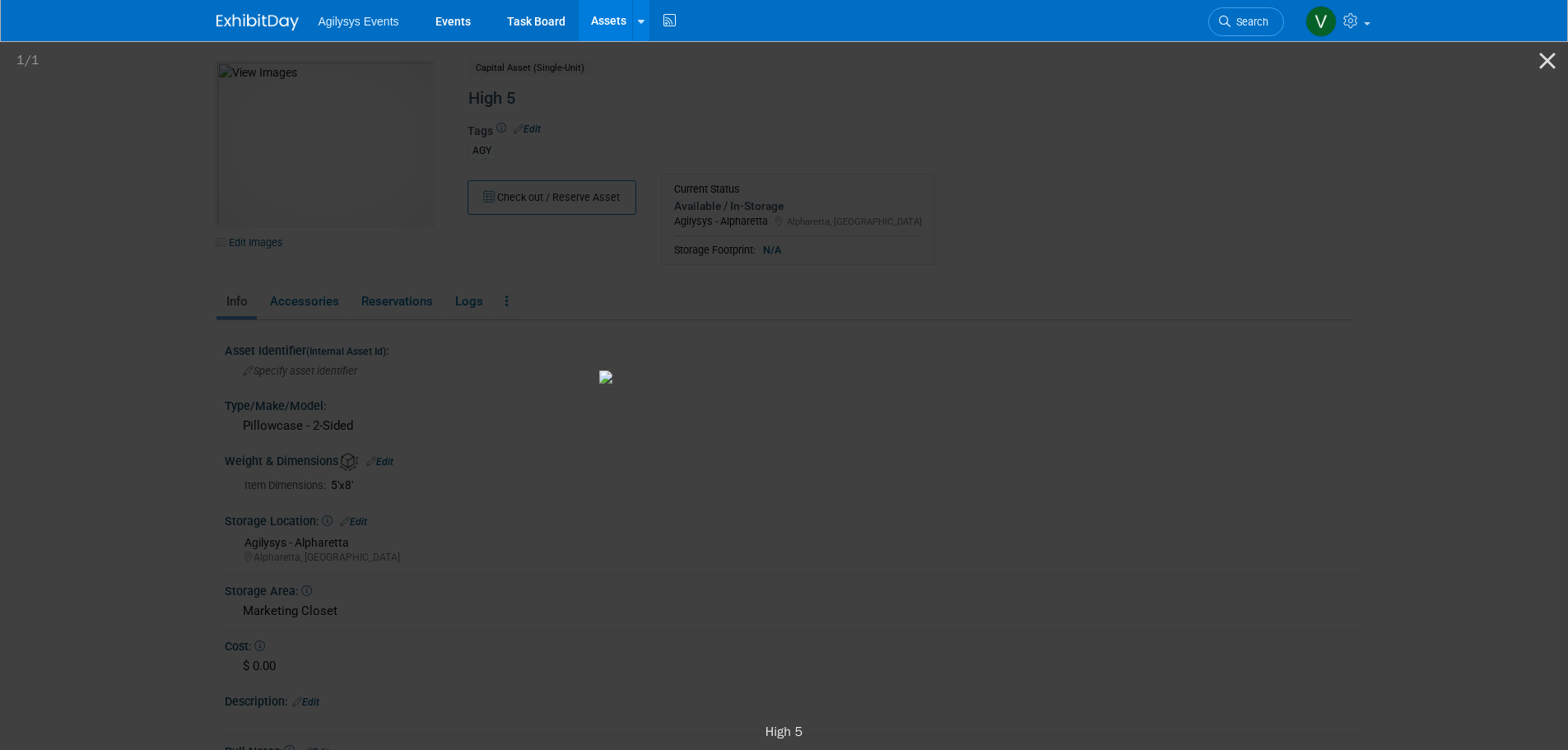 click at bounding box center (784, 376) 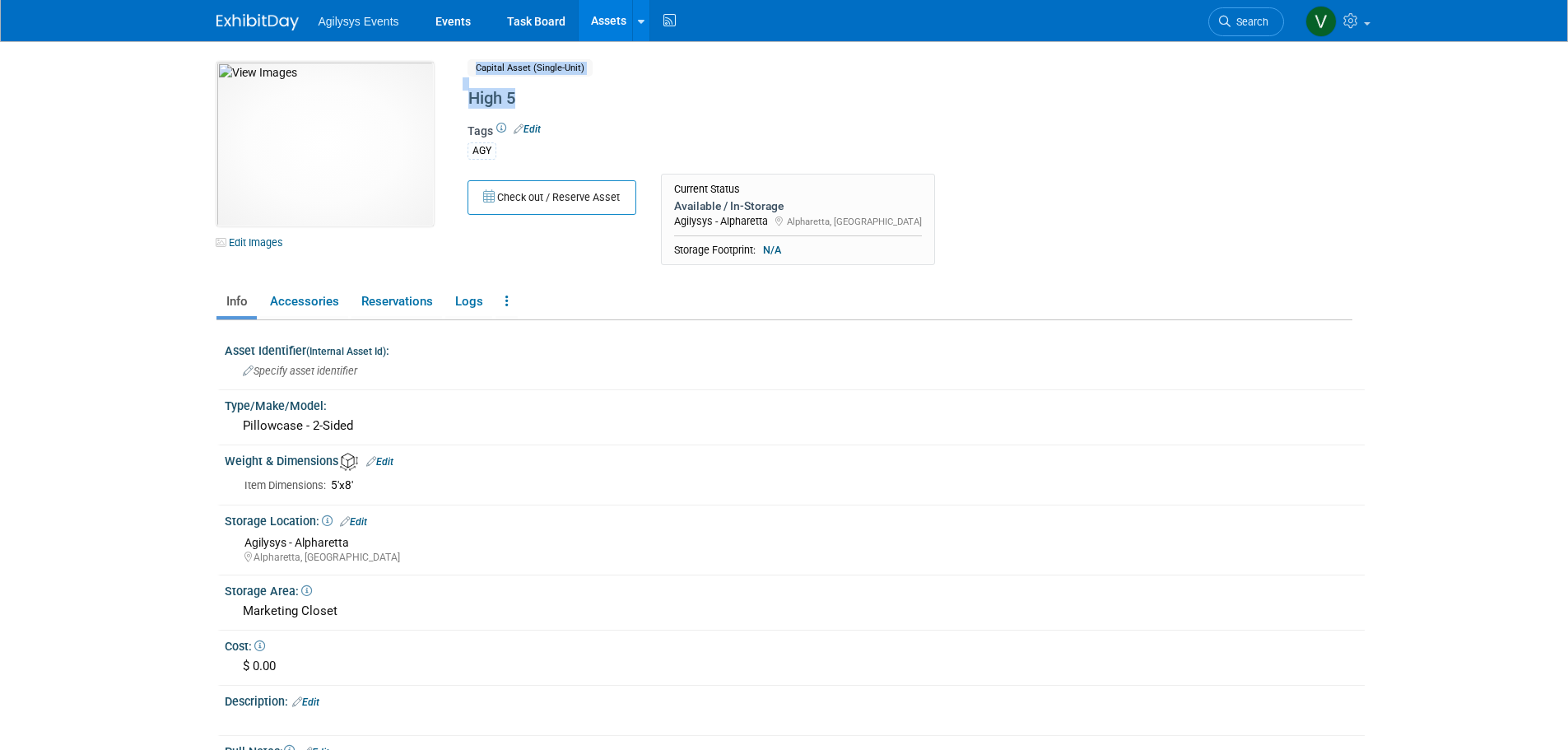 drag, startPoint x: 563, startPoint y: 102, endPoint x: 444, endPoint y: 95, distance: 119.2057 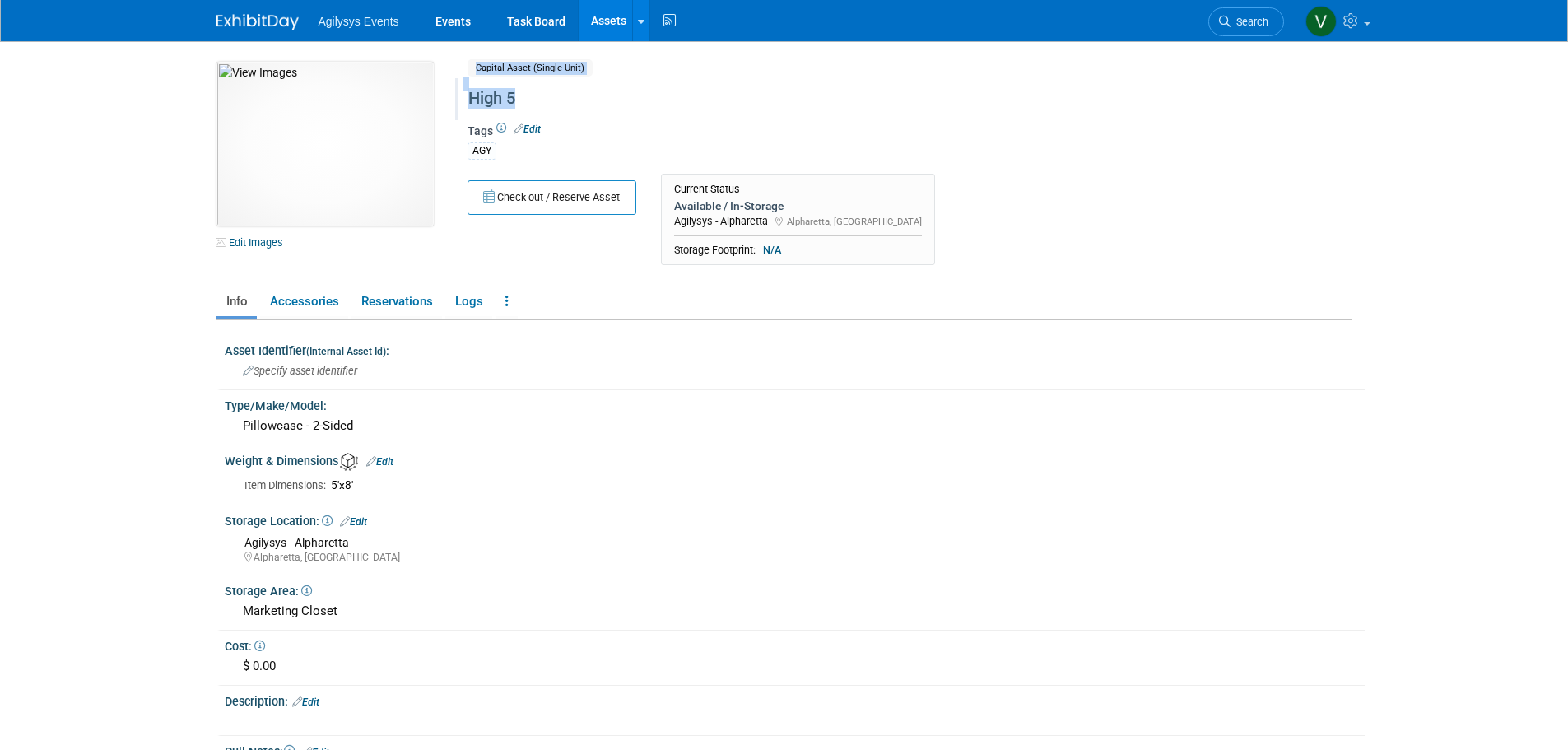 click on "High 5" at bounding box center [840, 99] 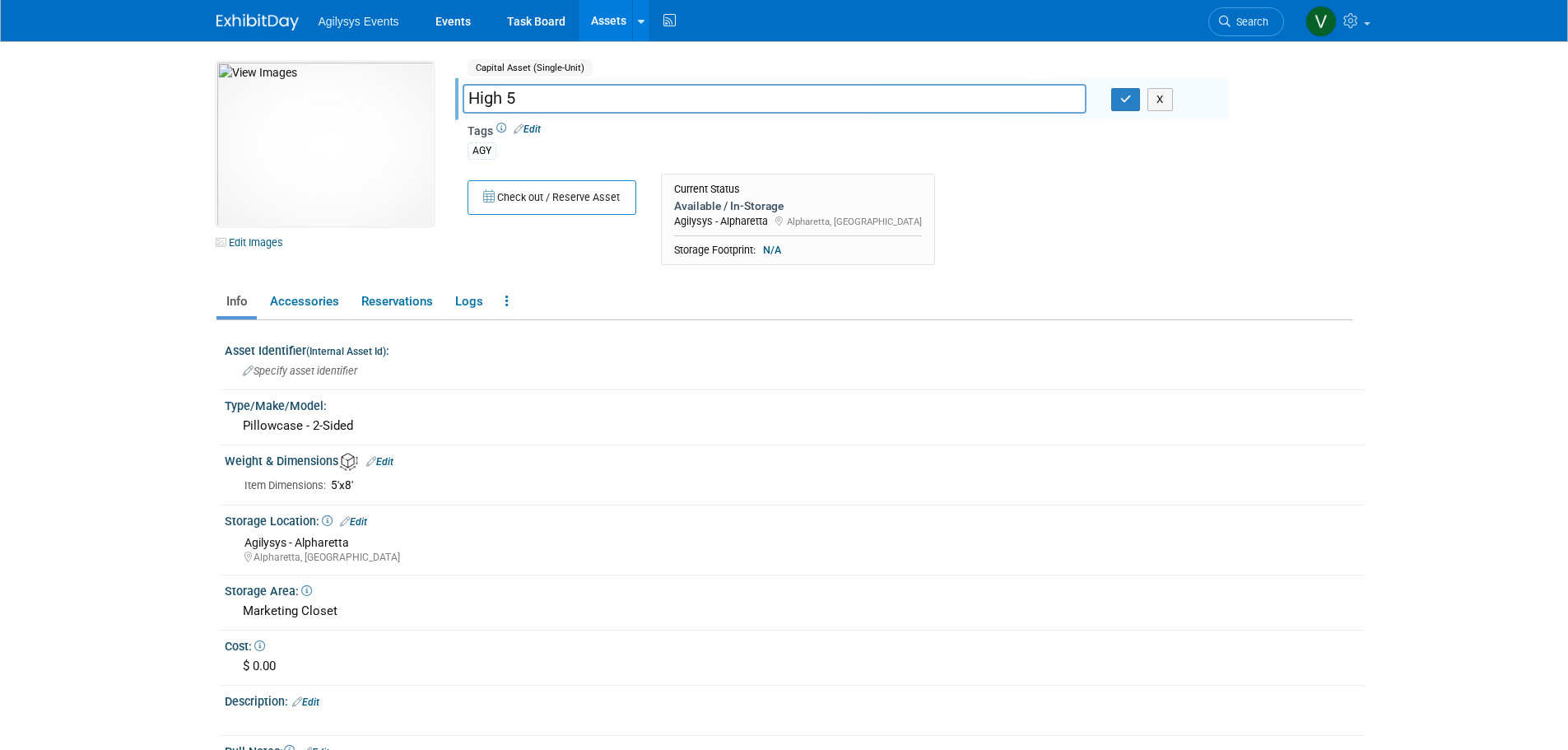 drag, startPoint x: 530, startPoint y: 101, endPoint x: 471, endPoint y: 95, distance: 59.3043 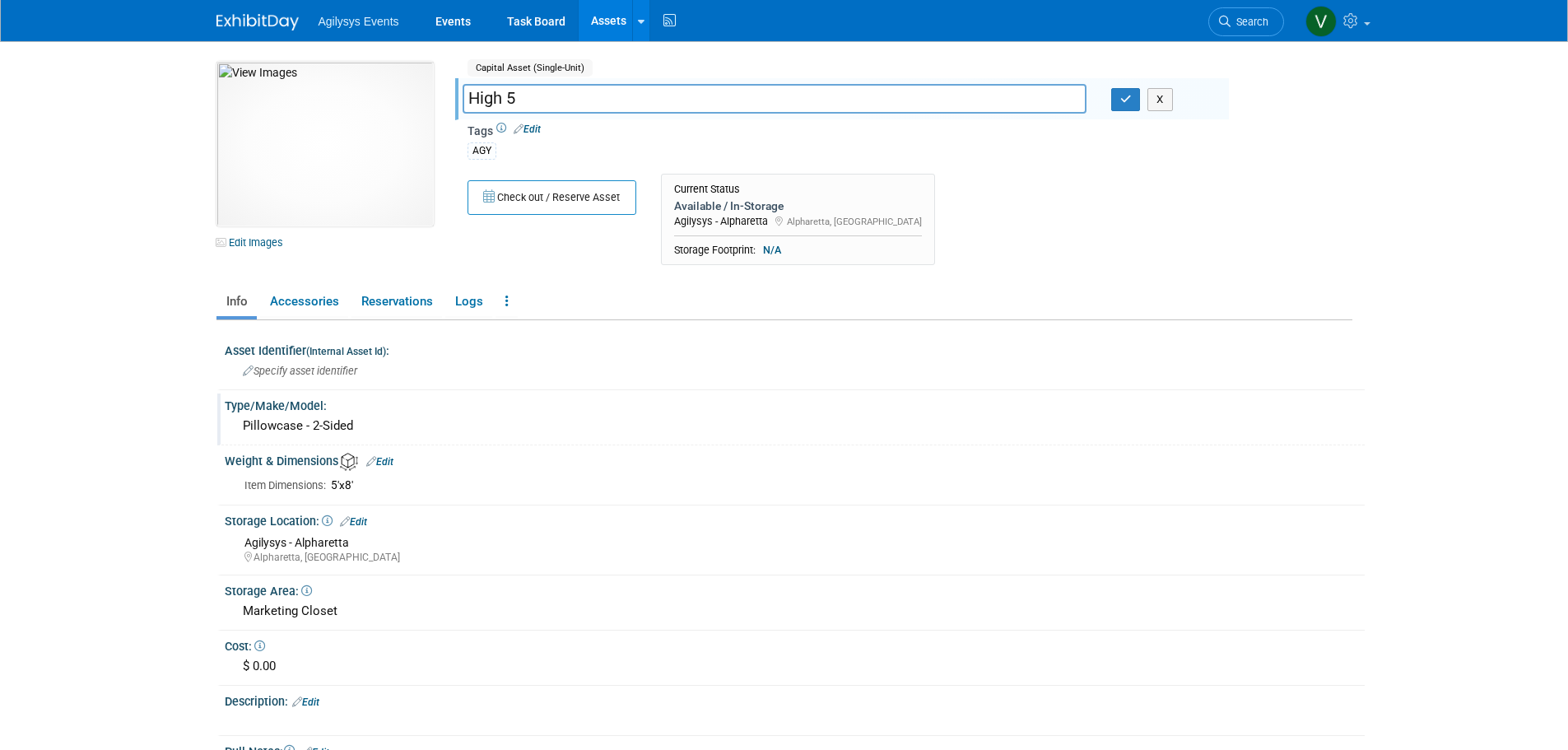 drag, startPoint x: 373, startPoint y: 431, endPoint x: 319, endPoint y: 440, distance: 54.74486 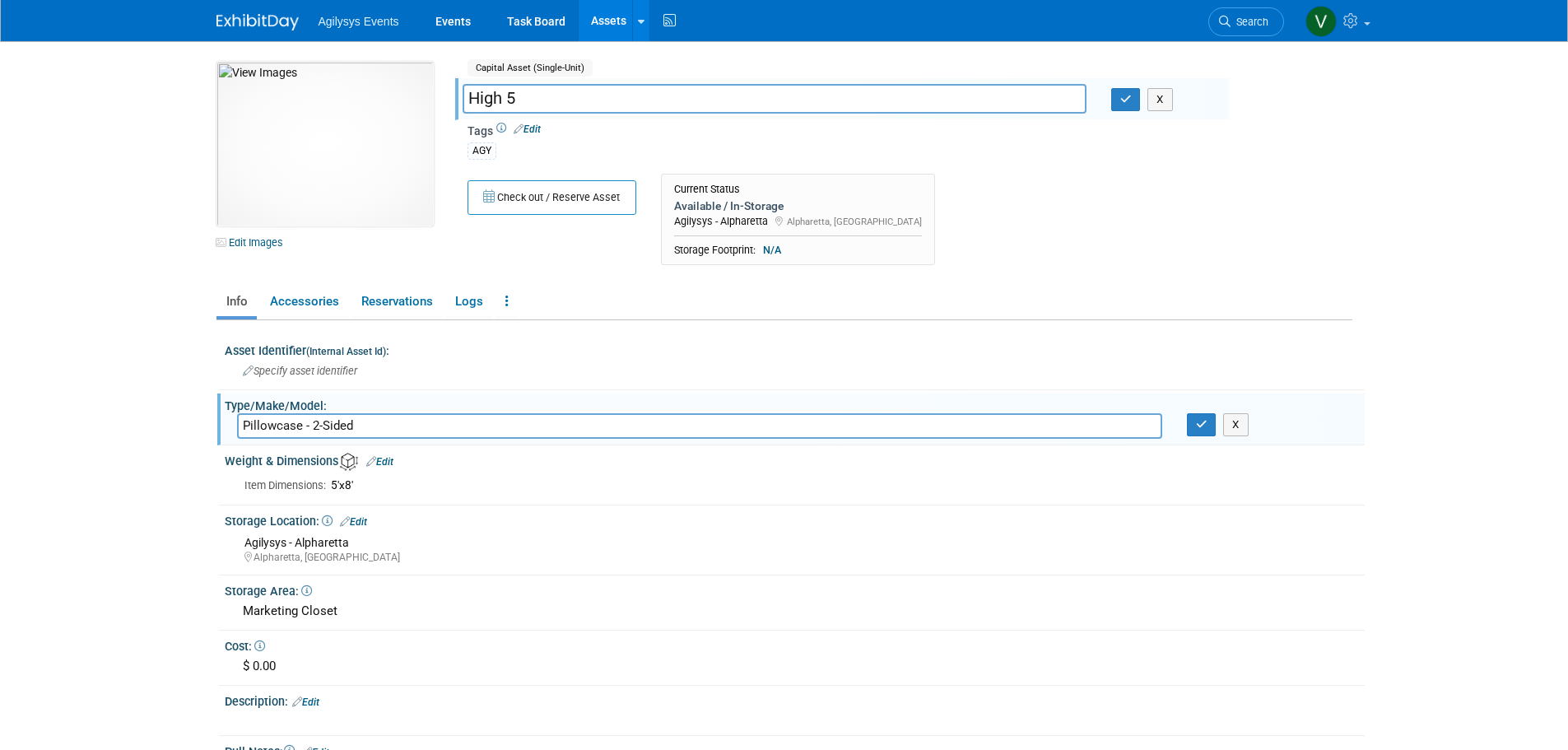 drag, startPoint x: 357, startPoint y: 487, endPoint x: 331, endPoint y: 488, distance: 26.01922 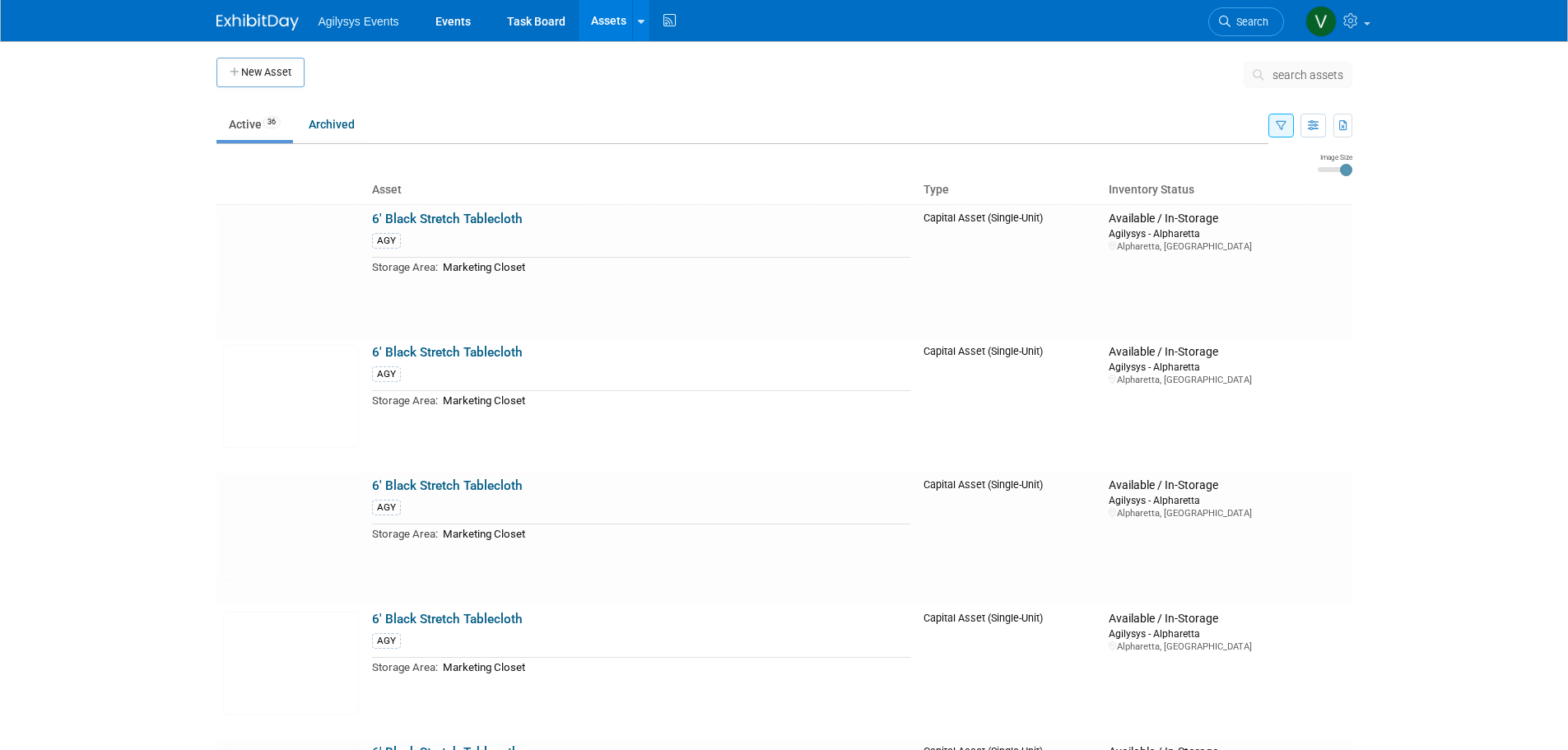 scroll, scrollTop: 3375, scrollLeft: 0, axis: vertical 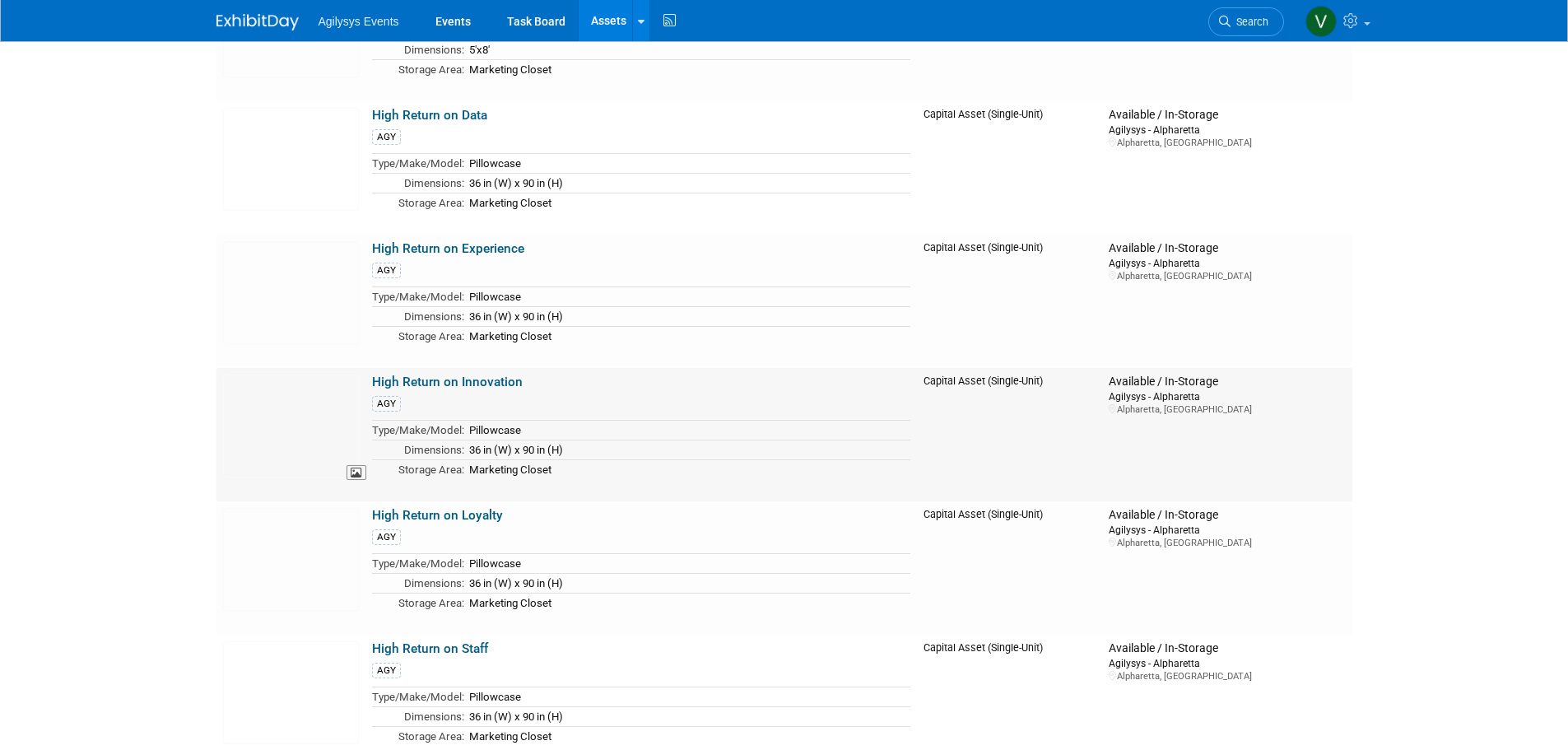 drag, startPoint x: 533, startPoint y: 388, endPoint x: 364, endPoint y: 388, distance: 169 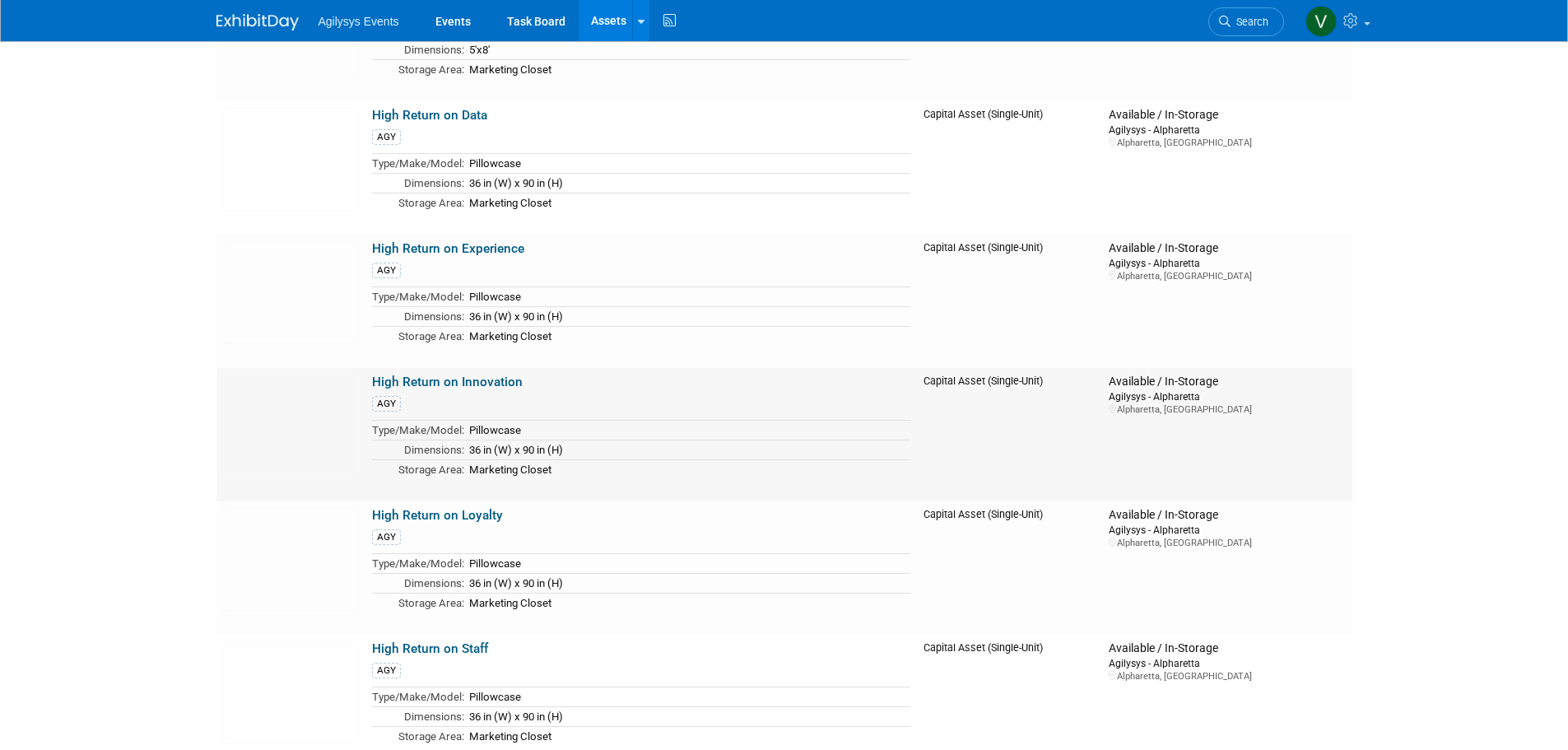 click on "High Return on Innovation" at bounding box center (447, 382) 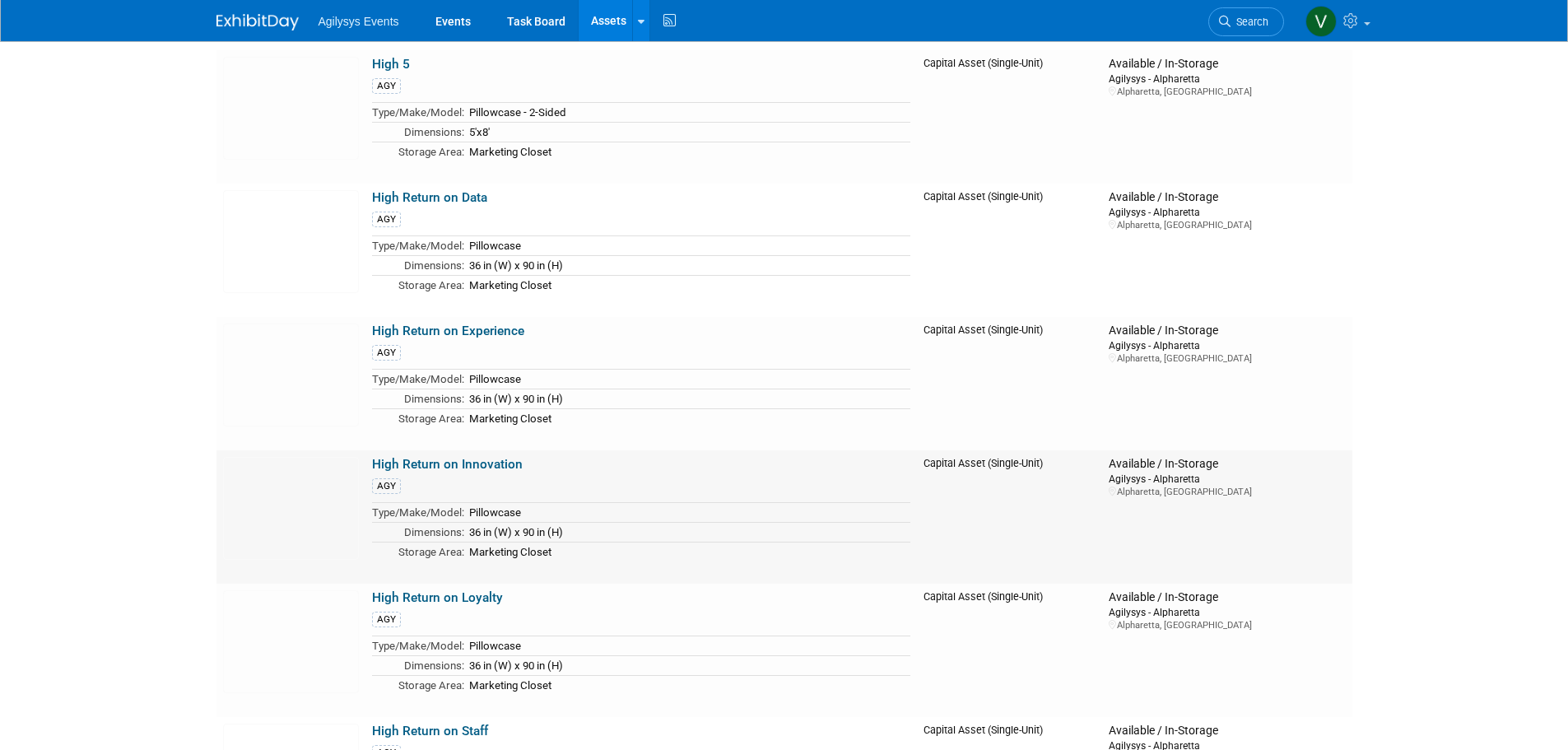 scroll, scrollTop: 3540, scrollLeft: 0, axis: vertical 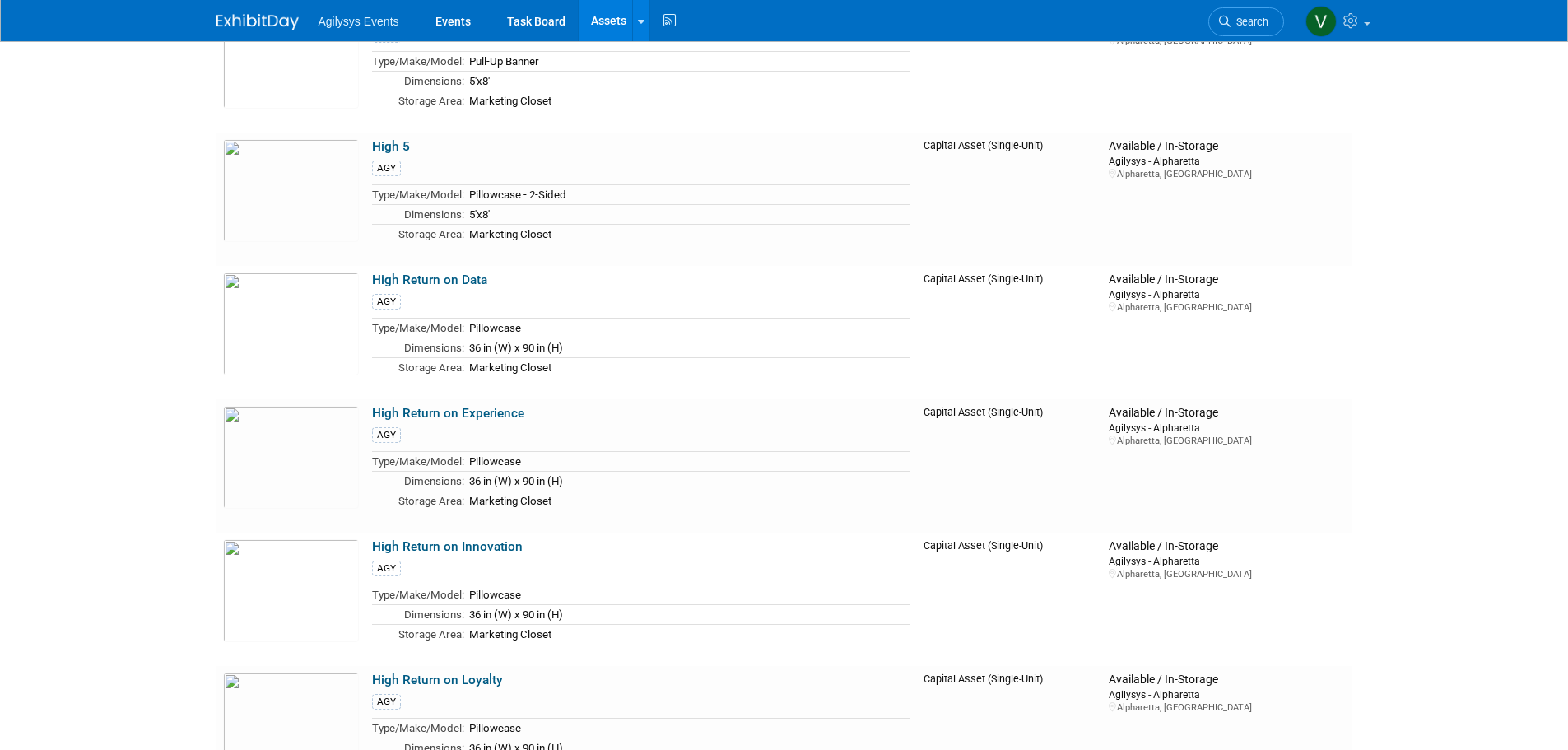 click on "Agilysys Events
Events
Task Board
Assets
New Asset
Search Assets
Bulk Upload Assets
Storage Locations
Activity Feed
My Account
My Profile & Preferences
Sync to External Calendar...
Team Workspace
Users and Permissions
Workspace Settings
Metrics & Analytics
Budgeting, ROI & ROO
Annual Budgets (all events)
Refer & Earn
Contact us
Sign out
Search
Recently Viewed Events:
Aimbridge Corporate IT Summit
In-Person
Plano, TX
Jul 21, 2025  to  Jul 22, 2025
(Committed)
Independent Hotel Show - Miami
In-Person
Miami Beach, FL
Sep 17, 2025  to  Sep 18, 2025
(Committed)
HITEC 2025
In-Person
Indianapolis, IN
Jun 16, 2025  to  Jun 19, 2025" at bounding box center [784, -3165] 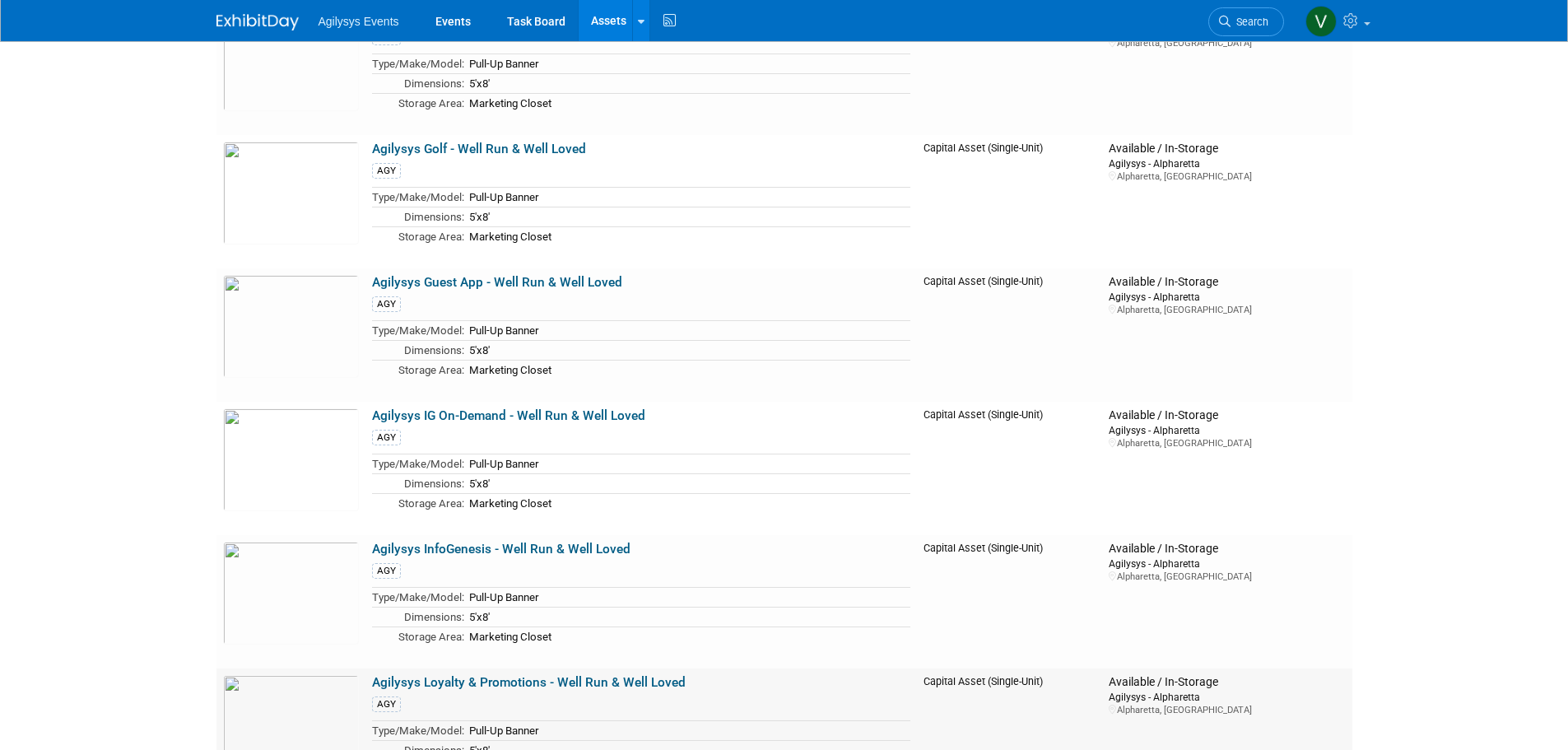 scroll, scrollTop: 2423, scrollLeft: 0, axis: vertical 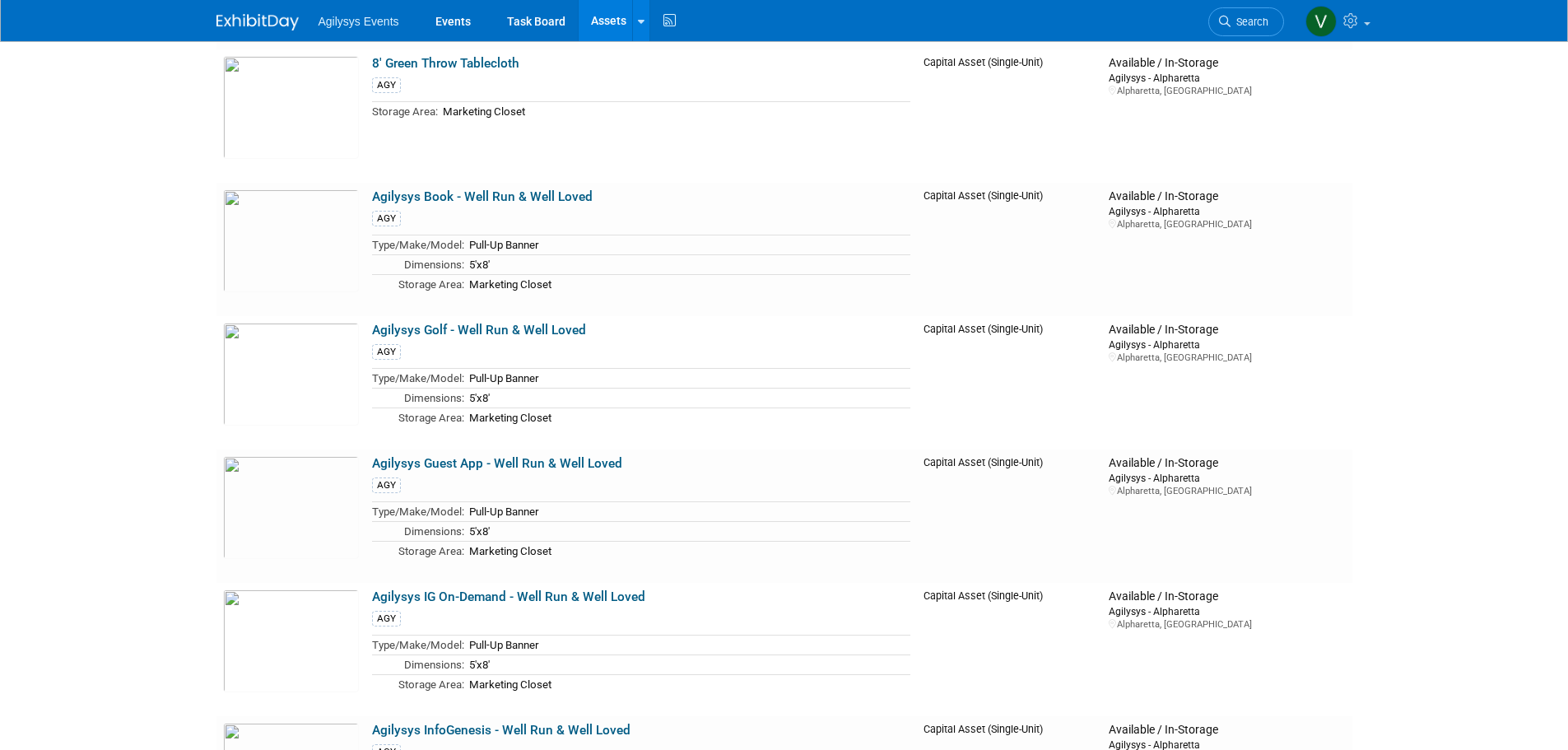 click on "Agilysys Events
Events
Task Board
Assets
New Asset
Search Assets
Bulk Upload Assets
Storage Locations
Activity Feed
My Account
My Profile & Preferences
Sync to External Calendar...
Team Workspace
Users and Permissions
Workspace Settings
Metrics & Analytics
Budgeting, ROI & ROO
Annual Budgets (all events)
Refer & Earn
Contact us
Sign out
Search
Recently Viewed Events:
Aimbridge Corporate IT Summit
In-Person
Plano, TX
Jul 21, 2025  to  Jul 22, 2025
(Committed)
Independent Hotel Show - Miami
In-Person
Miami Beach, FL
Sep 17, 2025  to  Sep 18, 2025
(Committed)
HITEC 2025
In-Person
Indianapolis, IN
Jun 16, 2025  to  Jun 19, 2025" at bounding box center (784, -2048) 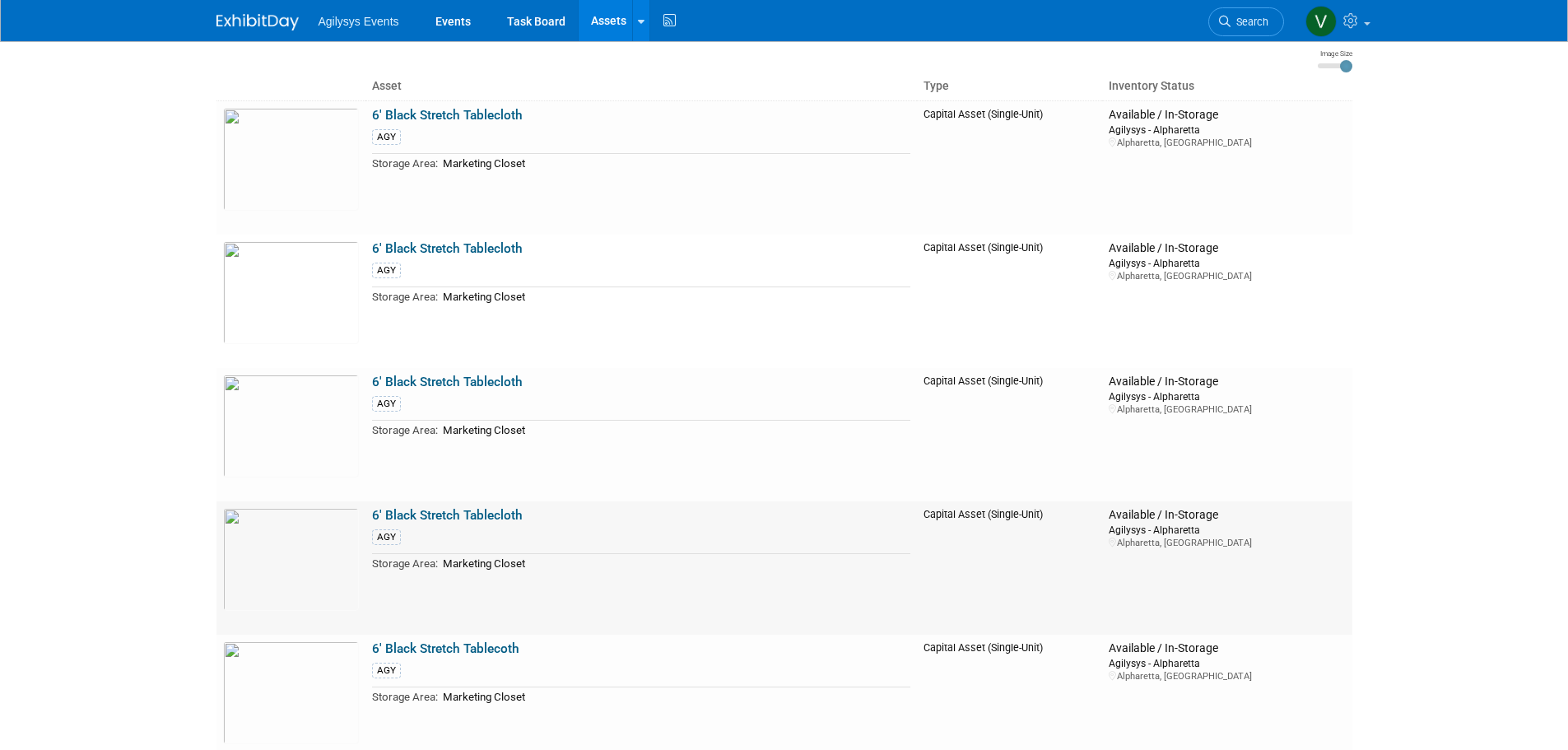 scroll, scrollTop: 0, scrollLeft: 0, axis: both 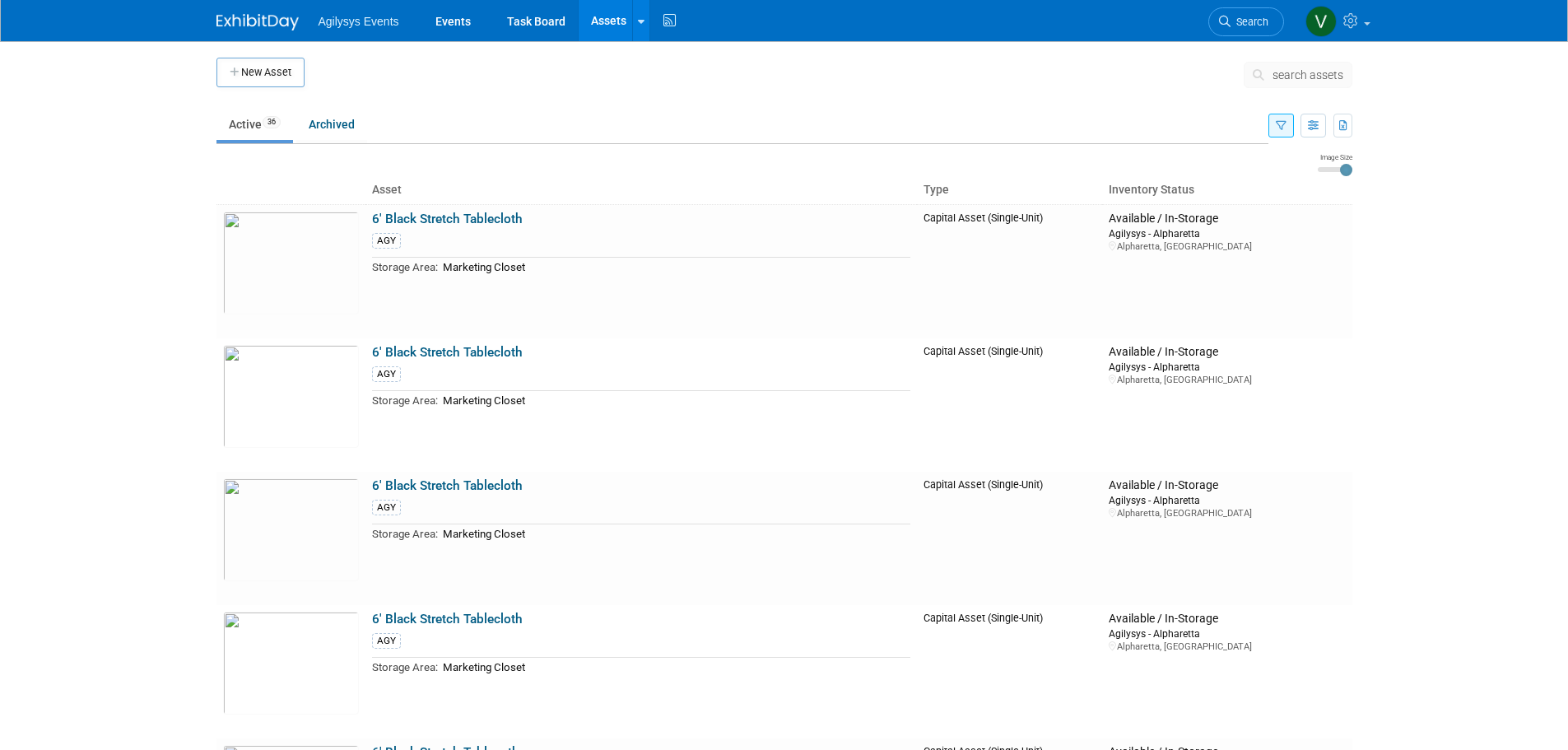 click at bounding box center (1281, 125) 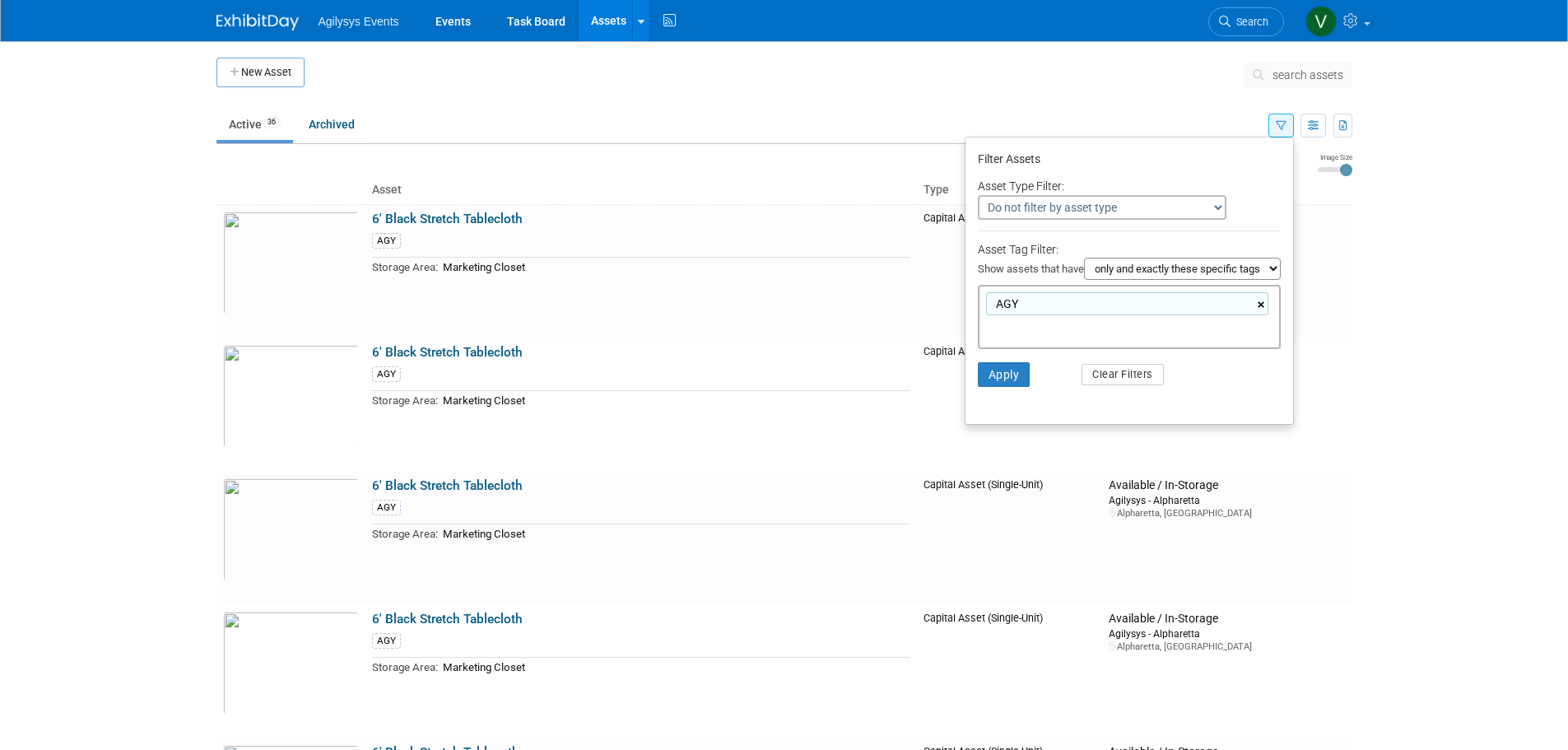 click on "AGY AGY ×" at bounding box center (1129, 317) 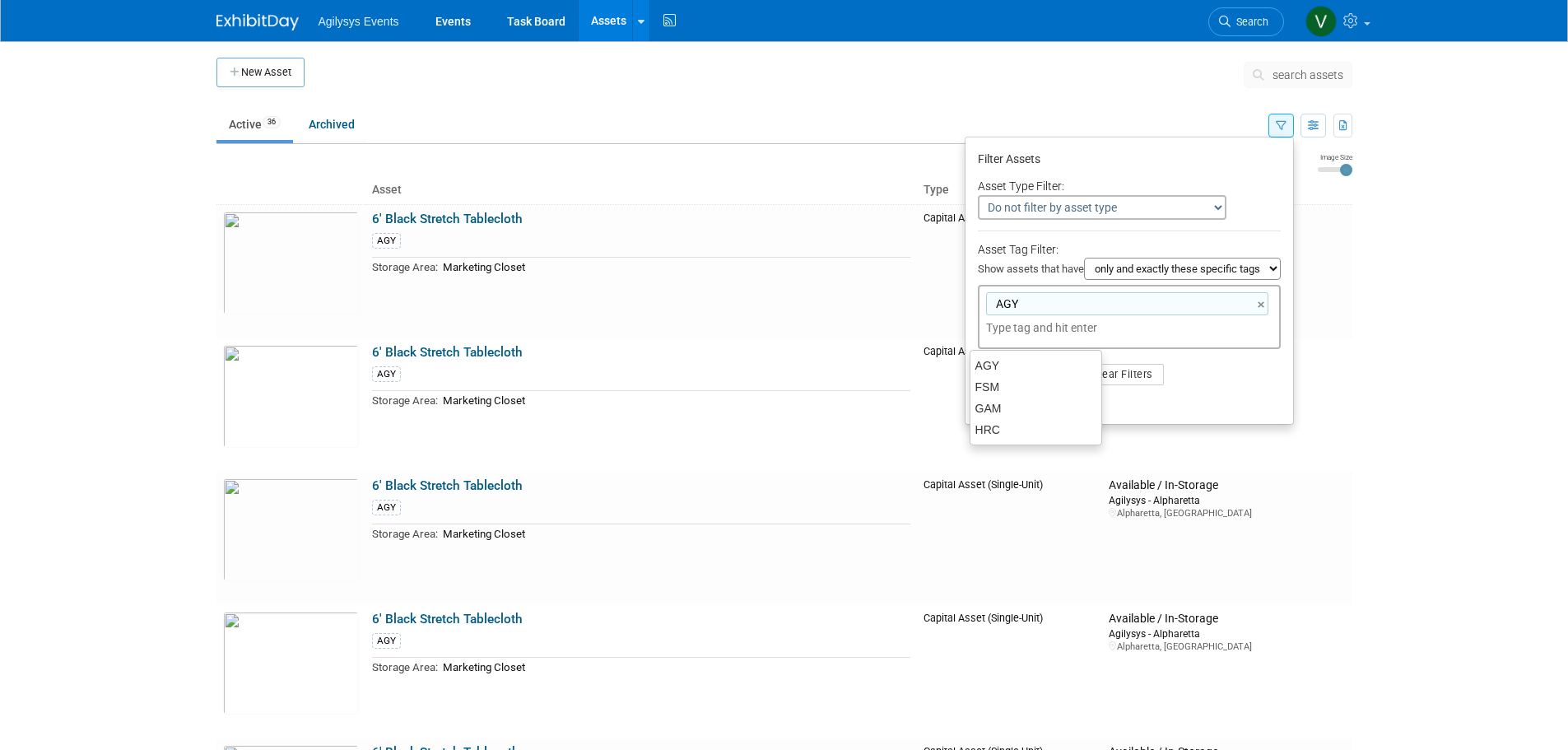 click on "×" at bounding box center (1263, 305) 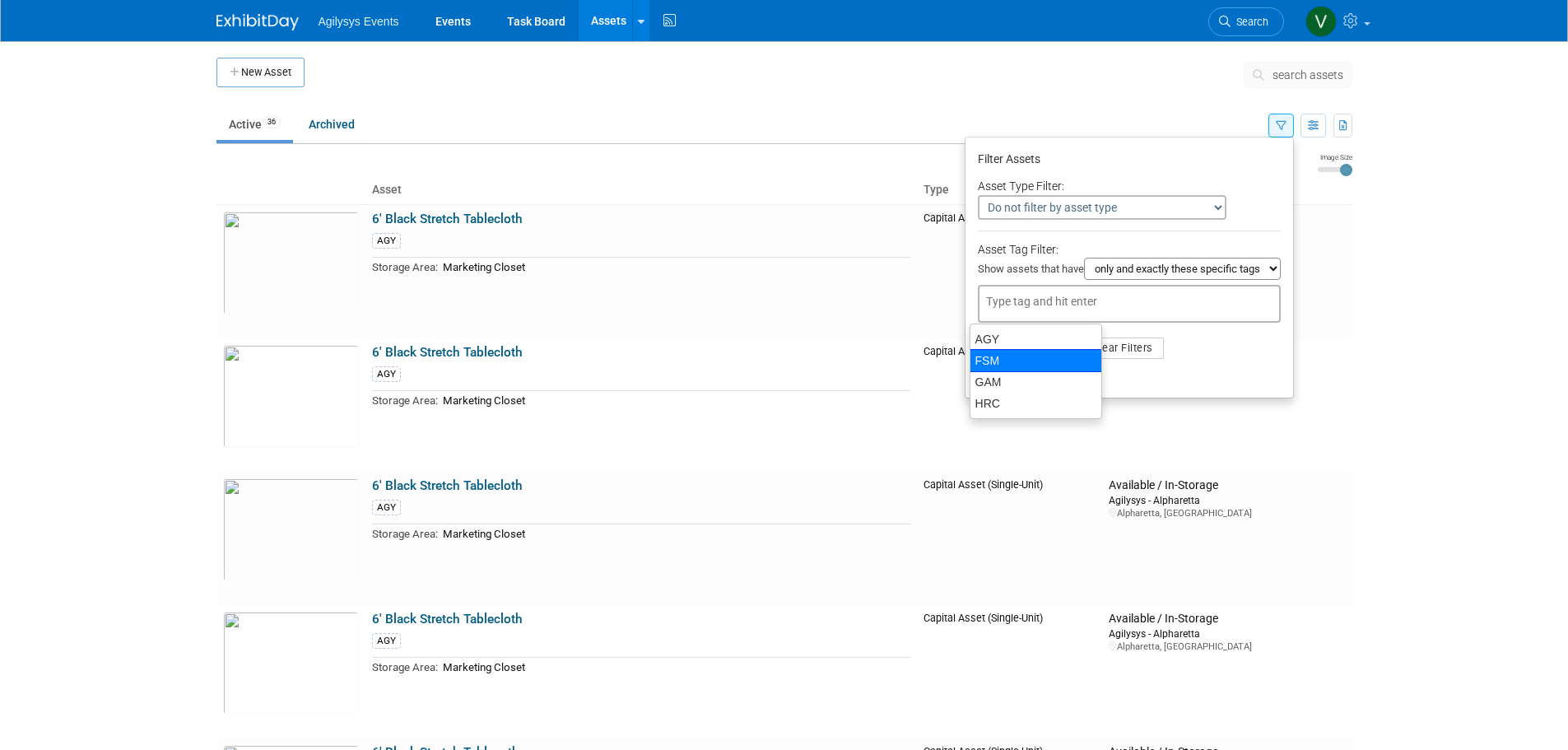 click on "FSM" at bounding box center [1035, 361] 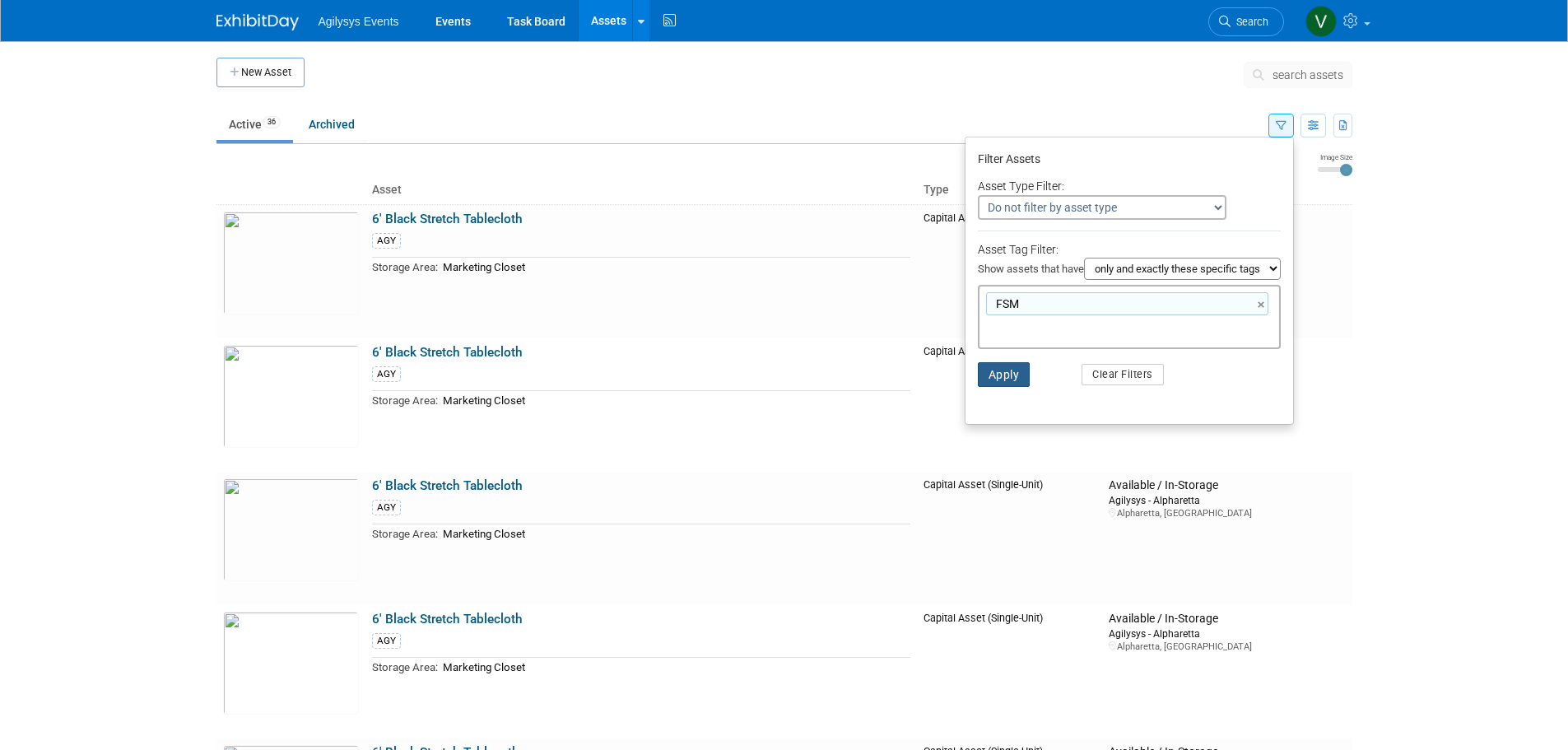 click on "Apply" at bounding box center (1004, 375) 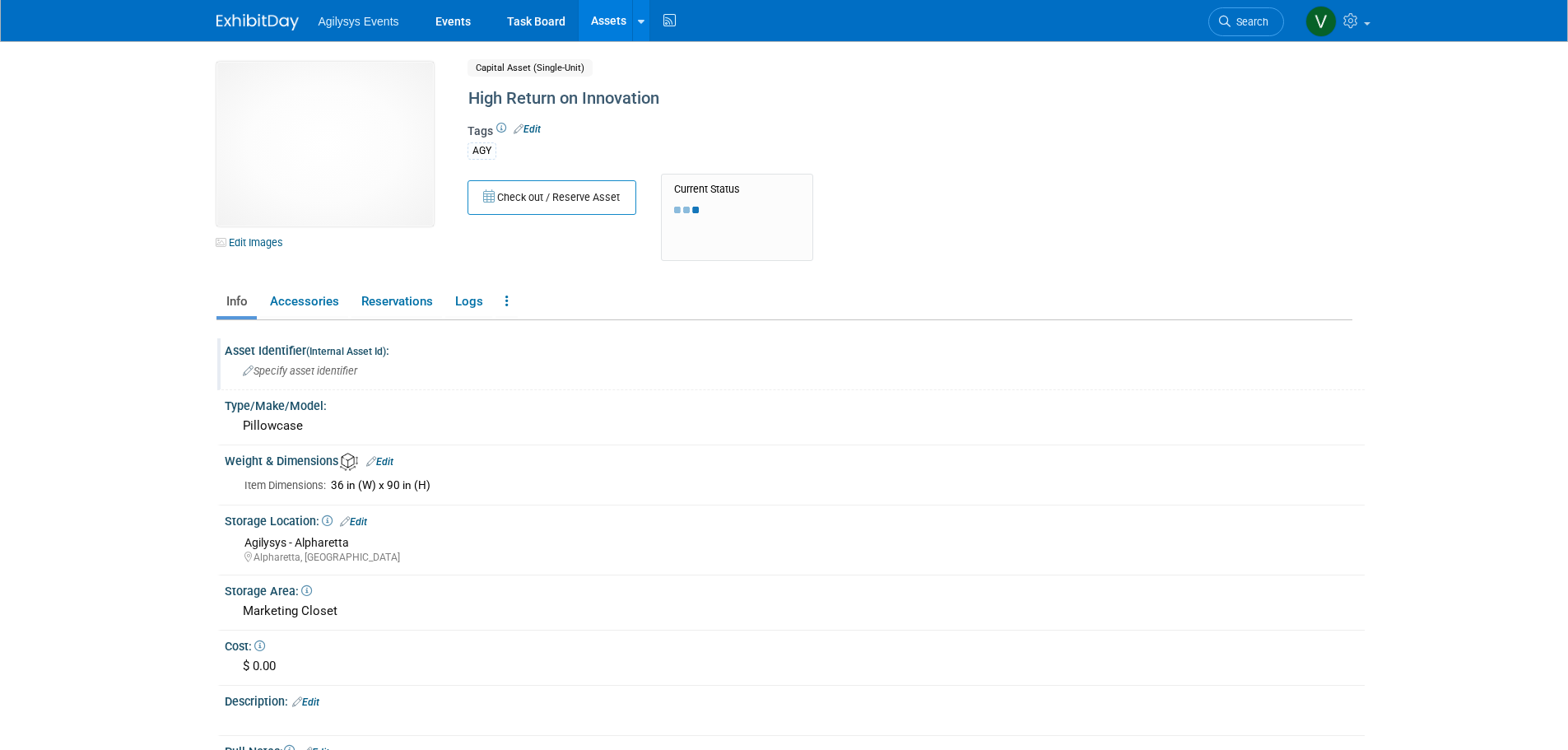 scroll, scrollTop: 0, scrollLeft: 0, axis: both 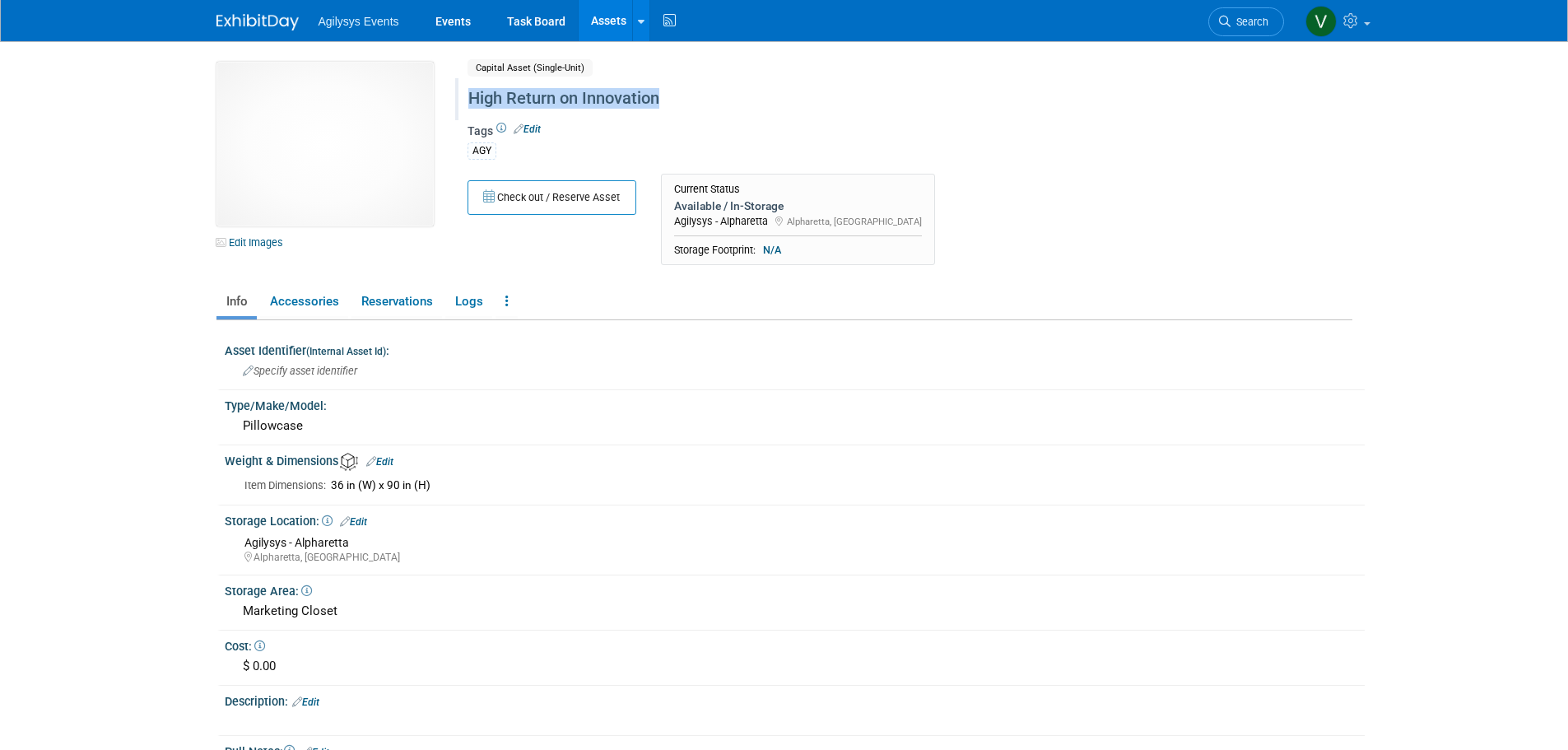 drag, startPoint x: 572, startPoint y: 105, endPoint x: 463, endPoint y: 105, distance: 109 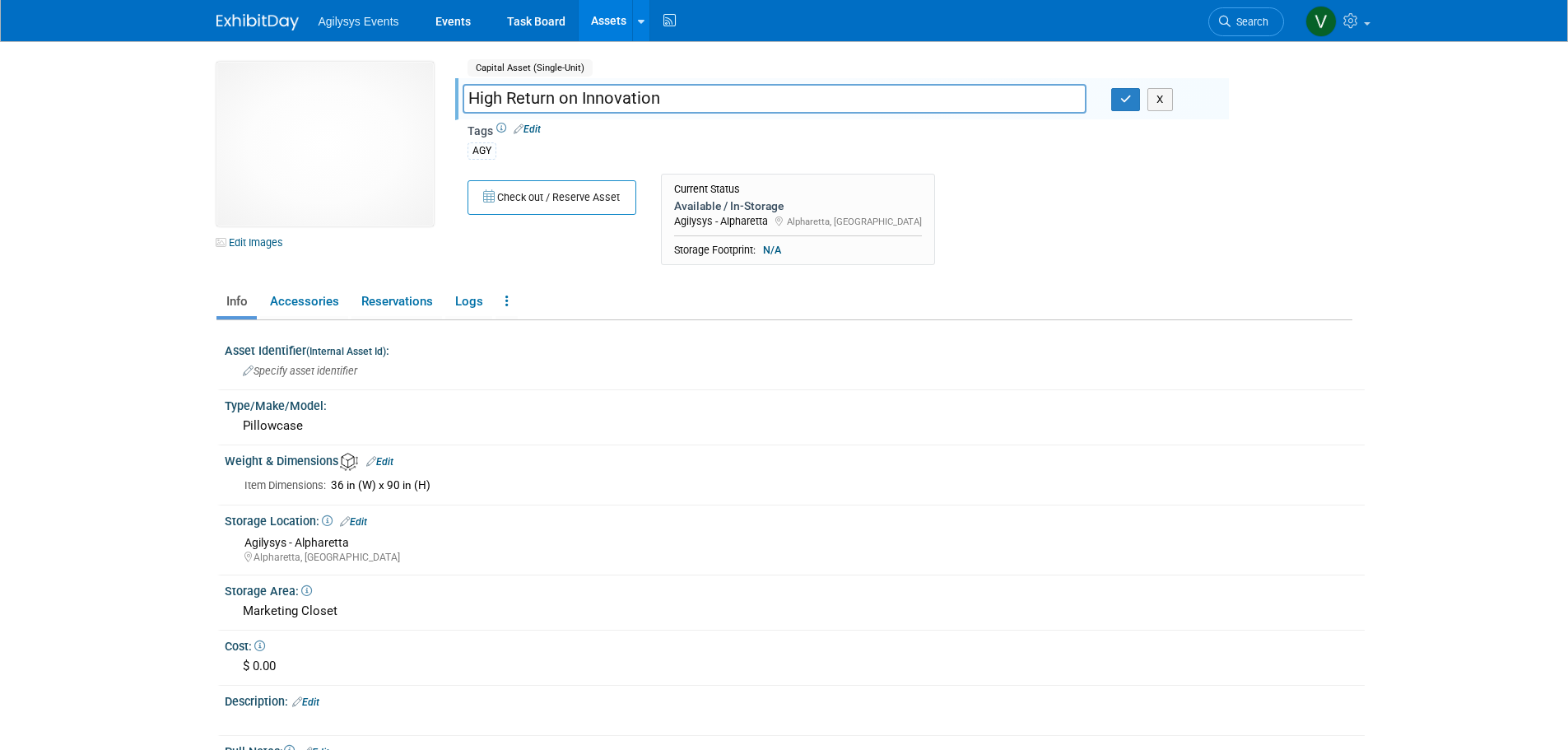 drag, startPoint x: 463, startPoint y: 105, endPoint x: 449, endPoint y: 84, distance: 25.238859 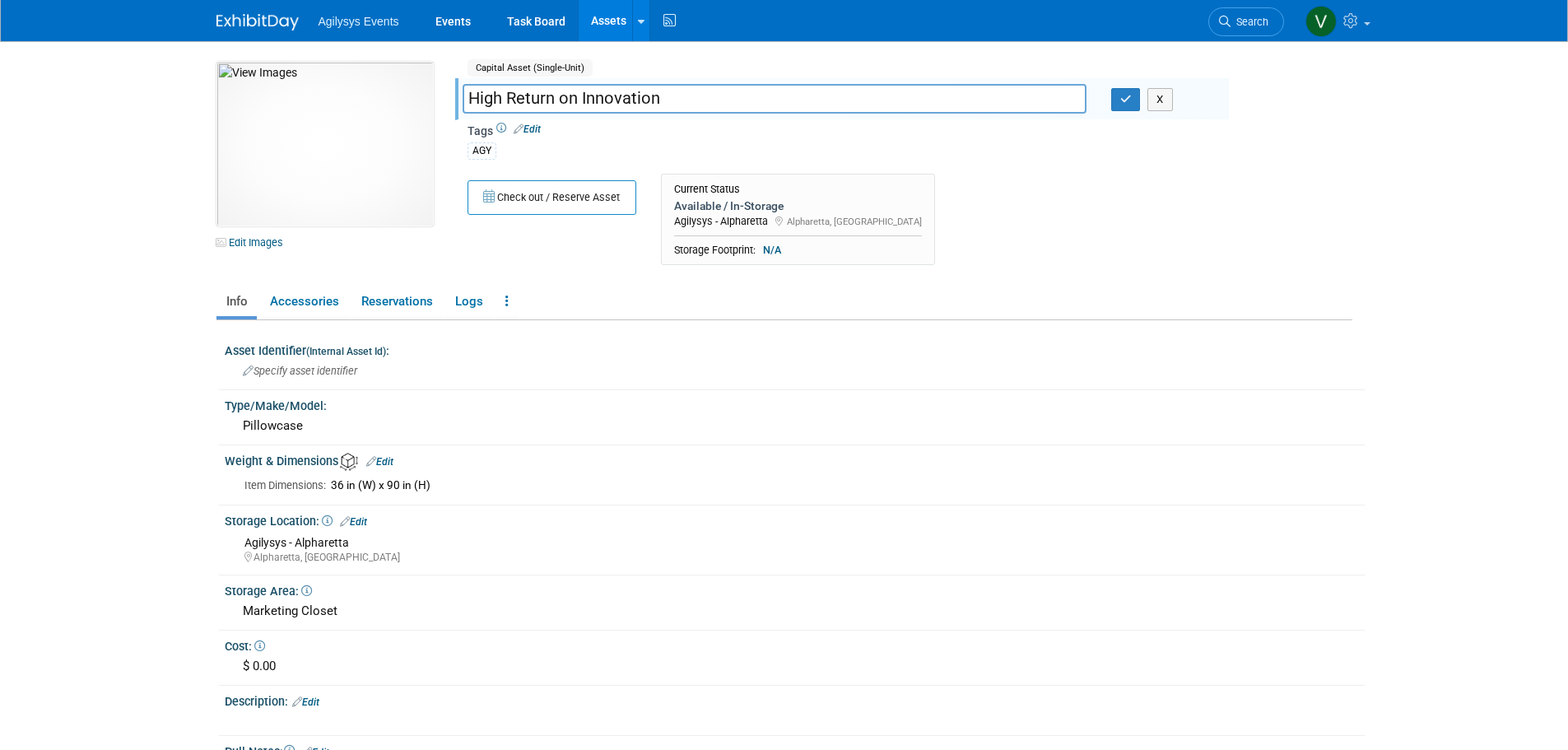 drag, startPoint x: 413, startPoint y: 484, endPoint x: 335, endPoint y: 493, distance: 78.51751 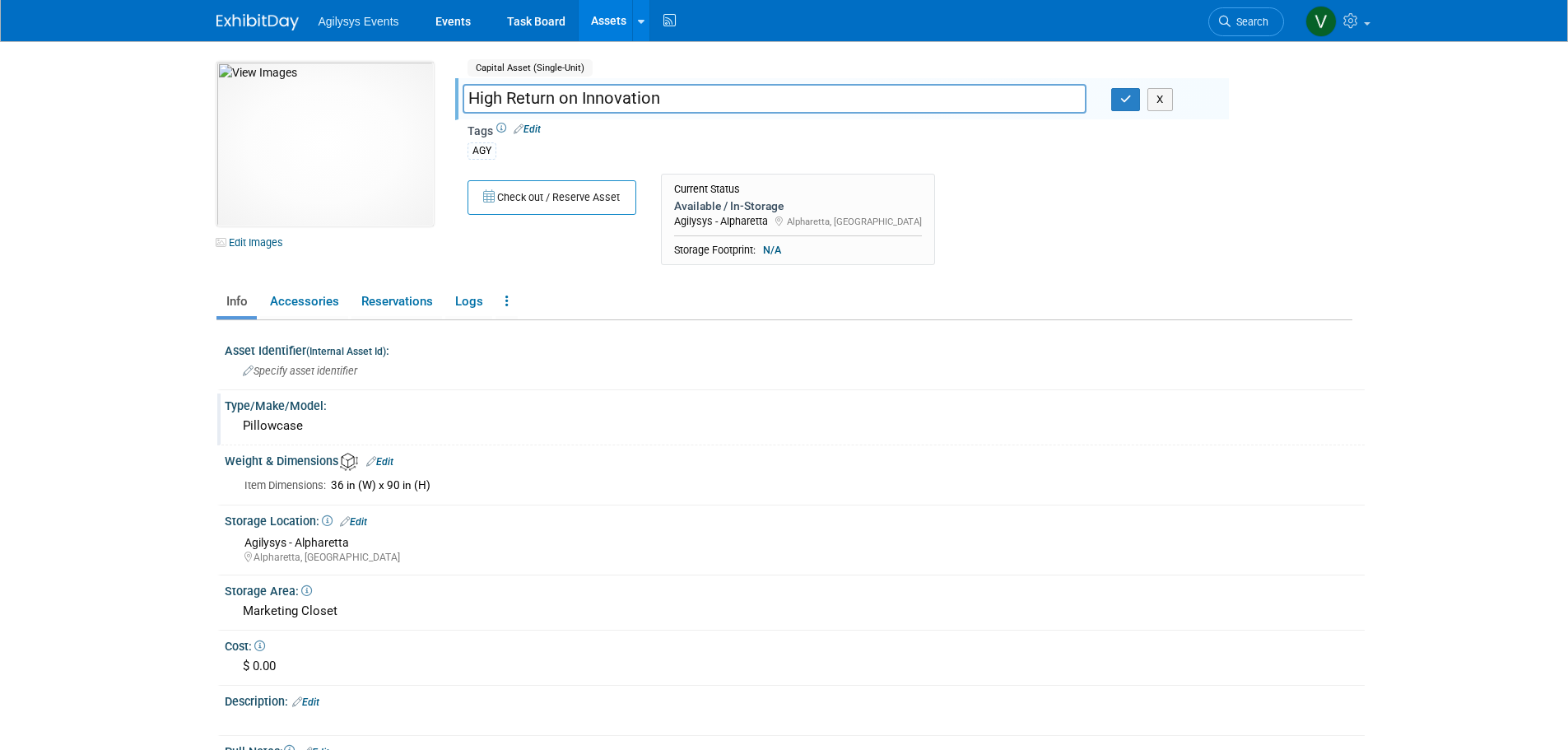 drag, startPoint x: 321, startPoint y: 436, endPoint x: 226, endPoint y: 435, distance: 95.00526 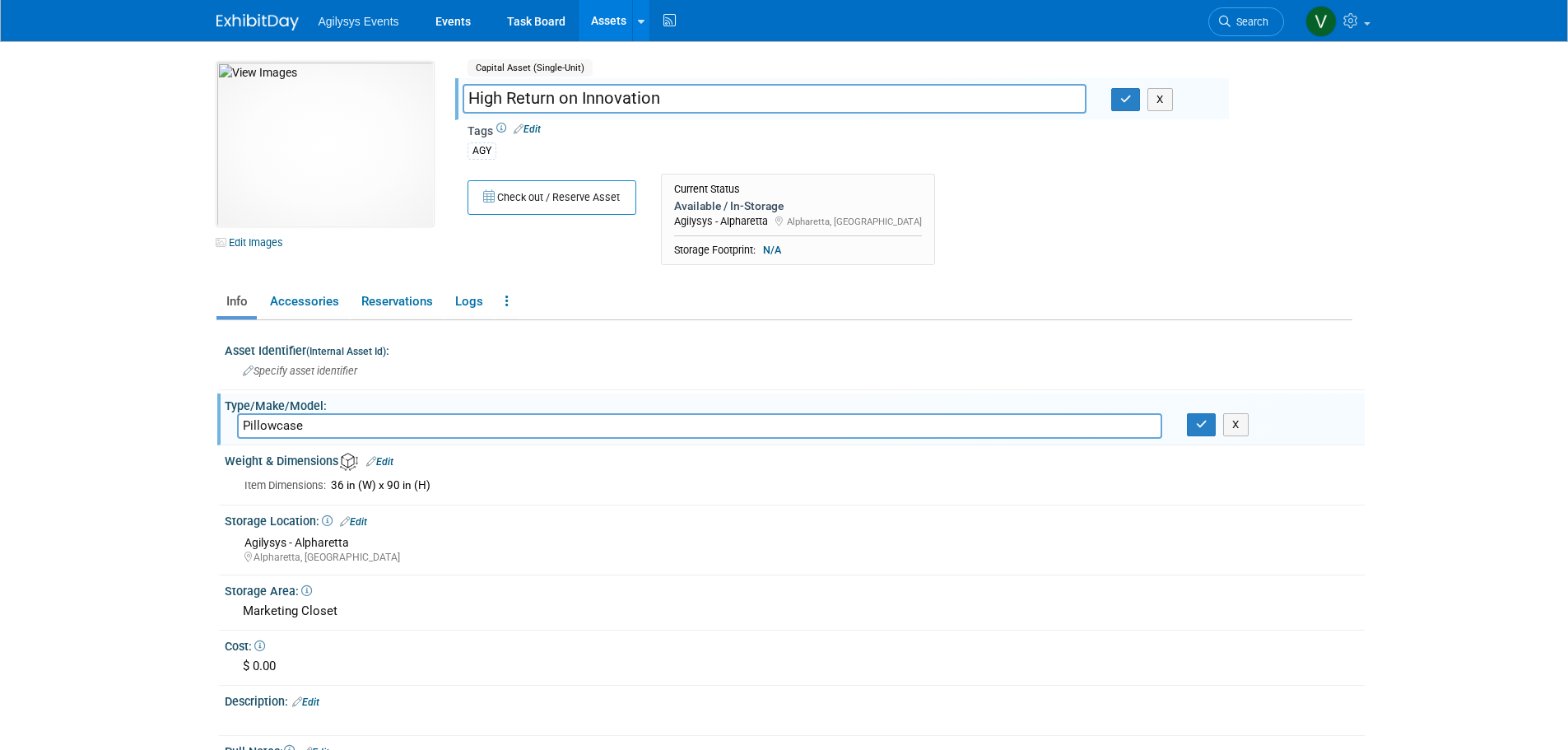 drag, startPoint x: 226, startPoint y: 435, endPoint x: 262, endPoint y: 430, distance: 36.345564 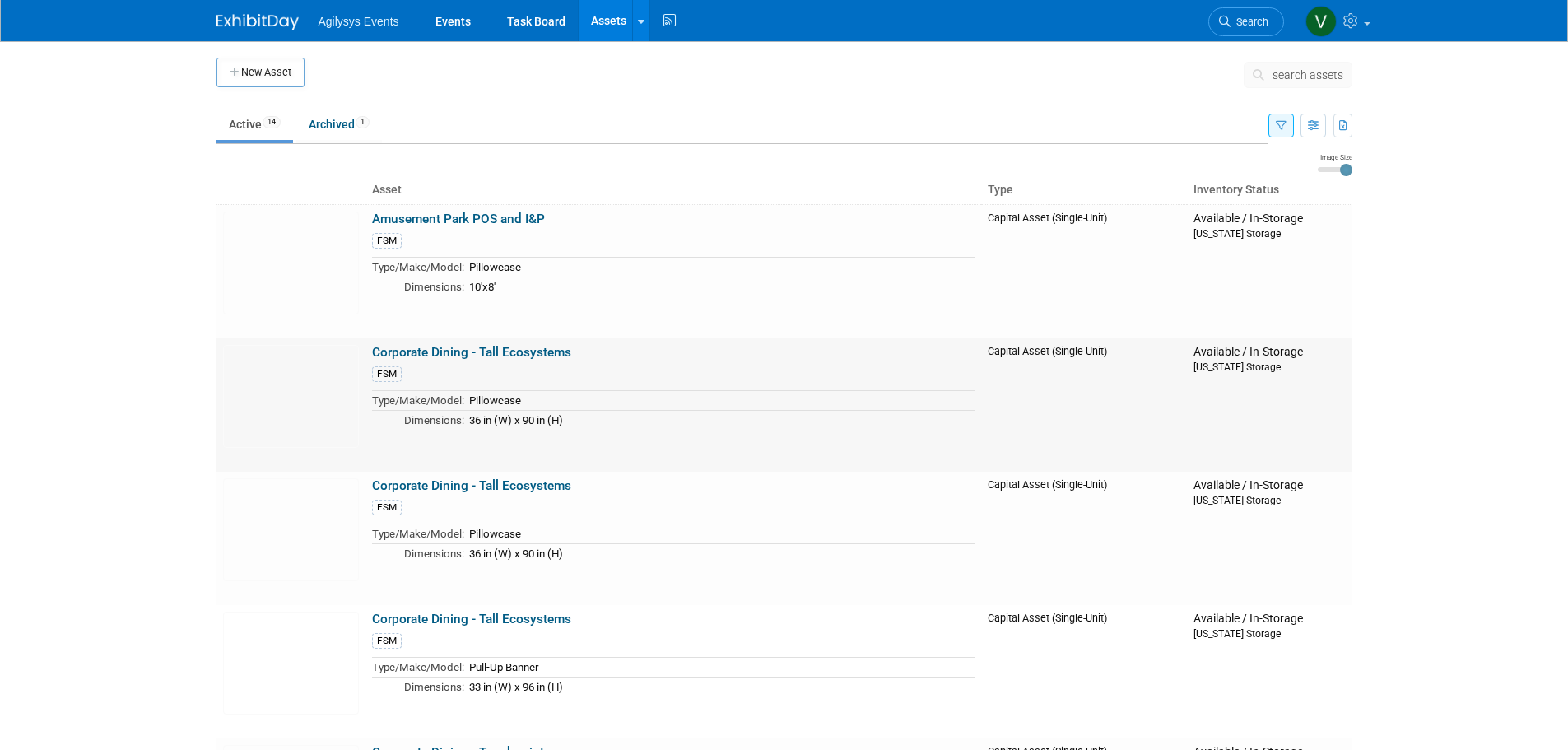 scroll, scrollTop: 0, scrollLeft: 0, axis: both 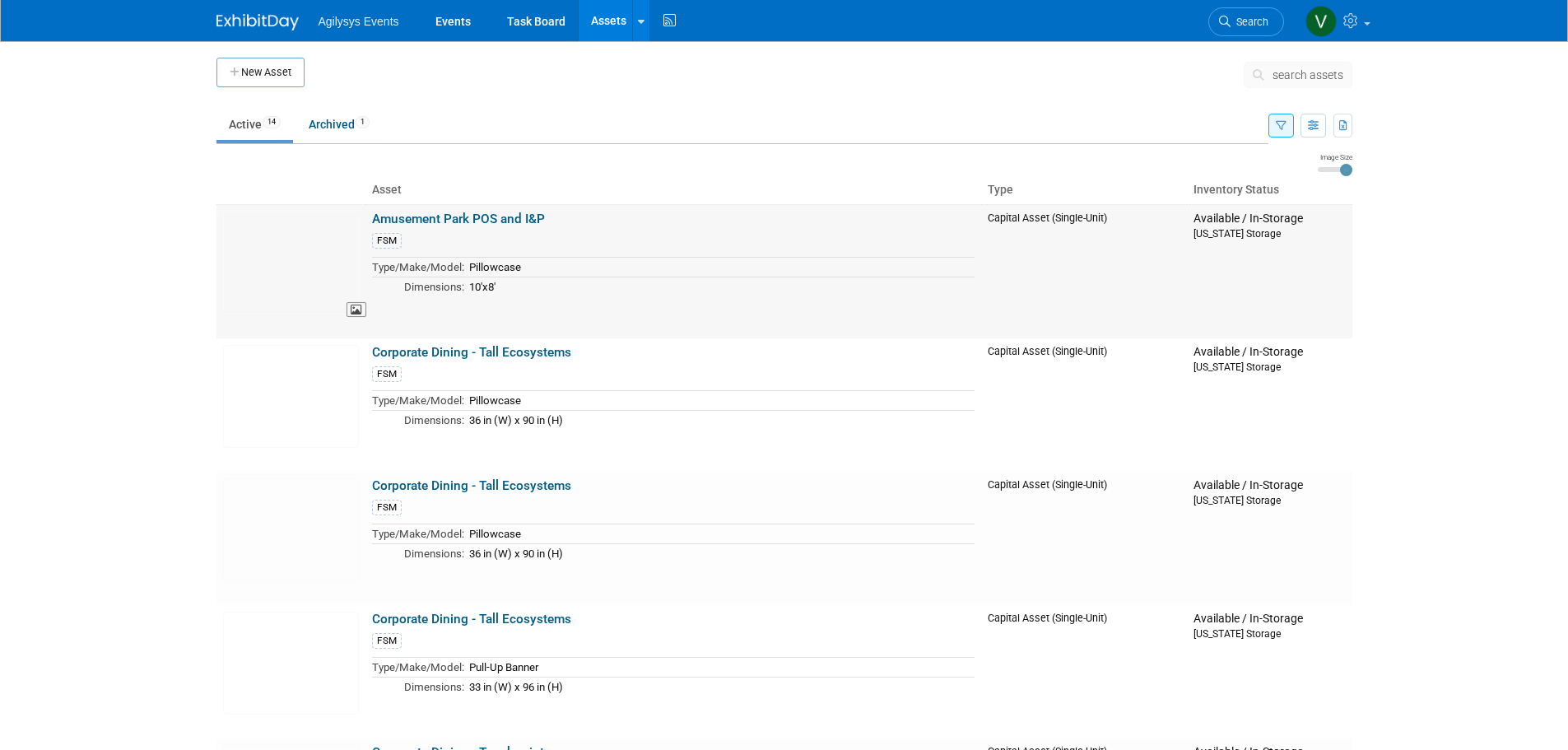 click at bounding box center (291, 263) 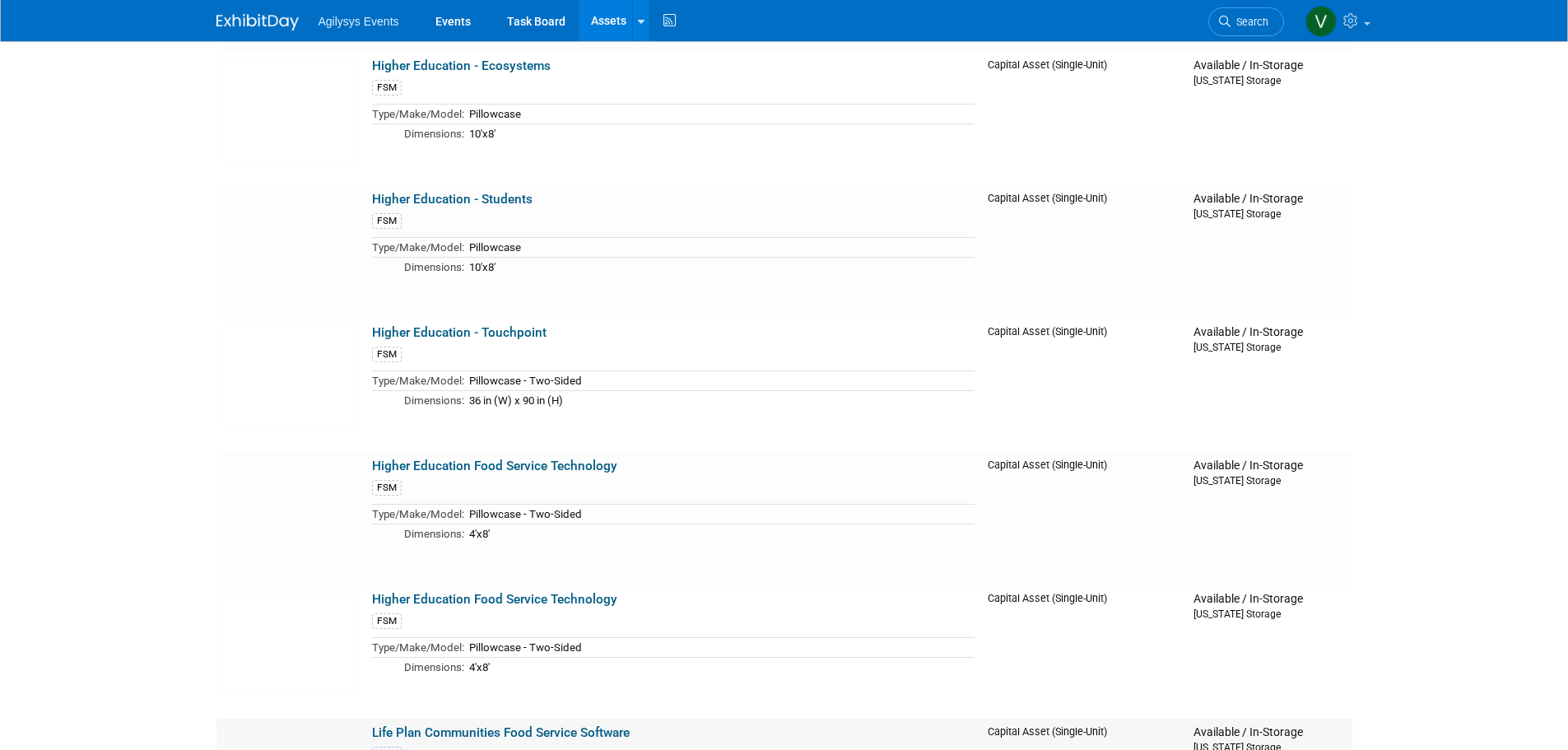 scroll, scrollTop: 1070, scrollLeft: 0, axis: vertical 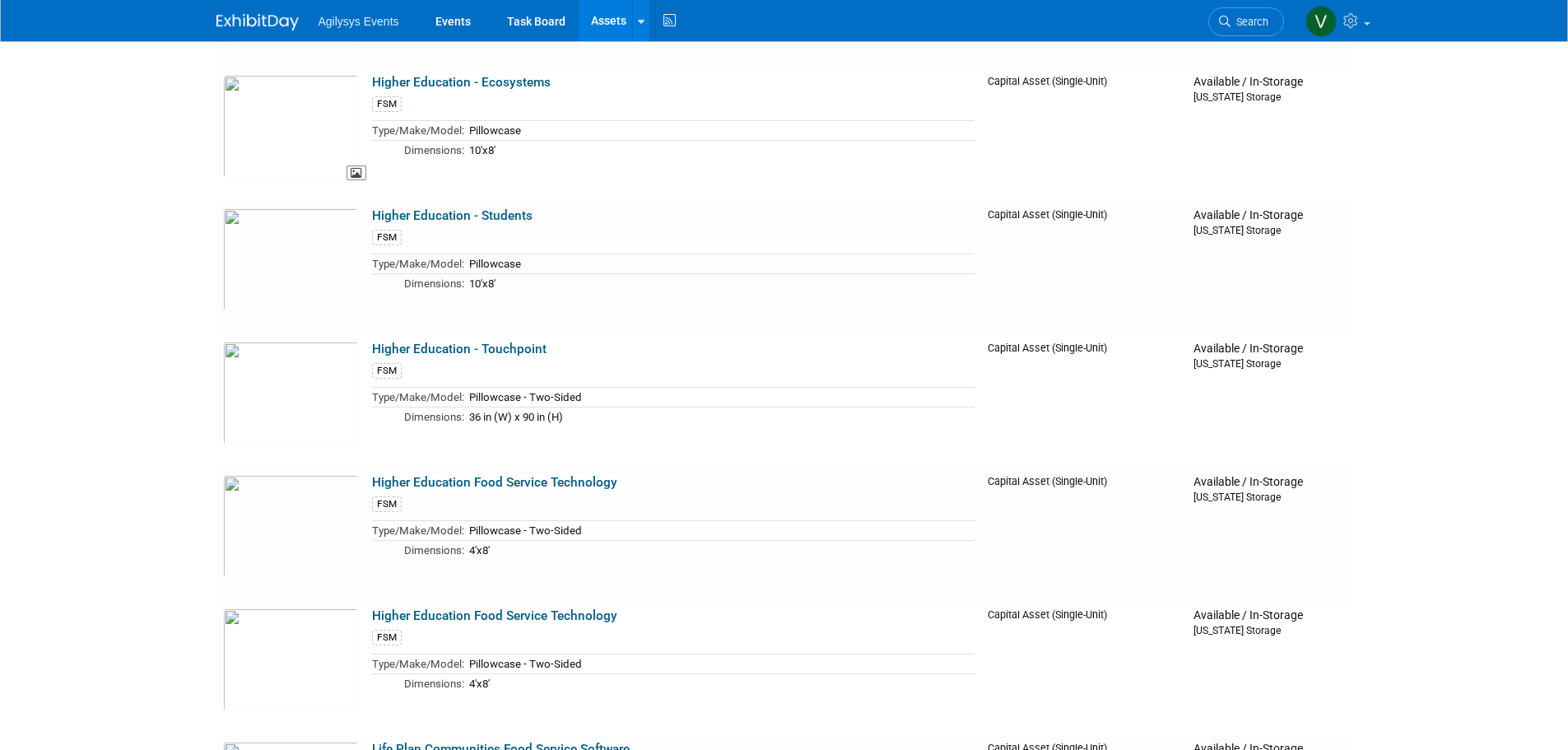 click at bounding box center (291, 126) 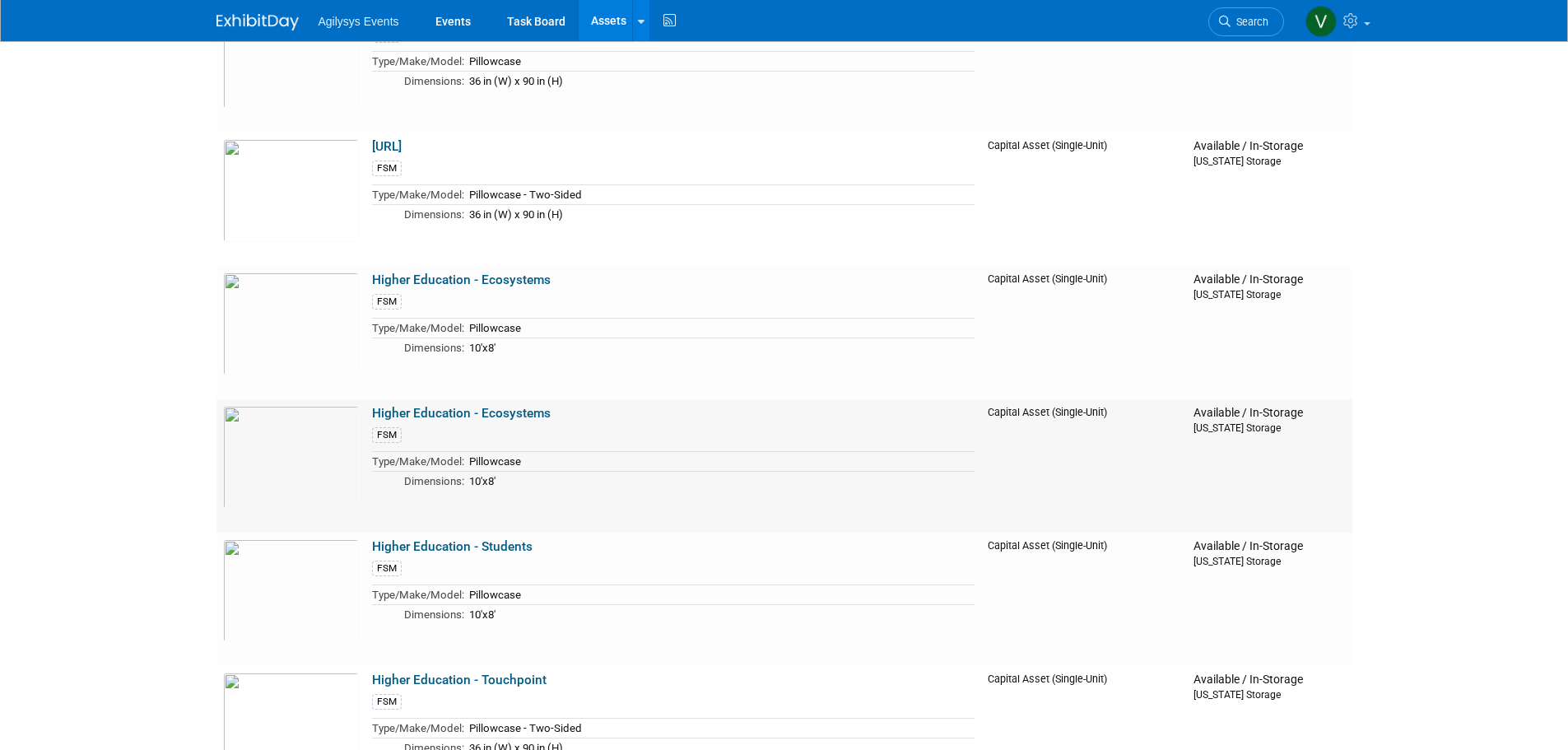 scroll, scrollTop: 659, scrollLeft: 0, axis: vertical 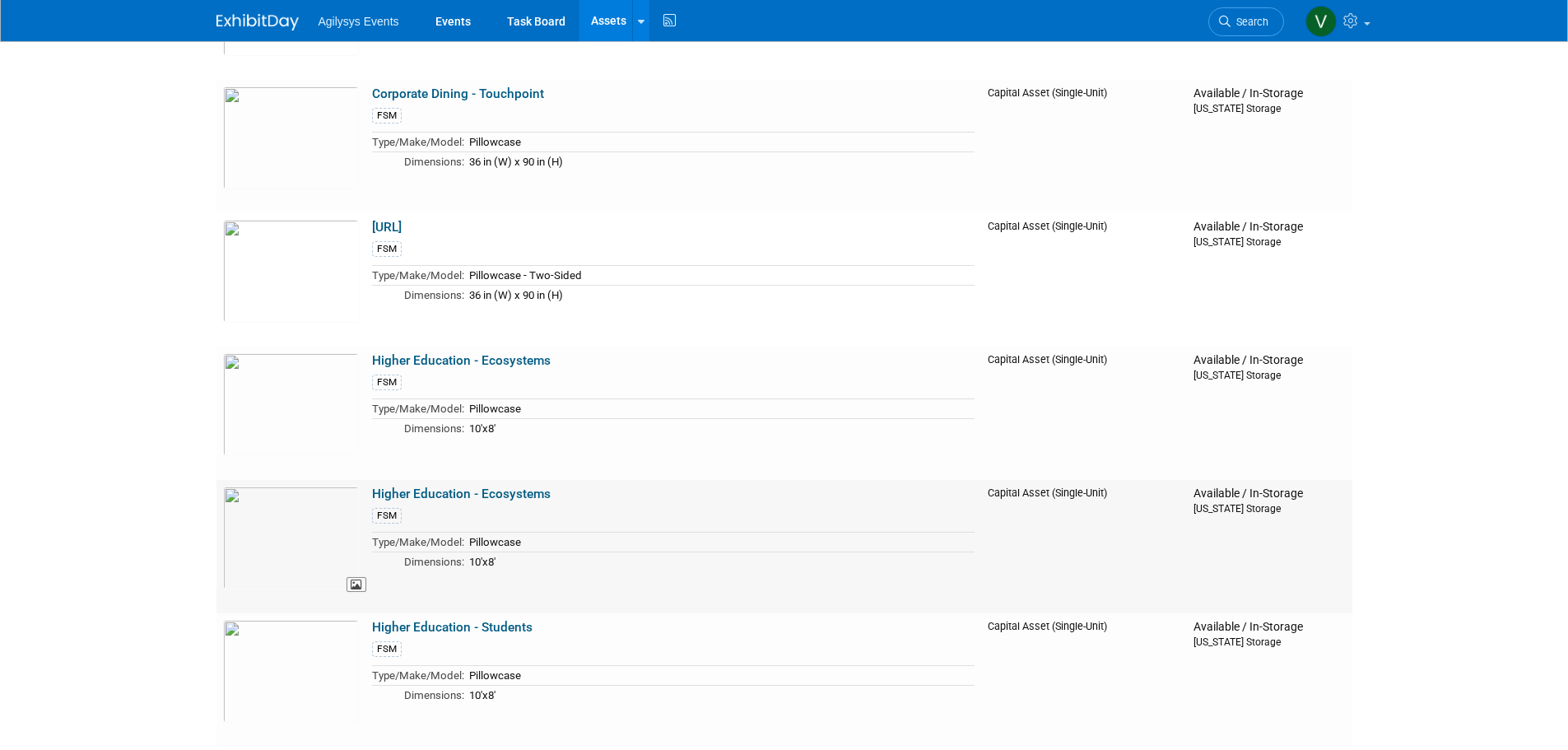 click at bounding box center (291, 538) 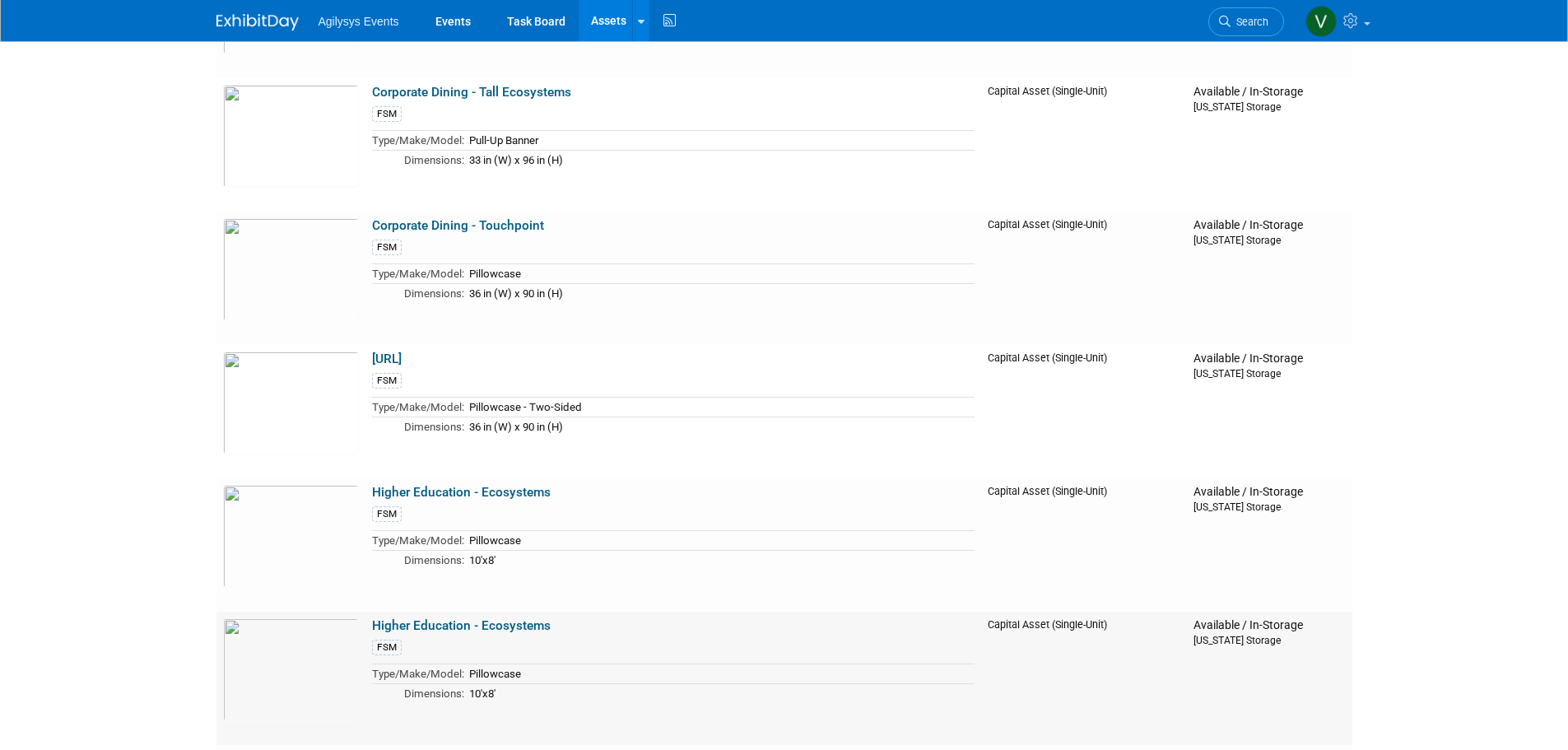 scroll, scrollTop: 659, scrollLeft: 0, axis: vertical 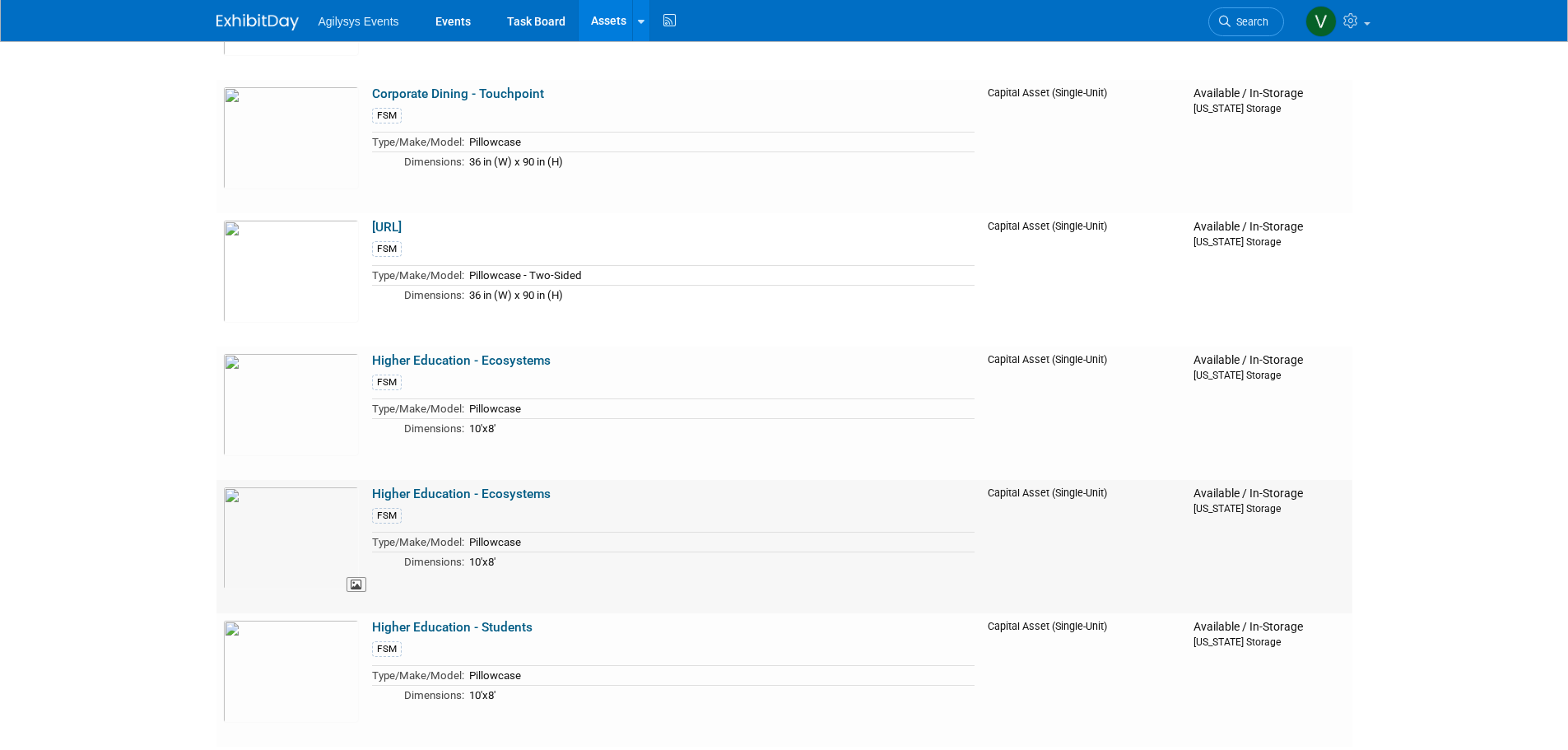click at bounding box center (291, 538) 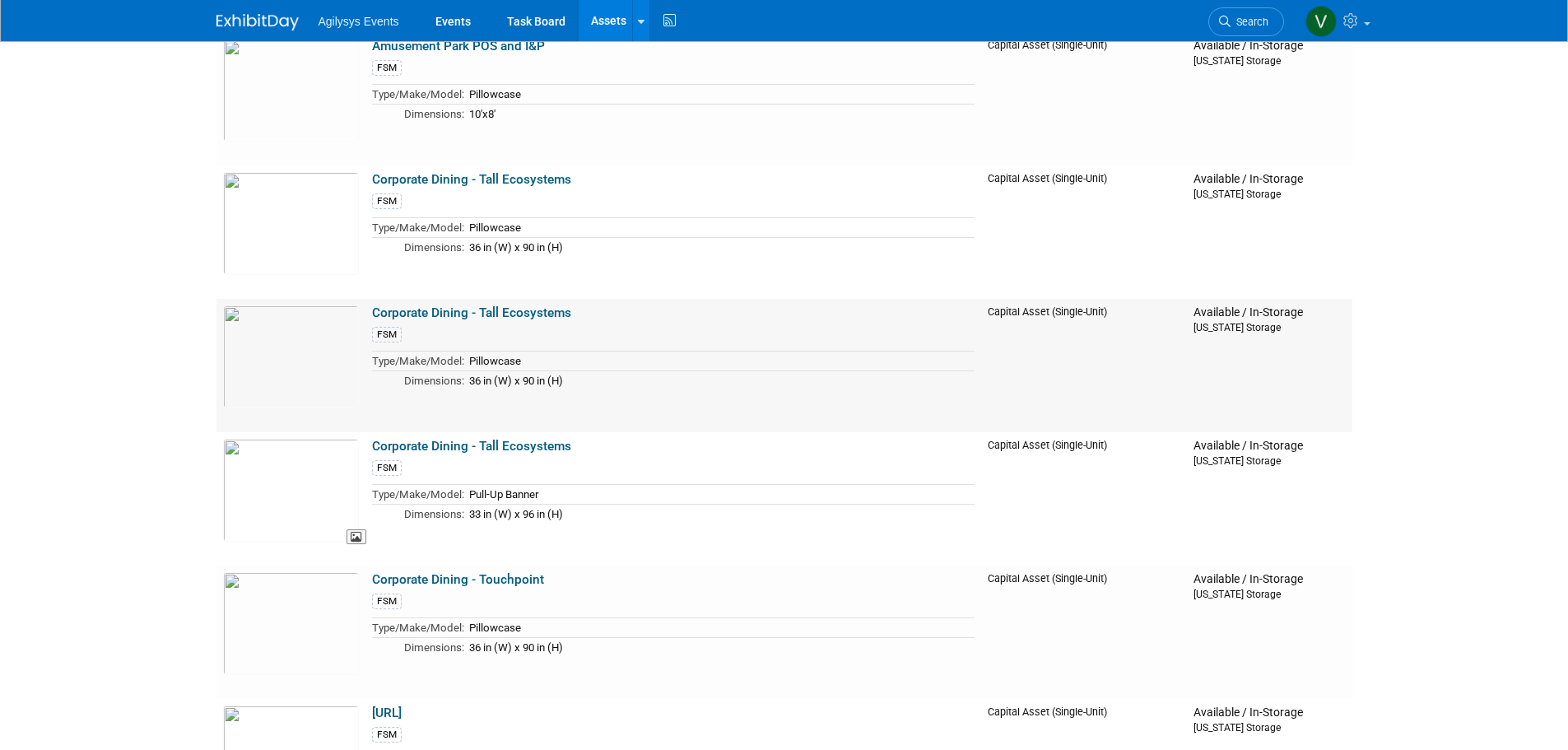 scroll, scrollTop: 0, scrollLeft: 0, axis: both 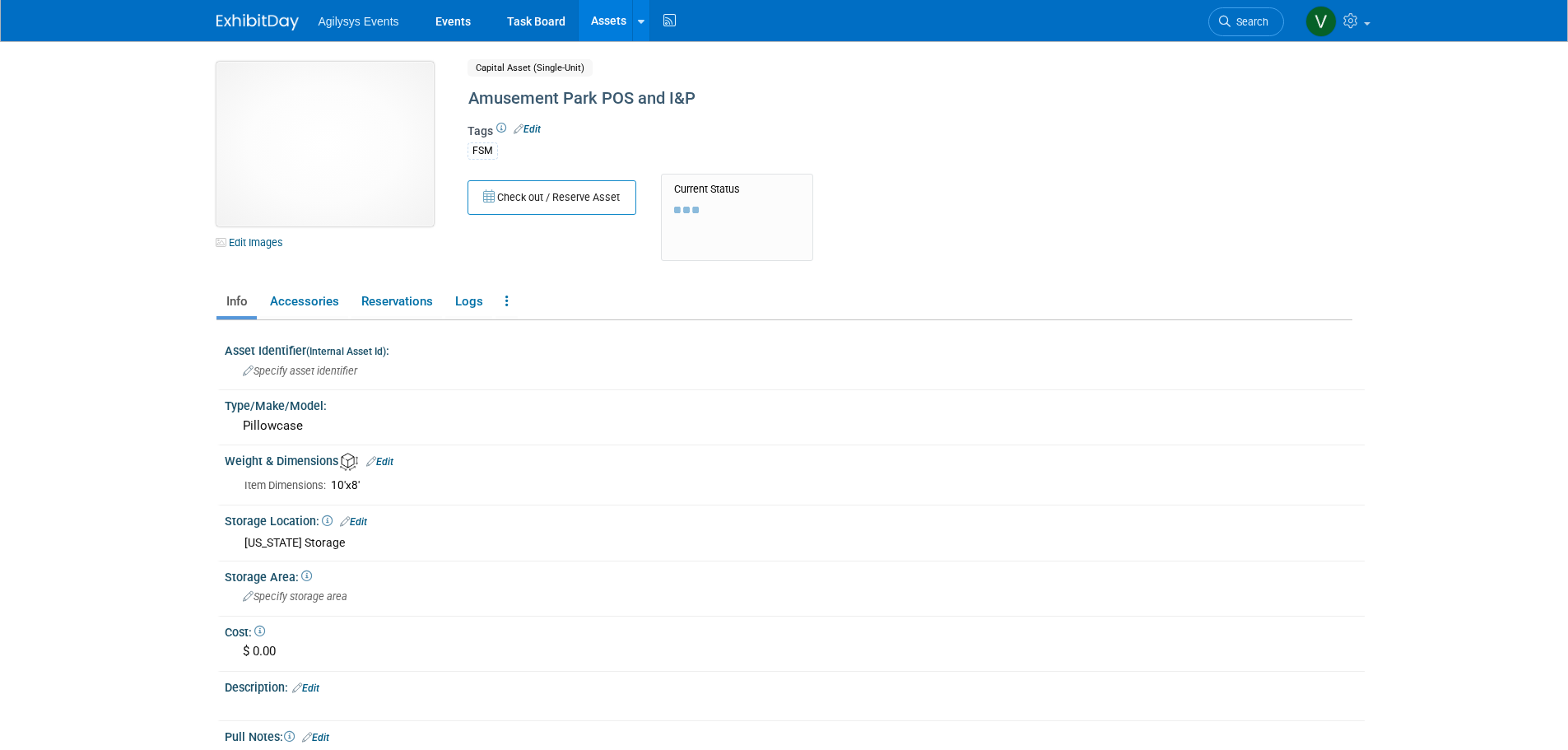 click at bounding box center [325, 144] 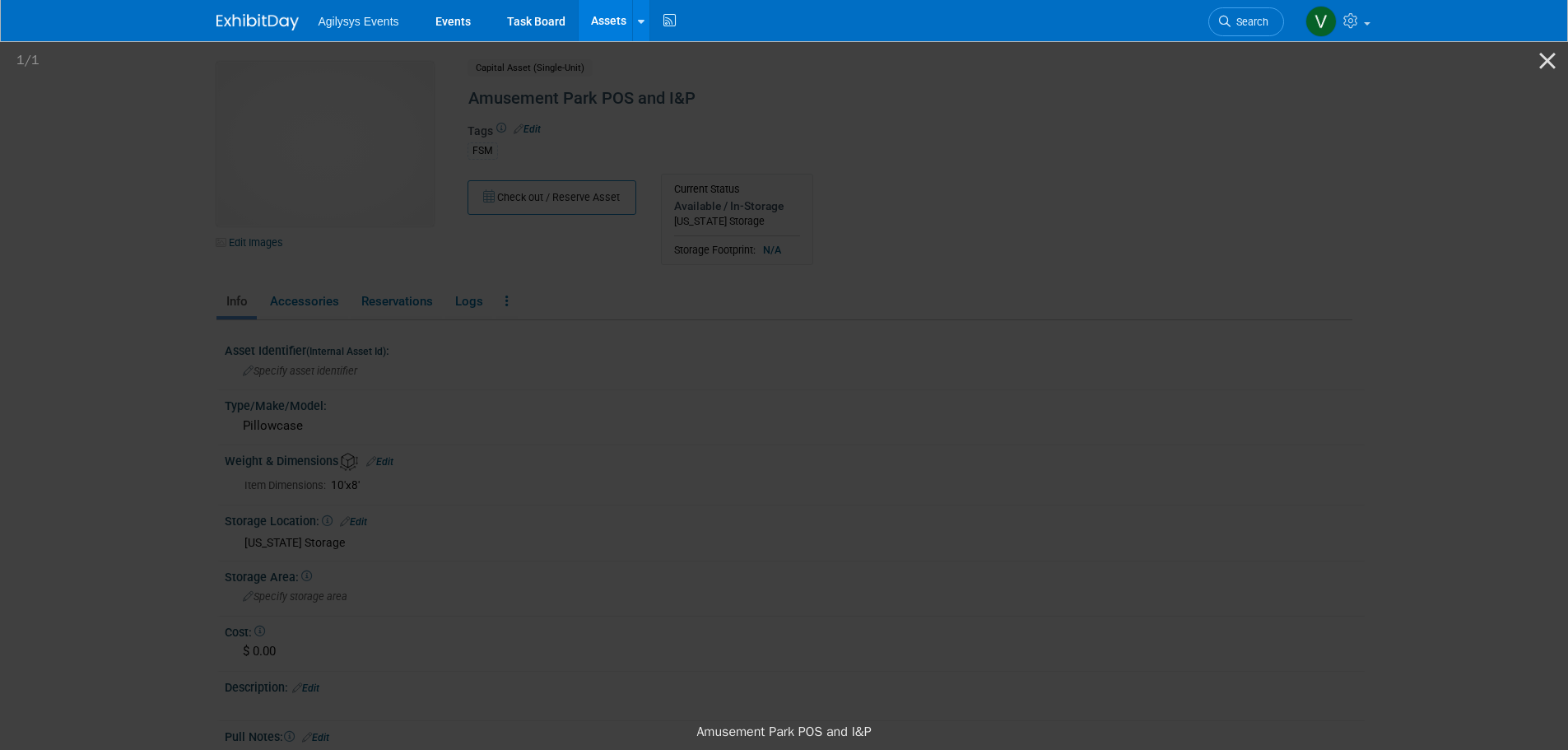 click at bounding box center [784, 376] 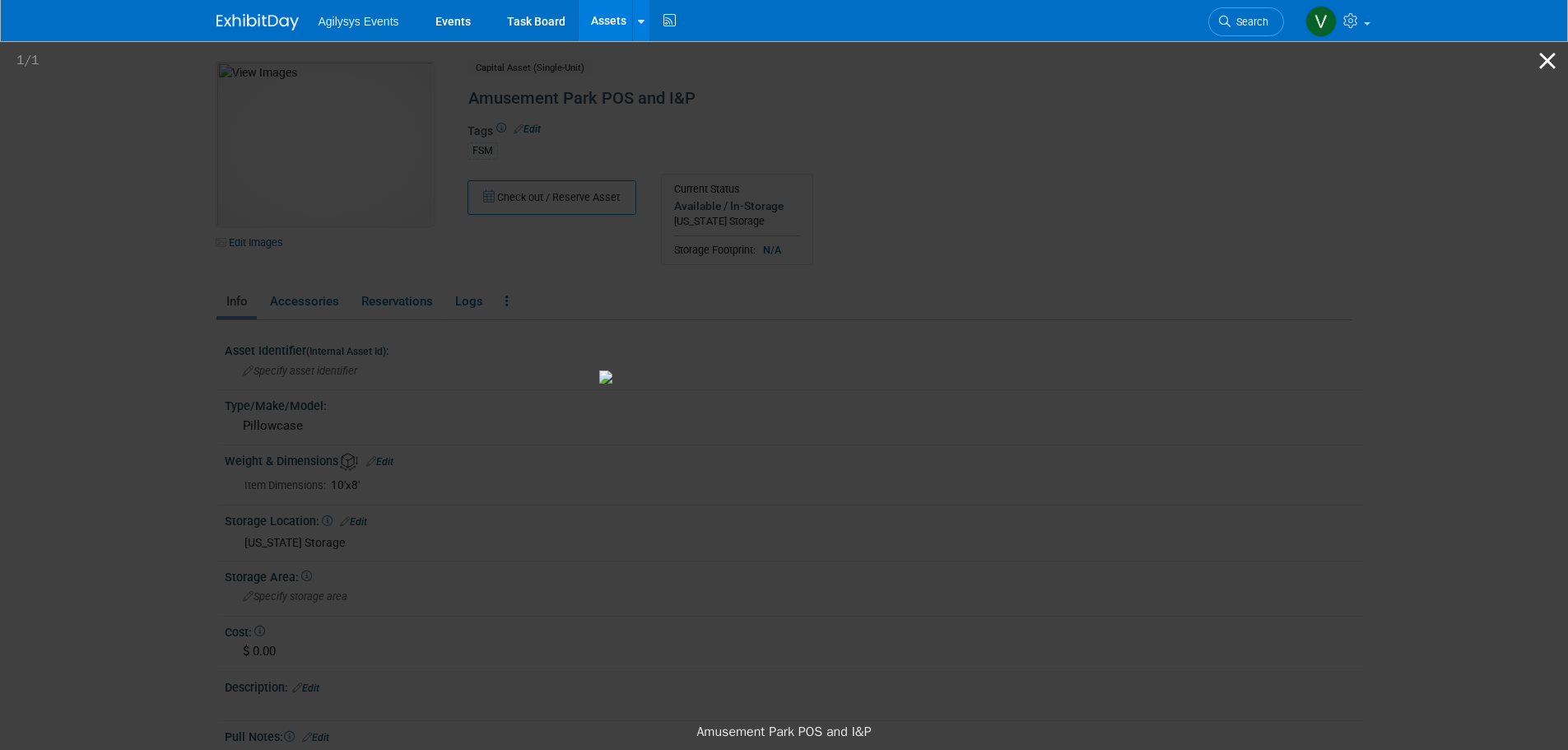 click at bounding box center (1547, 60) 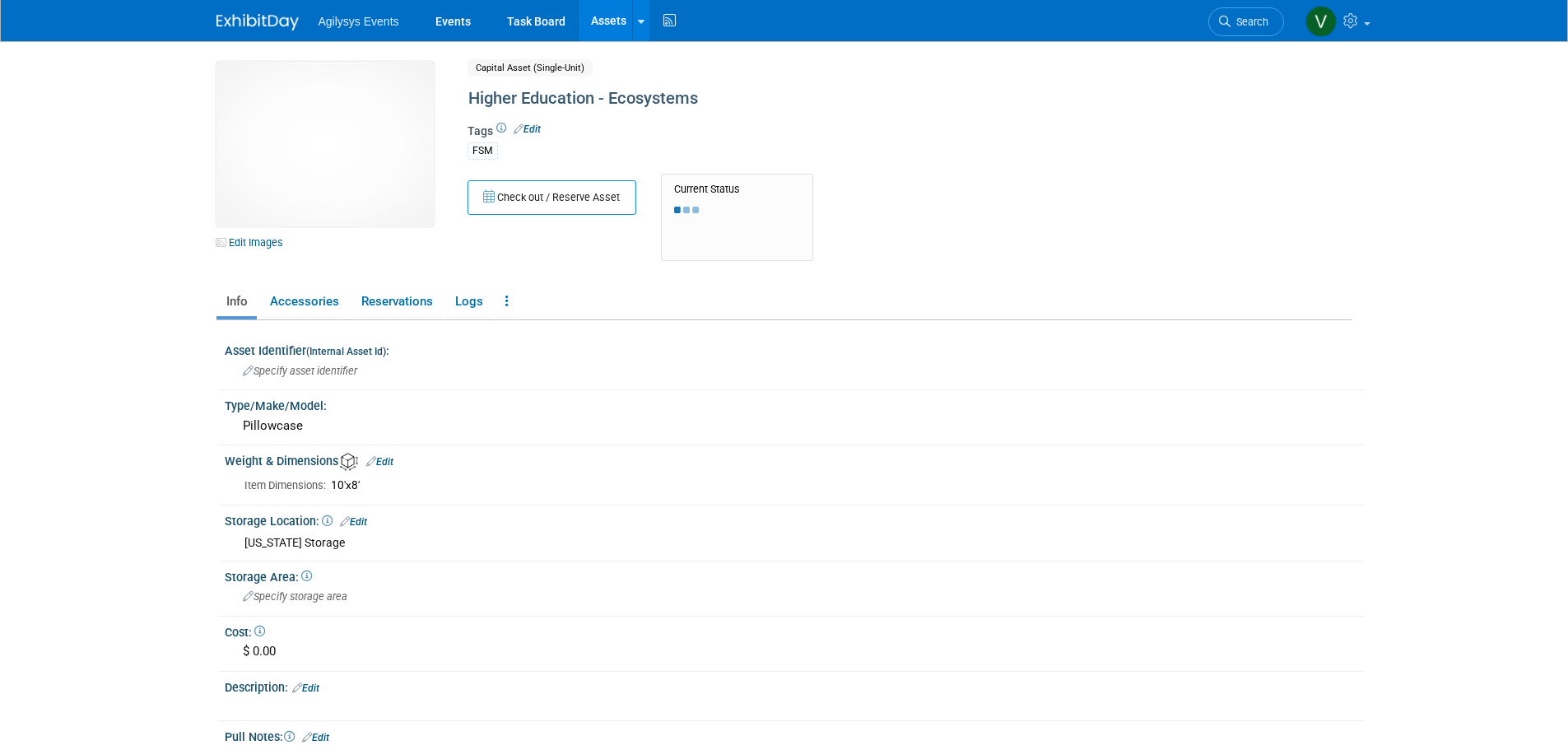 scroll, scrollTop: 0, scrollLeft: 0, axis: both 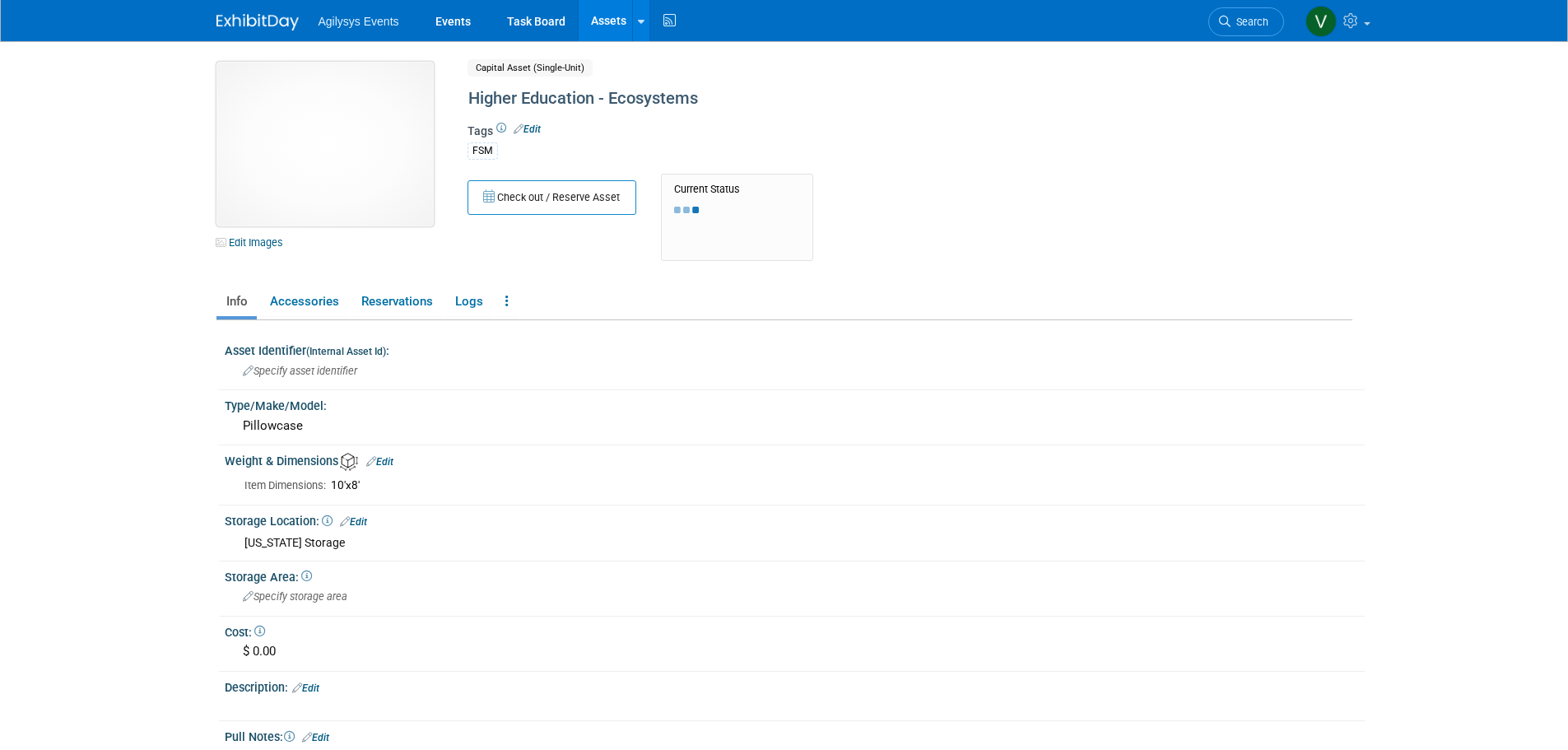 click at bounding box center [325, 144] 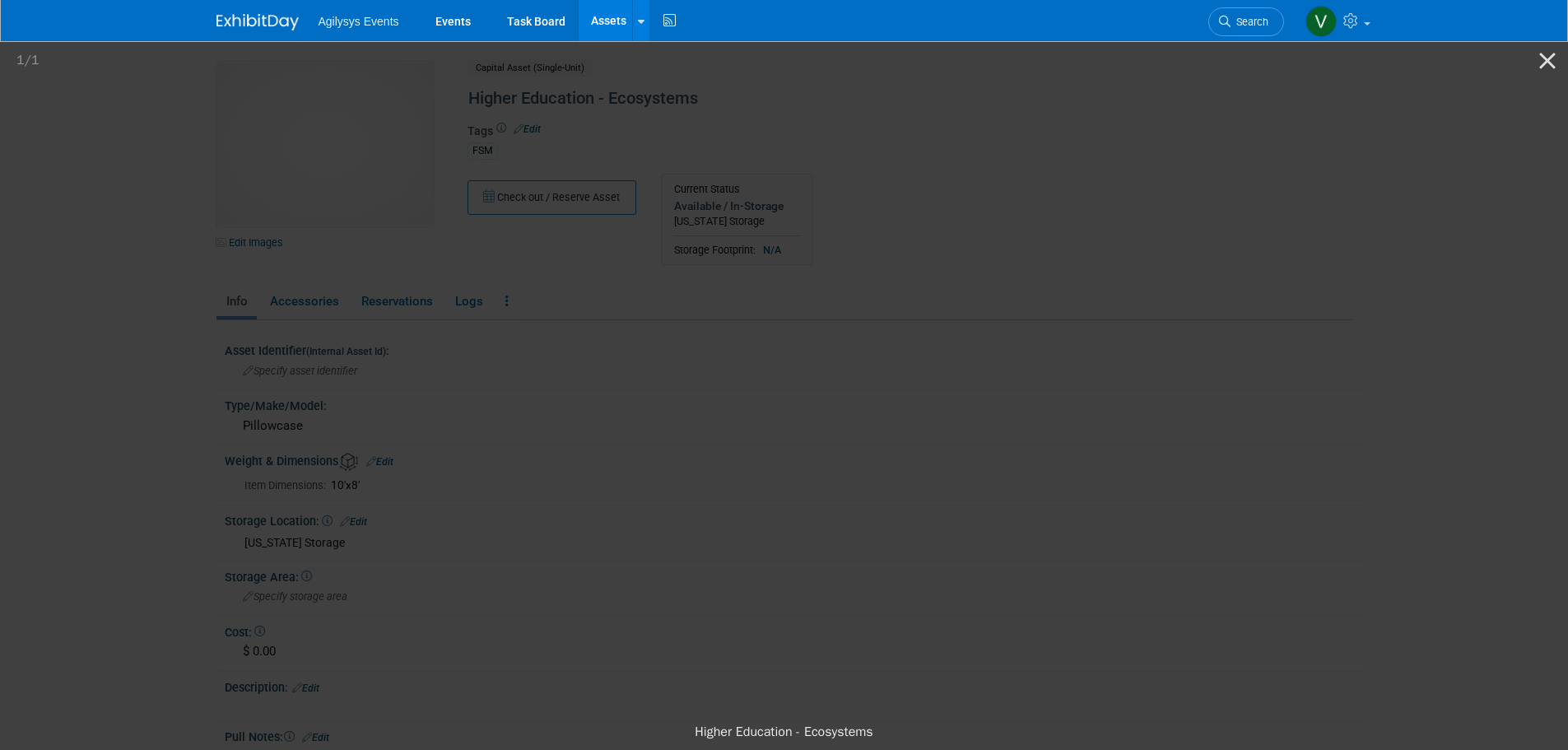 click at bounding box center (784, 377) 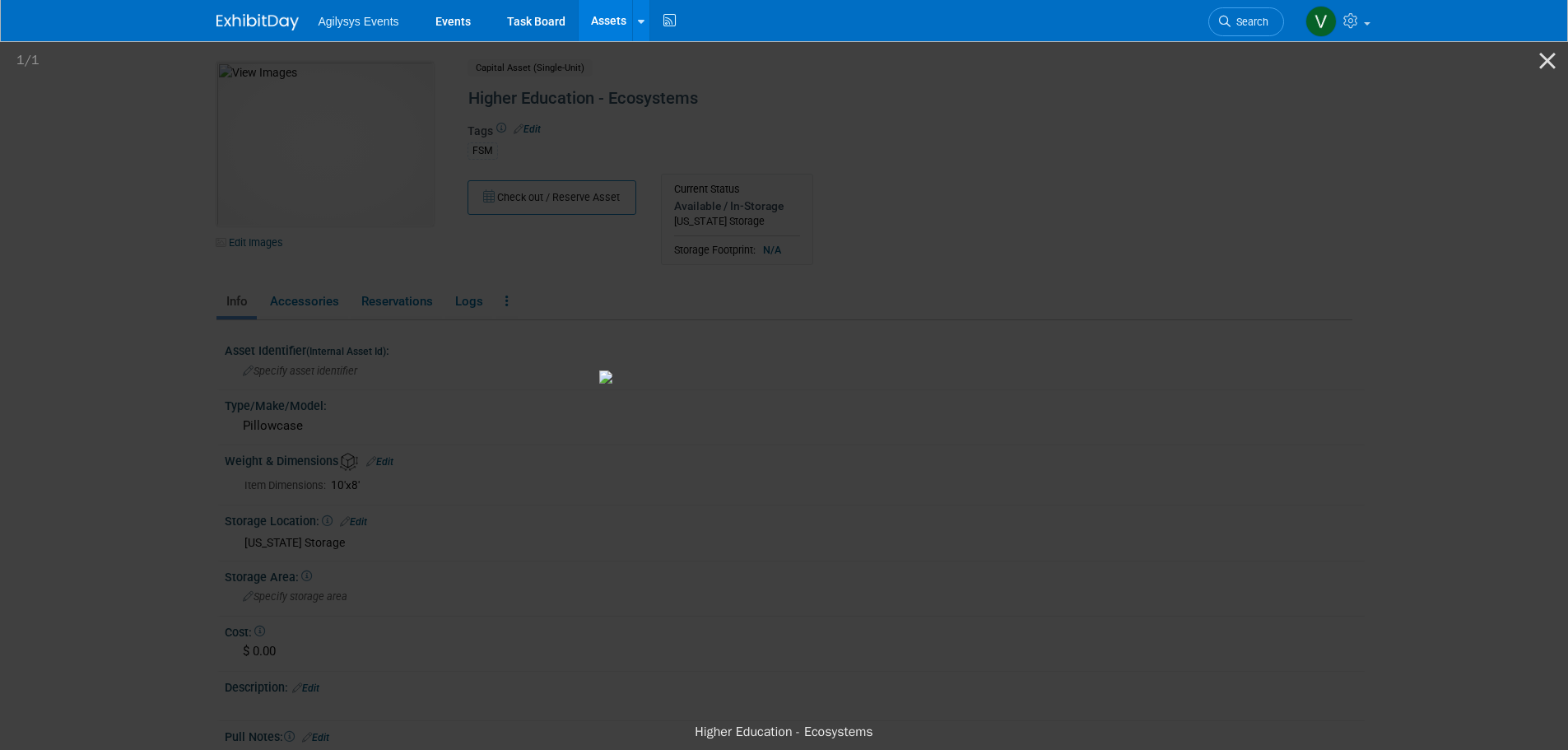click at bounding box center [784, 376] 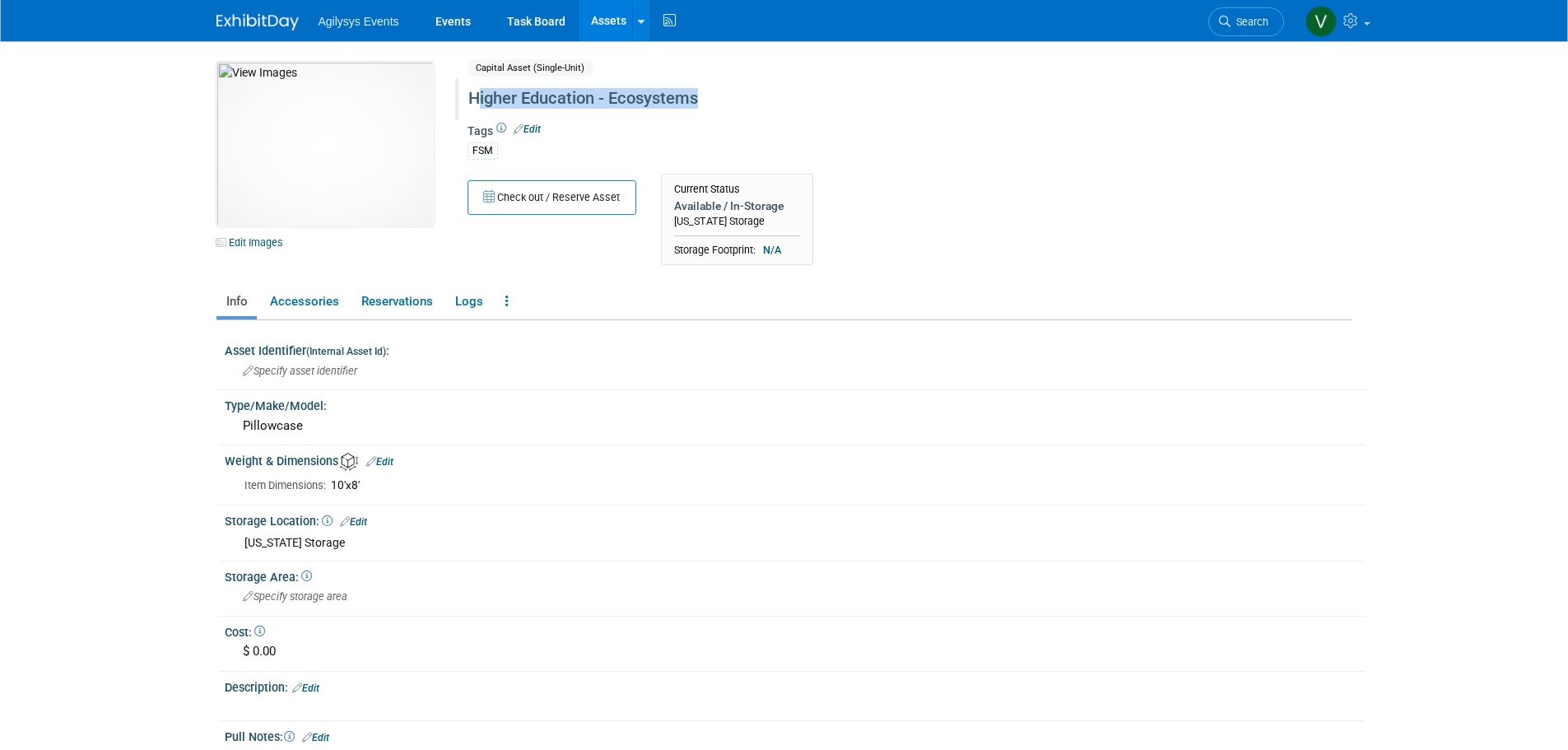 drag, startPoint x: 717, startPoint y: 102, endPoint x: 478, endPoint y: 98, distance: 239.0335 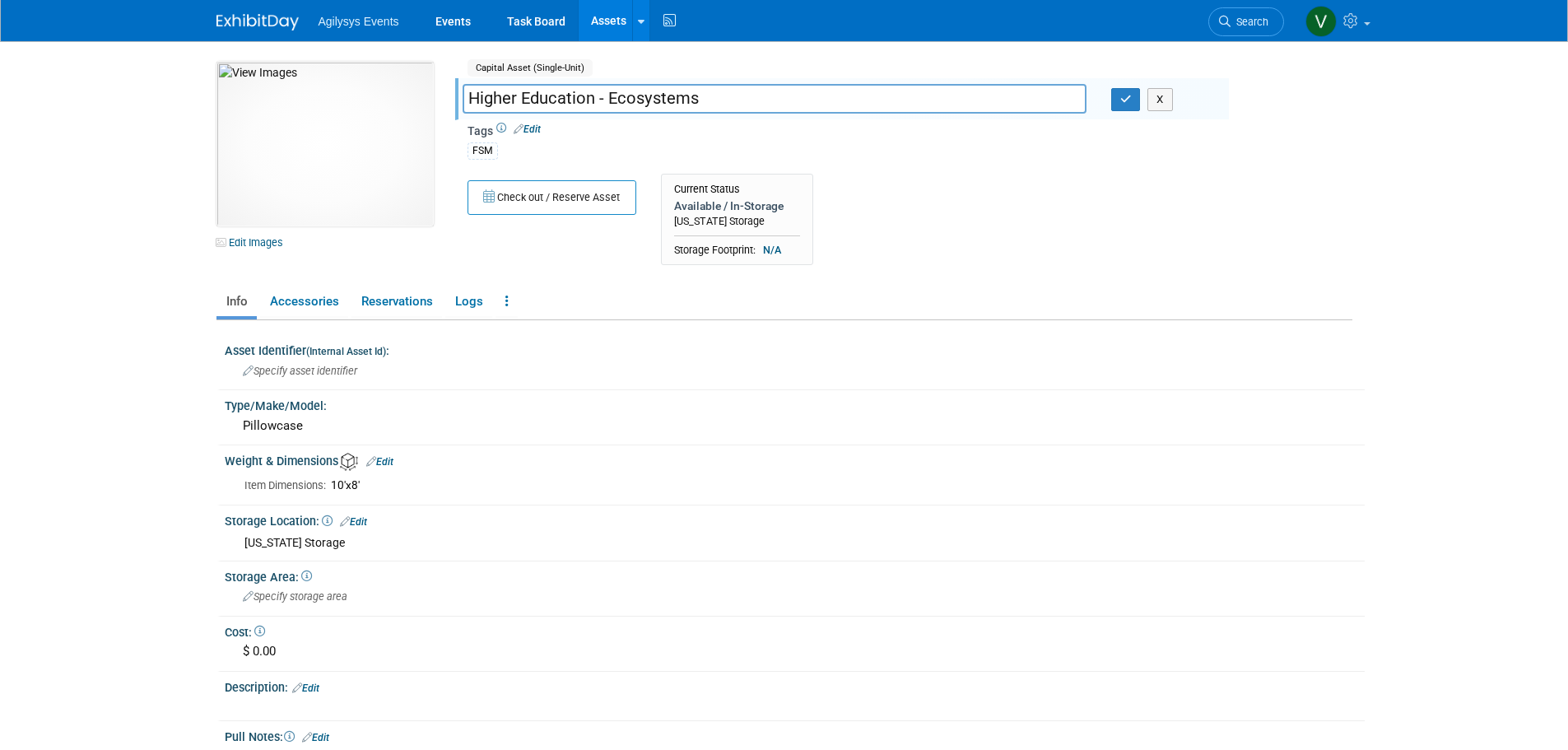 drag, startPoint x: 499, startPoint y: 98, endPoint x: 734, endPoint y: 97, distance: 235.00213 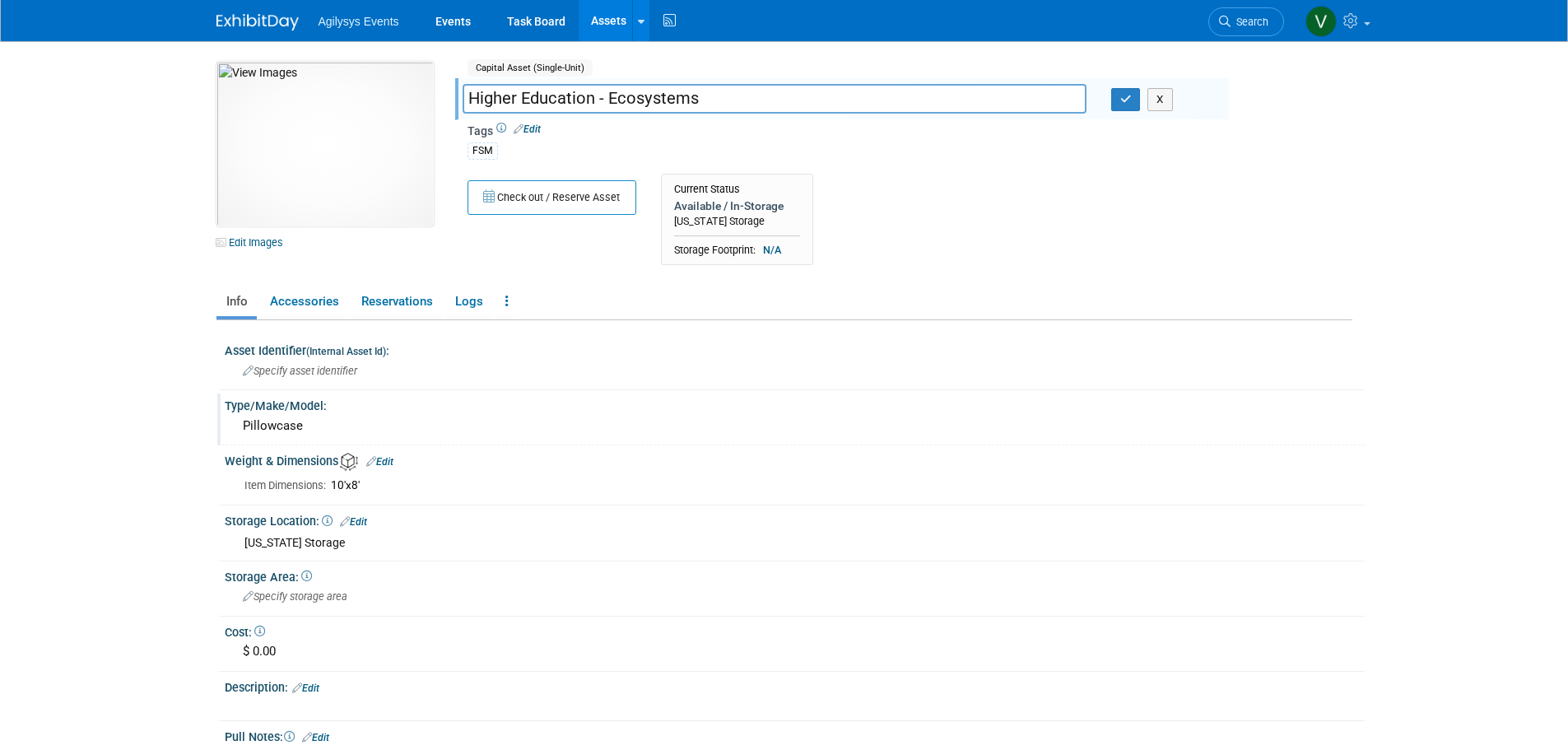 drag, startPoint x: 309, startPoint y: 428, endPoint x: 244, endPoint y: 428, distance: 65 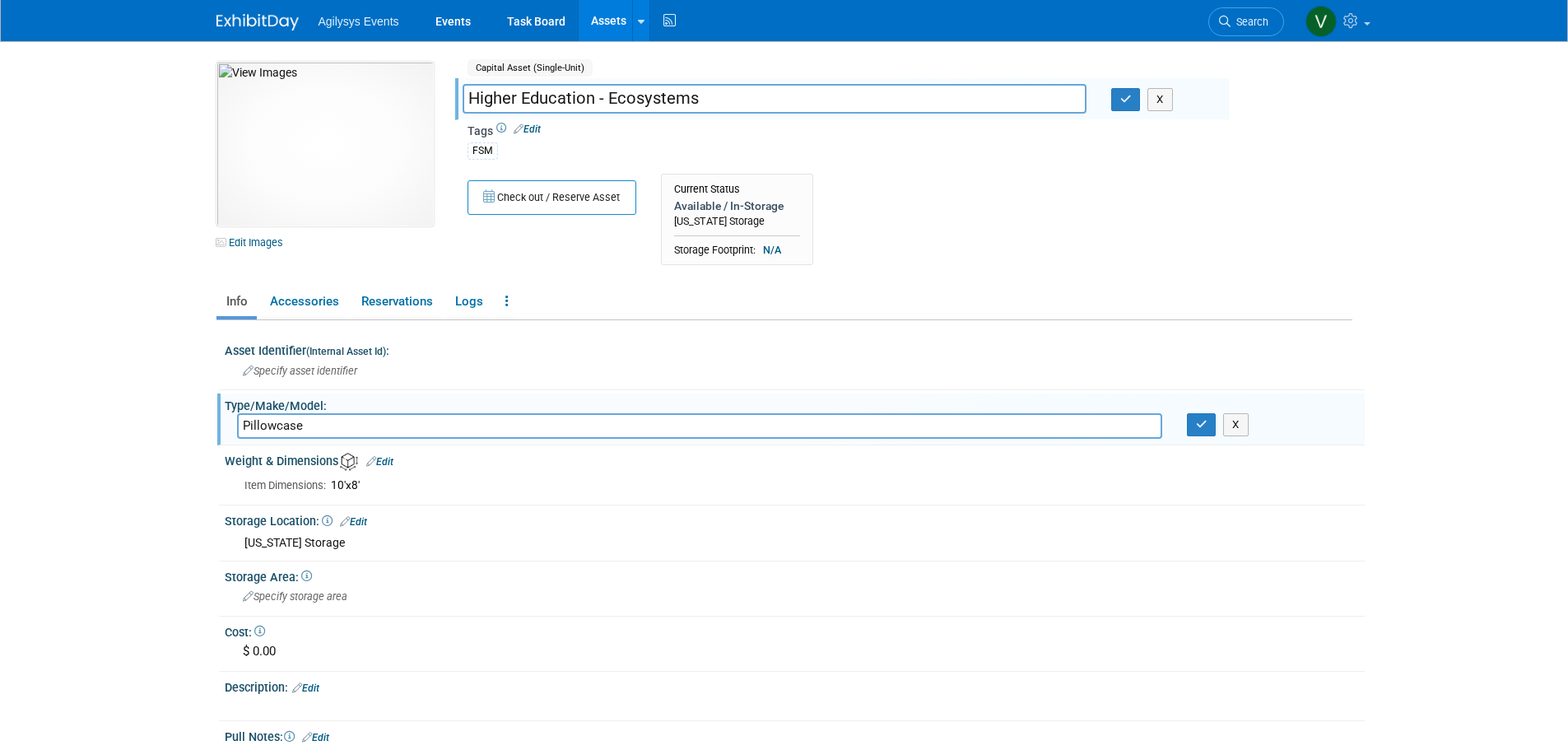 drag, startPoint x: 356, startPoint y: 482, endPoint x: 333, endPoint y: 482, distance: 23 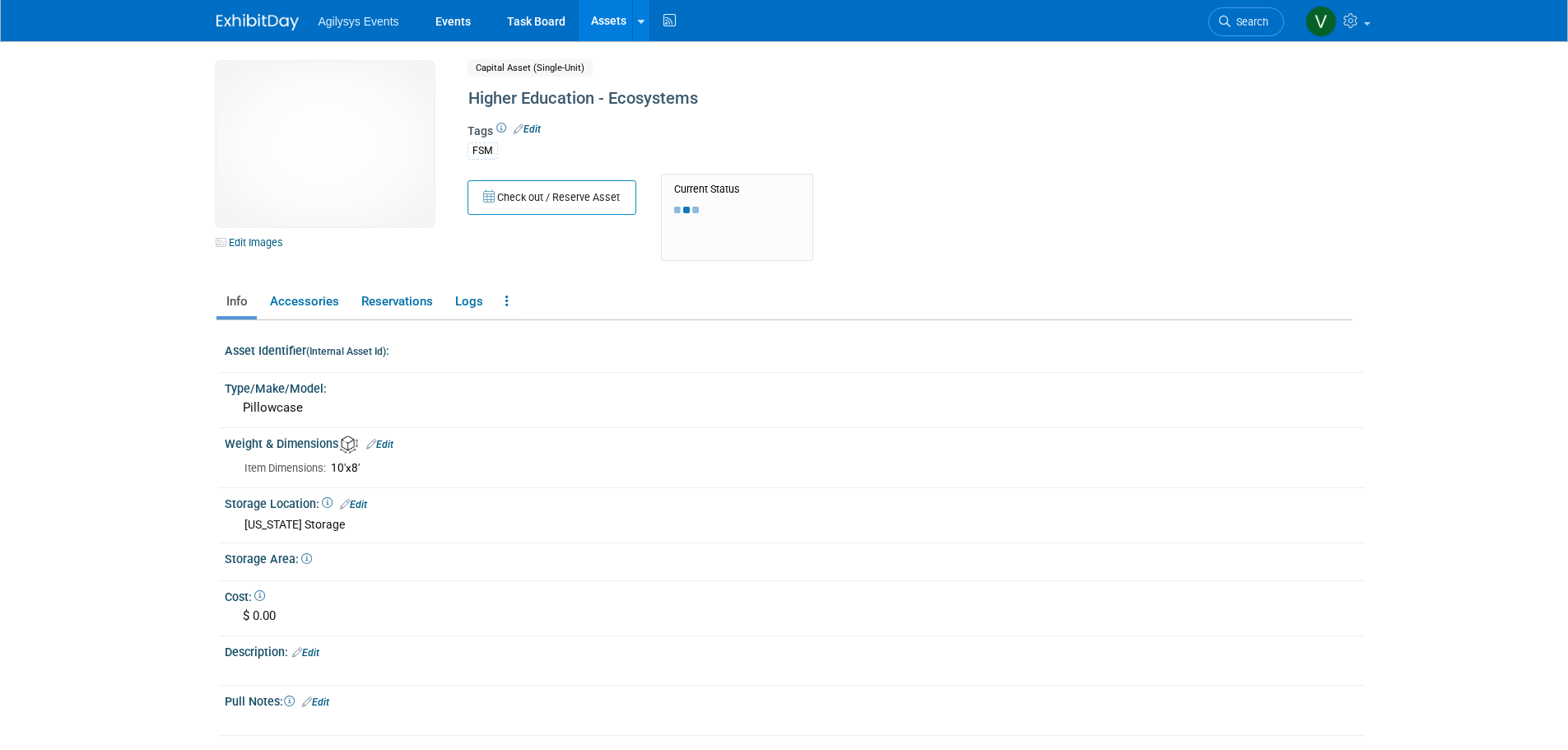 scroll, scrollTop: 0, scrollLeft: 0, axis: both 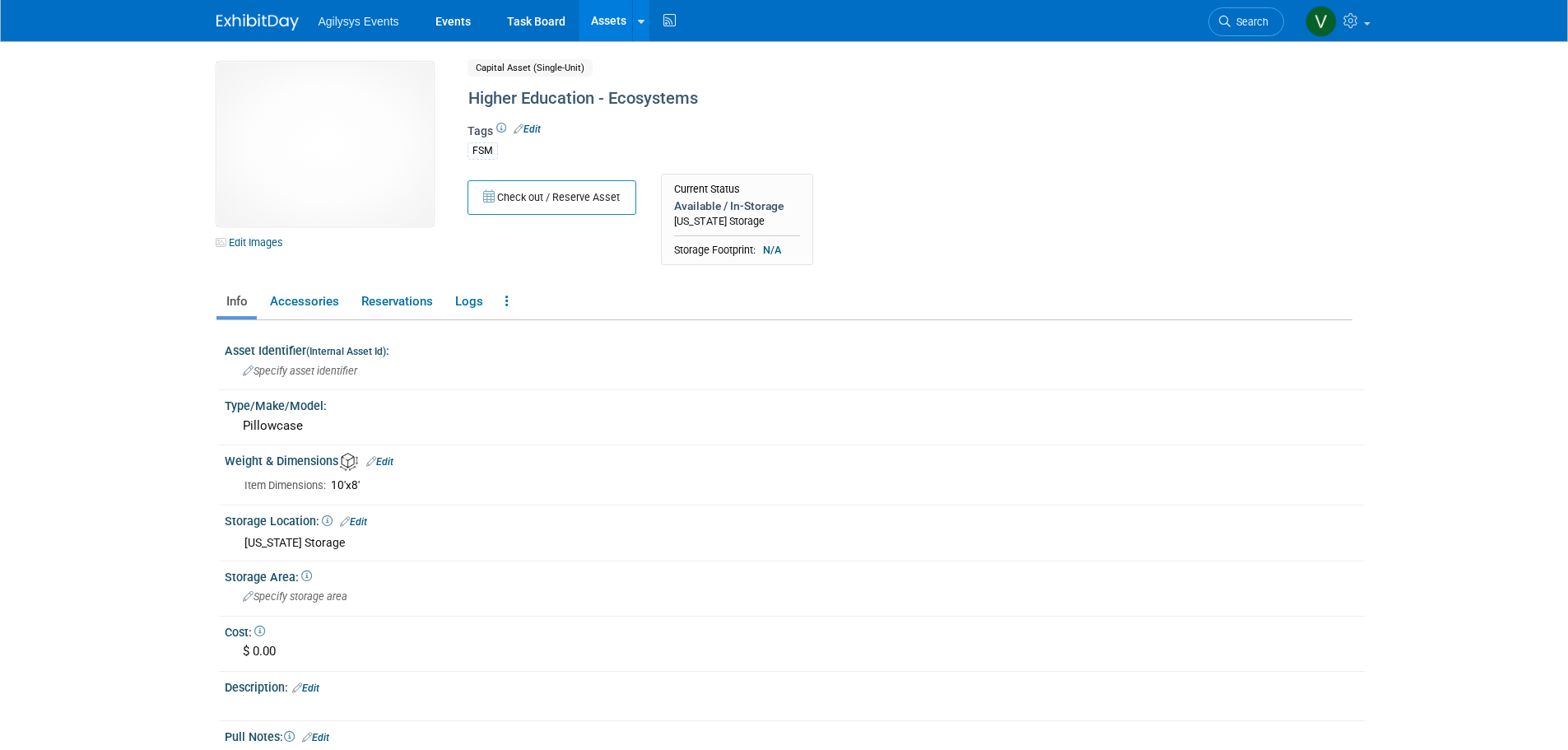 click on "Edit" at bounding box center [353, 522] 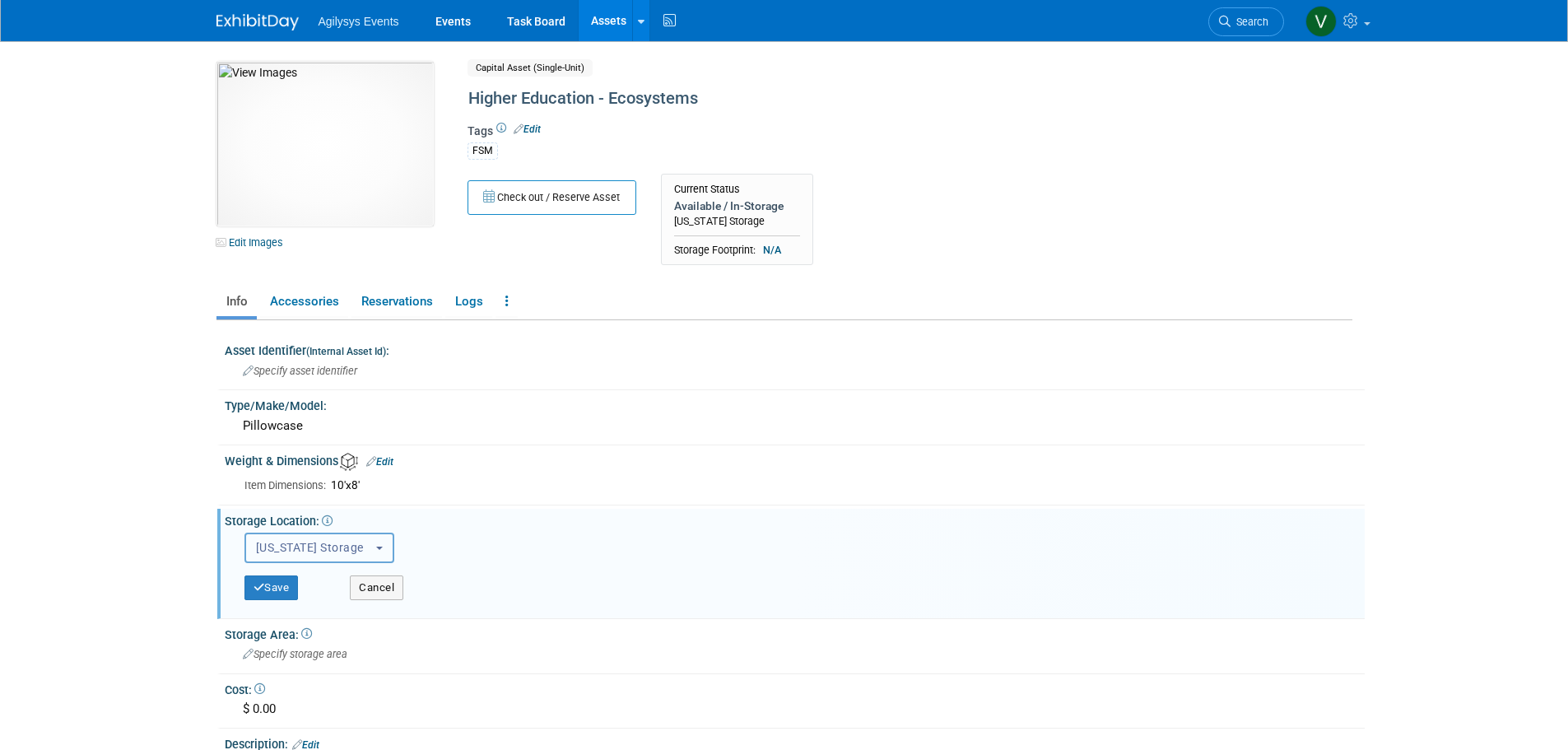 click on "[US_STATE] Storage" at bounding box center (316, 547) 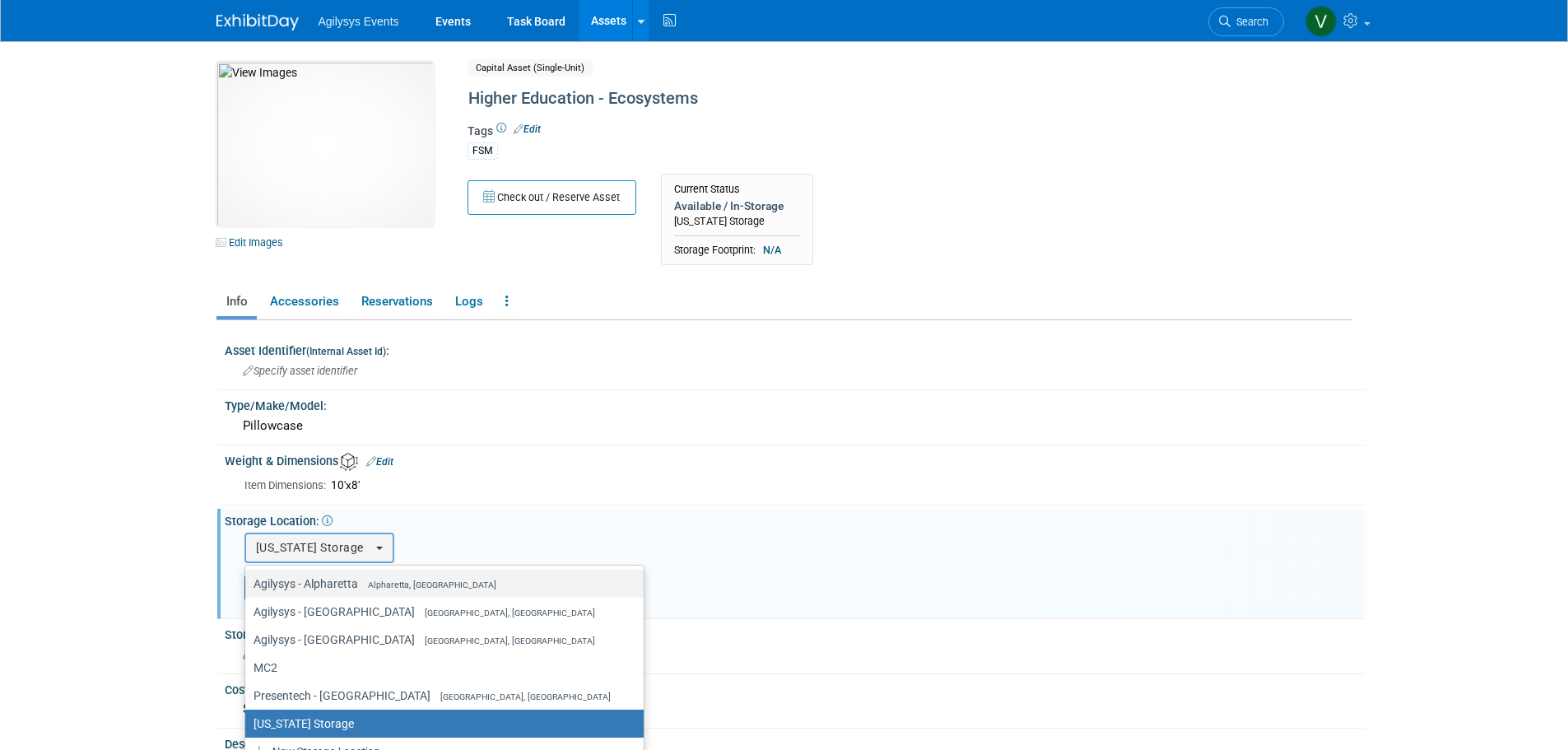 click on "Agilysys - Alpharetta  Alpharetta, [GEOGRAPHIC_DATA]" at bounding box center (440, 584) 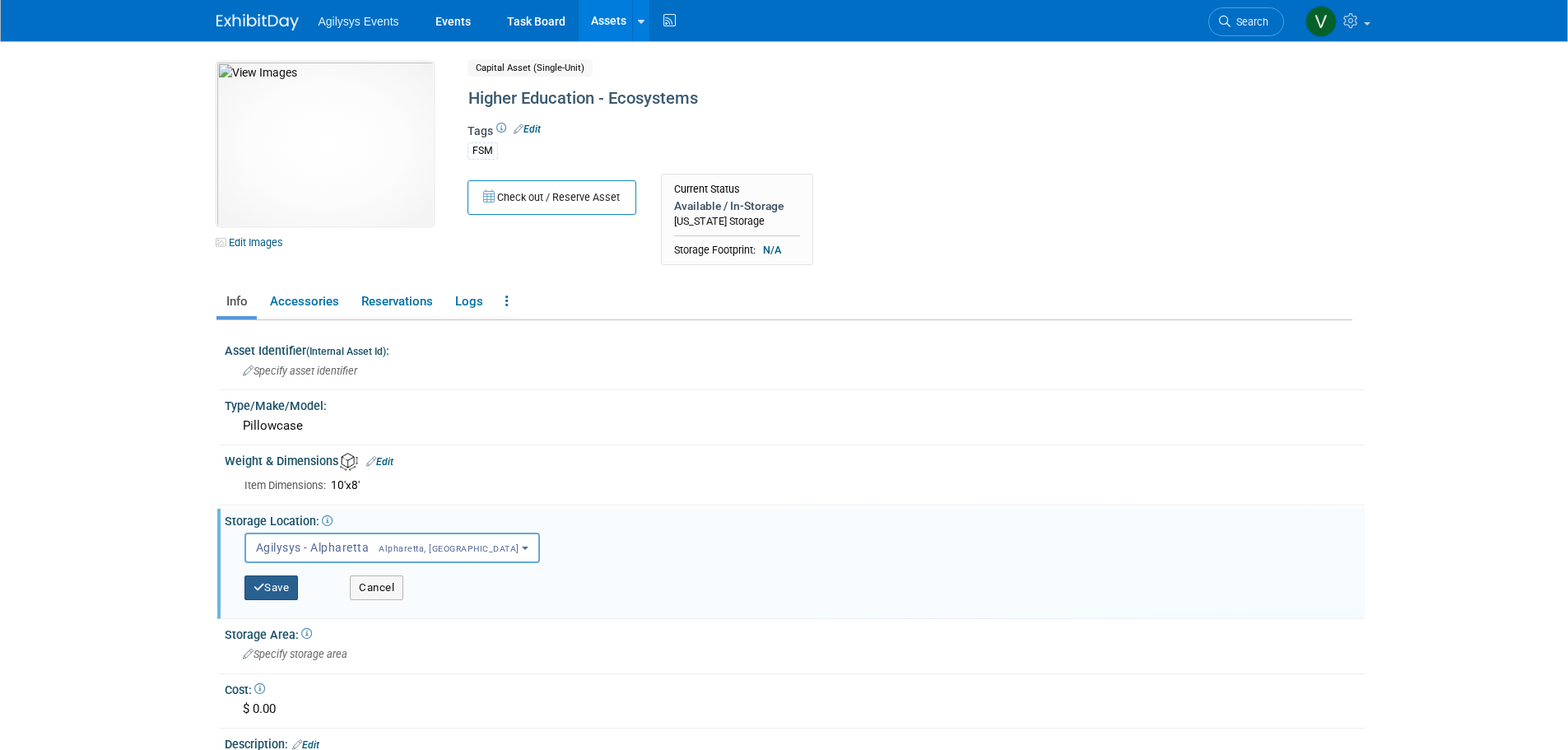 click on "Save" at bounding box center (272, 588) 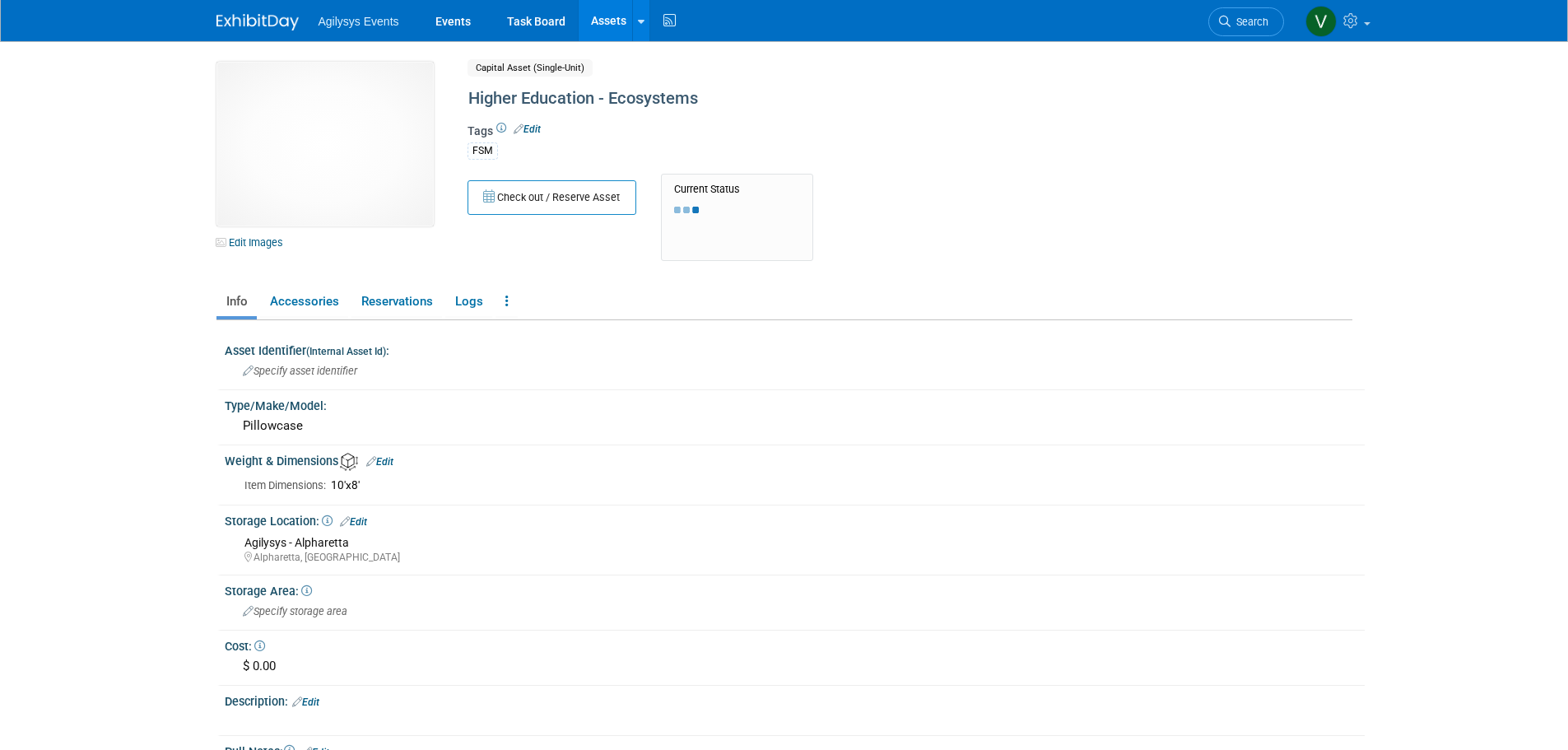 scroll, scrollTop: 0, scrollLeft: 0, axis: both 